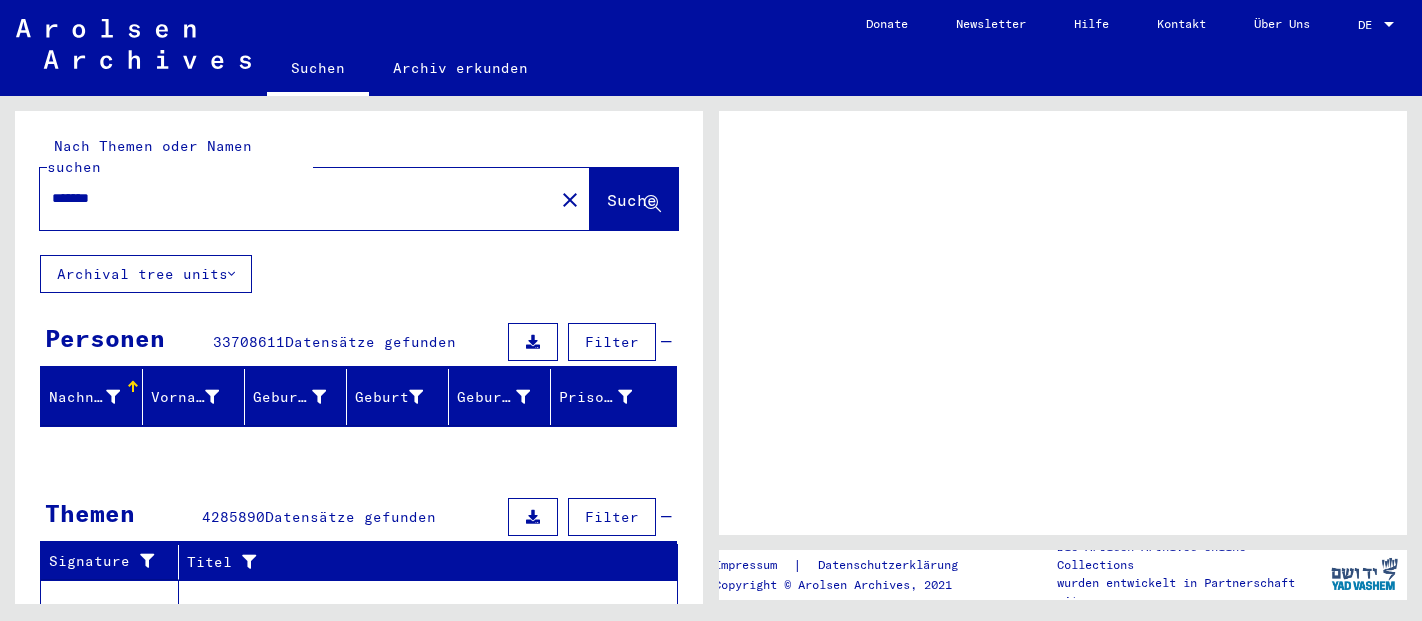 scroll, scrollTop: 0, scrollLeft: 0, axis: both 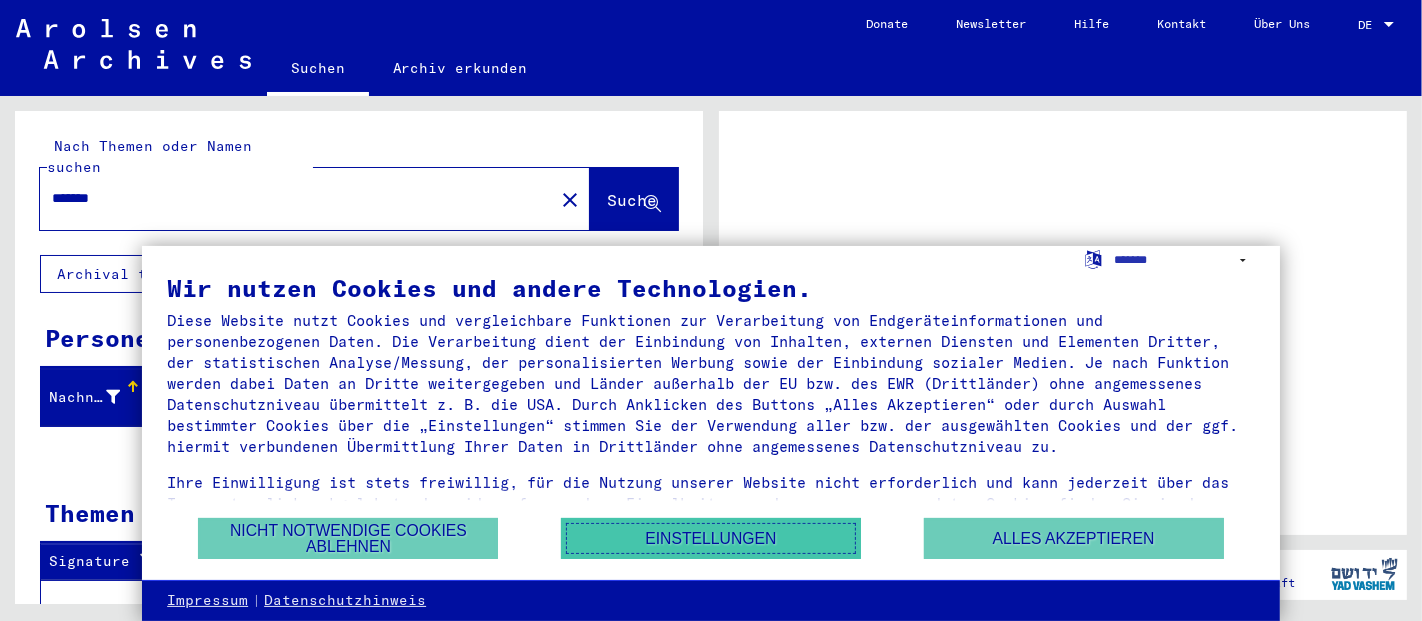 click on "Einstellungen" at bounding box center [711, 538] 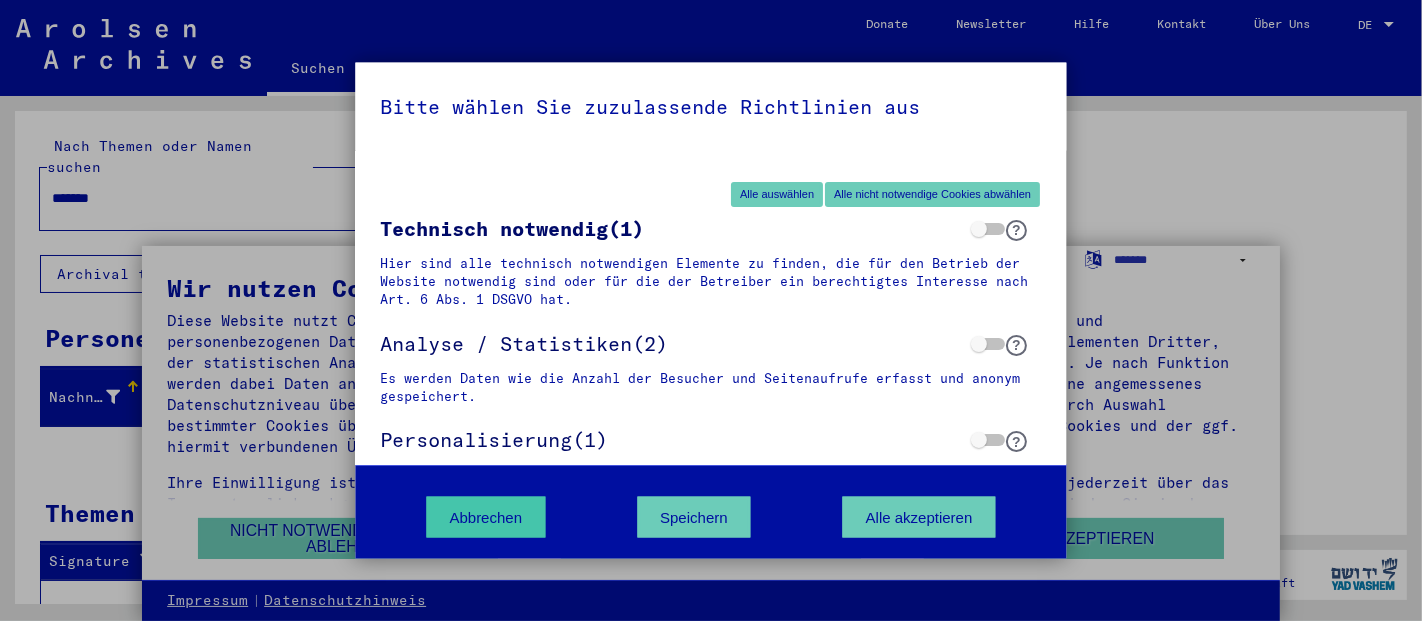 click on "Abbrechen" at bounding box center [486, 517] 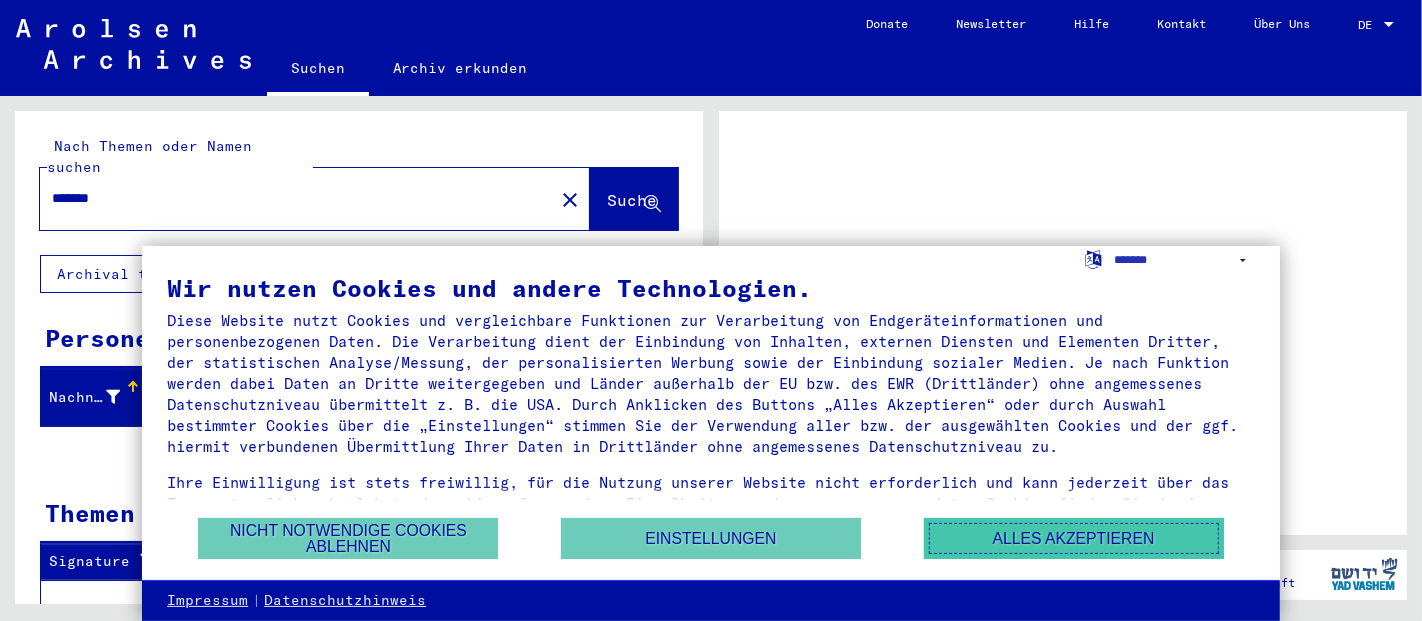 click on "Alles akzeptieren" at bounding box center [1074, 538] 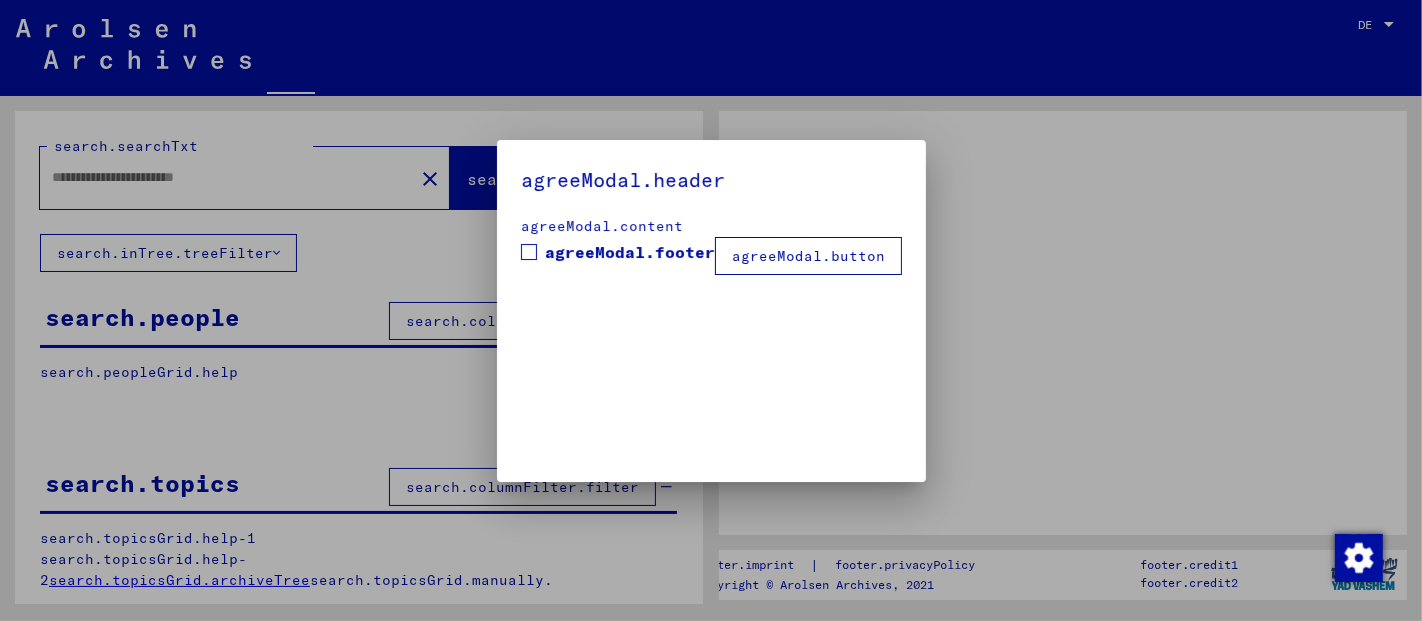 type on "*******" 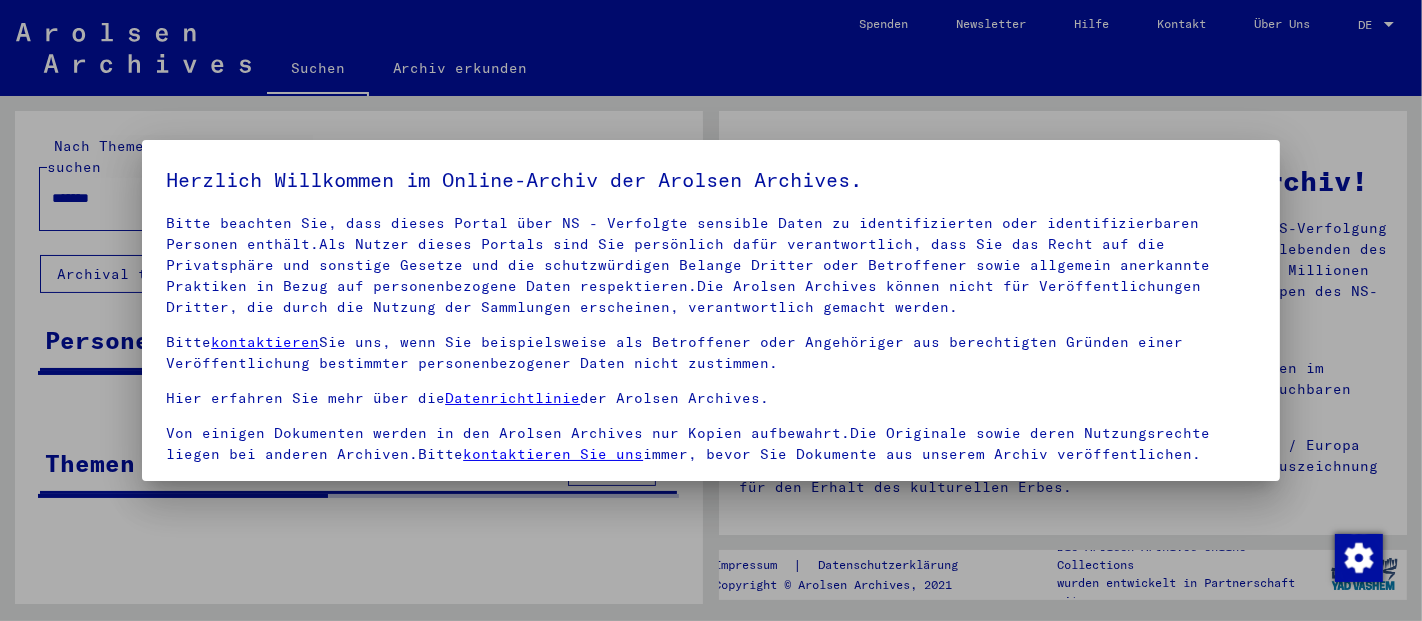 scroll, scrollTop: 75, scrollLeft: 0, axis: vertical 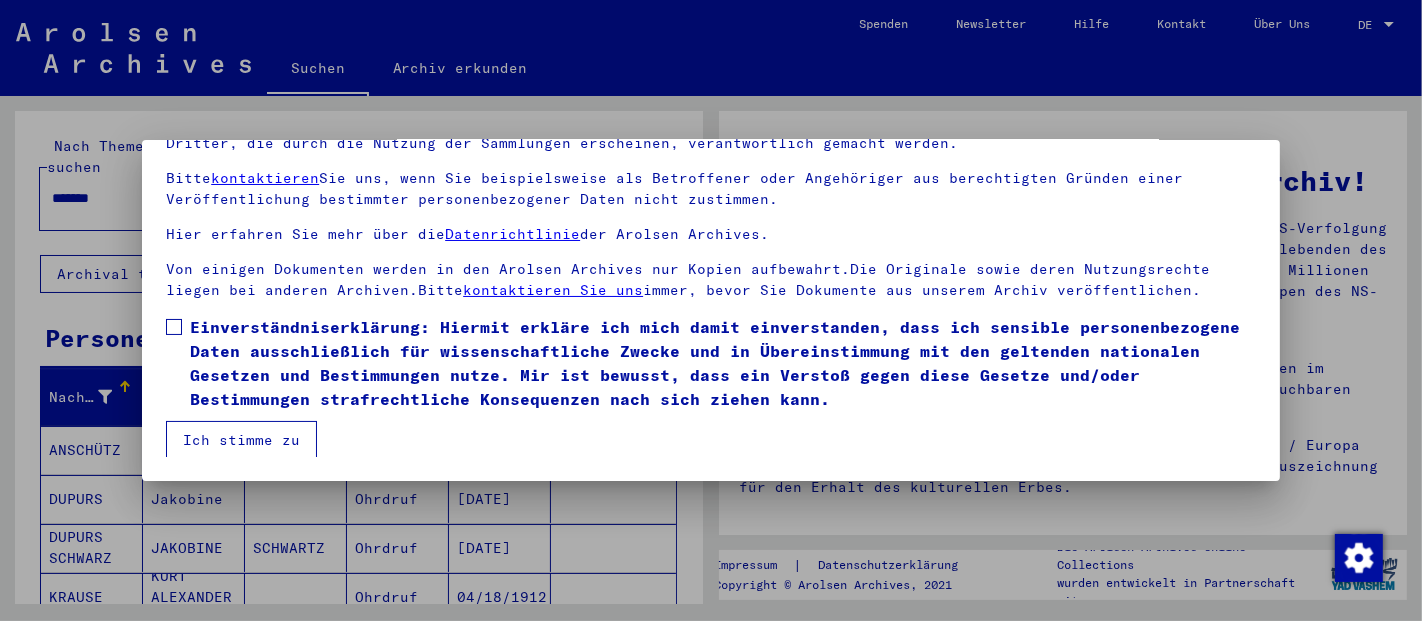 click on "Ich stimme zu" at bounding box center (241, 440) 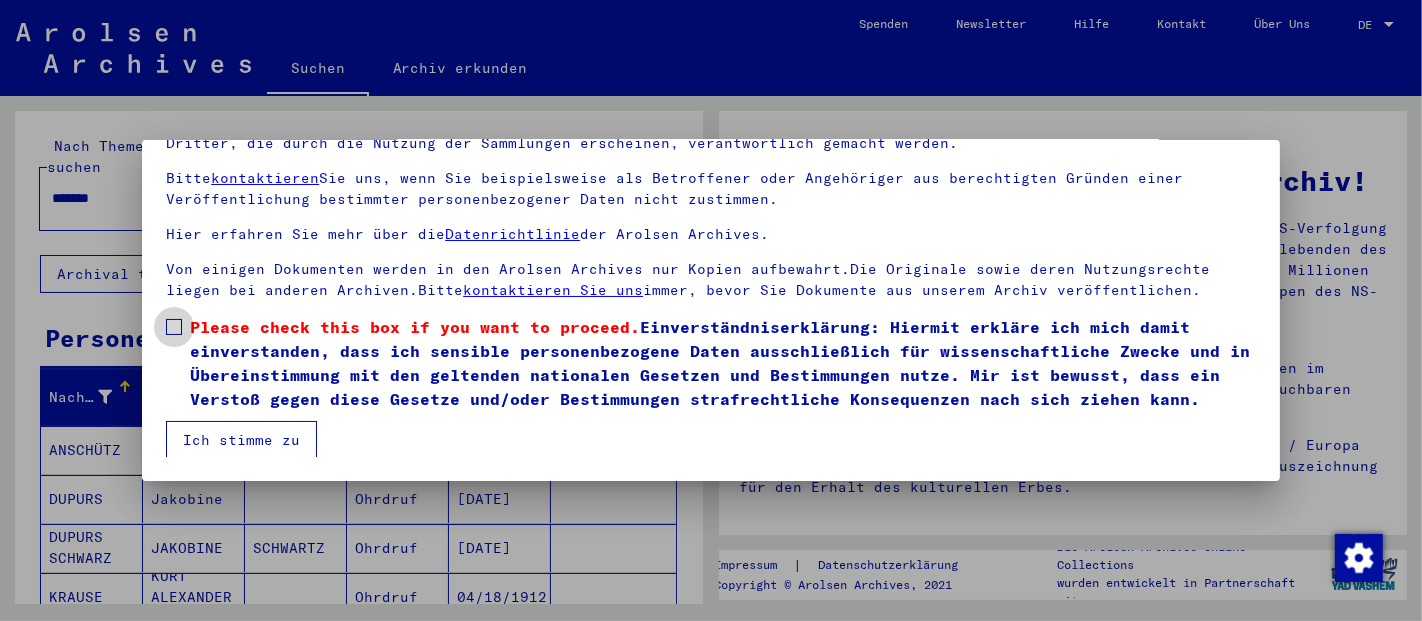 click at bounding box center [174, 327] 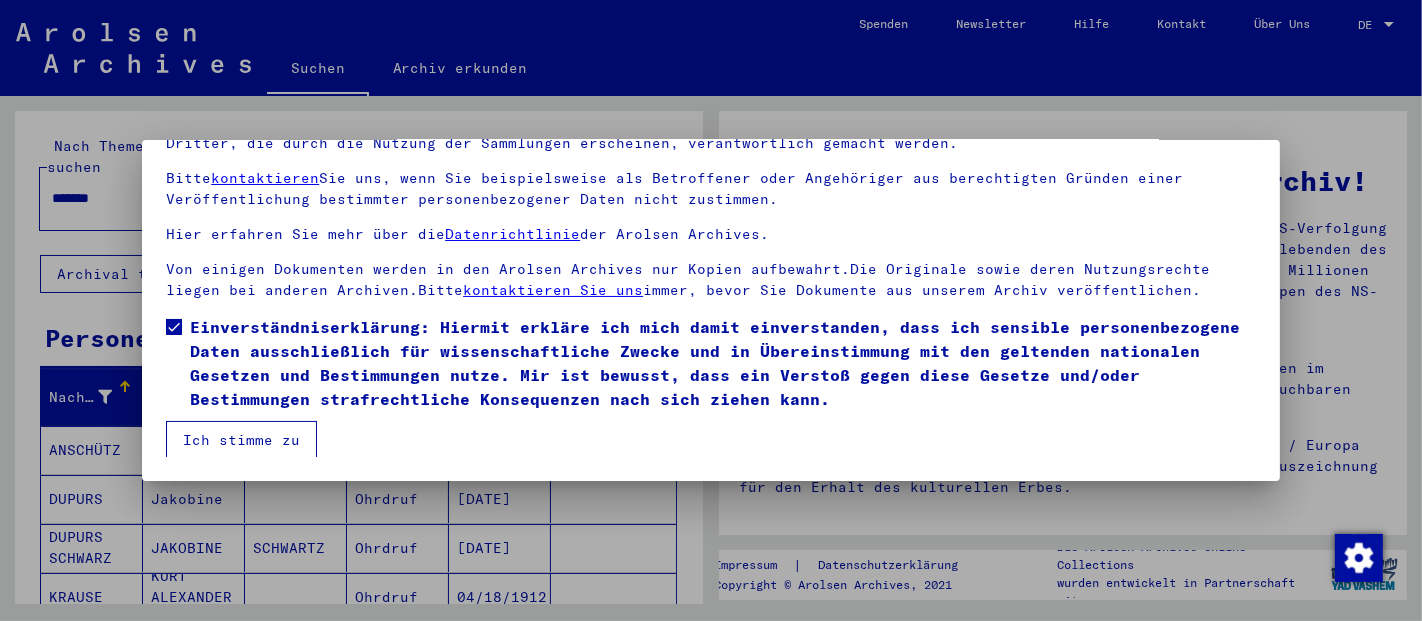 click on "Ich stimme zu" at bounding box center (241, 440) 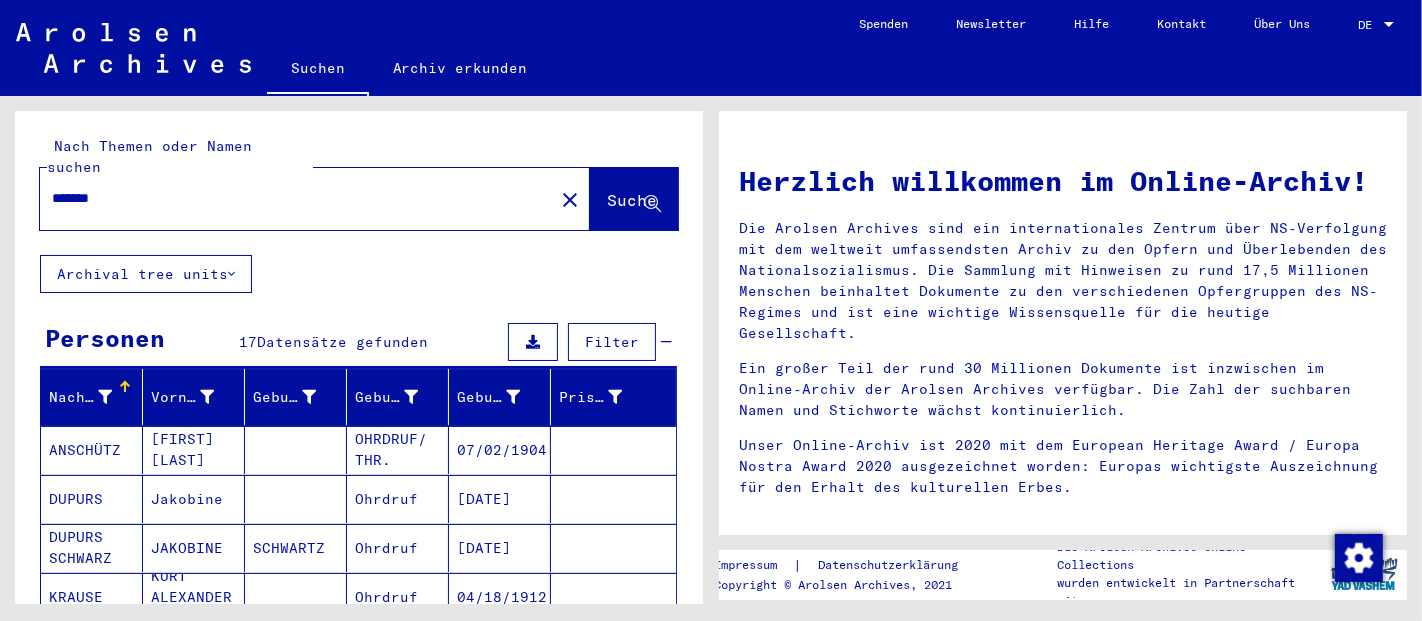 click on "DE" at bounding box center (1369, 25) 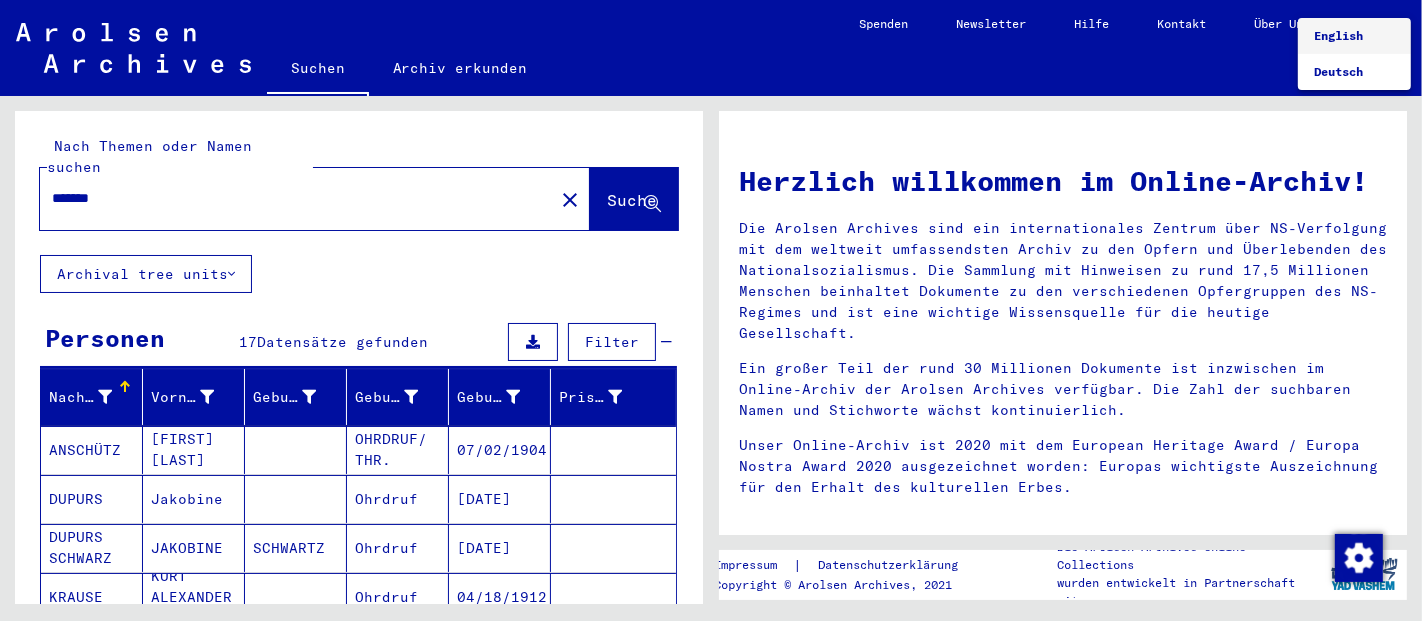 click on "English" at bounding box center [1338, 35] 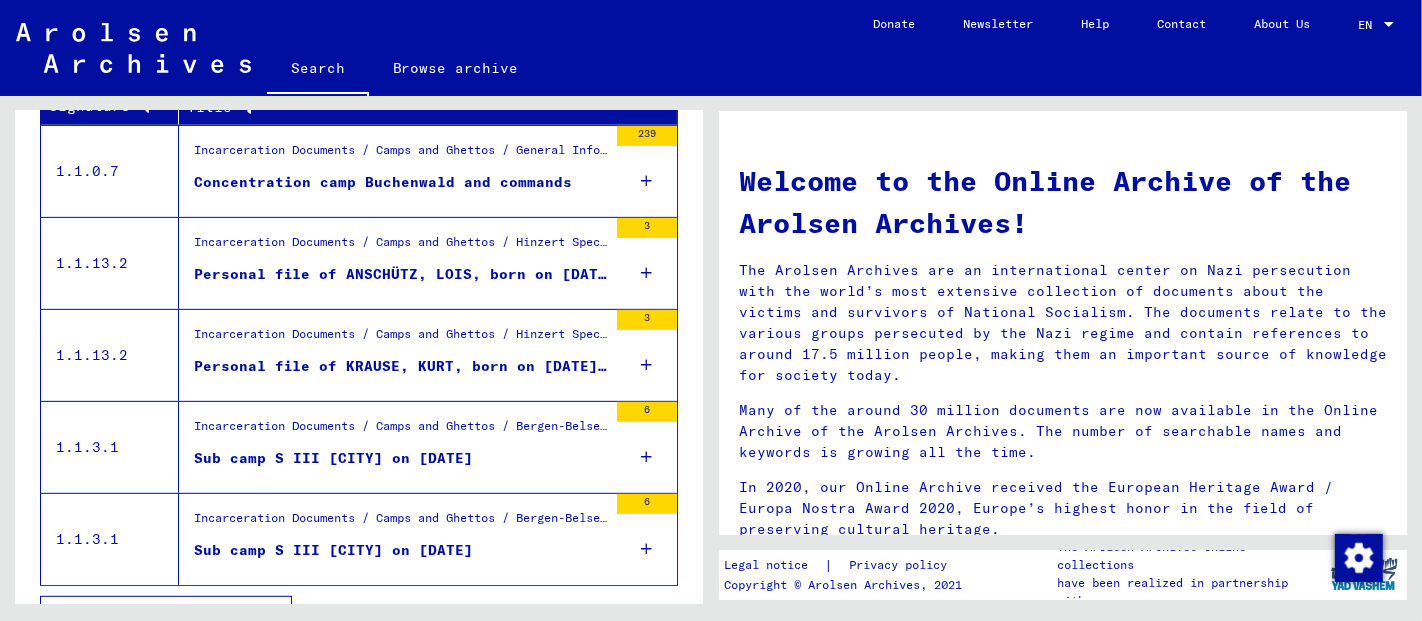 scroll, scrollTop: 770, scrollLeft: 0, axis: vertical 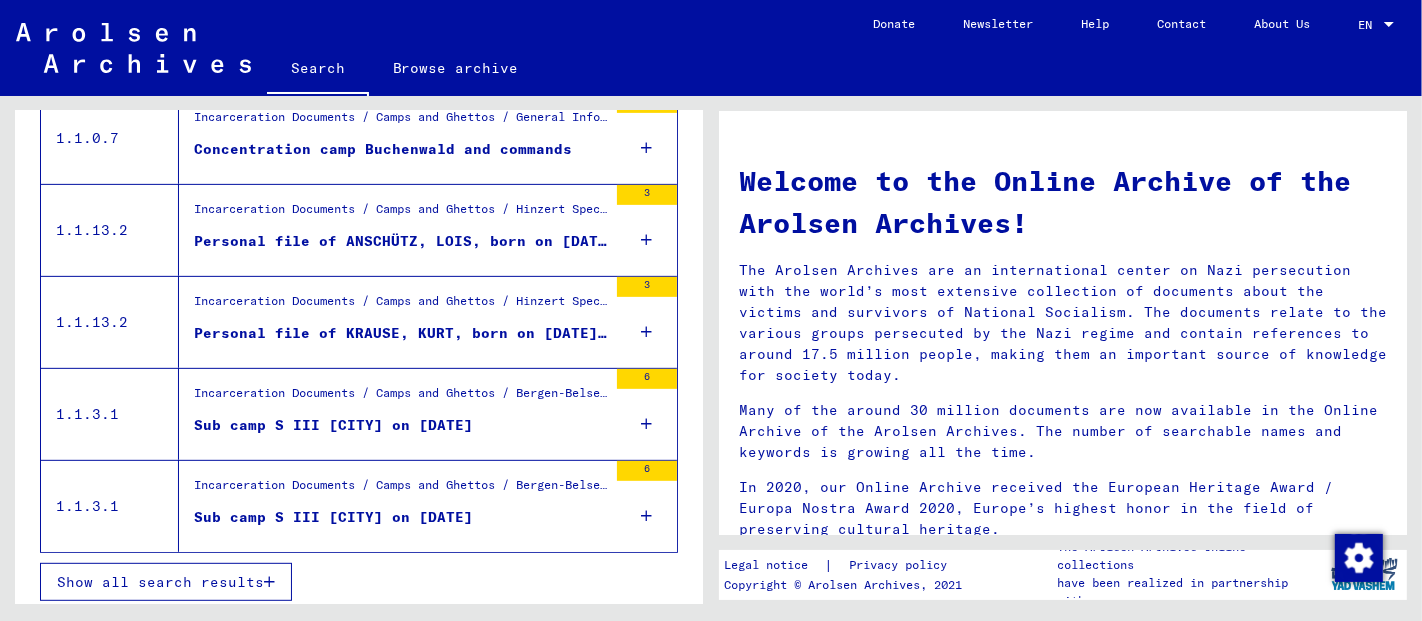 click on "Show all search results" at bounding box center [160, 582] 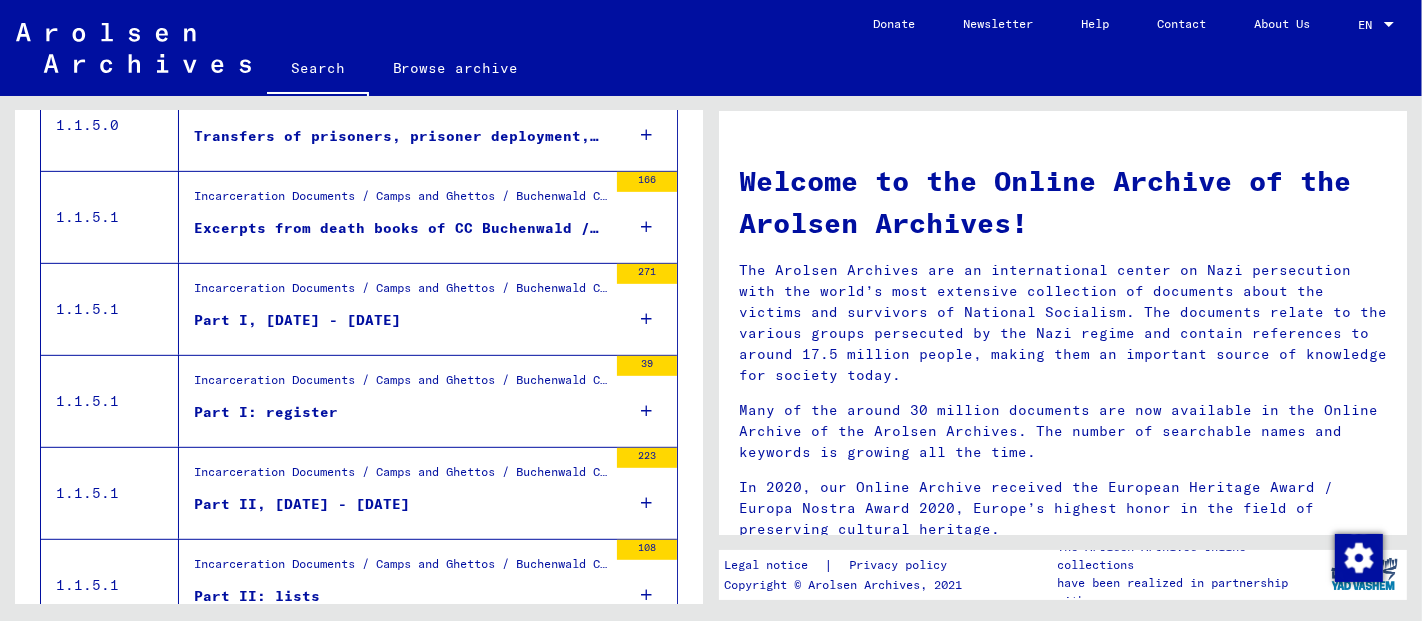 scroll, scrollTop: 215, scrollLeft: 0, axis: vertical 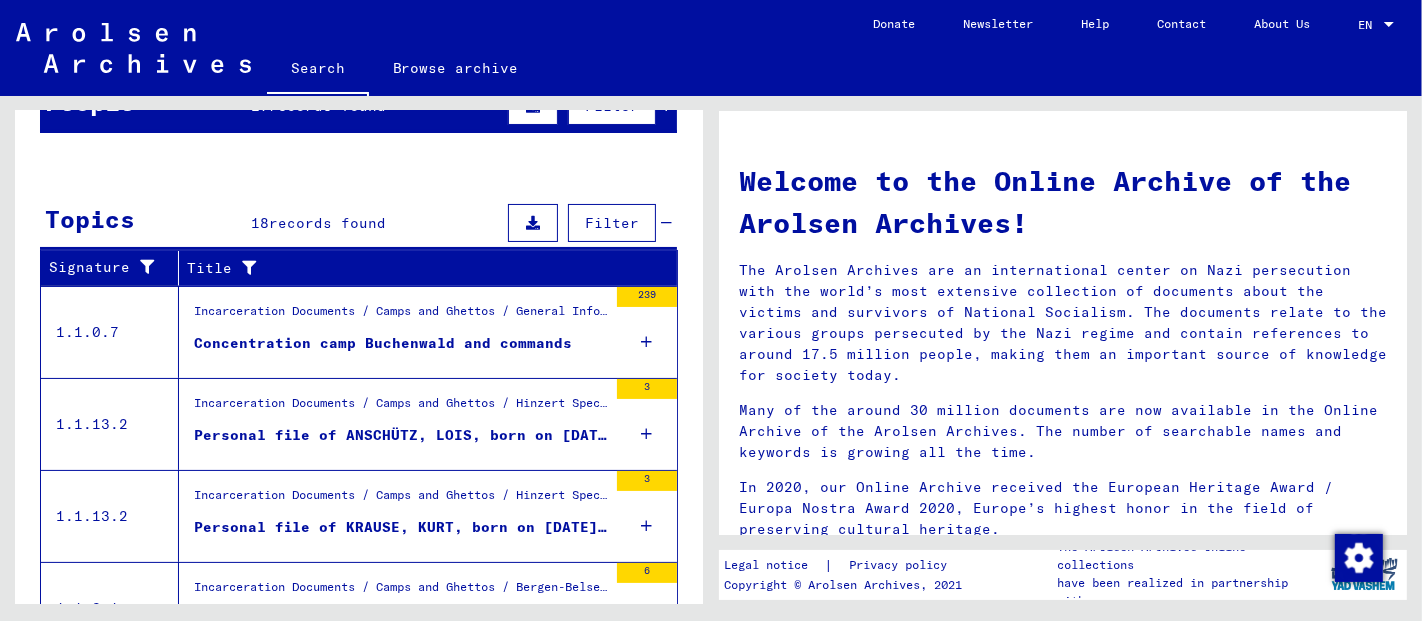 drag, startPoint x: 381, startPoint y: 338, endPoint x: 355, endPoint y: 332, distance: 26.683329 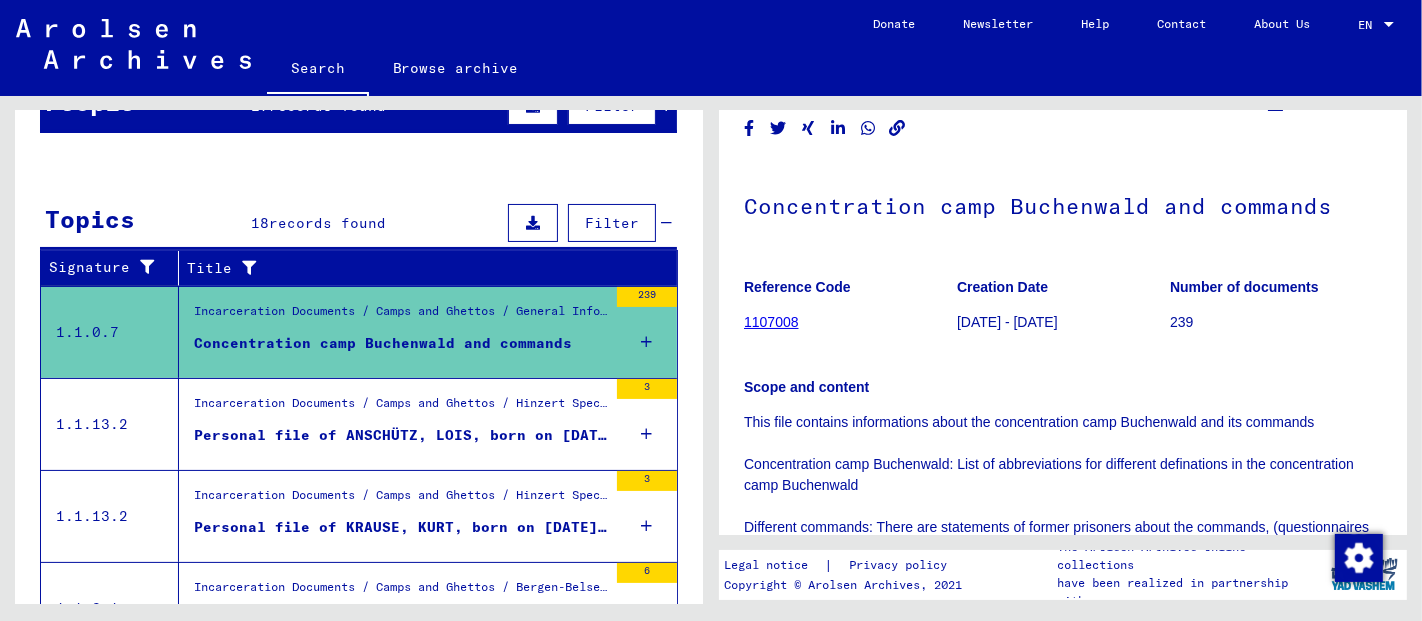 scroll, scrollTop: 0, scrollLeft: 0, axis: both 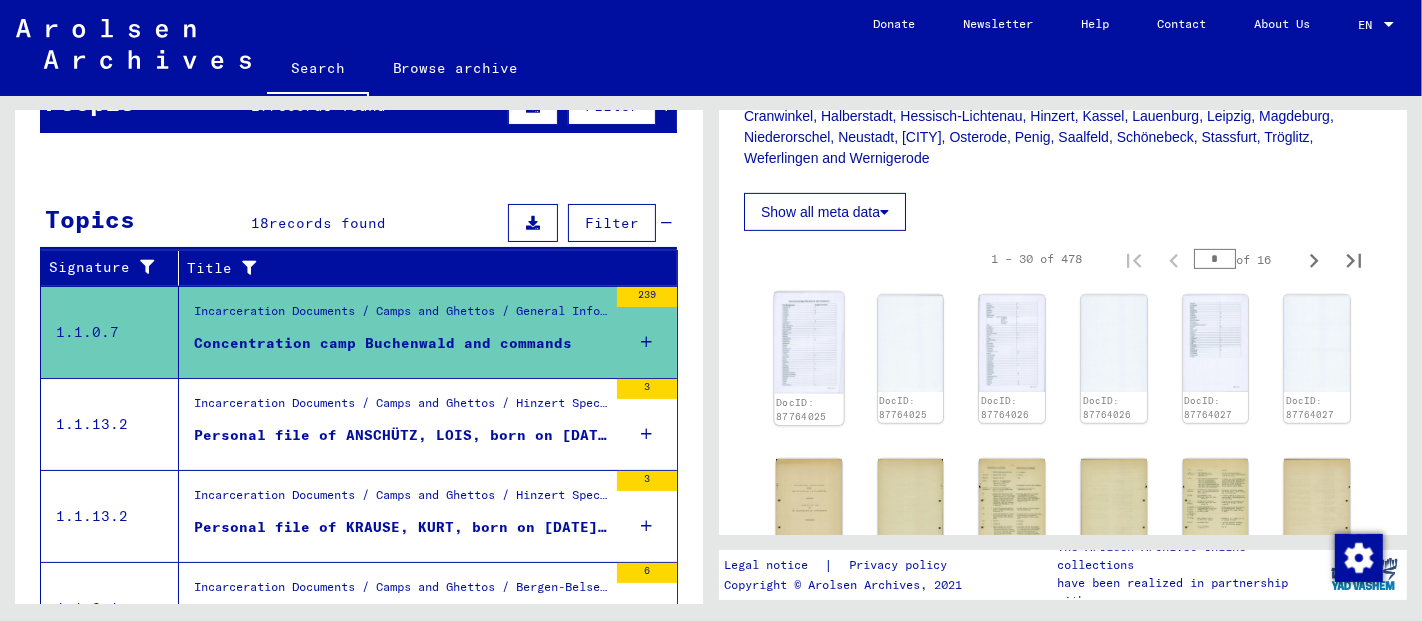 click 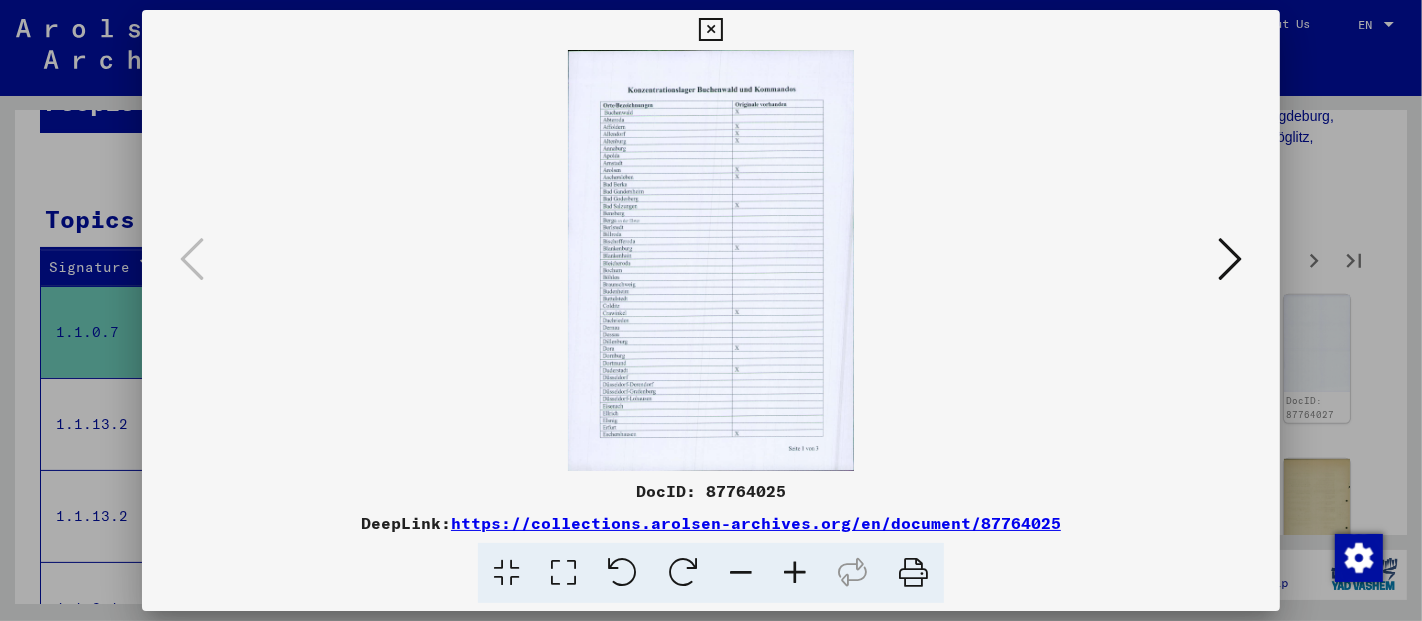 click at bounding box center (795, 573) 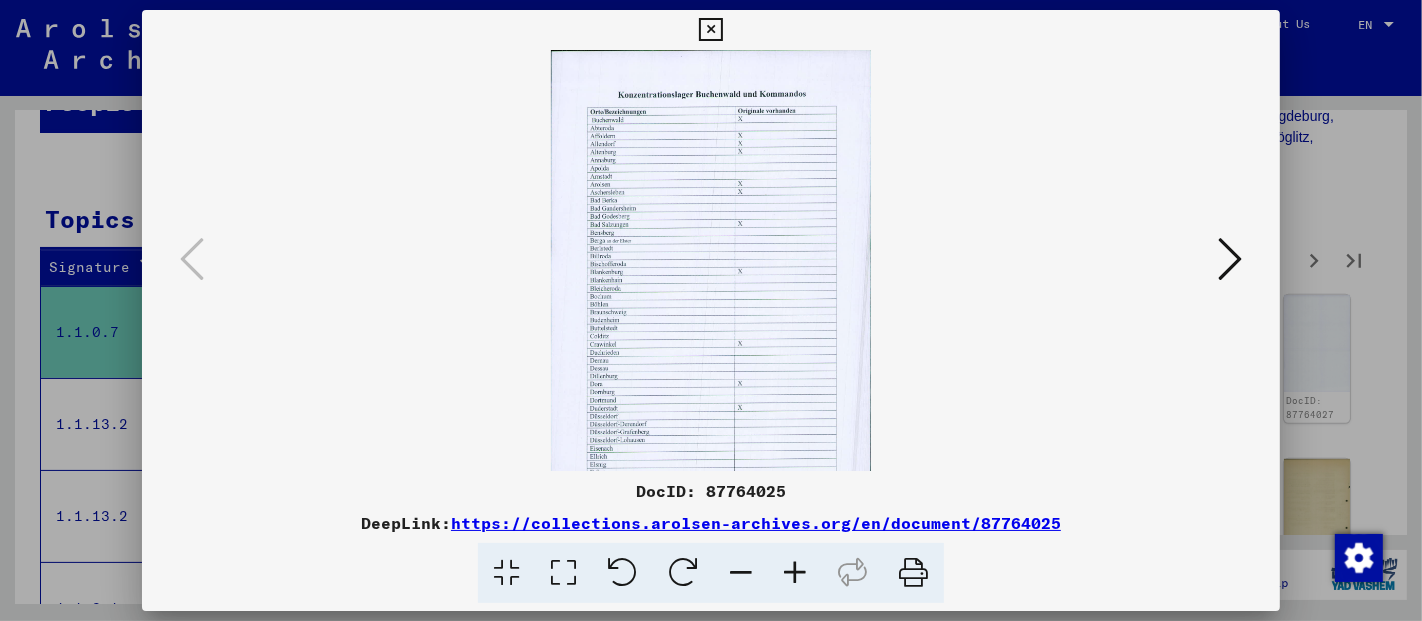 click at bounding box center [795, 573] 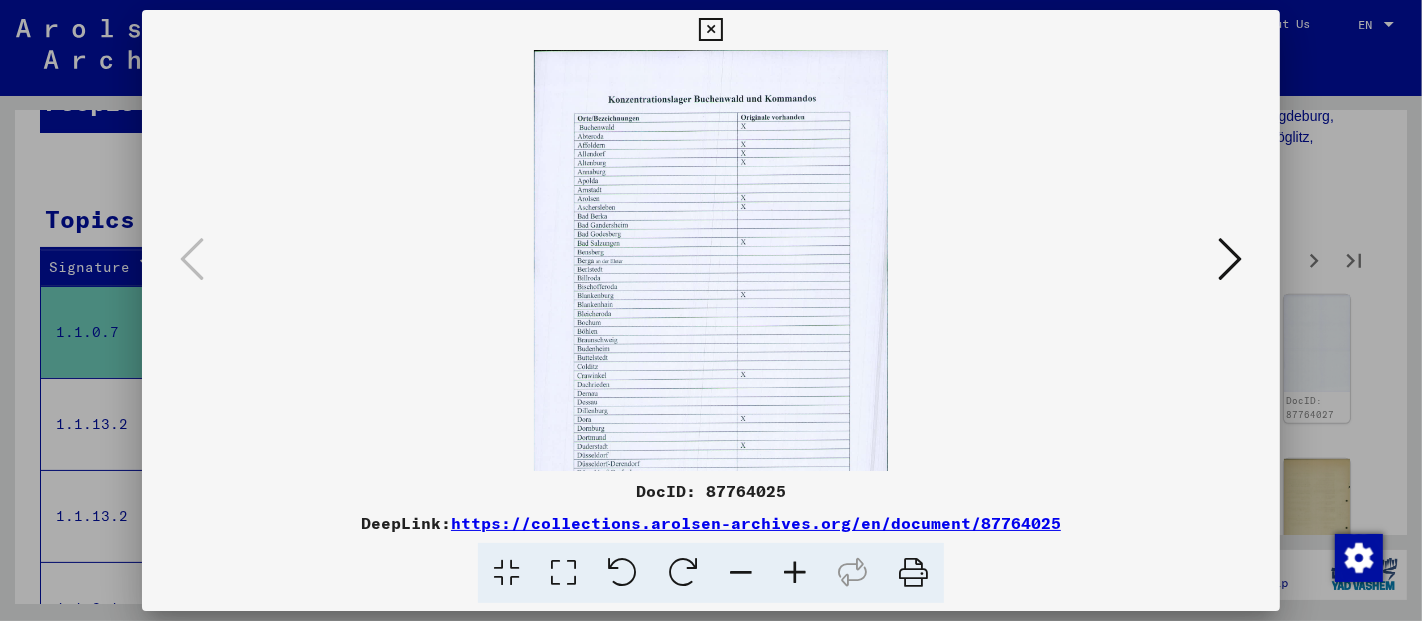 click at bounding box center [795, 573] 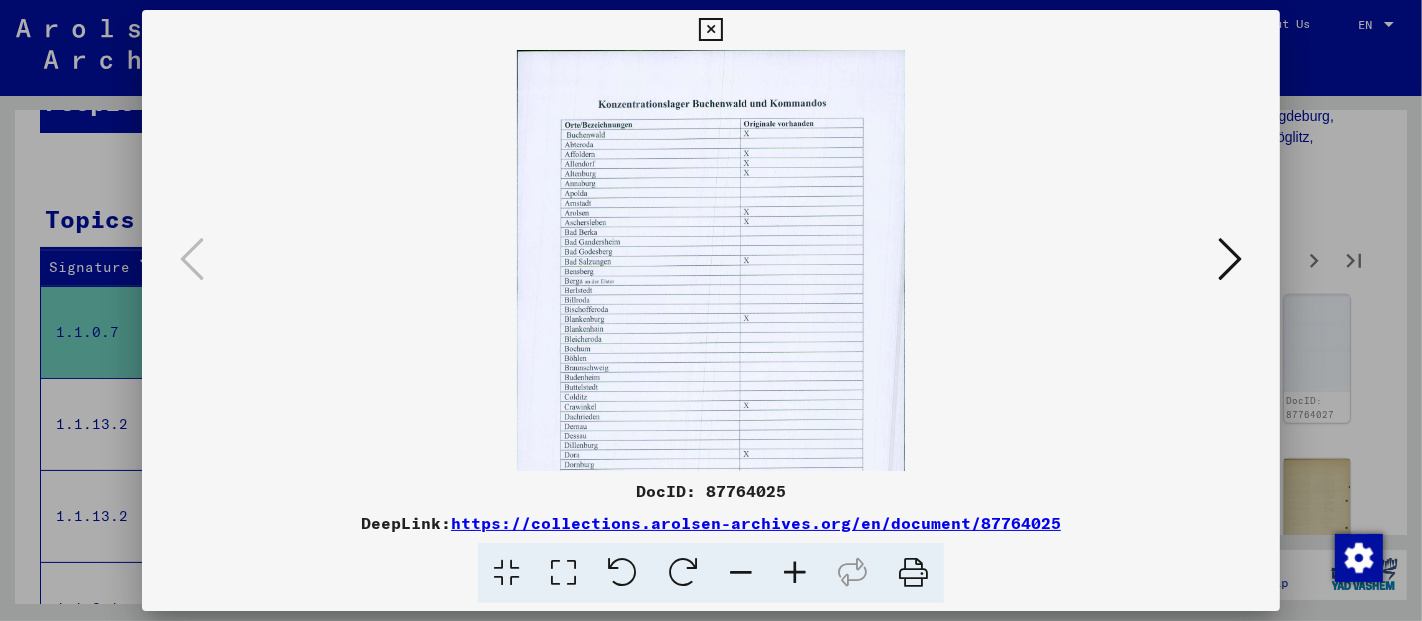 click at bounding box center [795, 573] 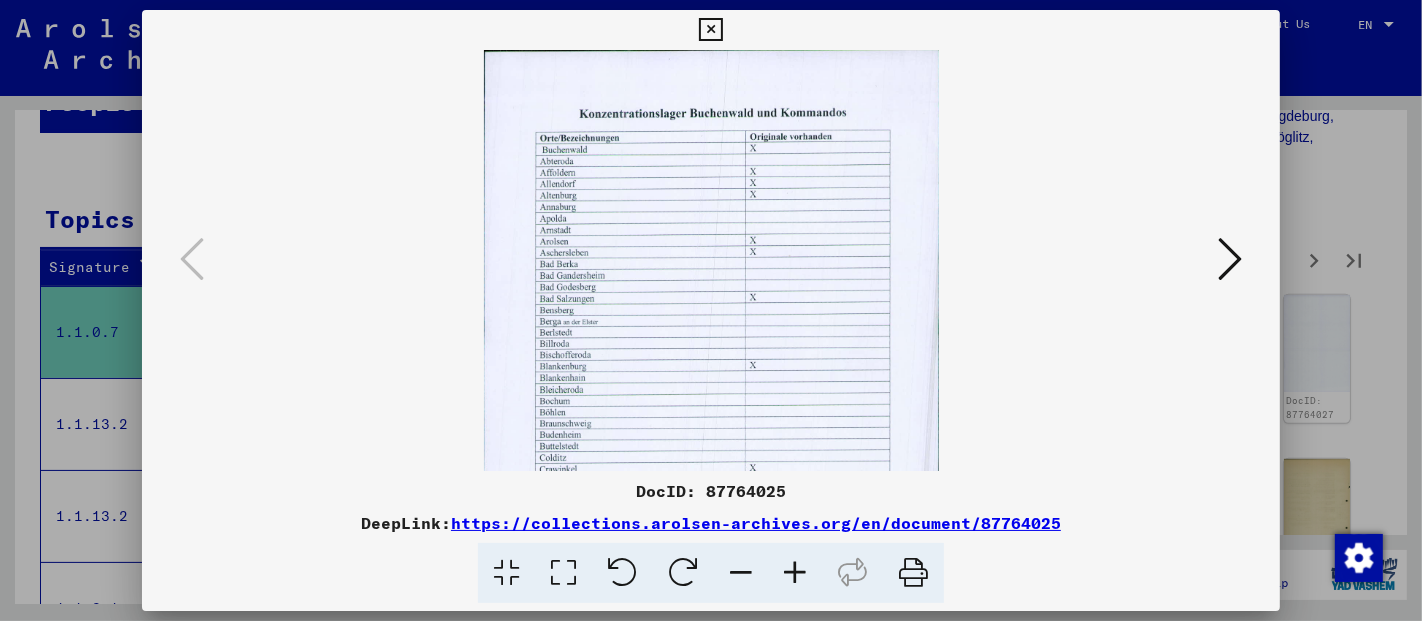 click at bounding box center [795, 573] 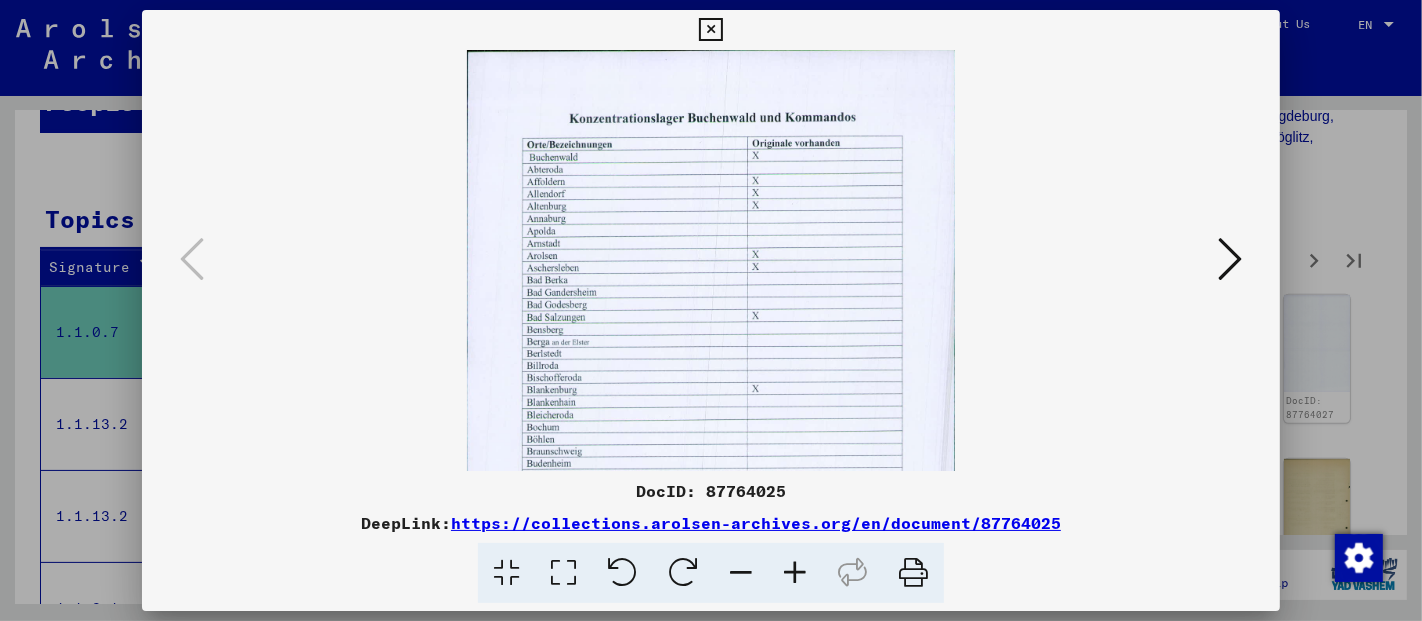 click at bounding box center [795, 573] 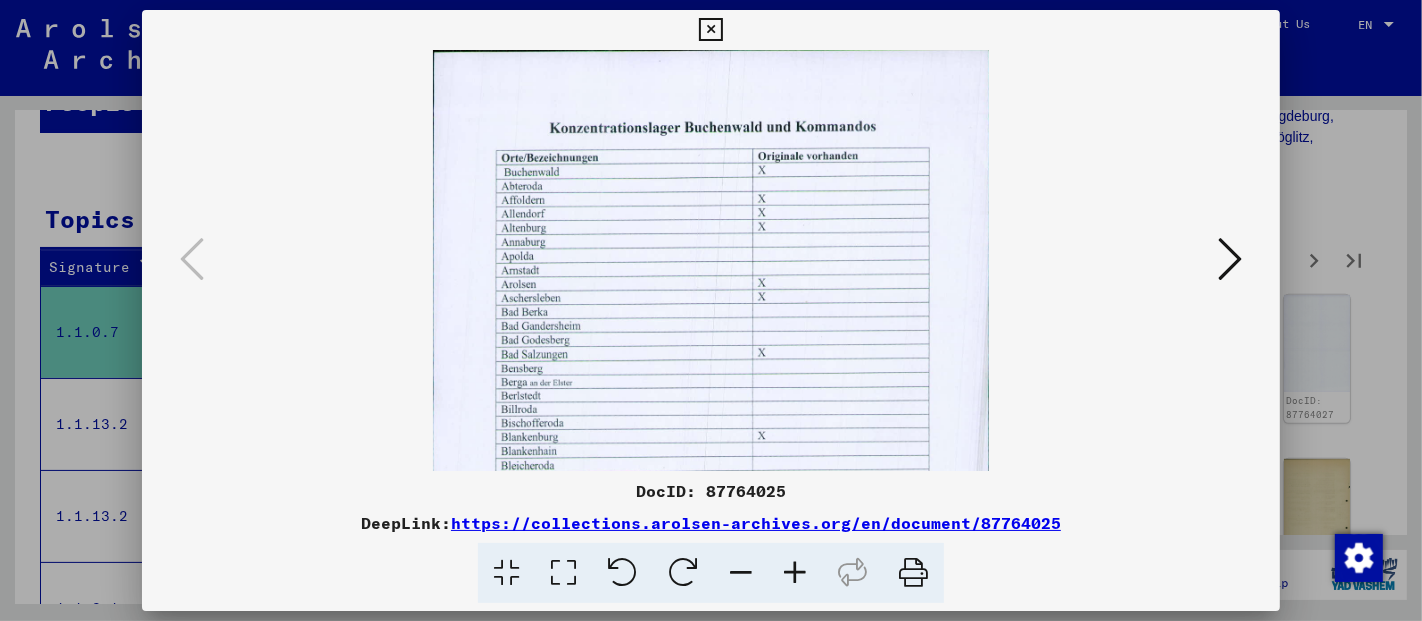 click at bounding box center [795, 573] 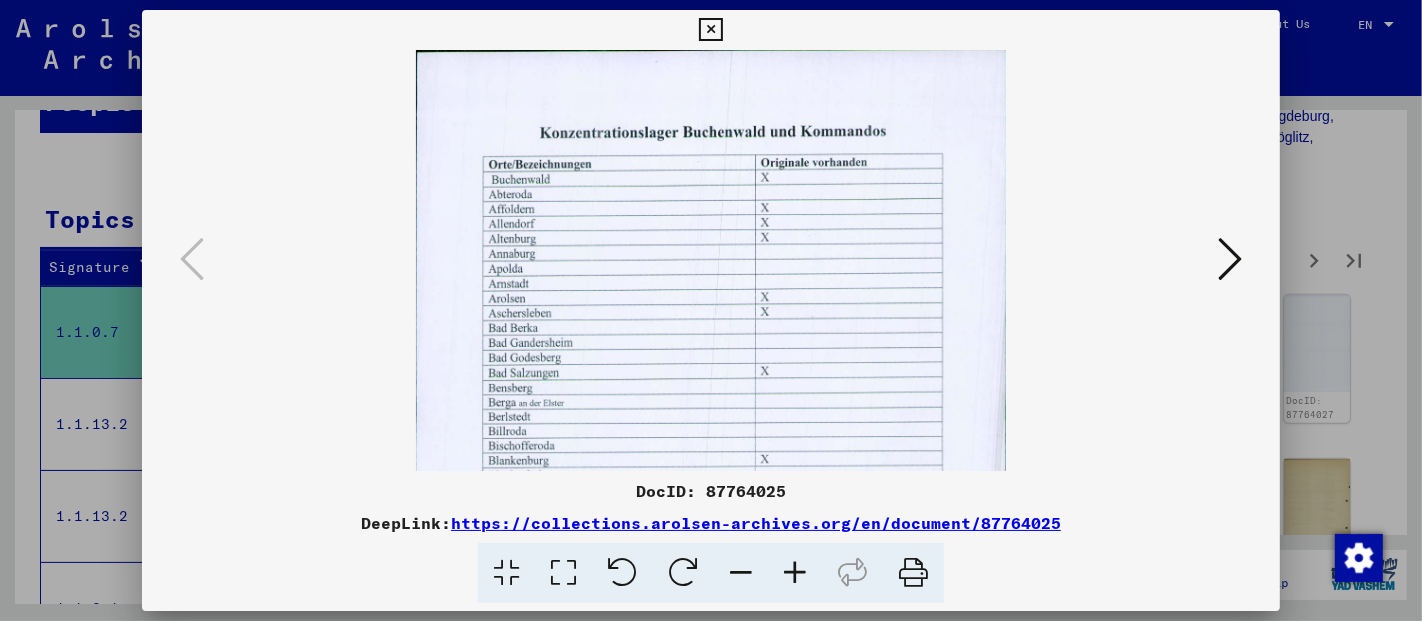 click at bounding box center [795, 573] 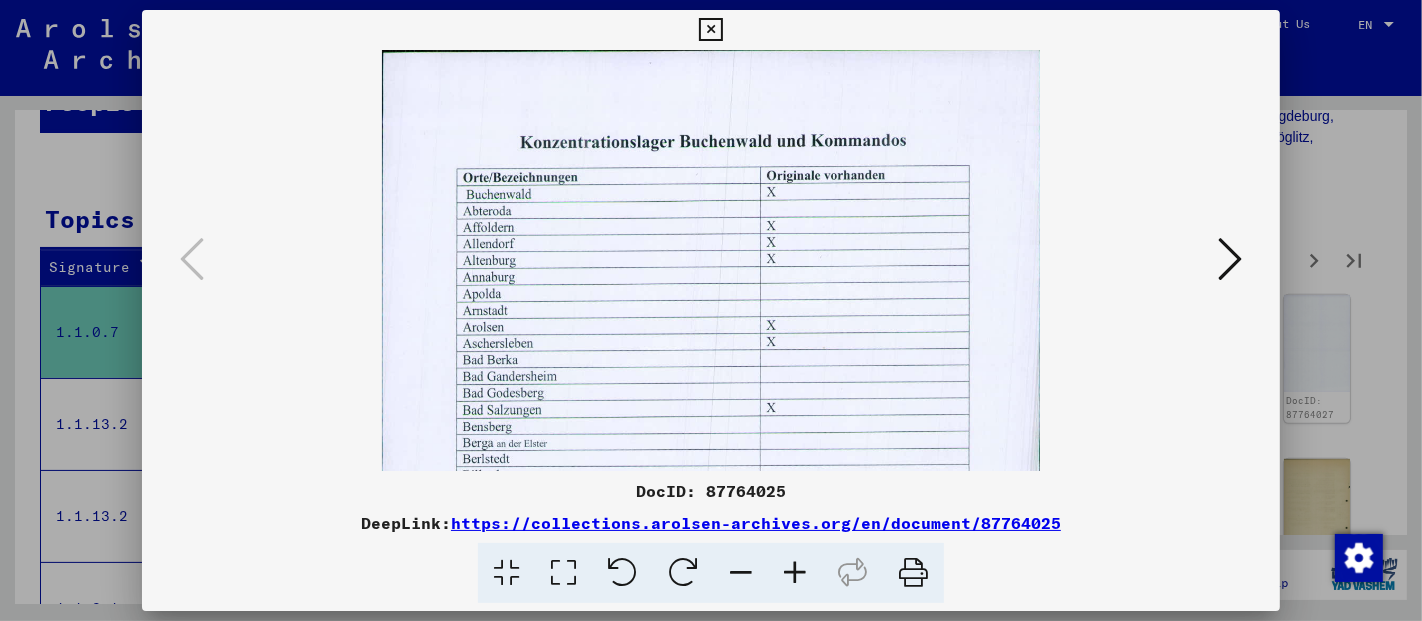 click at bounding box center (795, 573) 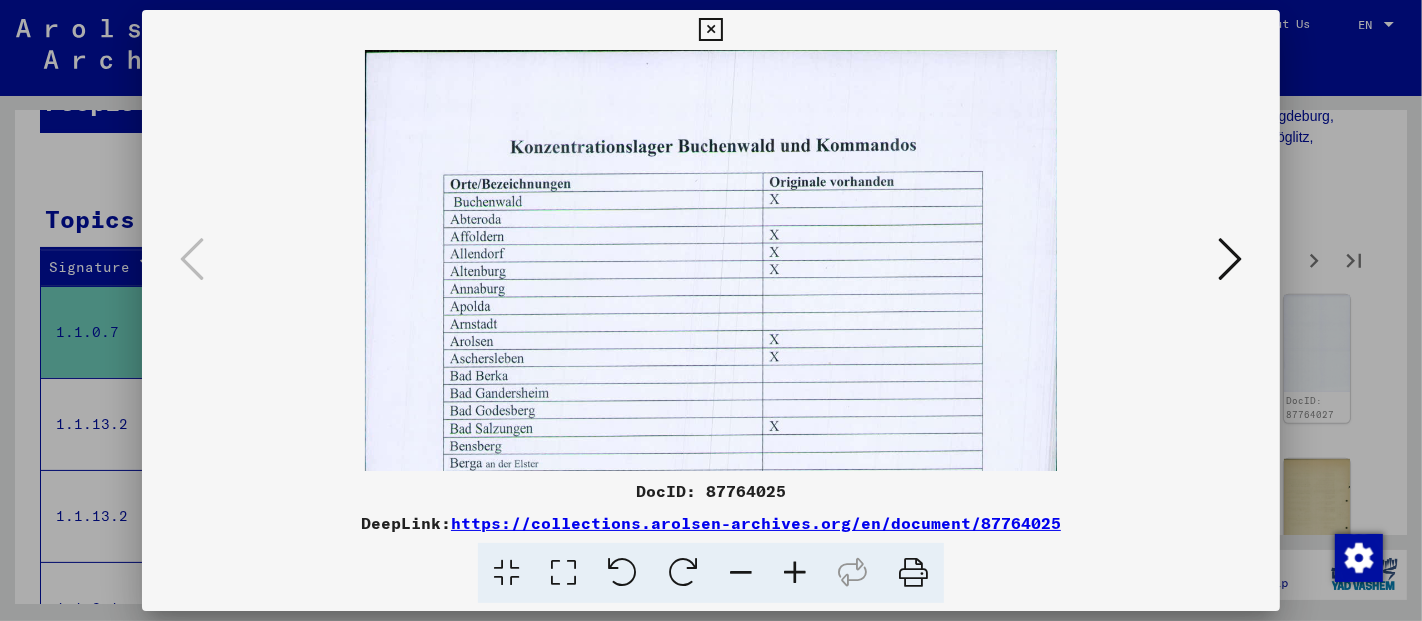 click at bounding box center (795, 573) 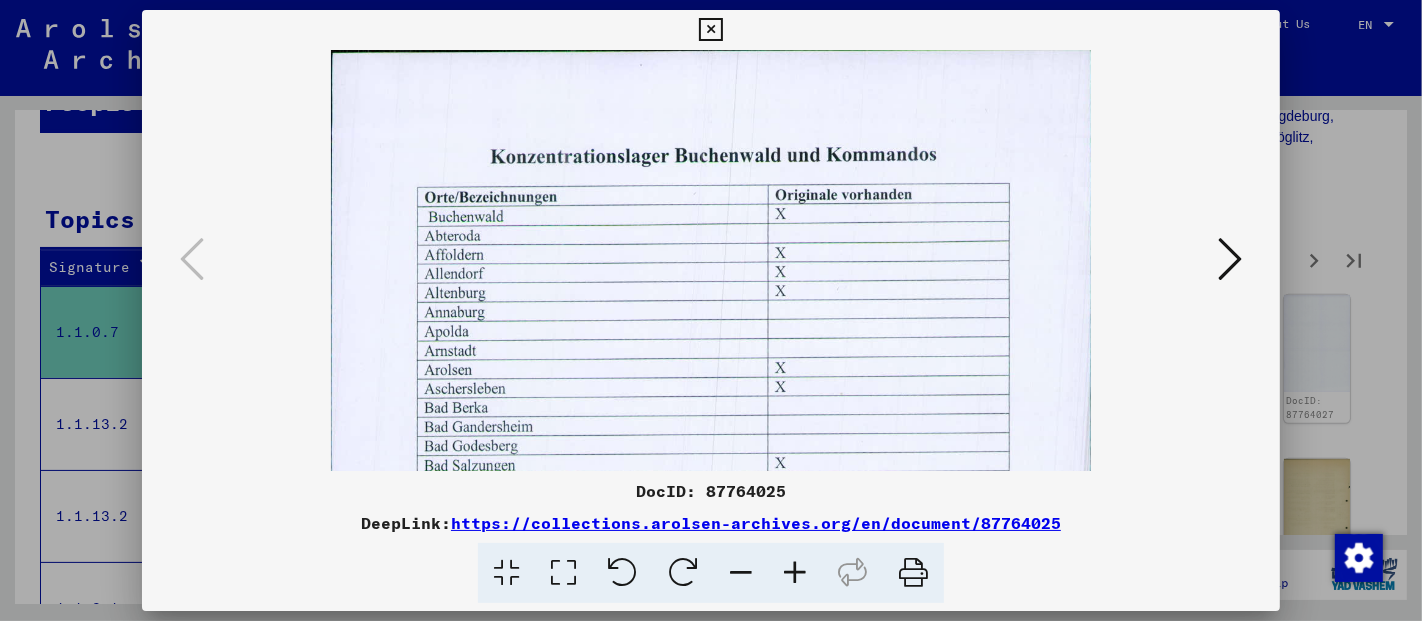 click at bounding box center (795, 573) 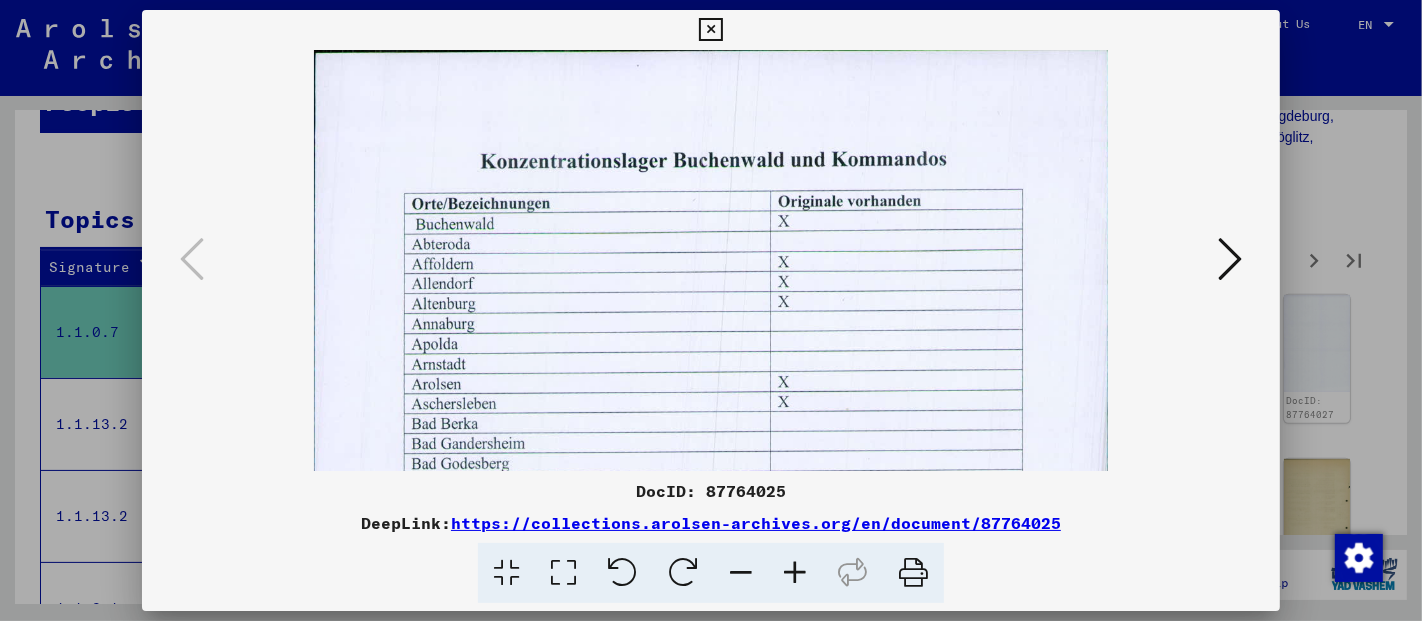 click at bounding box center [795, 573] 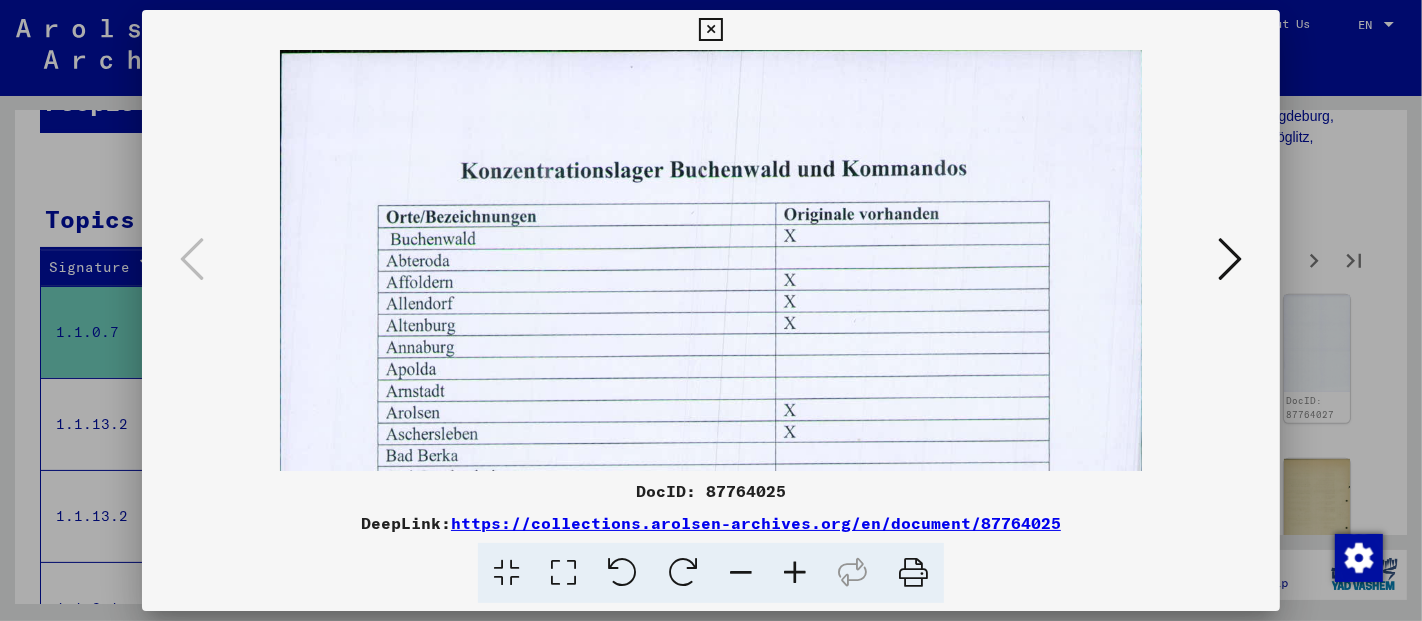 click at bounding box center [795, 573] 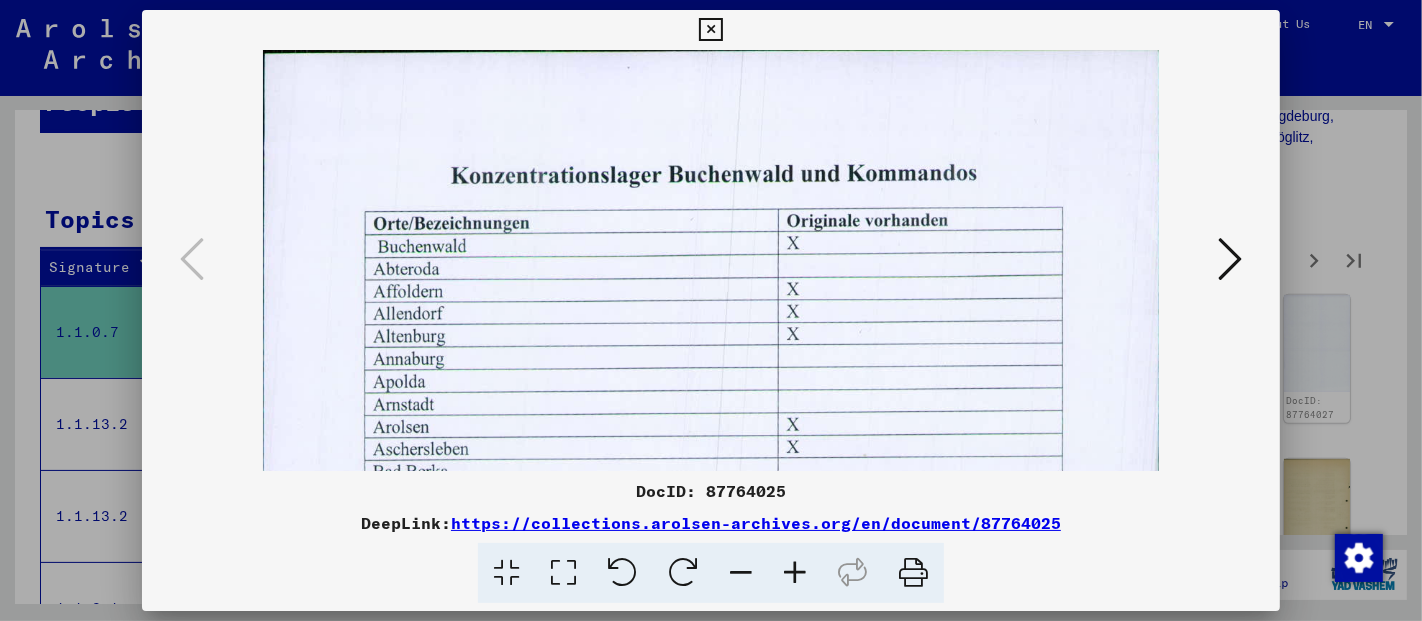 click at bounding box center [795, 573] 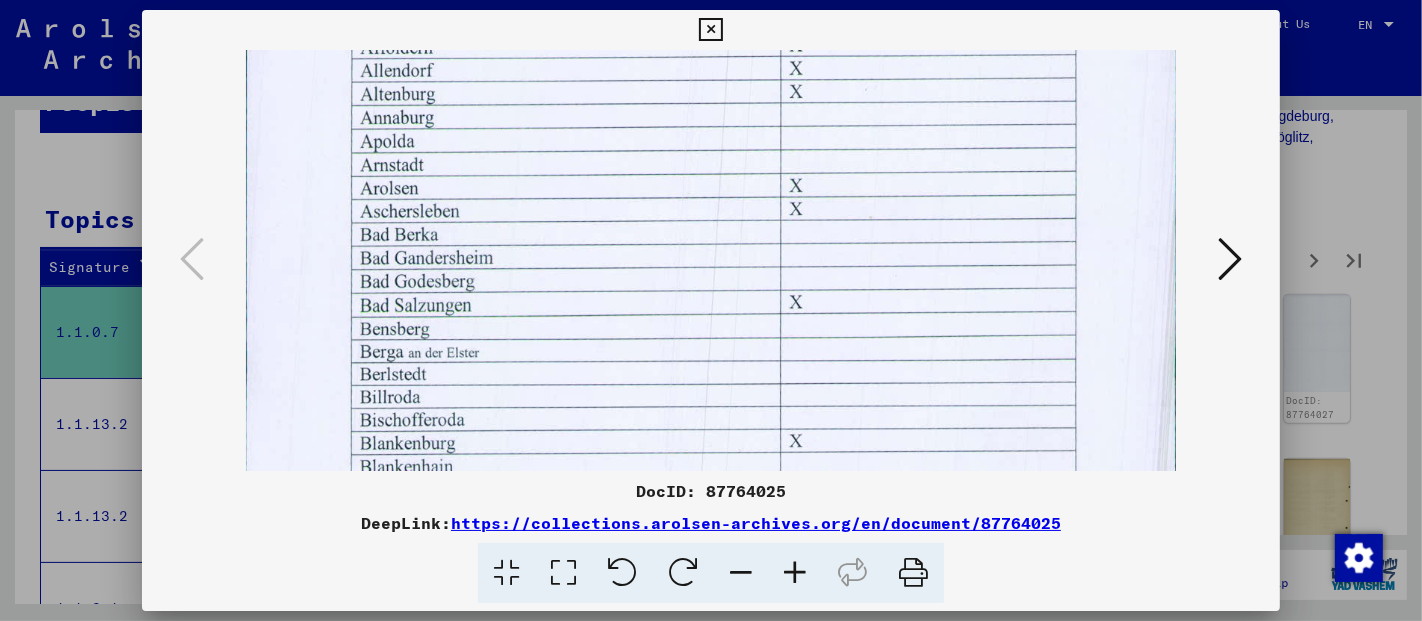 drag, startPoint x: 614, startPoint y: 415, endPoint x: 628, endPoint y: 163, distance: 252.3886 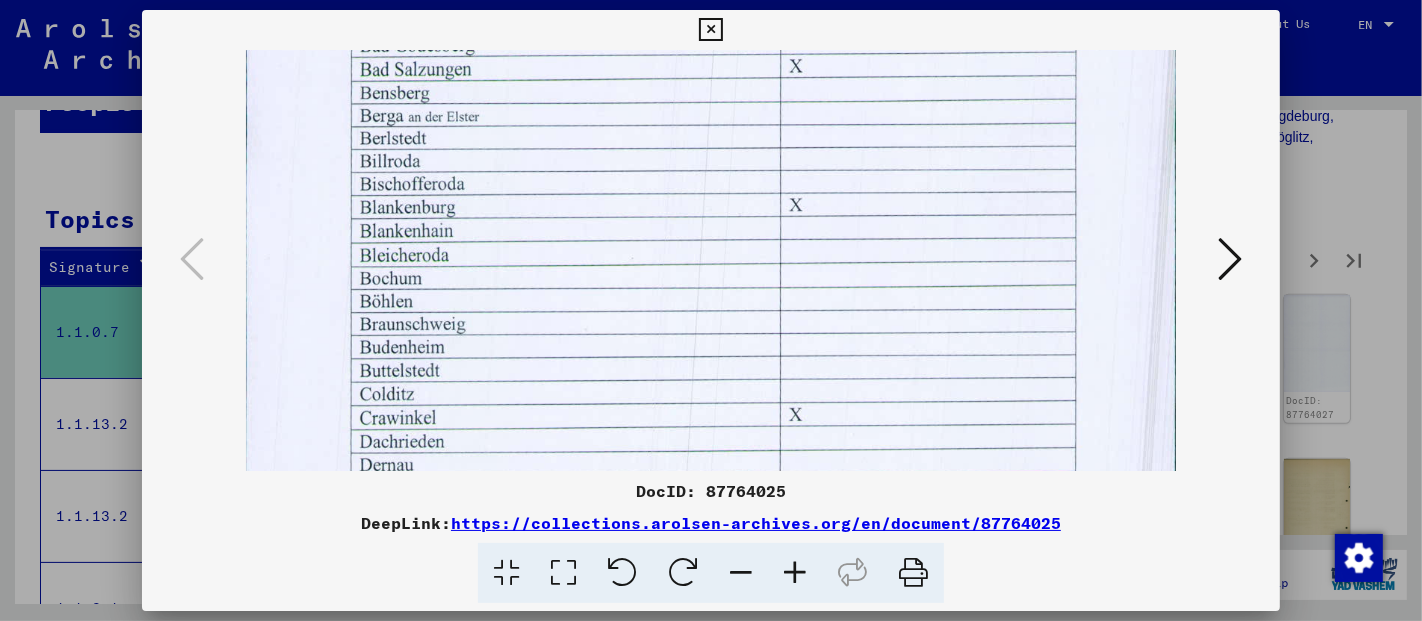 drag, startPoint x: 619, startPoint y: 392, endPoint x: 628, endPoint y: 155, distance: 237.17082 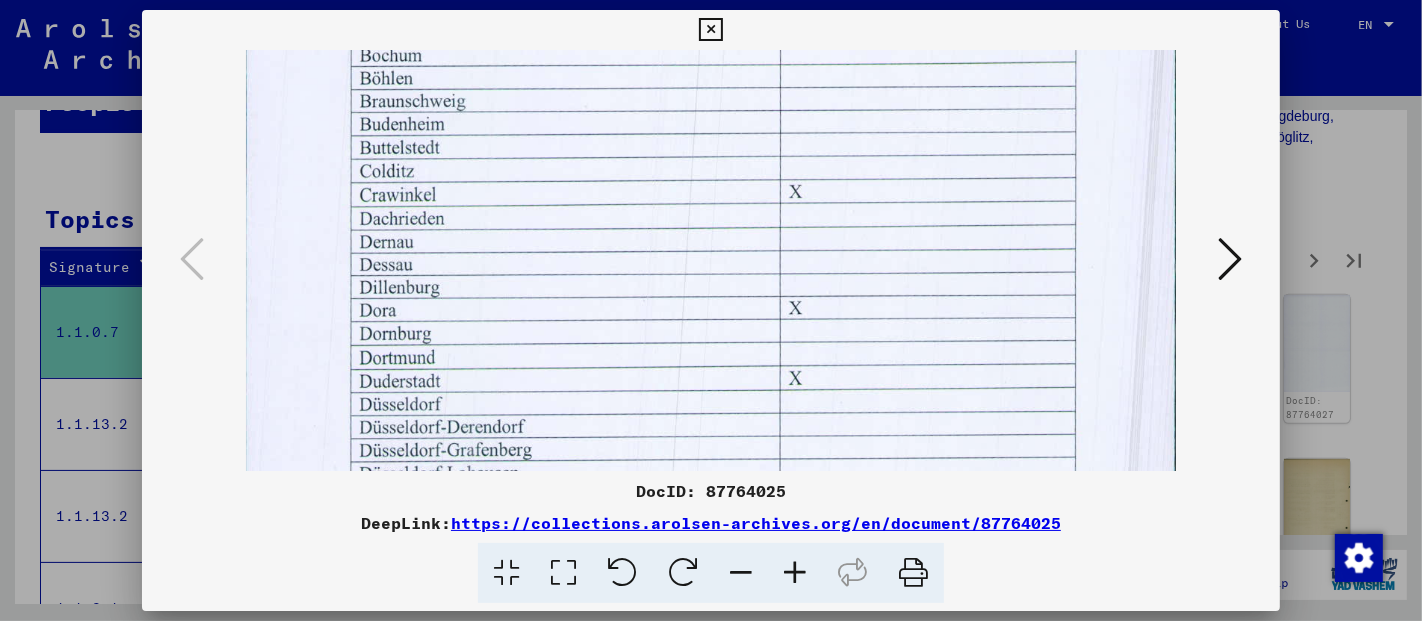 drag, startPoint x: 628, startPoint y: 383, endPoint x: 634, endPoint y: 159, distance: 224.08034 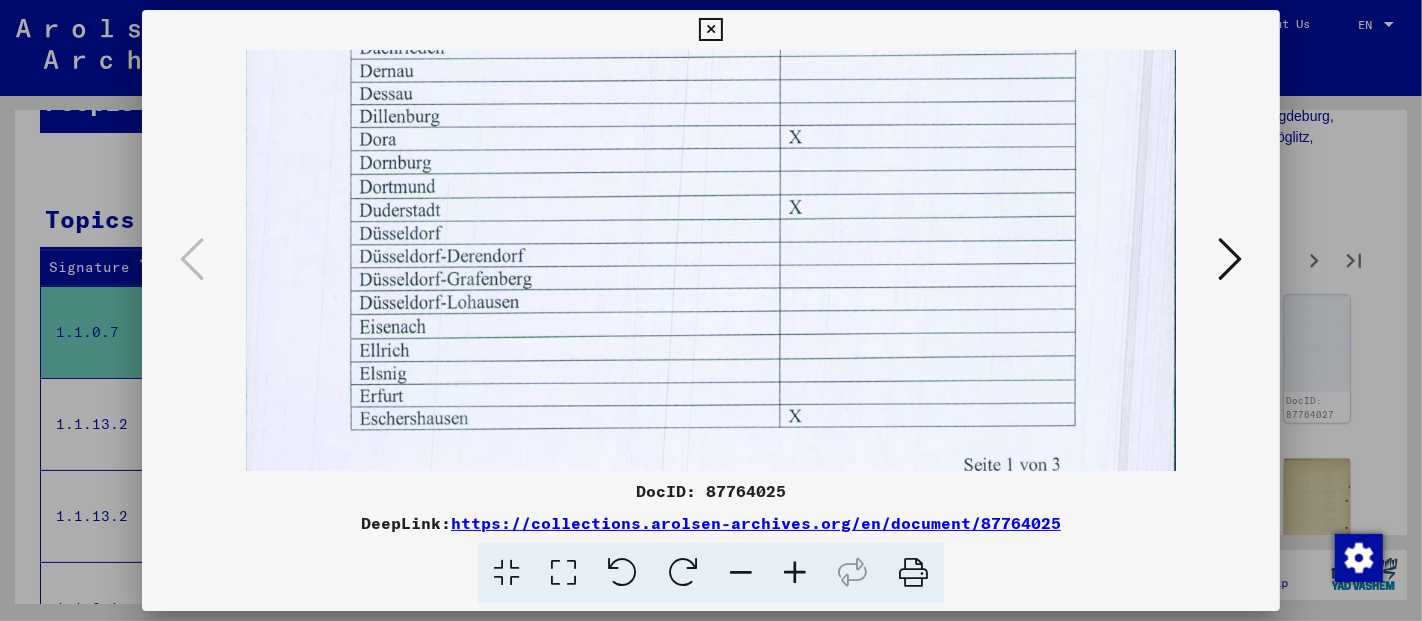 scroll, scrollTop: 950, scrollLeft: 0, axis: vertical 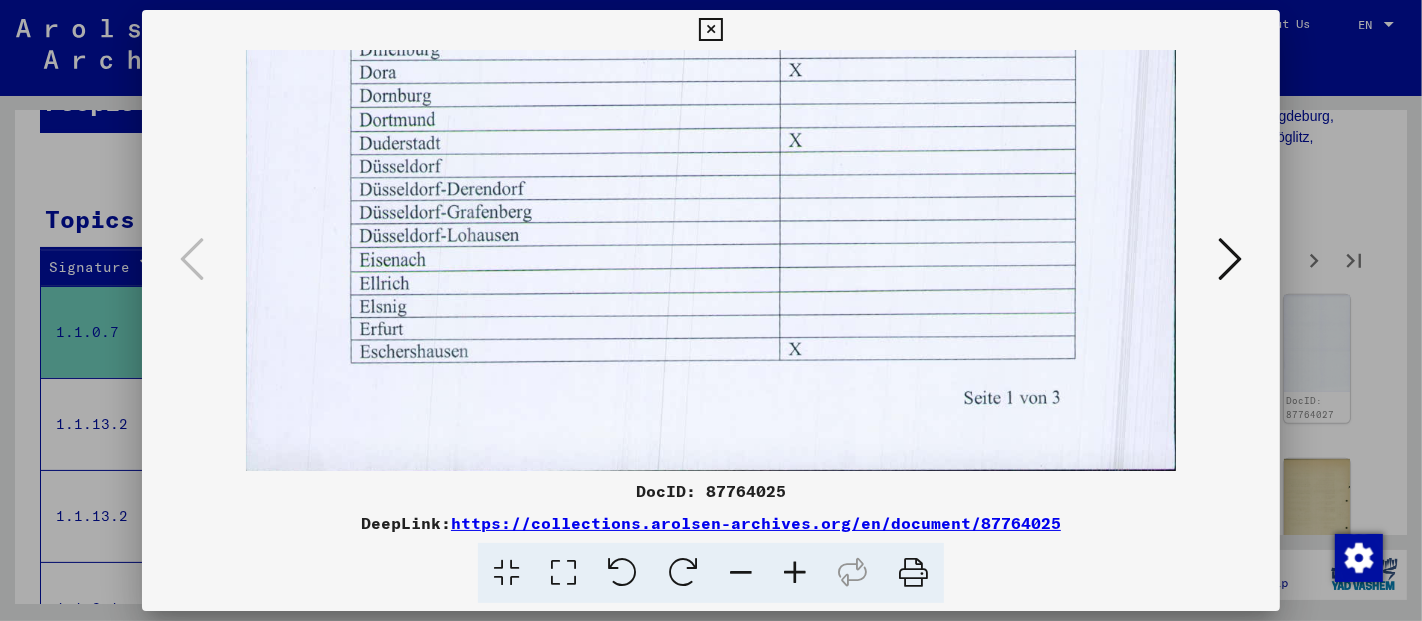 drag, startPoint x: 598, startPoint y: 404, endPoint x: 610, endPoint y: 160, distance: 244.2949 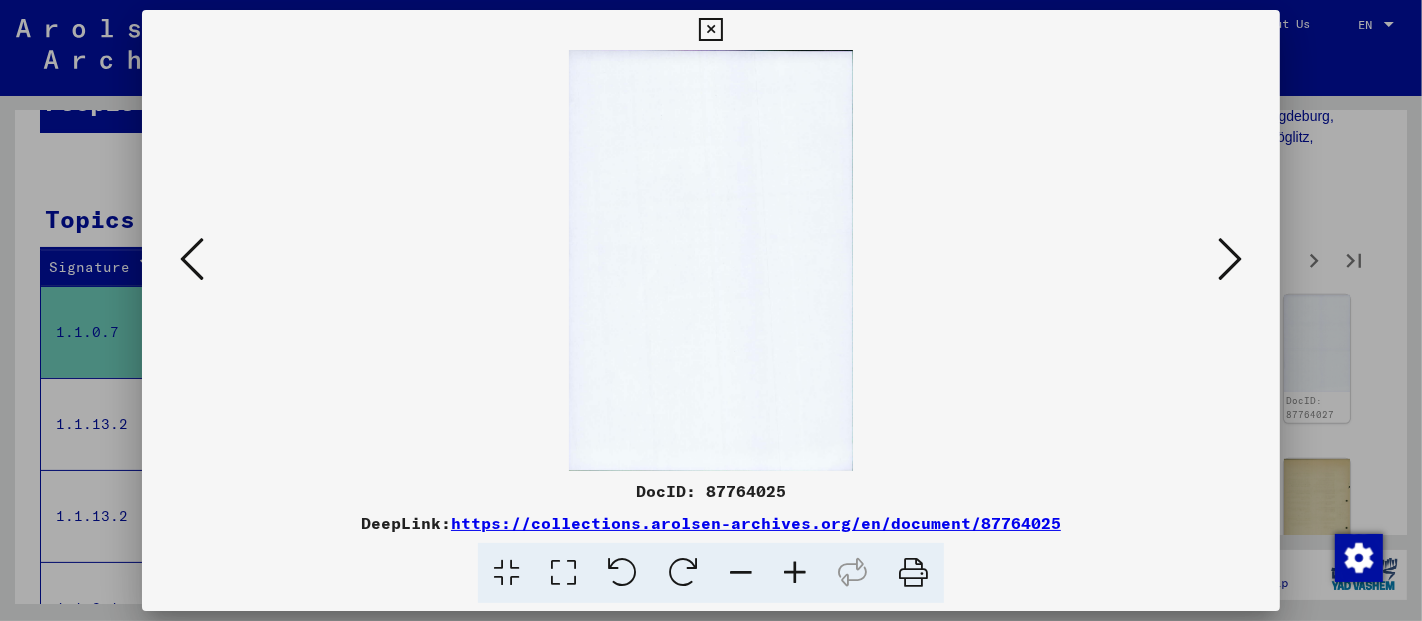 click at bounding box center (1230, 260) 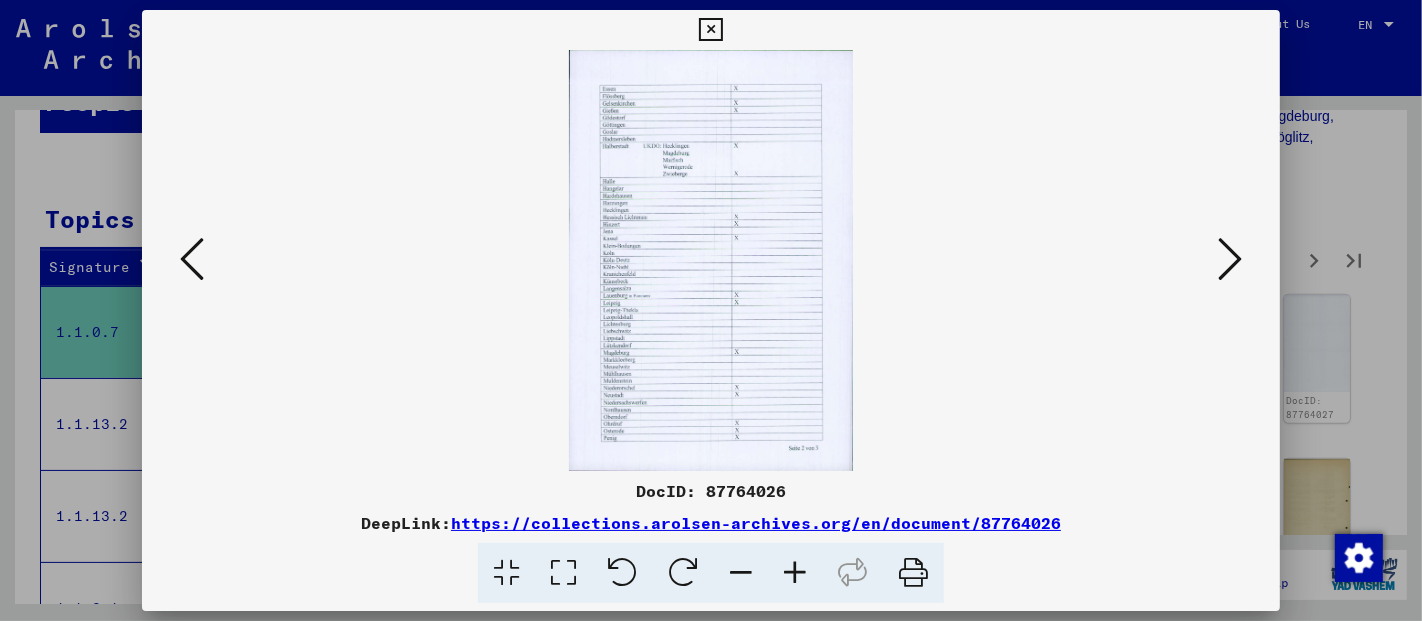 click at bounding box center (795, 573) 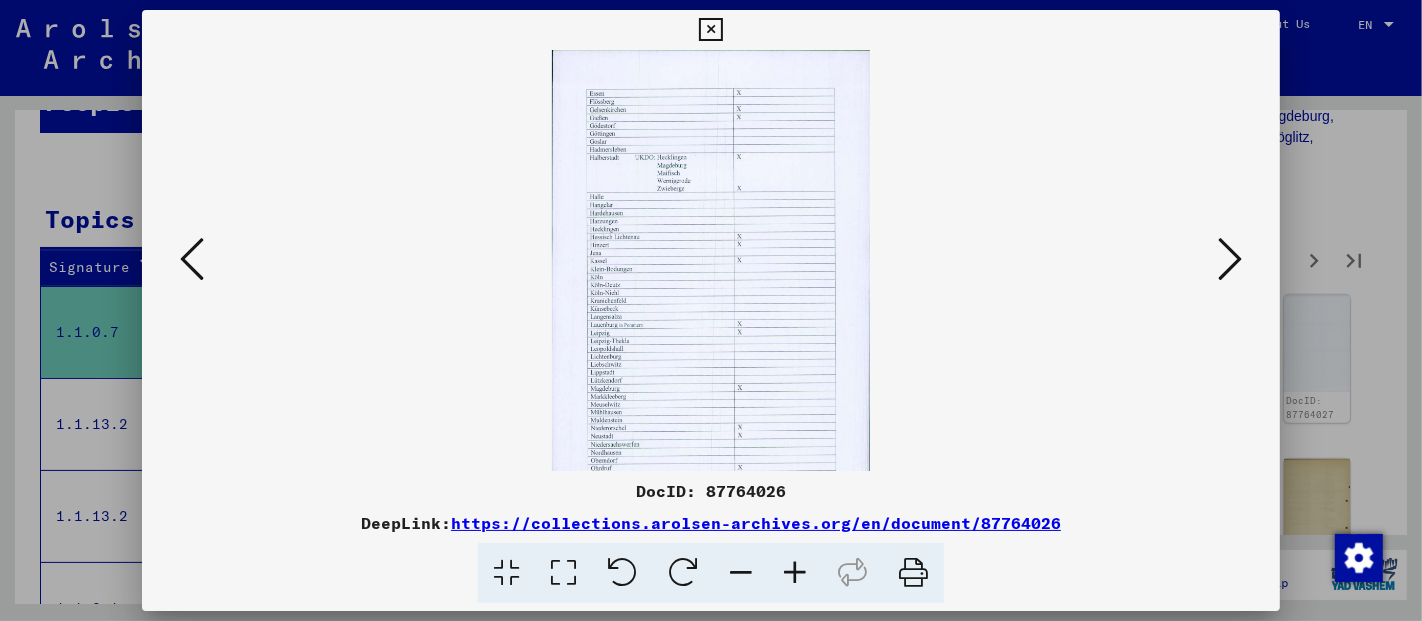 click at bounding box center [795, 573] 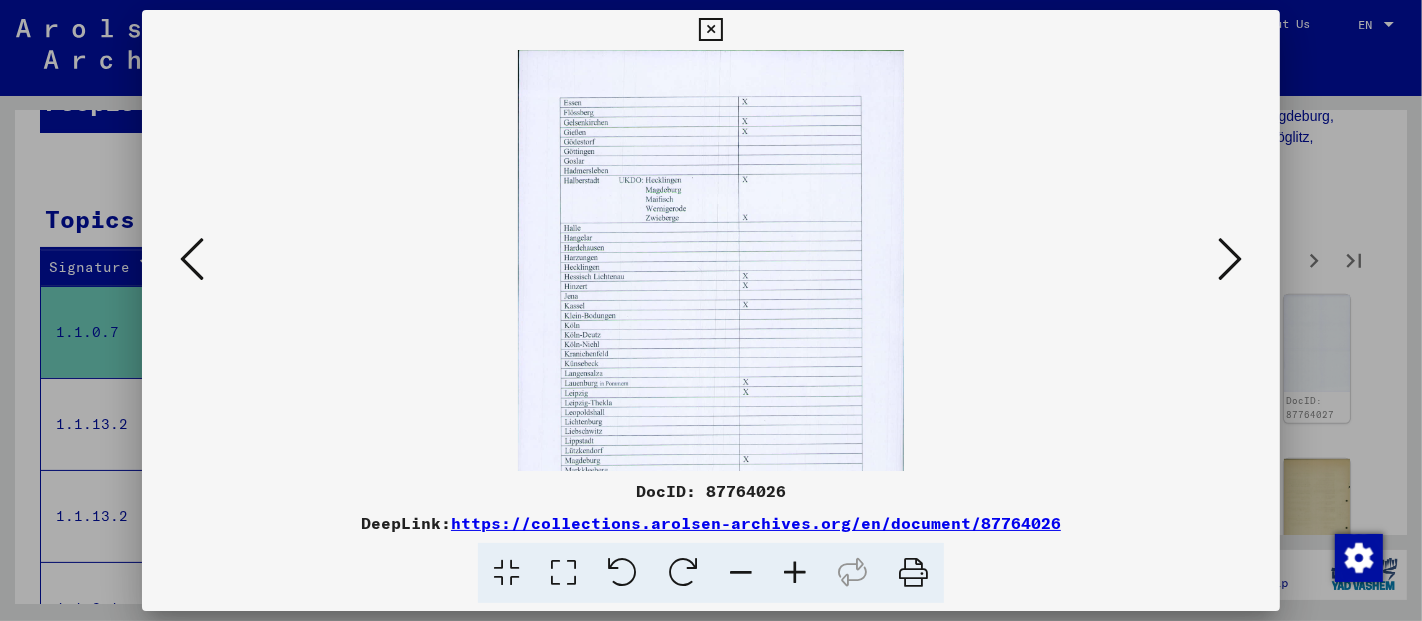 click at bounding box center [795, 573] 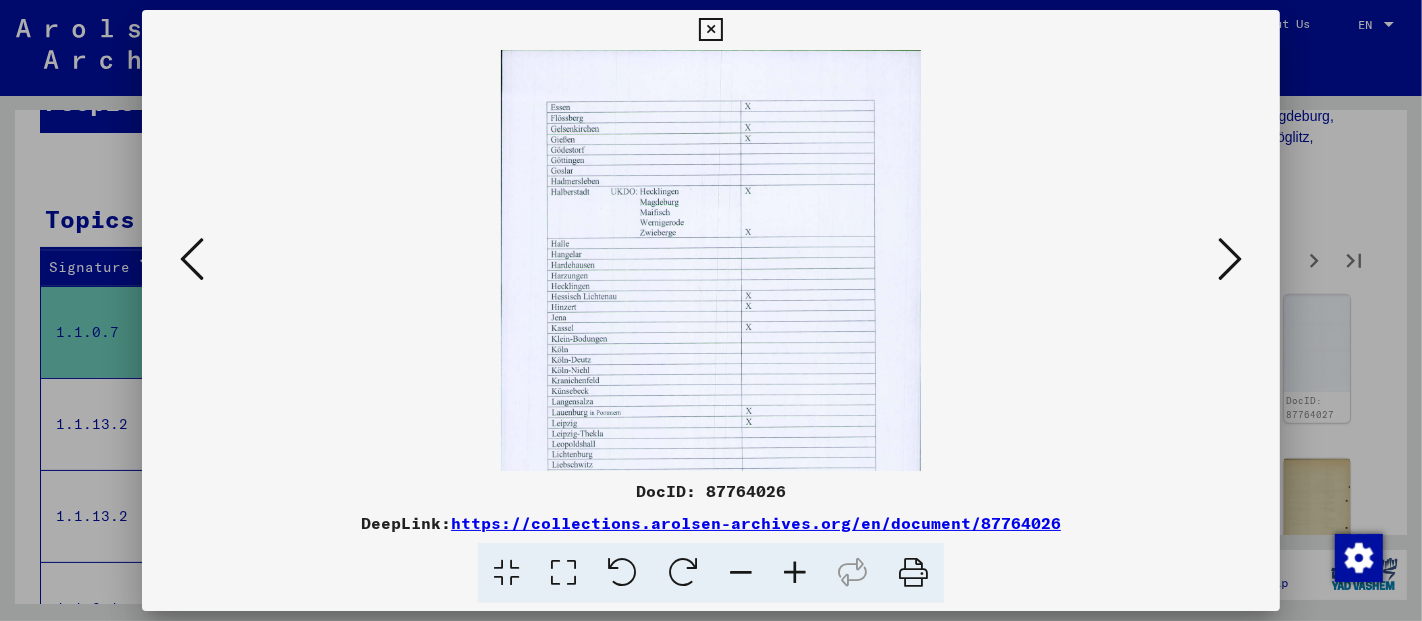 click at bounding box center (795, 573) 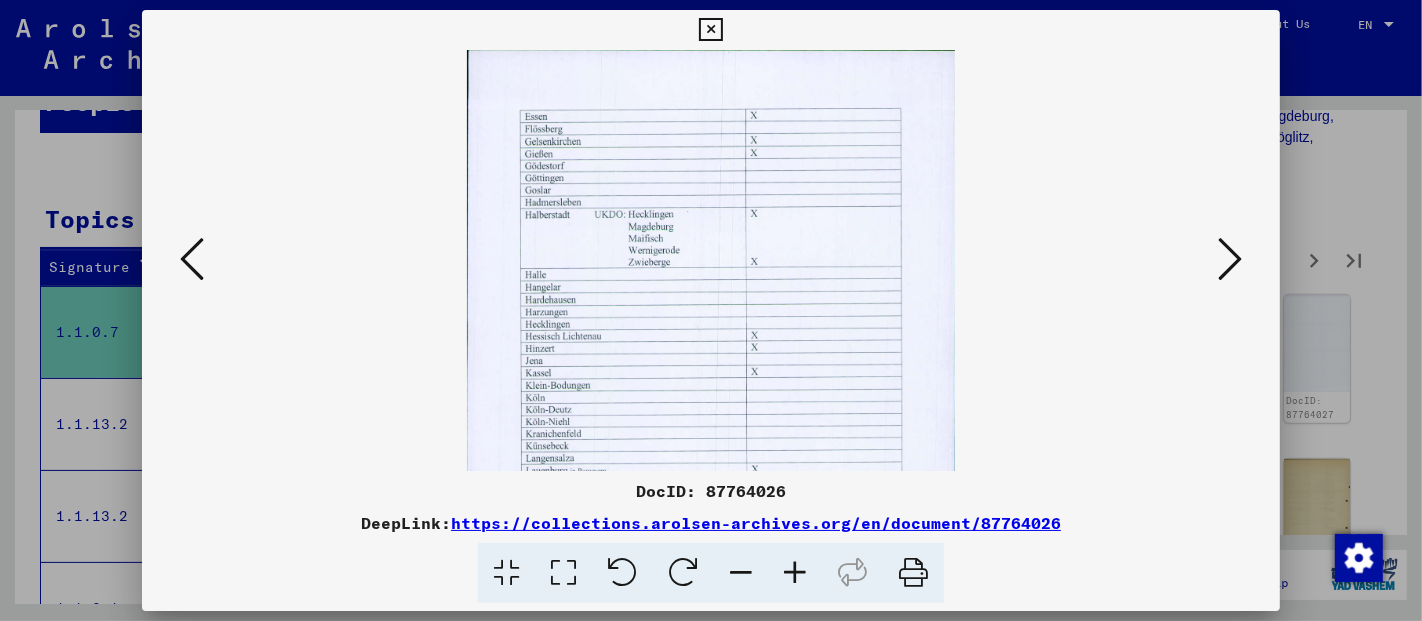 click at bounding box center [795, 573] 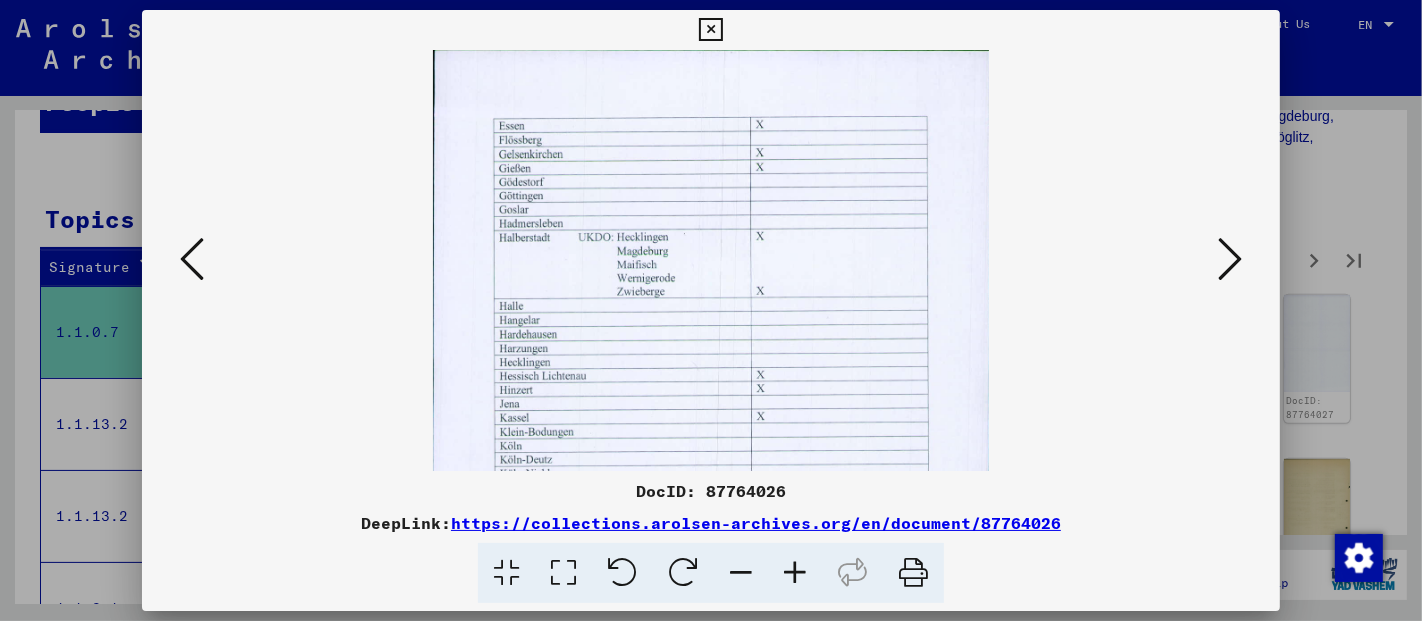 click at bounding box center [795, 573] 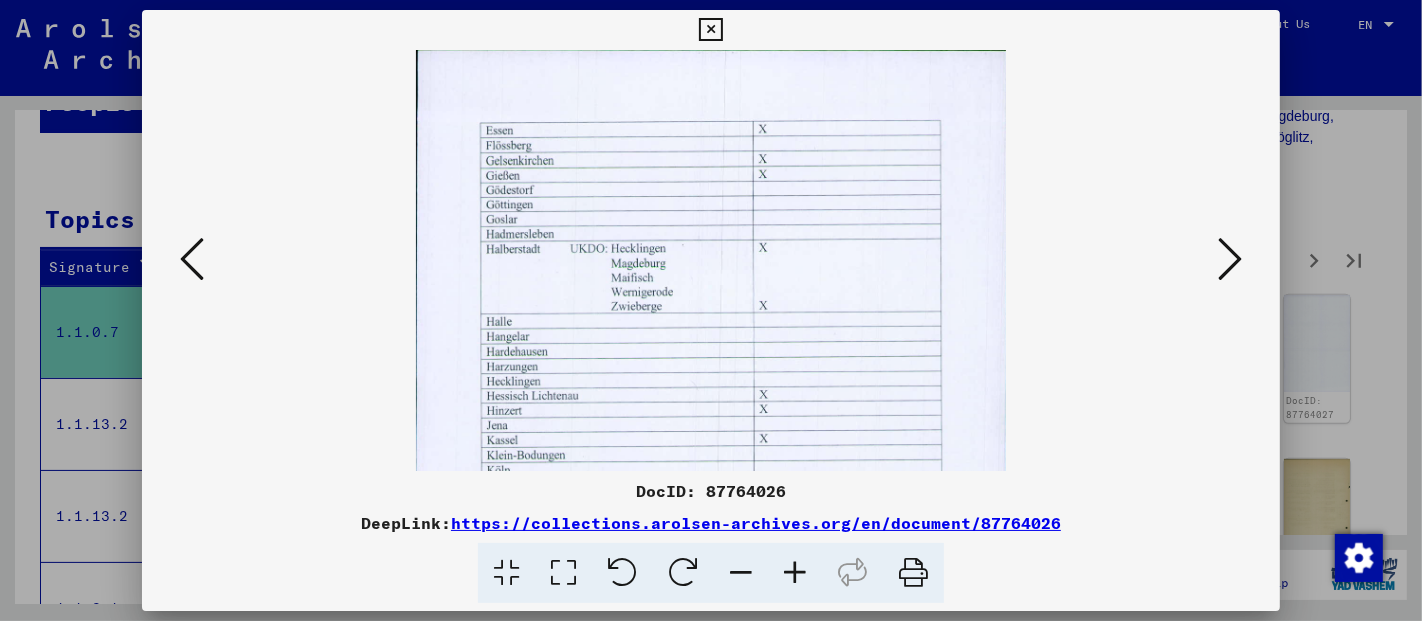 click at bounding box center (795, 573) 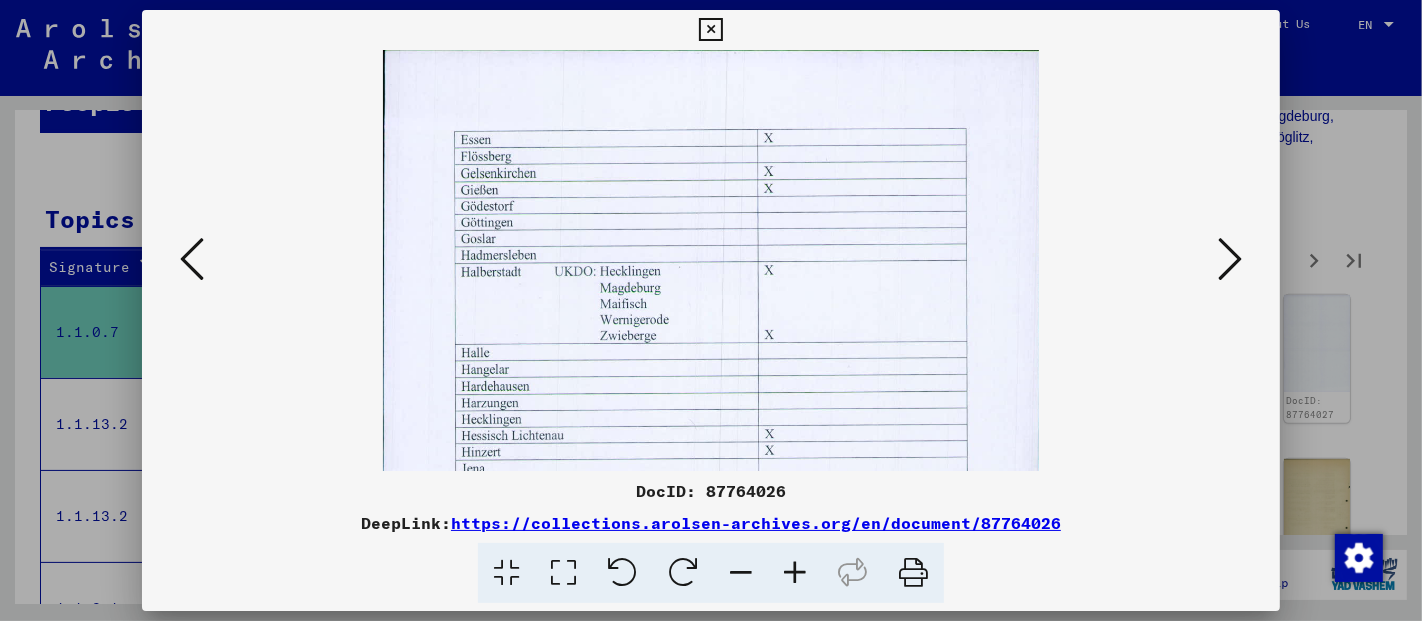 click at bounding box center (795, 573) 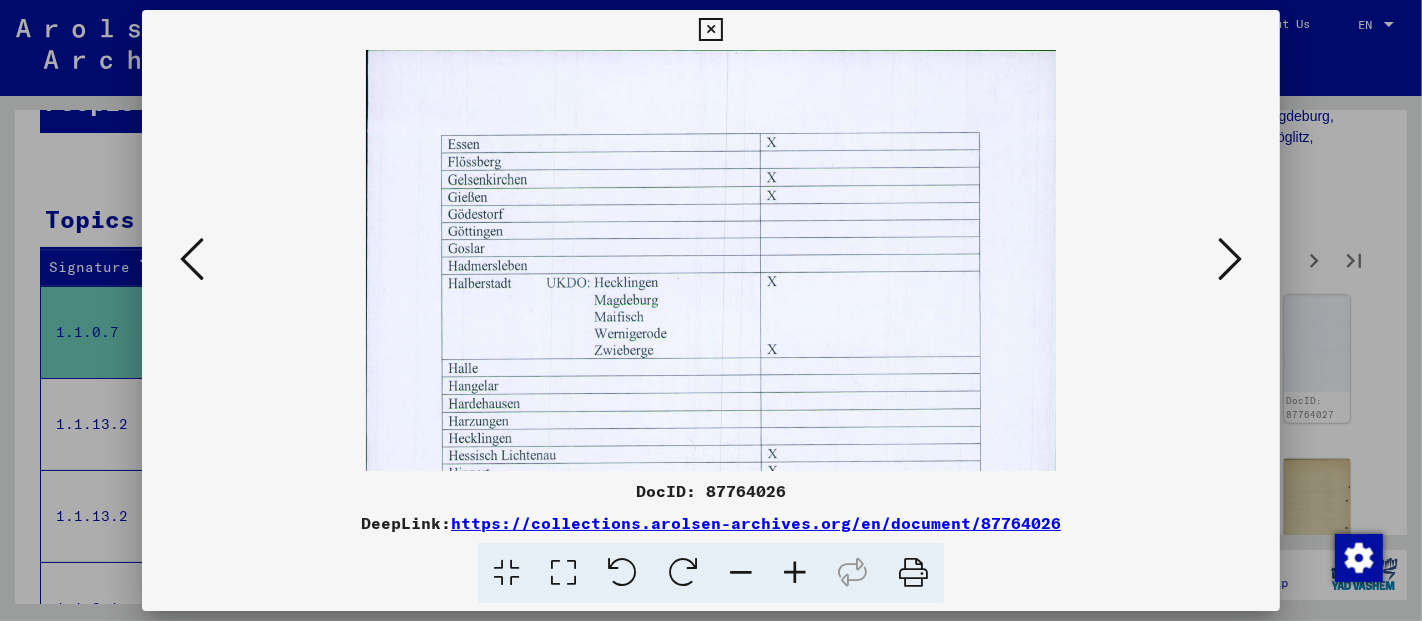 click at bounding box center [795, 573] 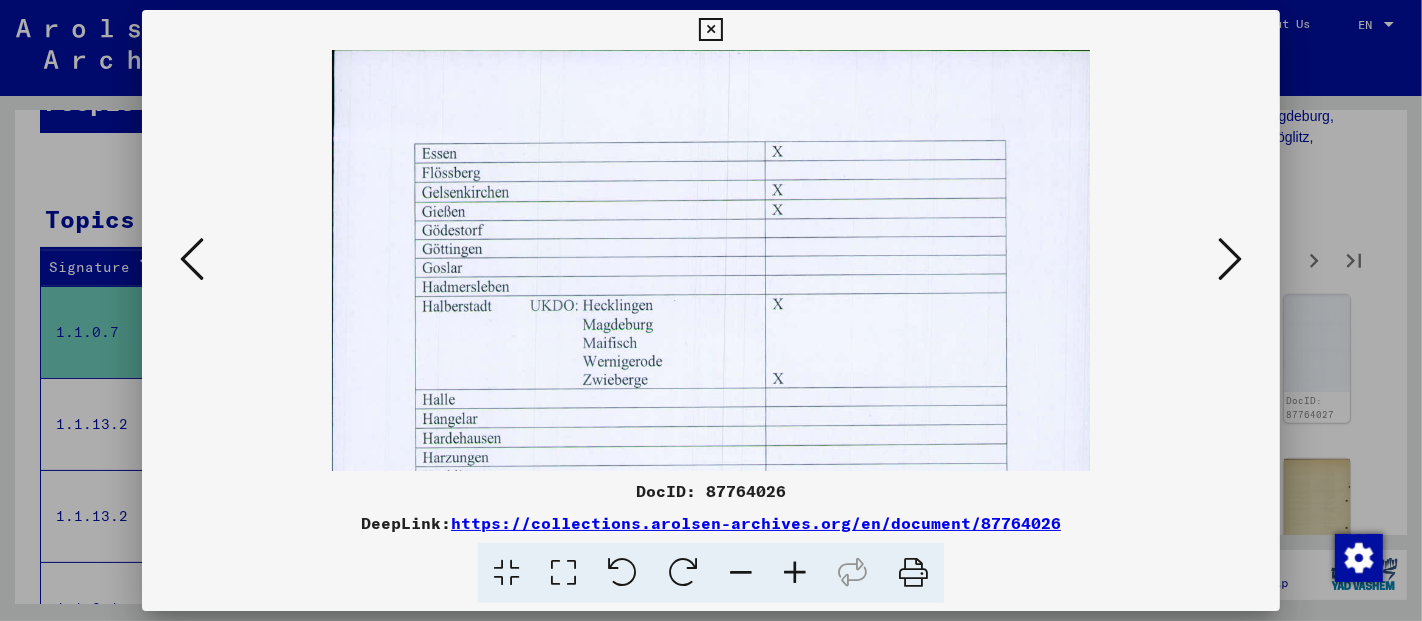 click at bounding box center [795, 573] 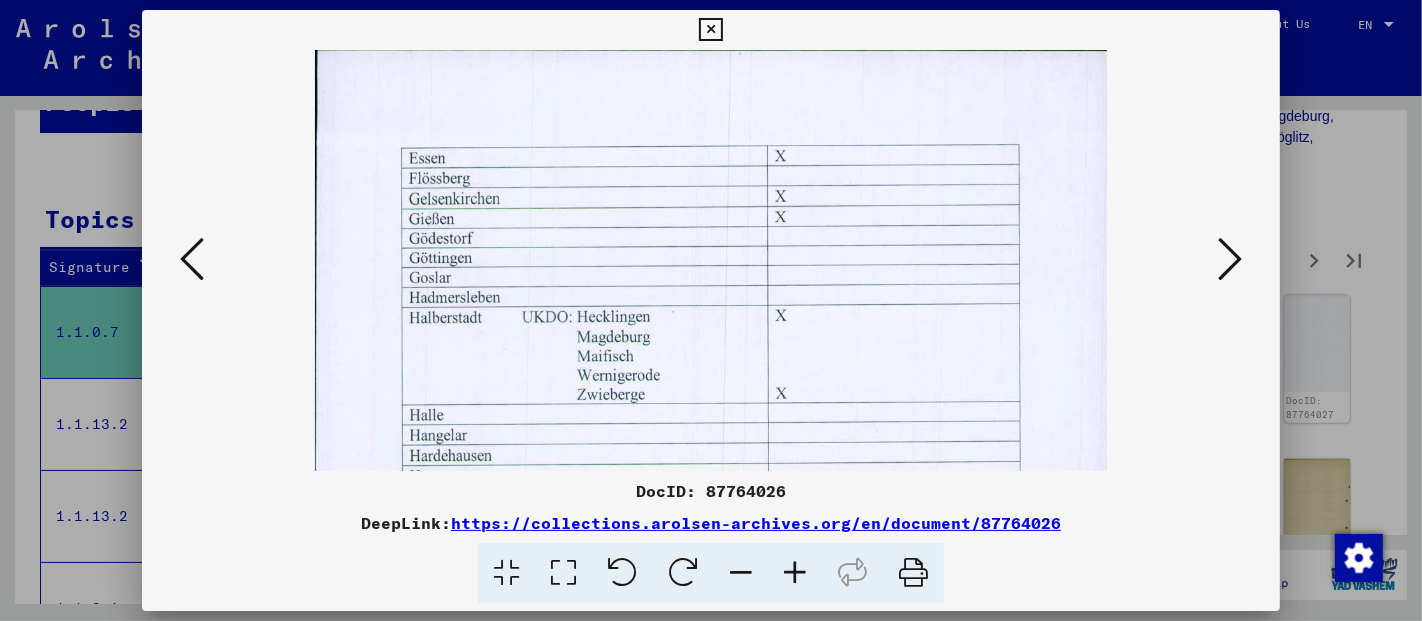 click at bounding box center (795, 573) 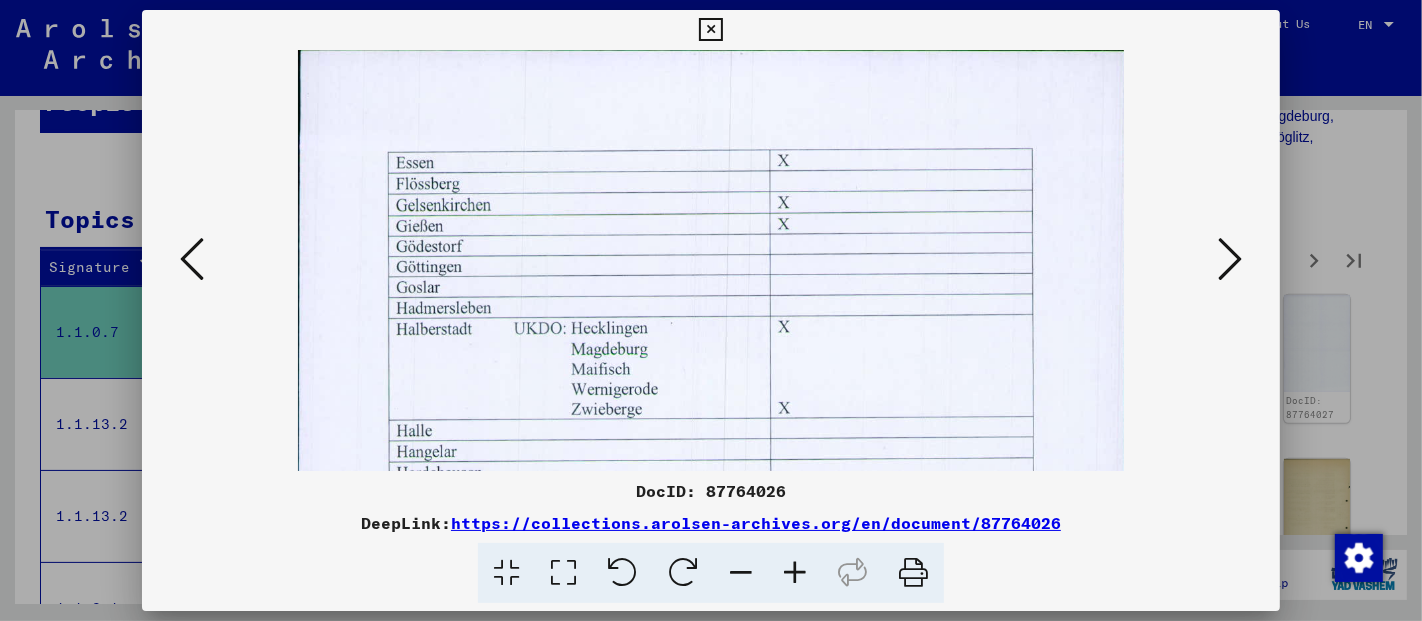 click at bounding box center (795, 573) 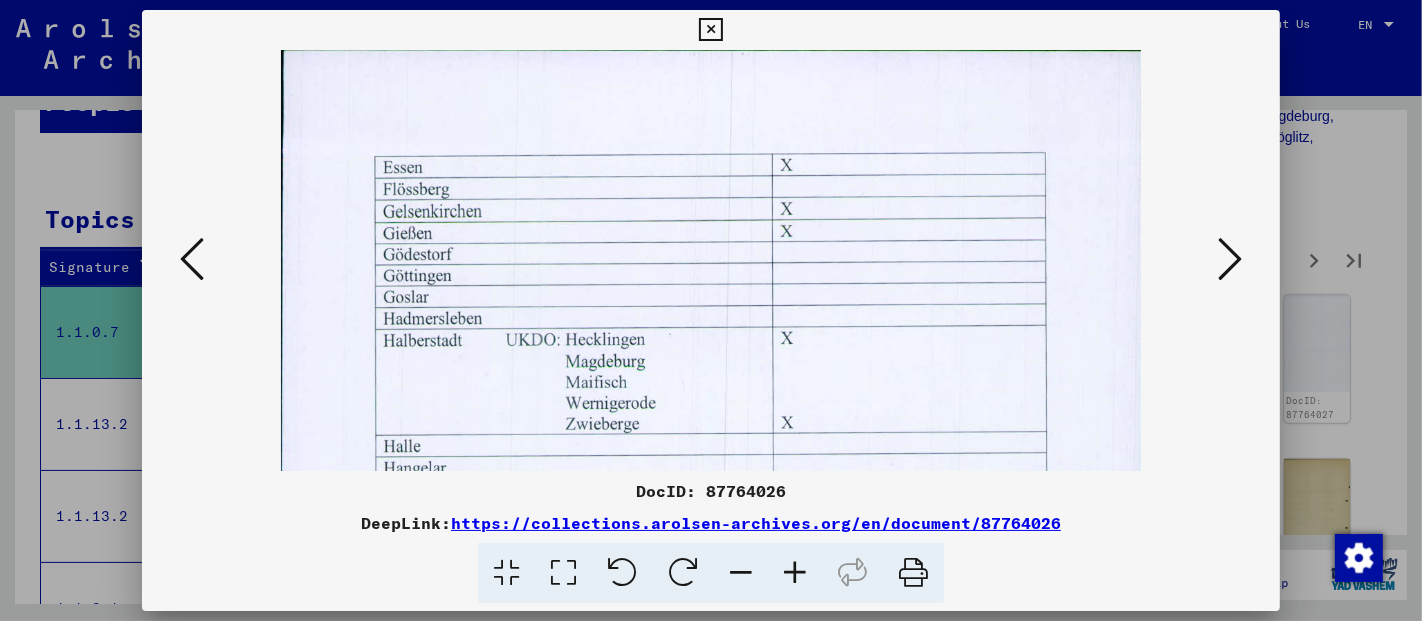 click at bounding box center [795, 573] 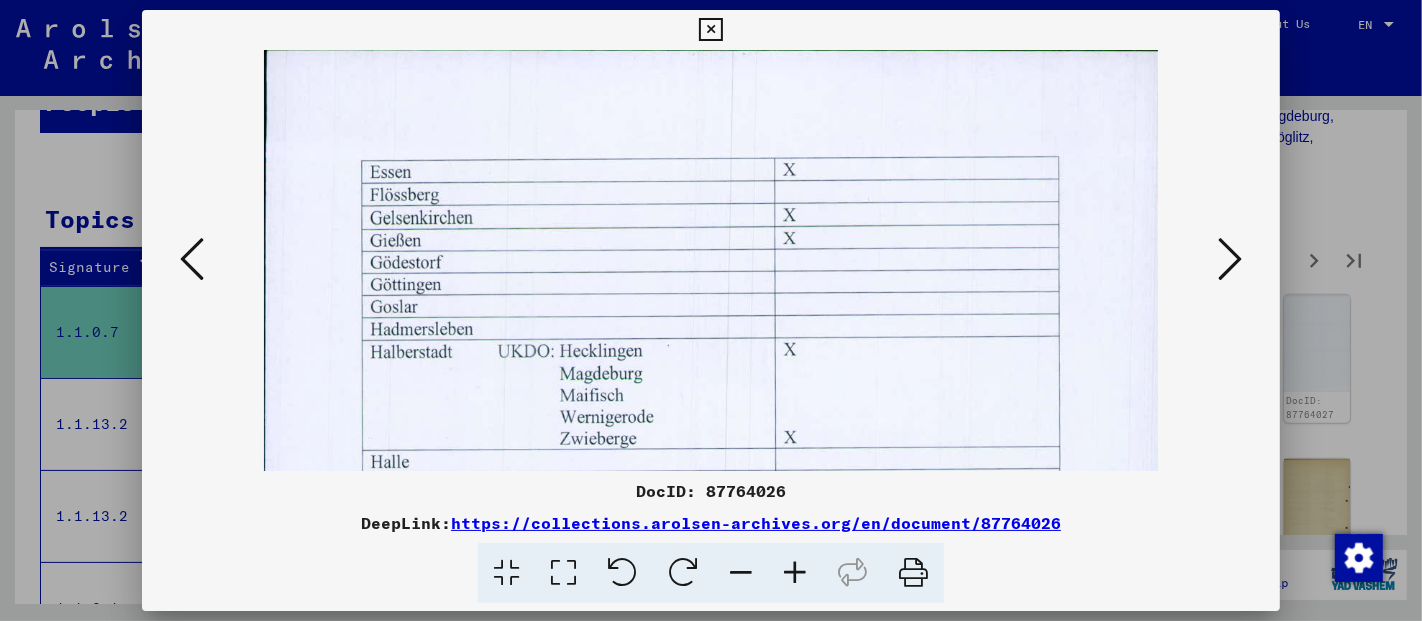click at bounding box center [795, 573] 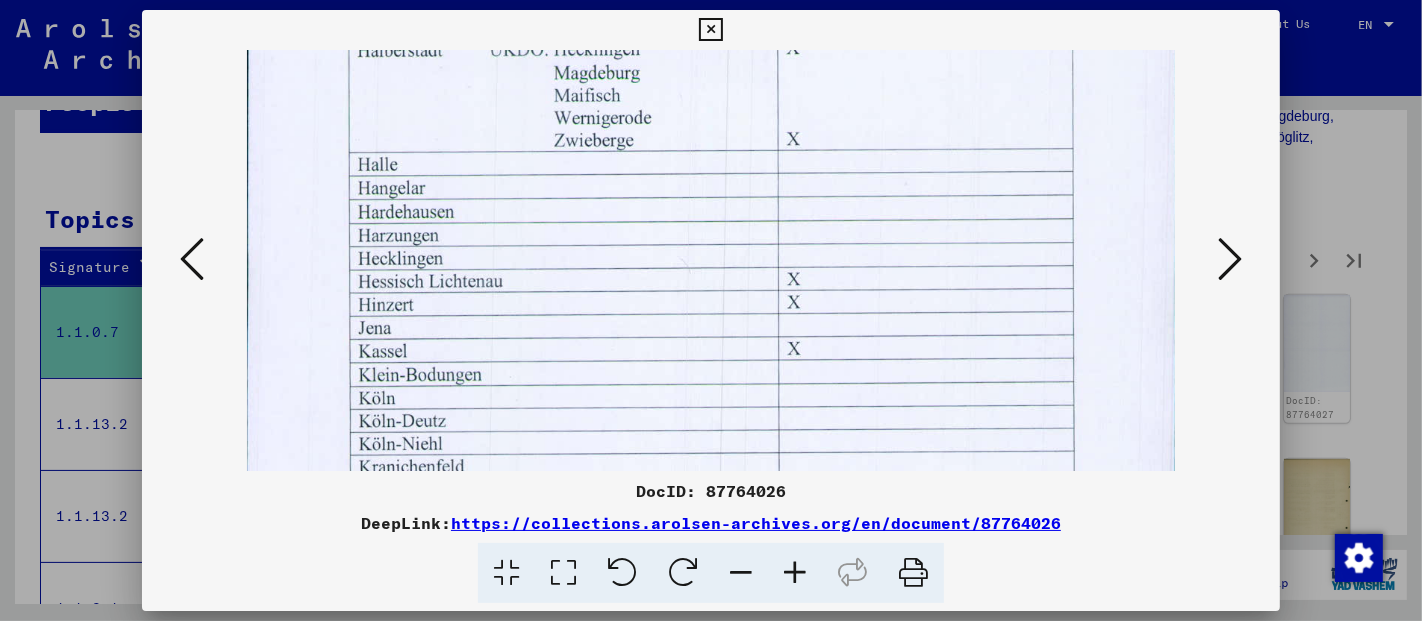 drag, startPoint x: 728, startPoint y: 202, endPoint x: 728, endPoint y: 59, distance: 143 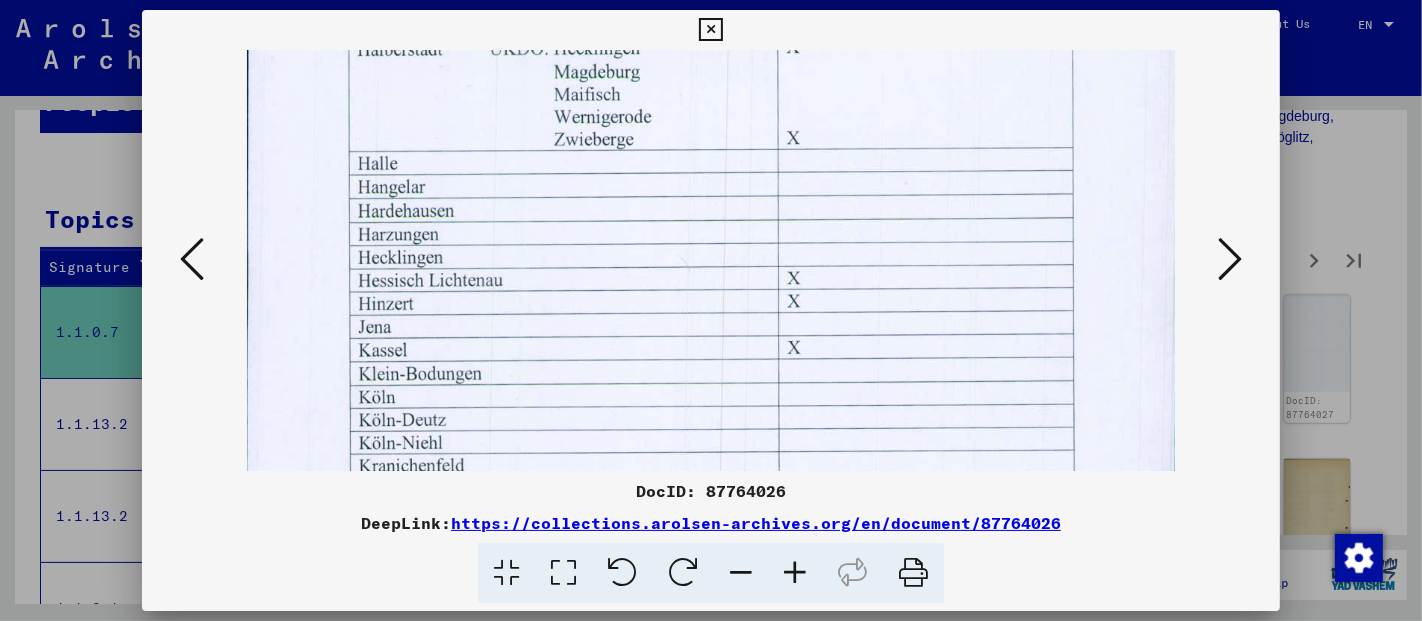 click at bounding box center [710, 421] 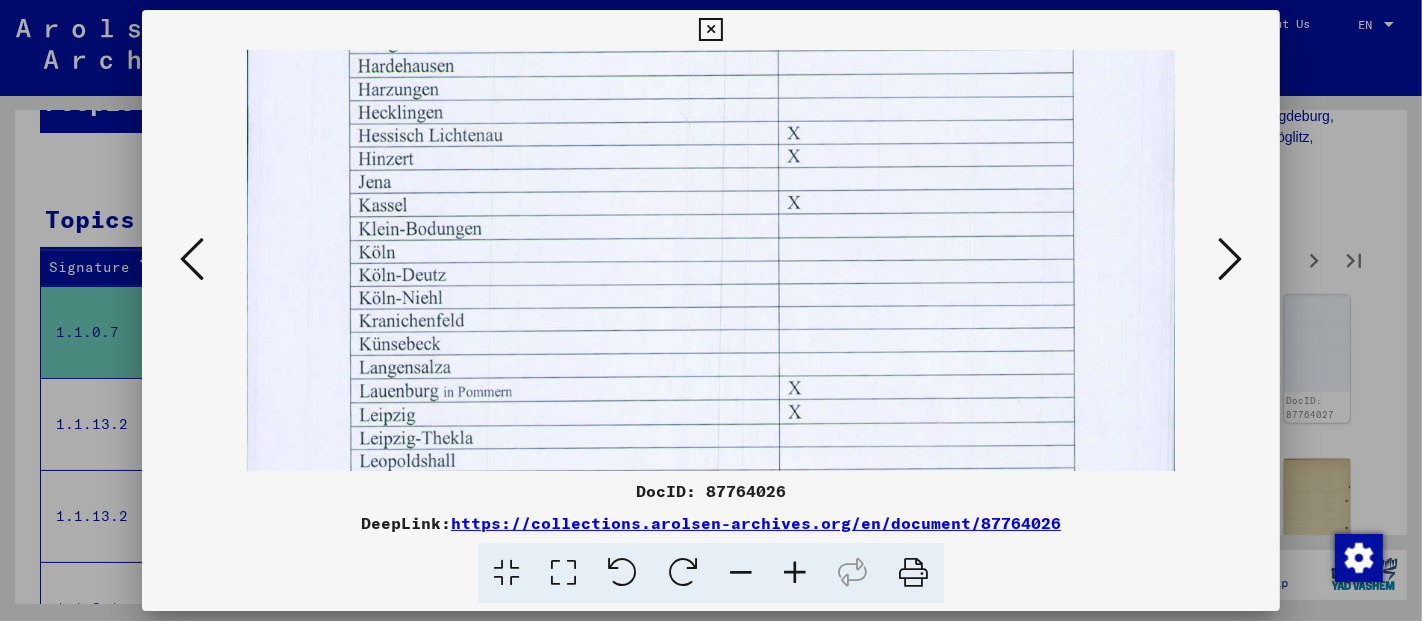 drag, startPoint x: 734, startPoint y: 367, endPoint x: 734, endPoint y: 230, distance: 137 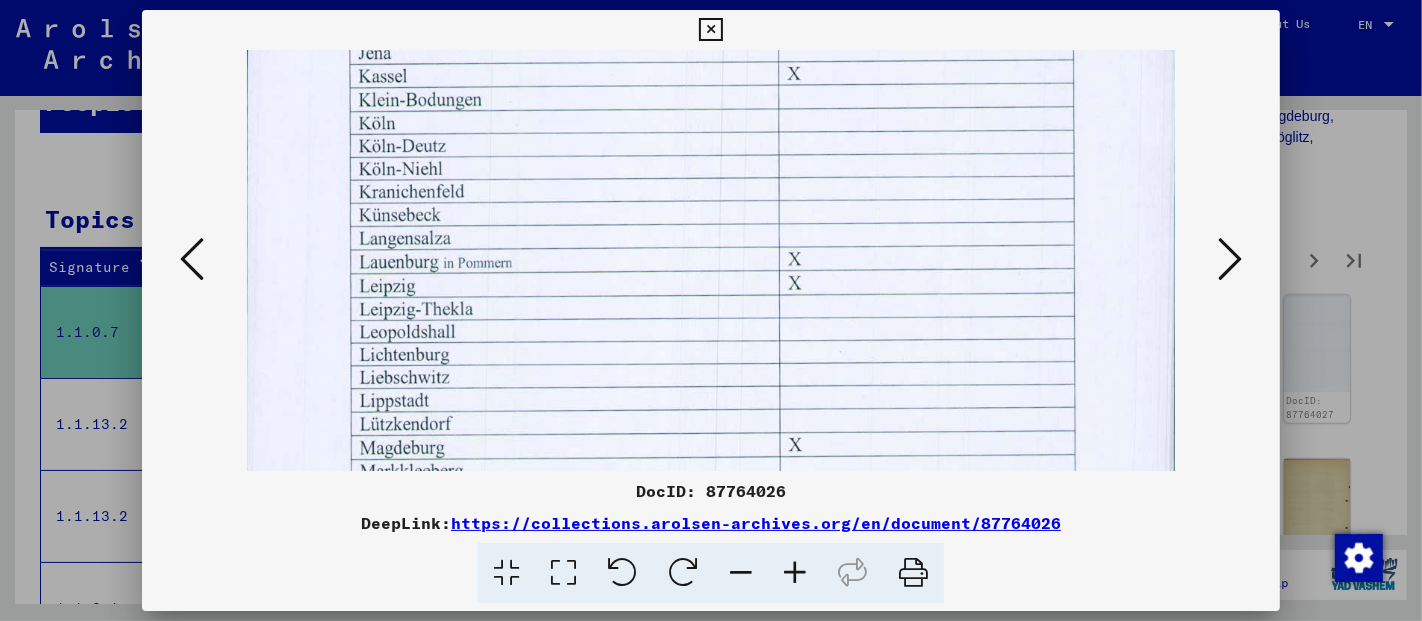 drag, startPoint x: 725, startPoint y: 387, endPoint x: 729, endPoint y: 258, distance: 129.062 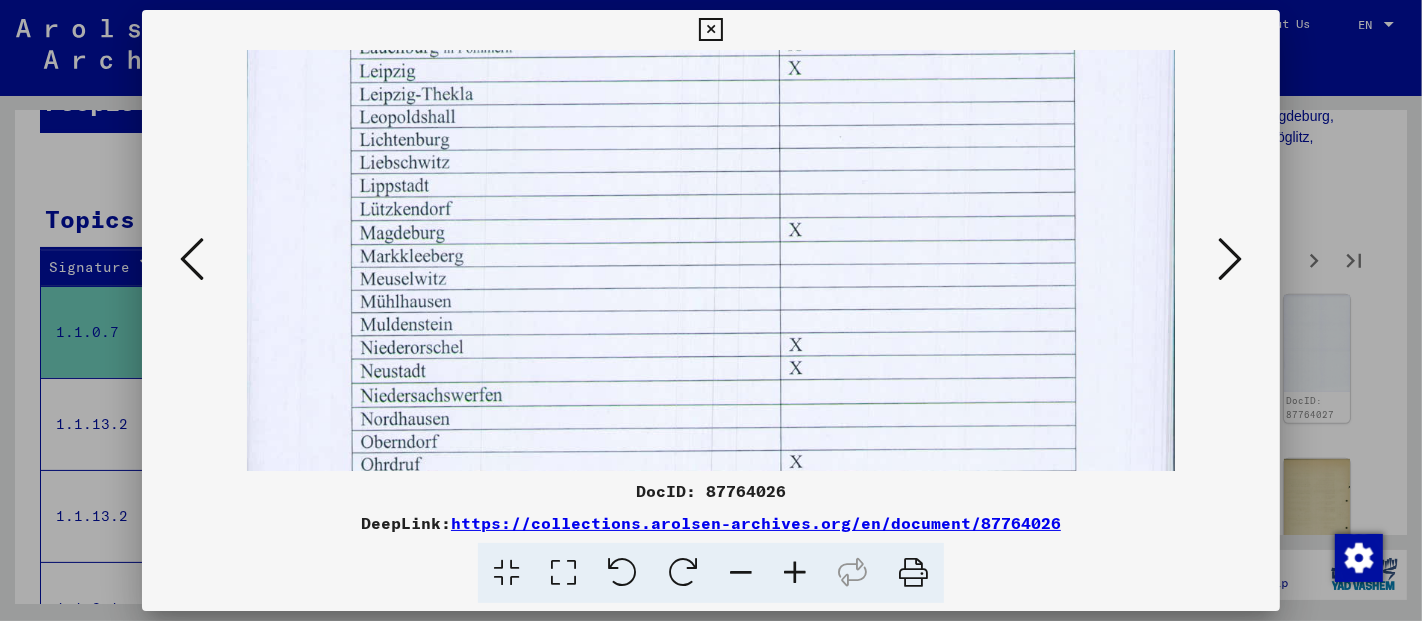 drag, startPoint x: 698, startPoint y: 355, endPoint x: 677, endPoint y: 137, distance: 219.00912 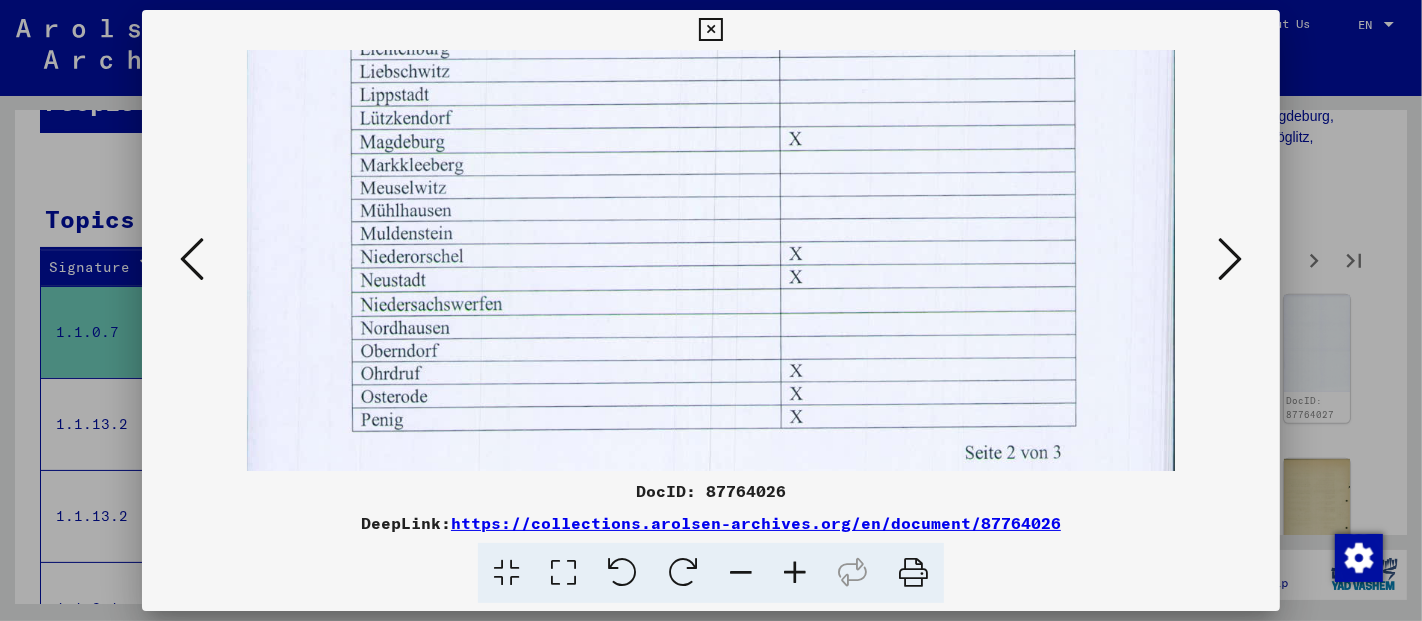 scroll, scrollTop: 894, scrollLeft: 0, axis: vertical 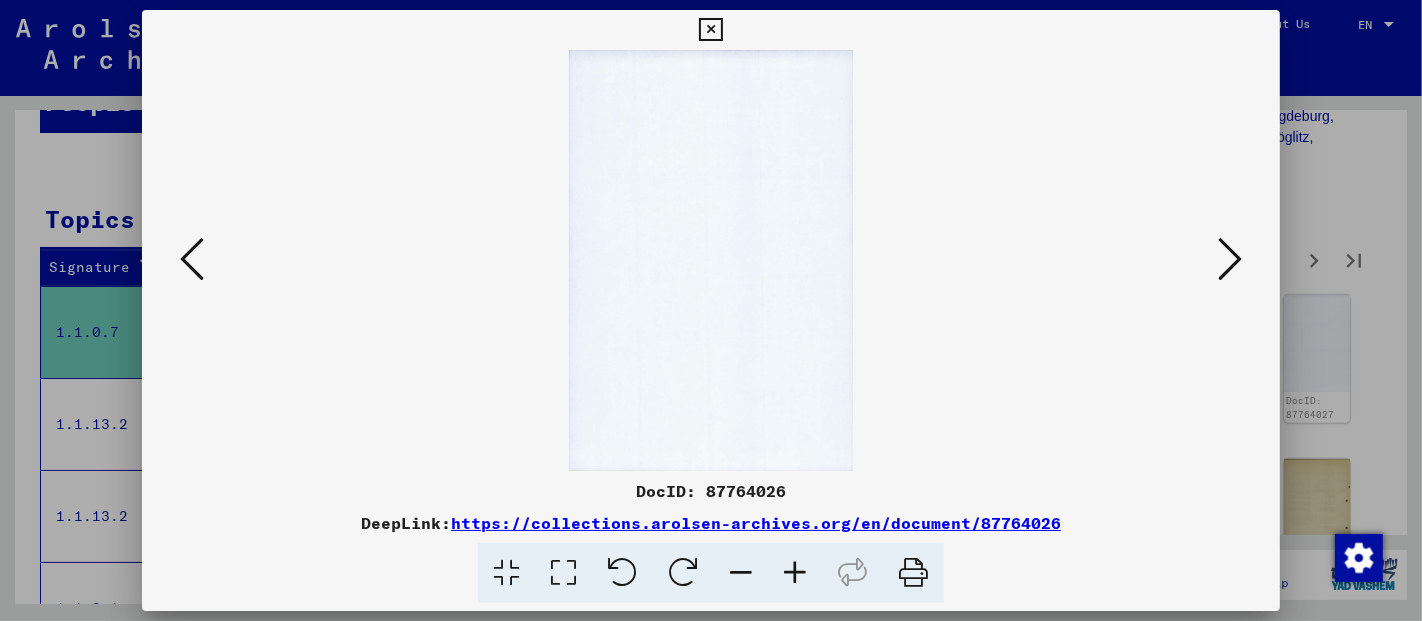 click at bounding box center (1230, 259) 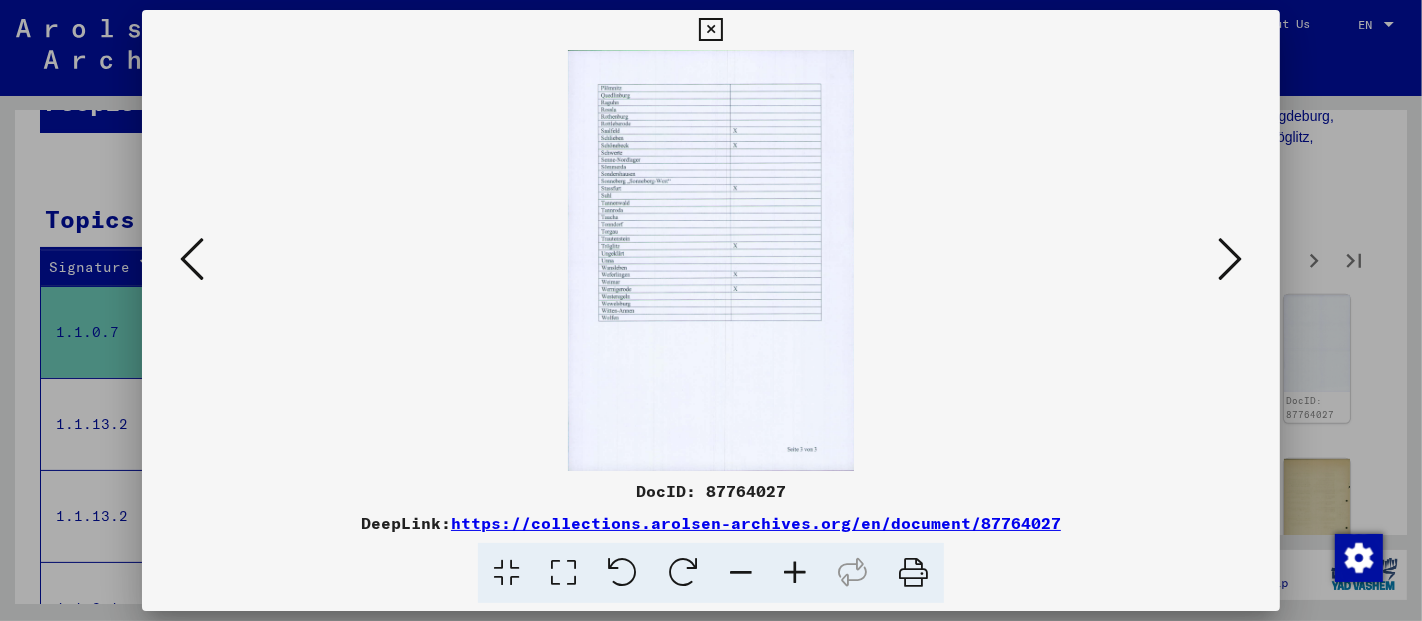 click at bounding box center [1230, 259] 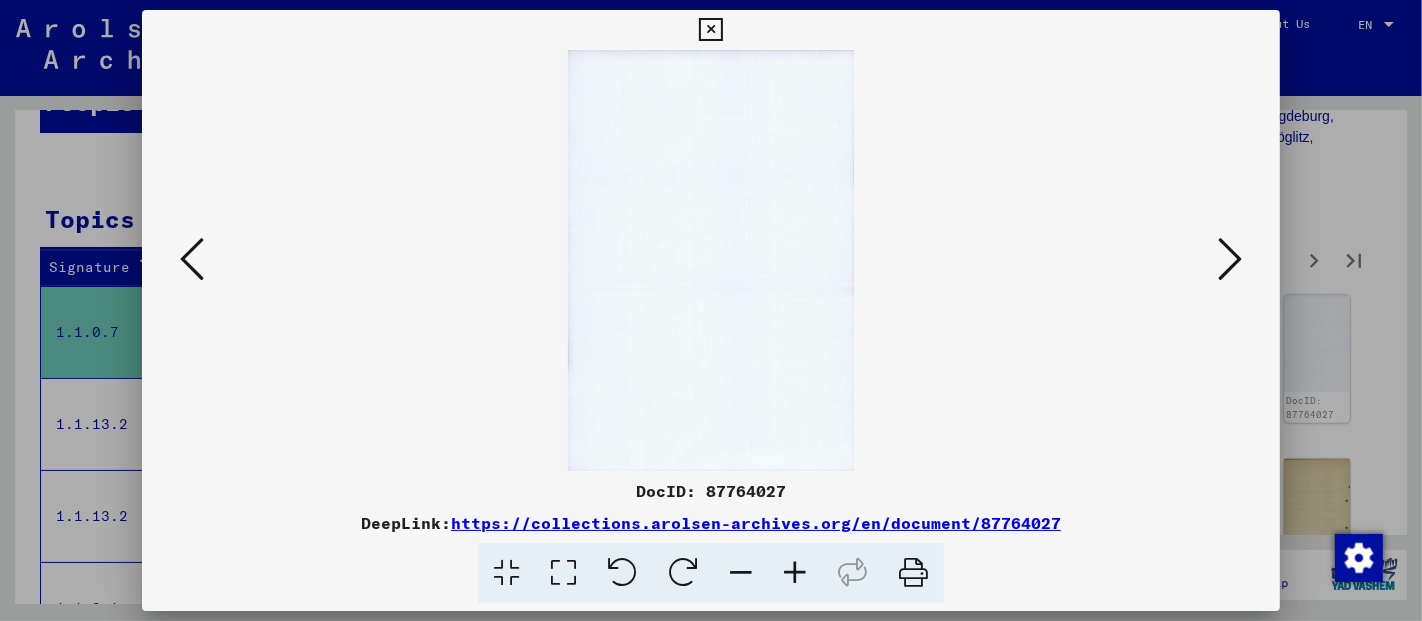 click at bounding box center [1230, 259] 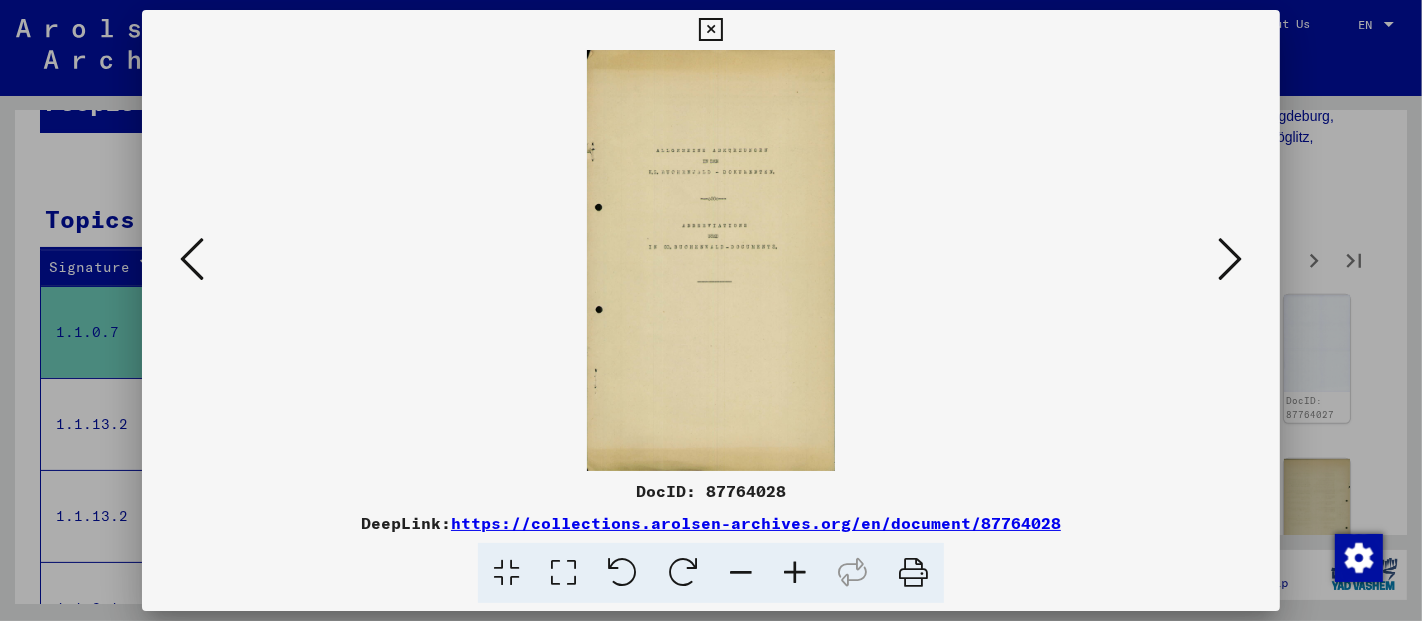 click at bounding box center [1230, 259] 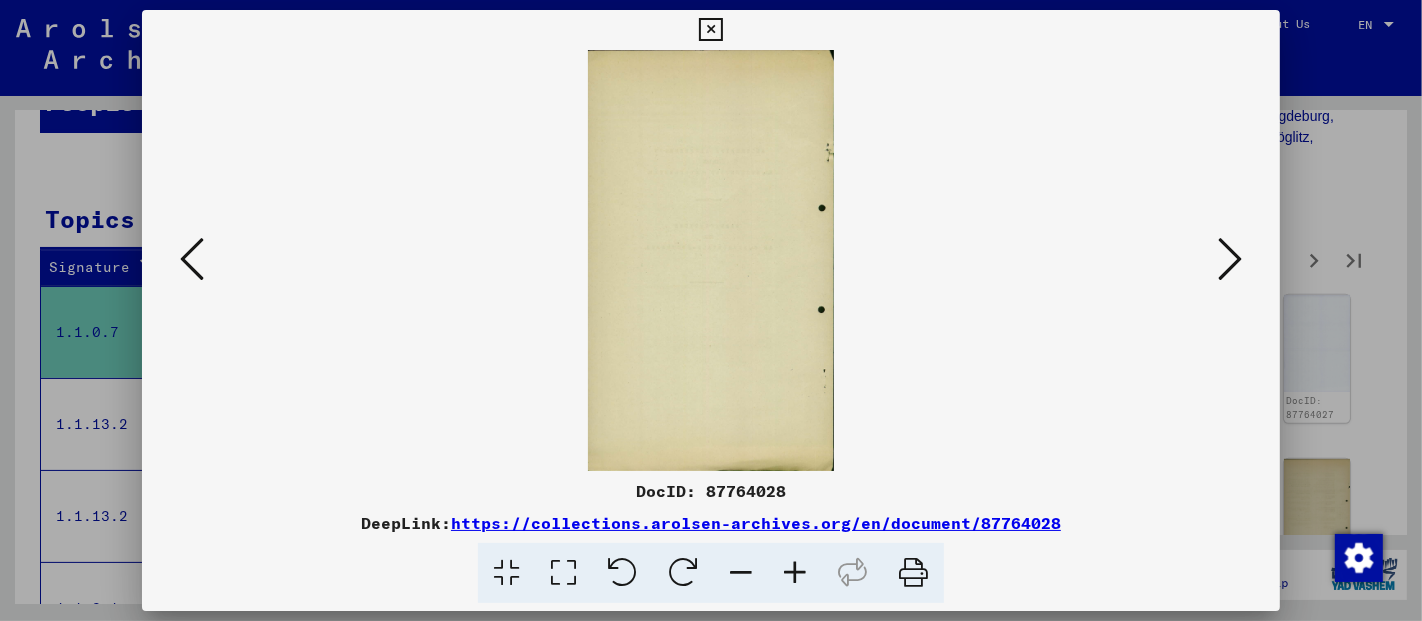 click at bounding box center (1230, 259) 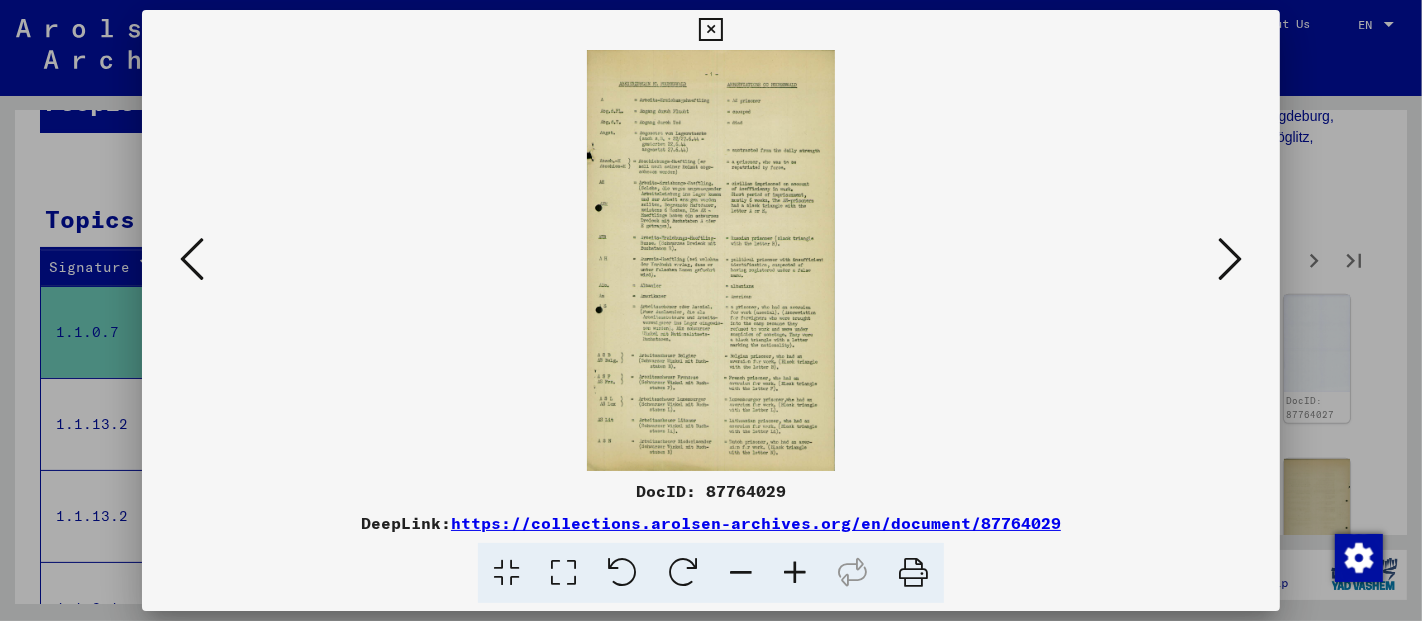 click at bounding box center (795, 573) 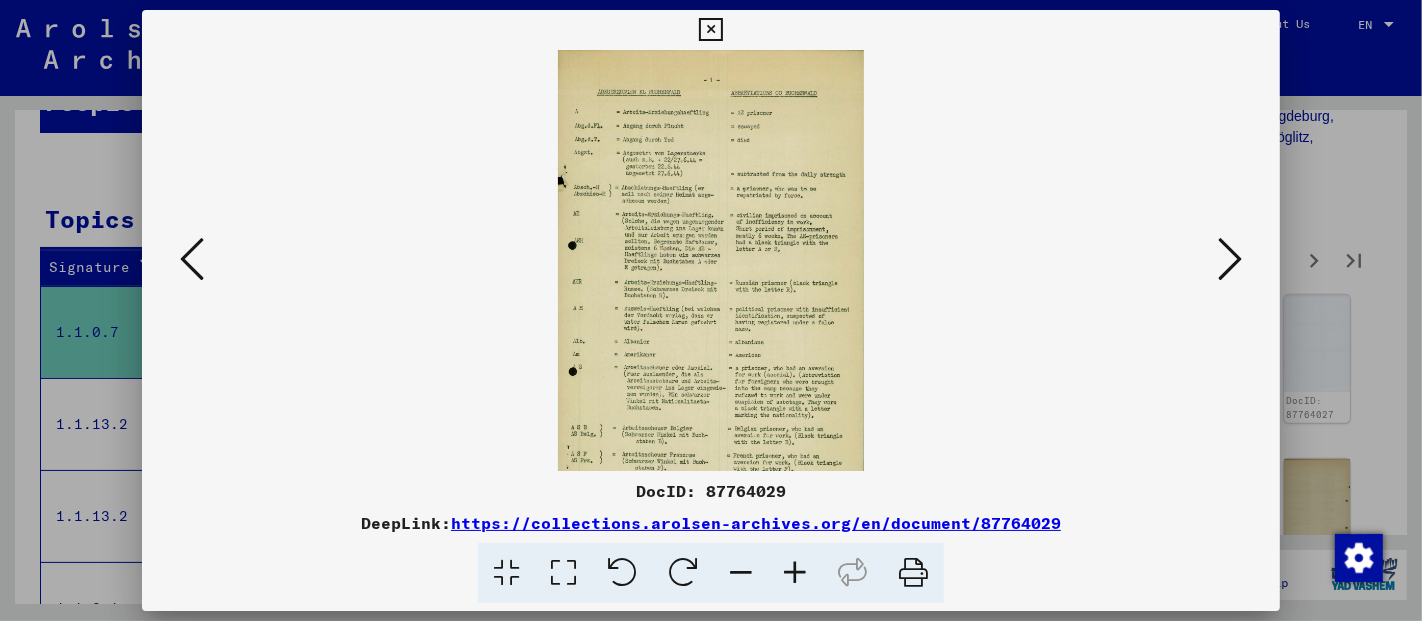 click at bounding box center (795, 573) 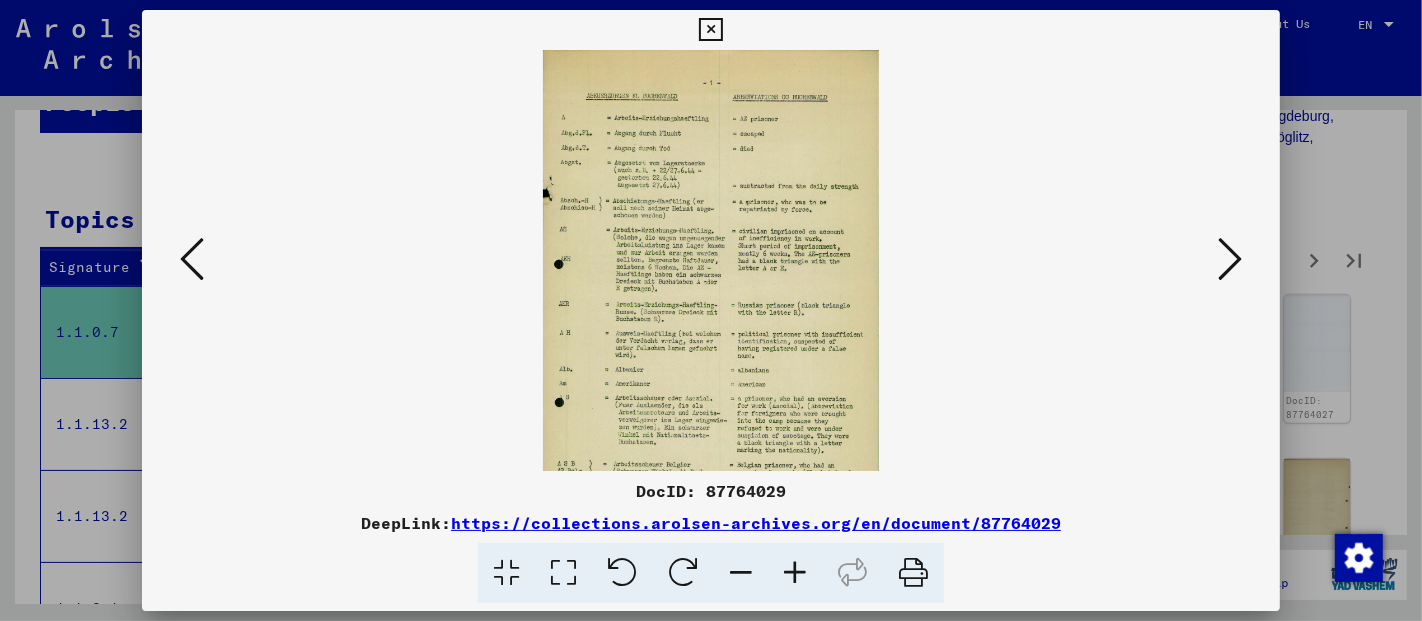 click at bounding box center [795, 573] 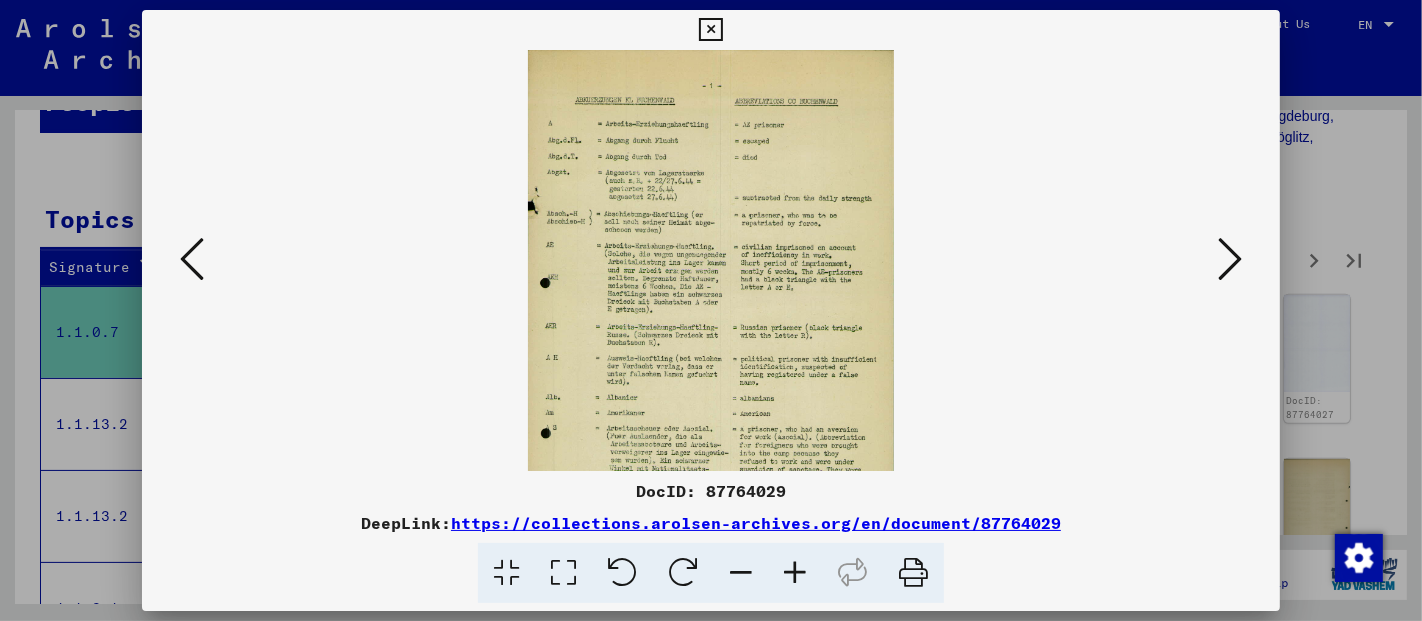 click at bounding box center [795, 573] 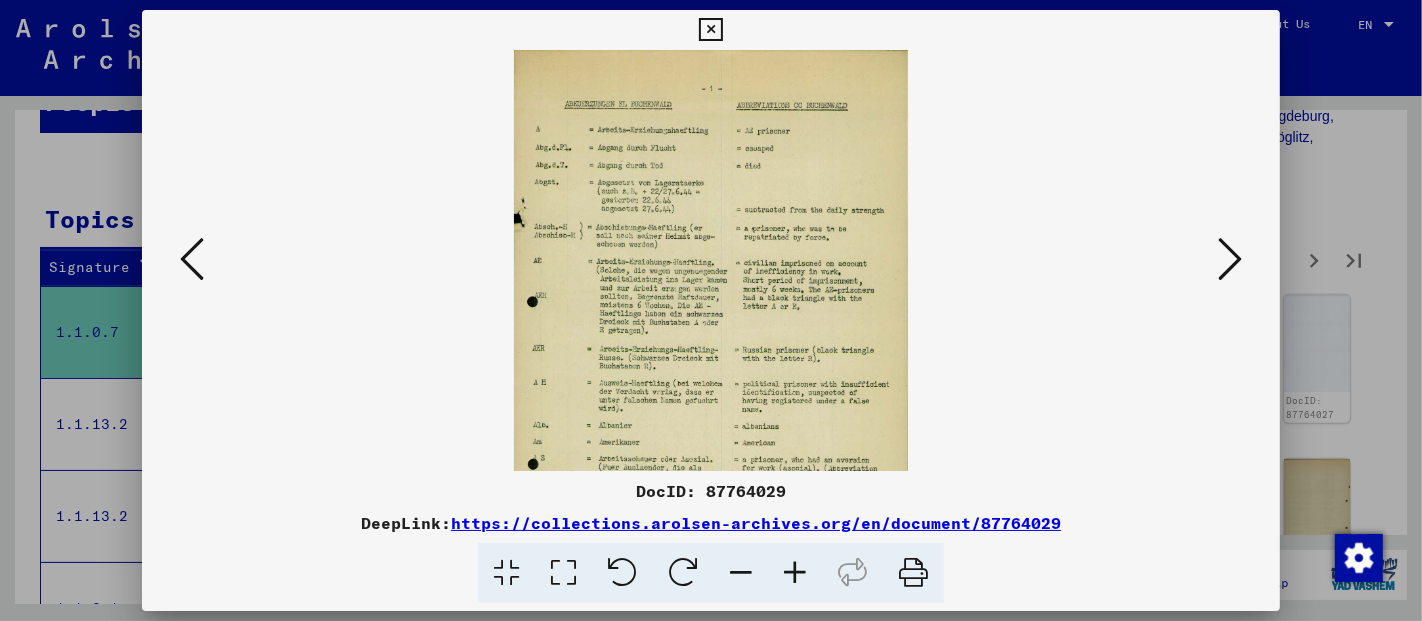 click at bounding box center [795, 573] 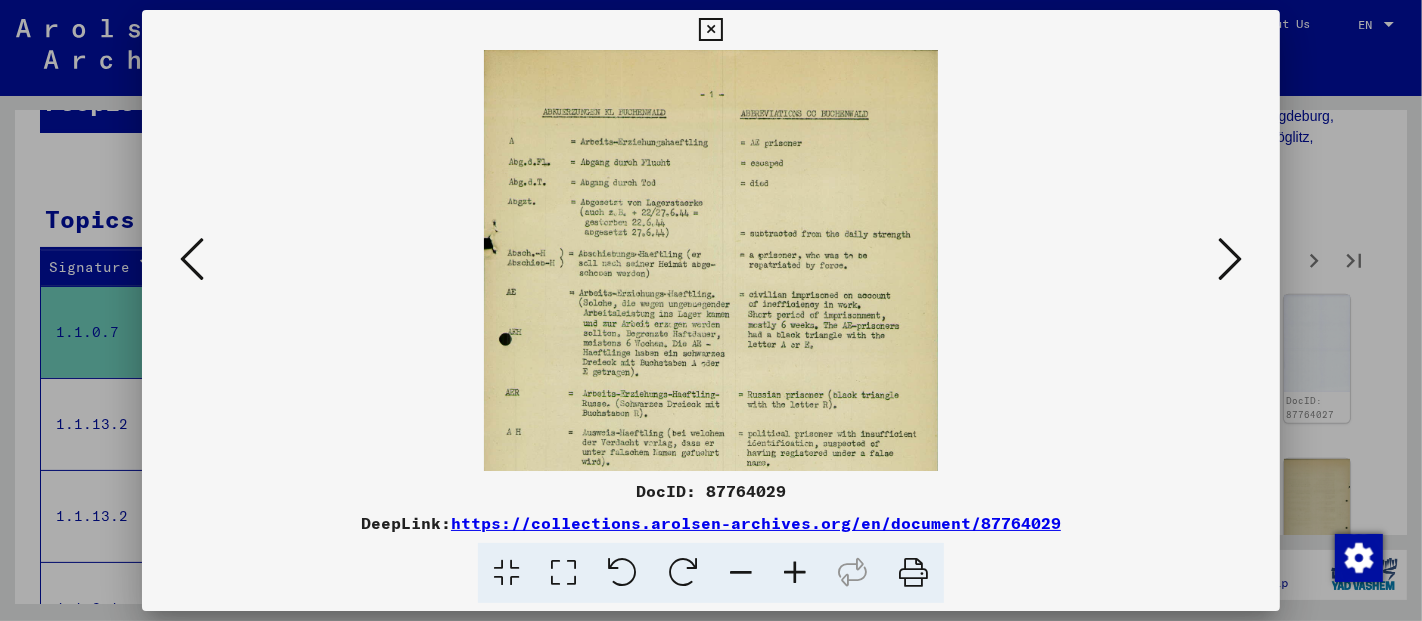 click at bounding box center (795, 573) 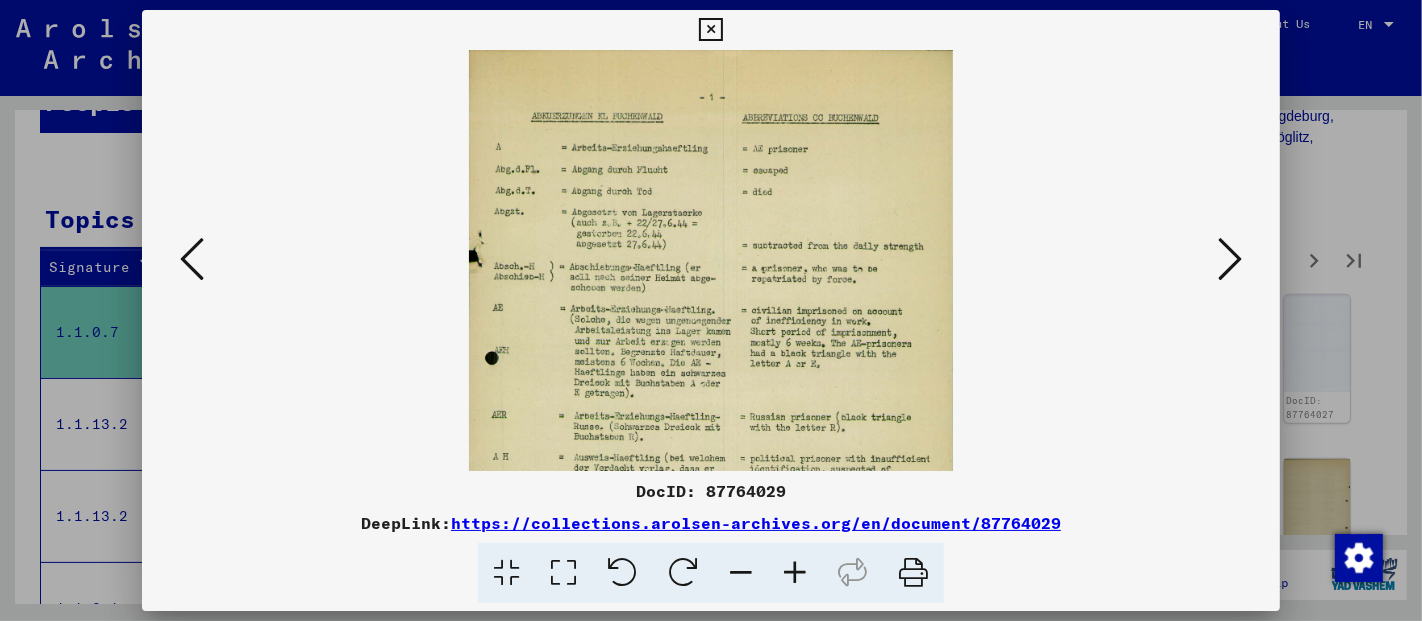 click at bounding box center [795, 573] 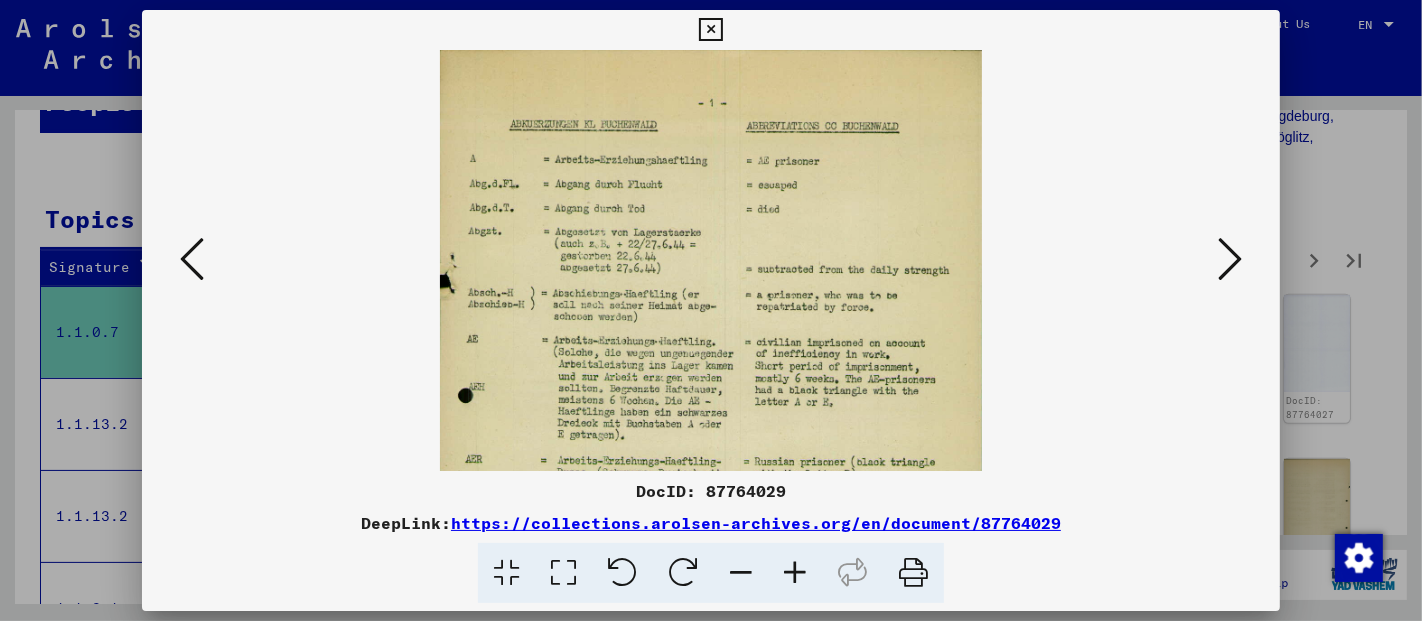 click at bounding box center [795, 573] 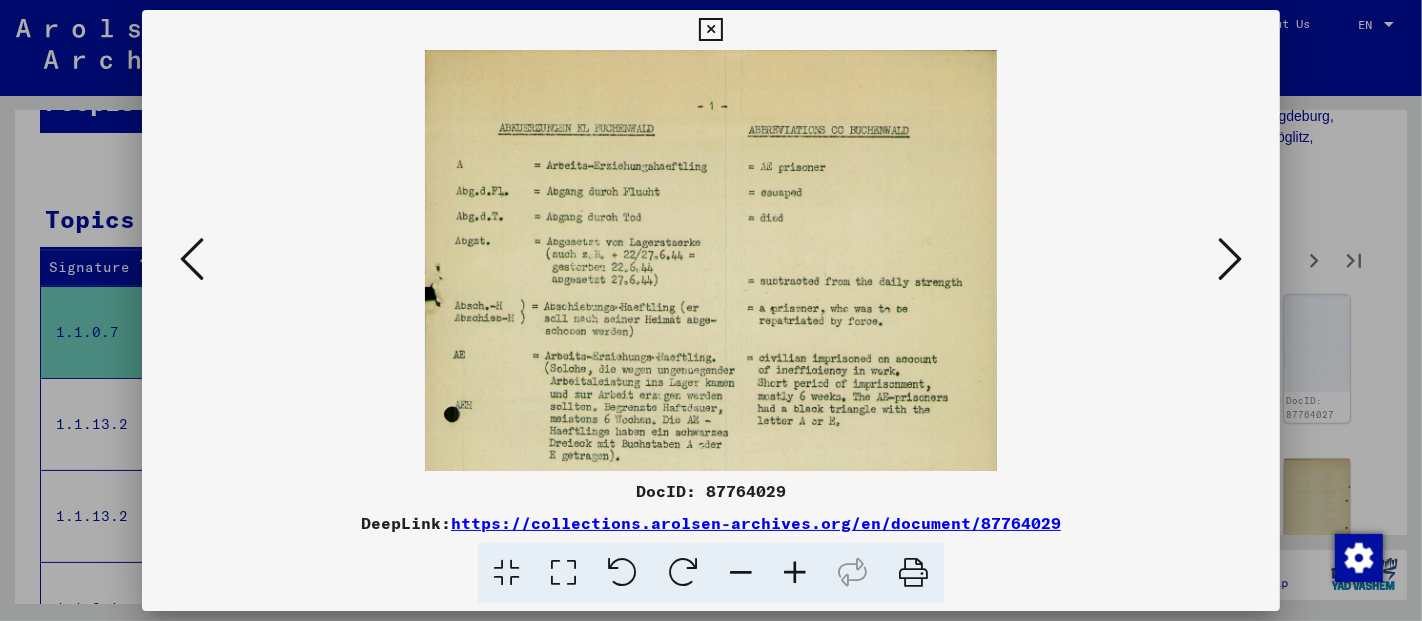 click at bounding box center [795, 573] 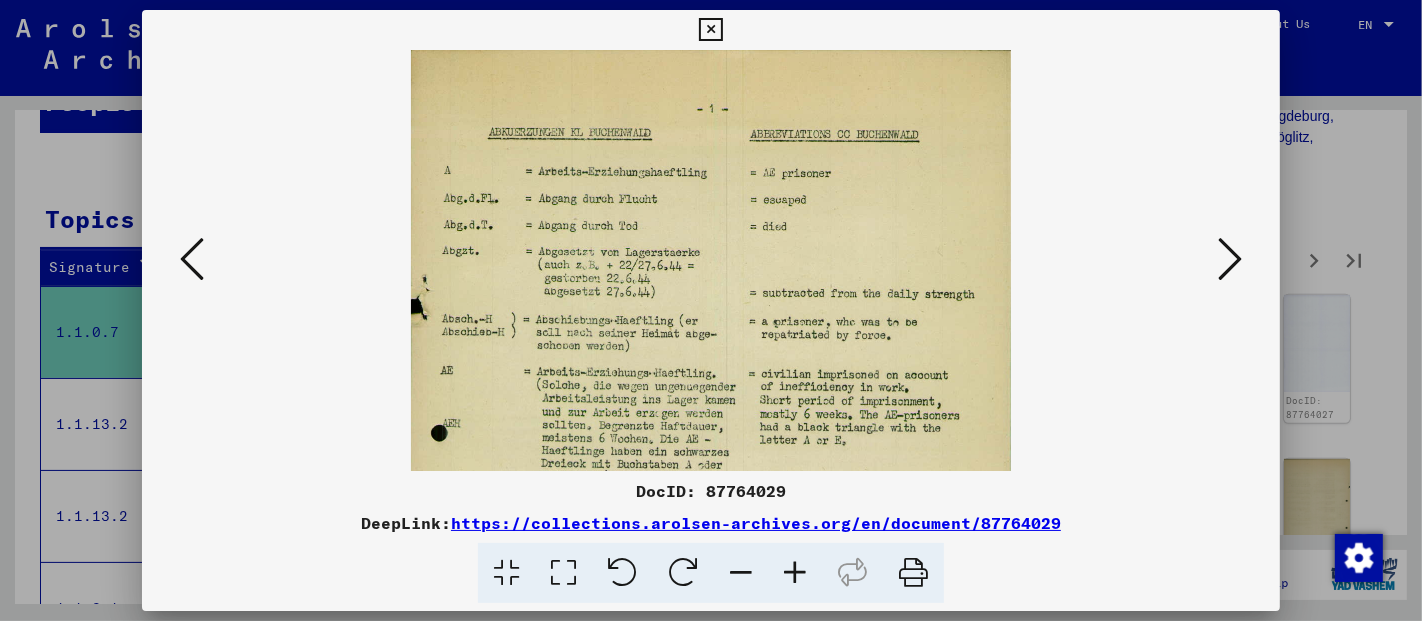 click at bounding box center (795, 573) 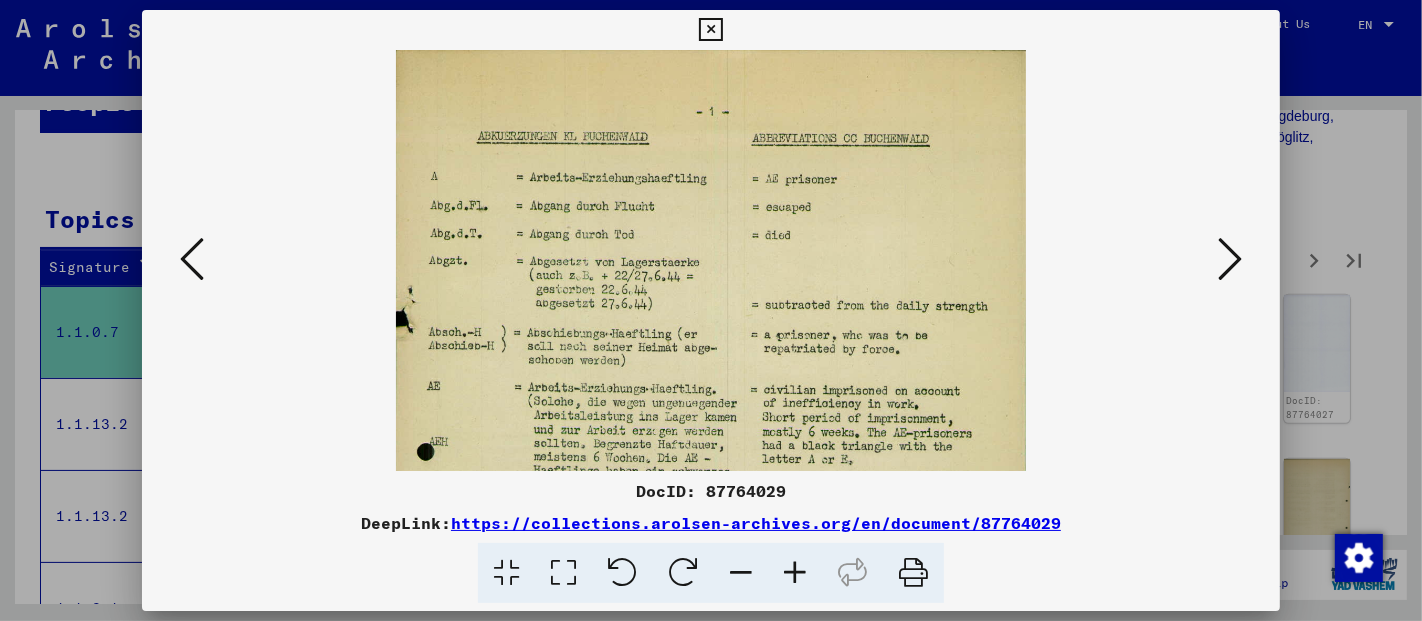 click at bounding box center (795, 573) 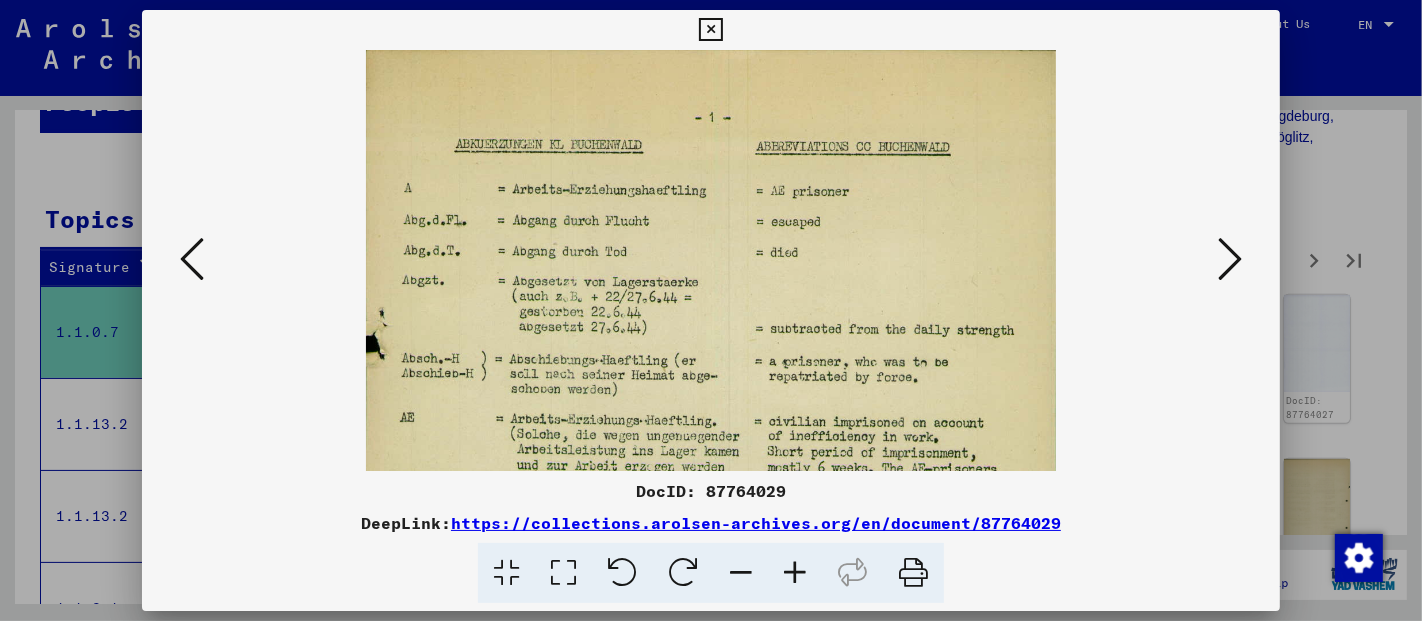 click at bounding box center [795, 573] 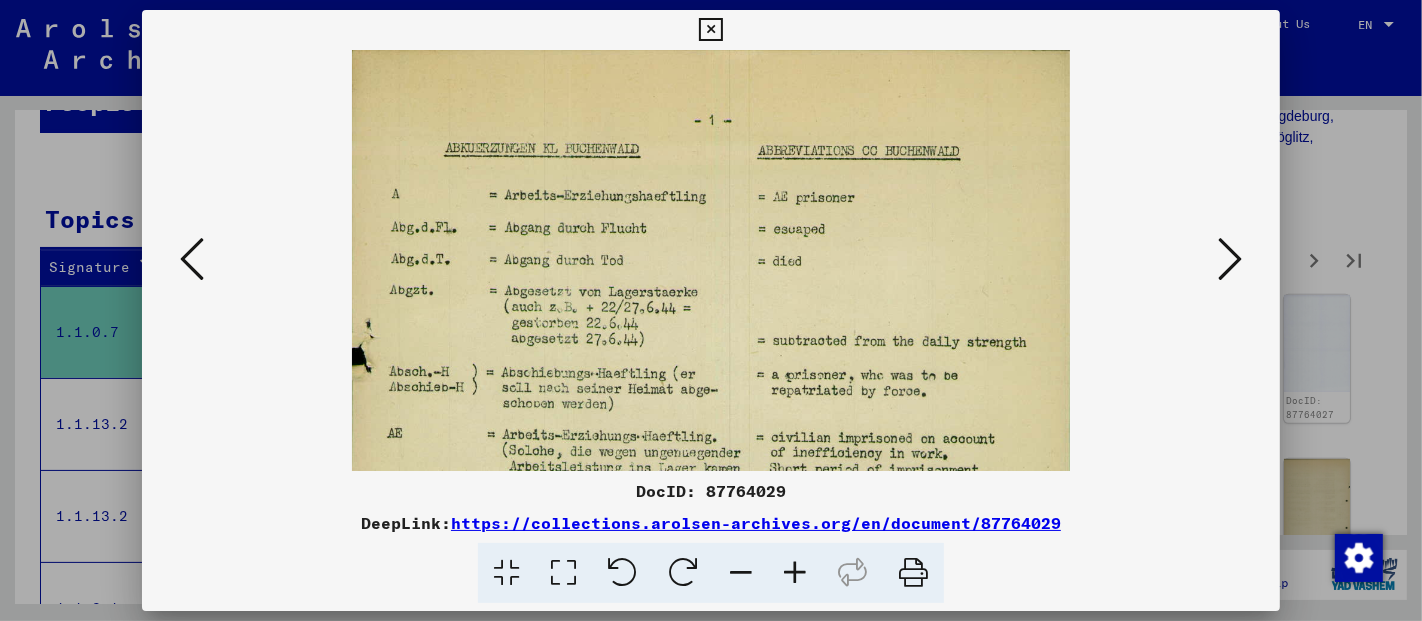 click at bounding box center (795, 573) 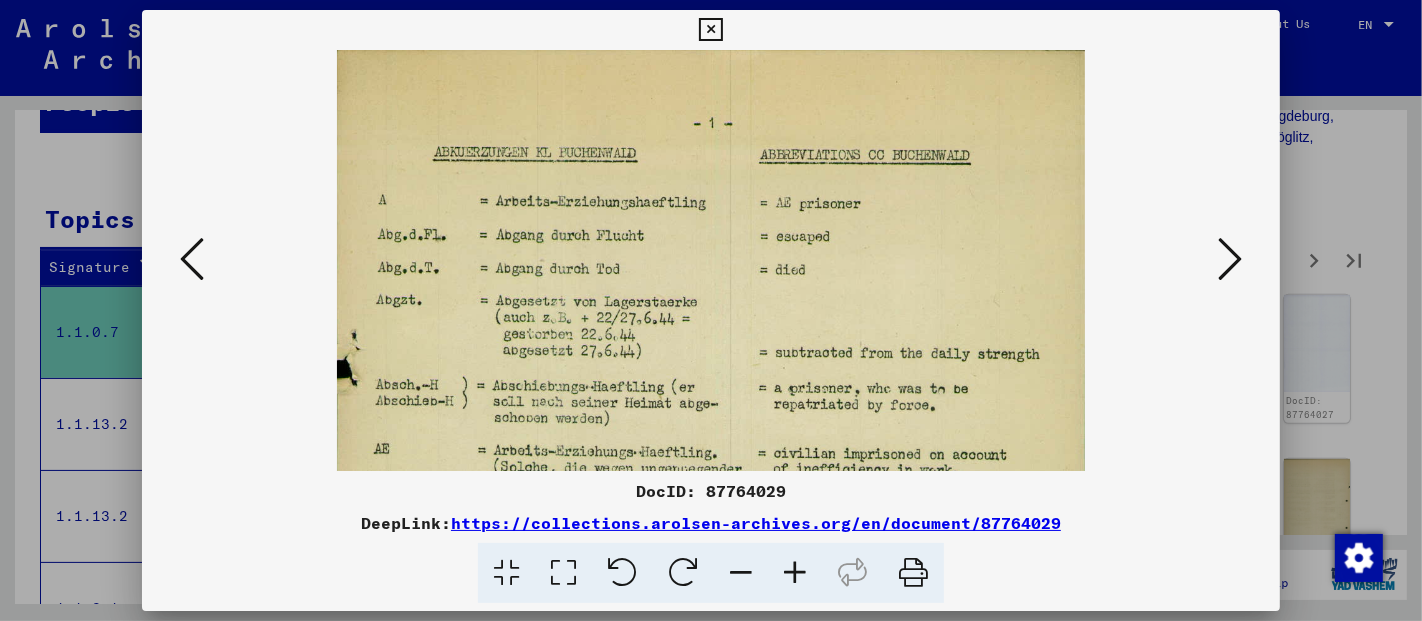 click at bounding box center (795, 573) 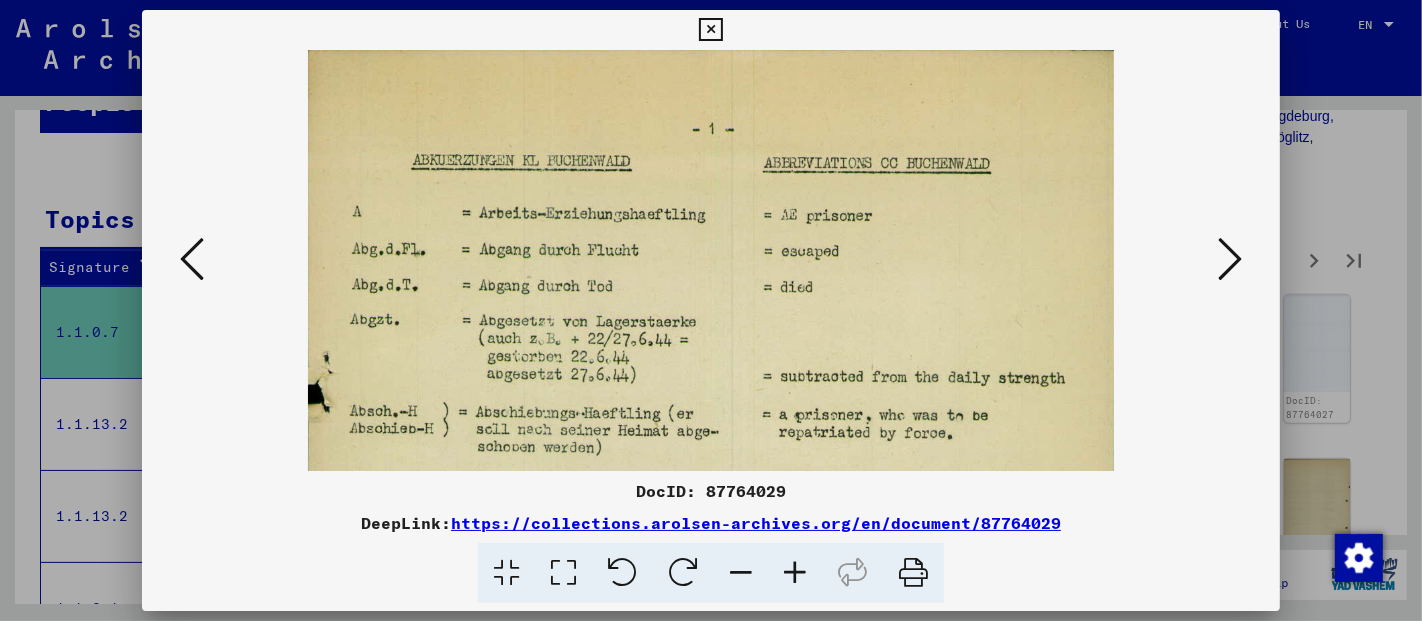 click at bounding box center (795, 573) 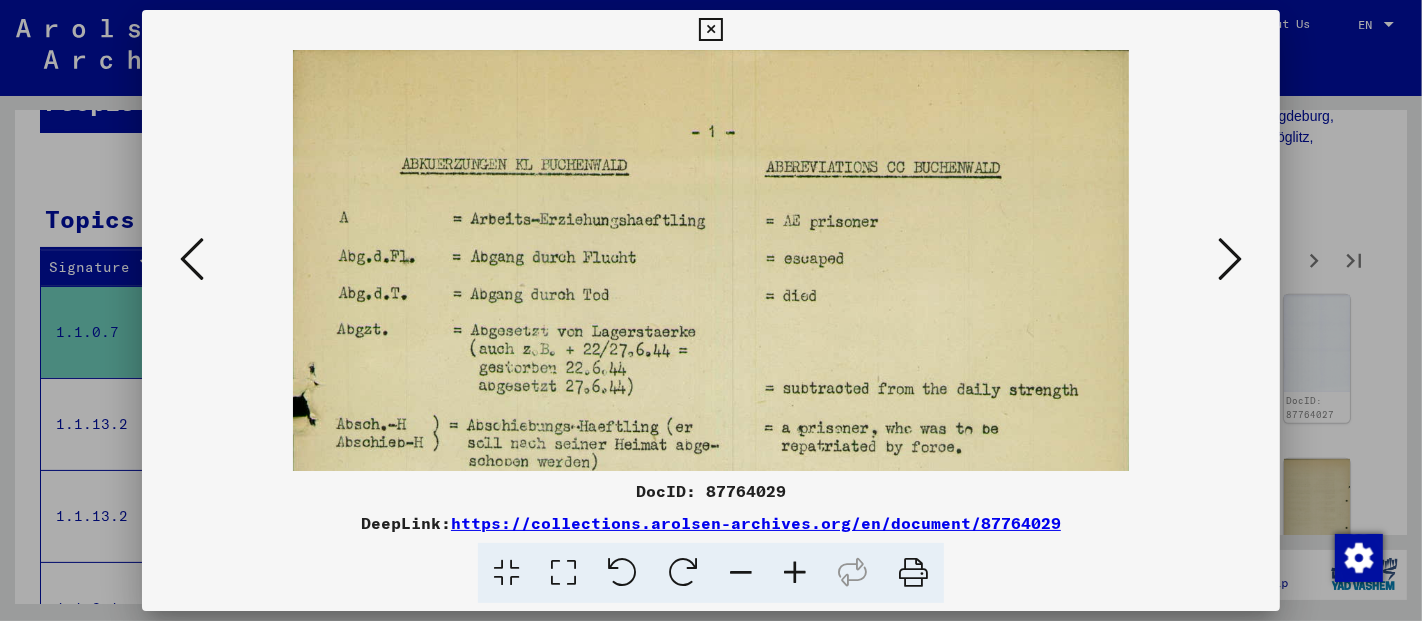 click at bounding box center [795, 573] 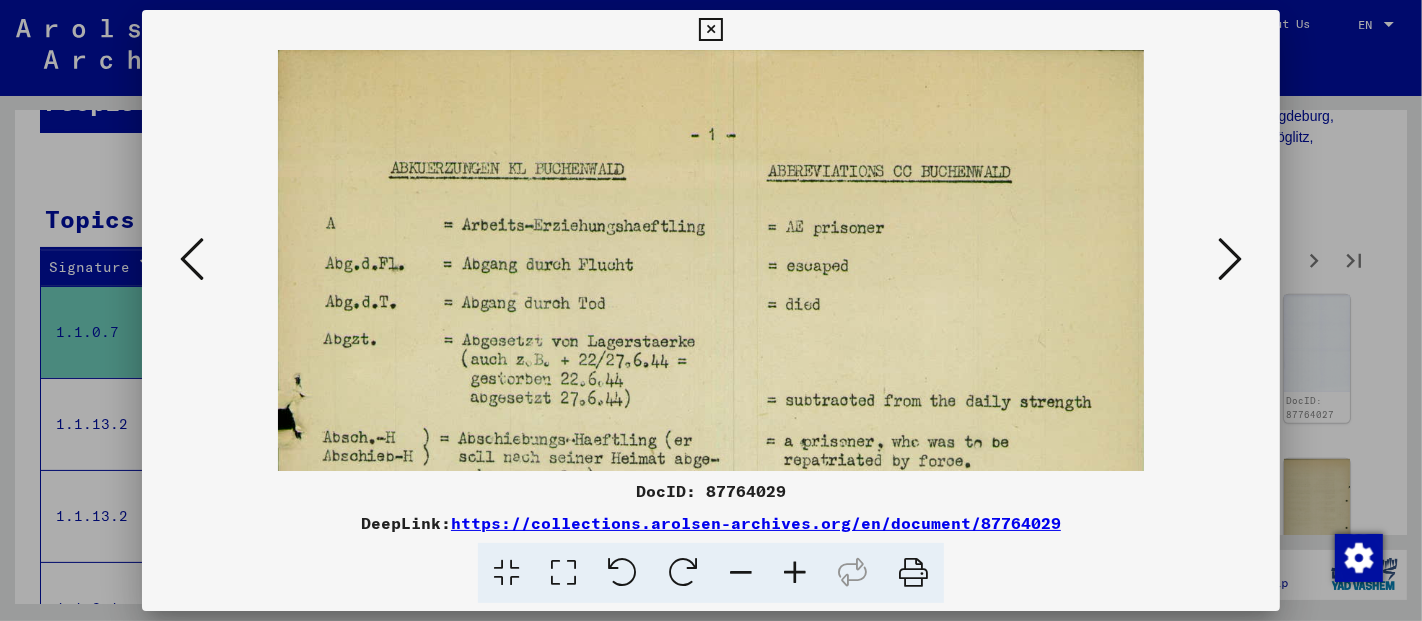 click at bounding box center (795, 573) 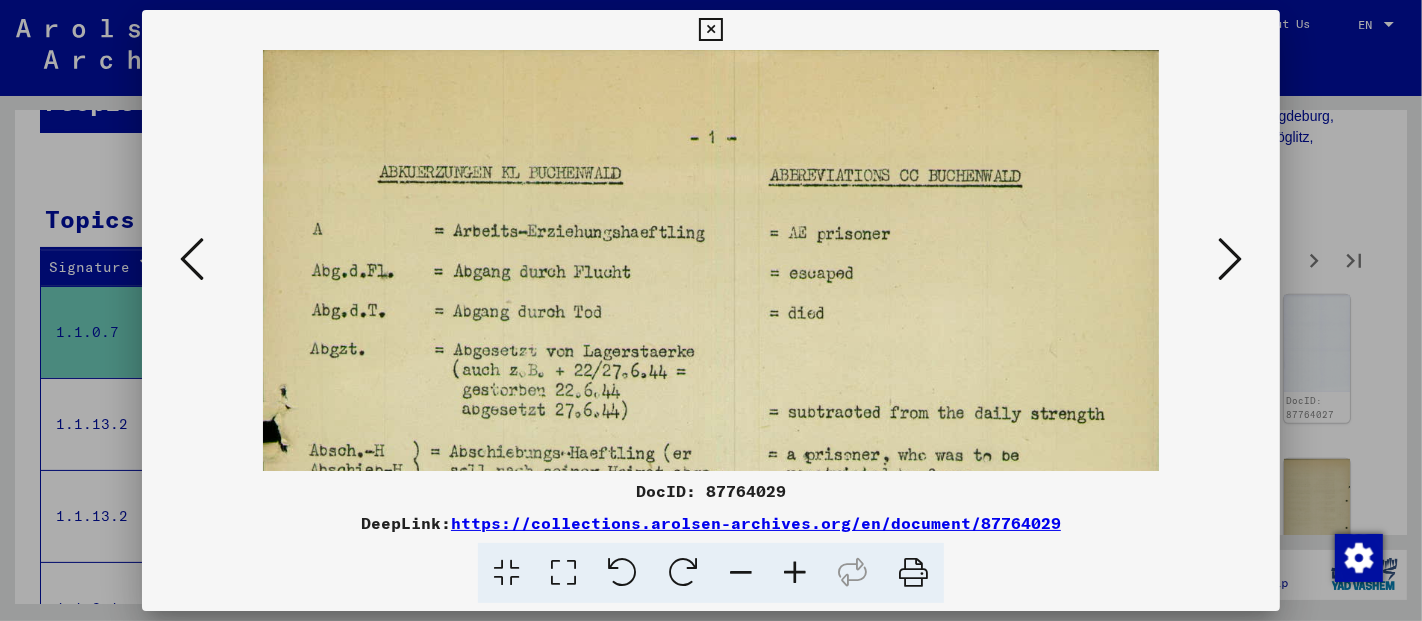click at bounding box center [795, 573] 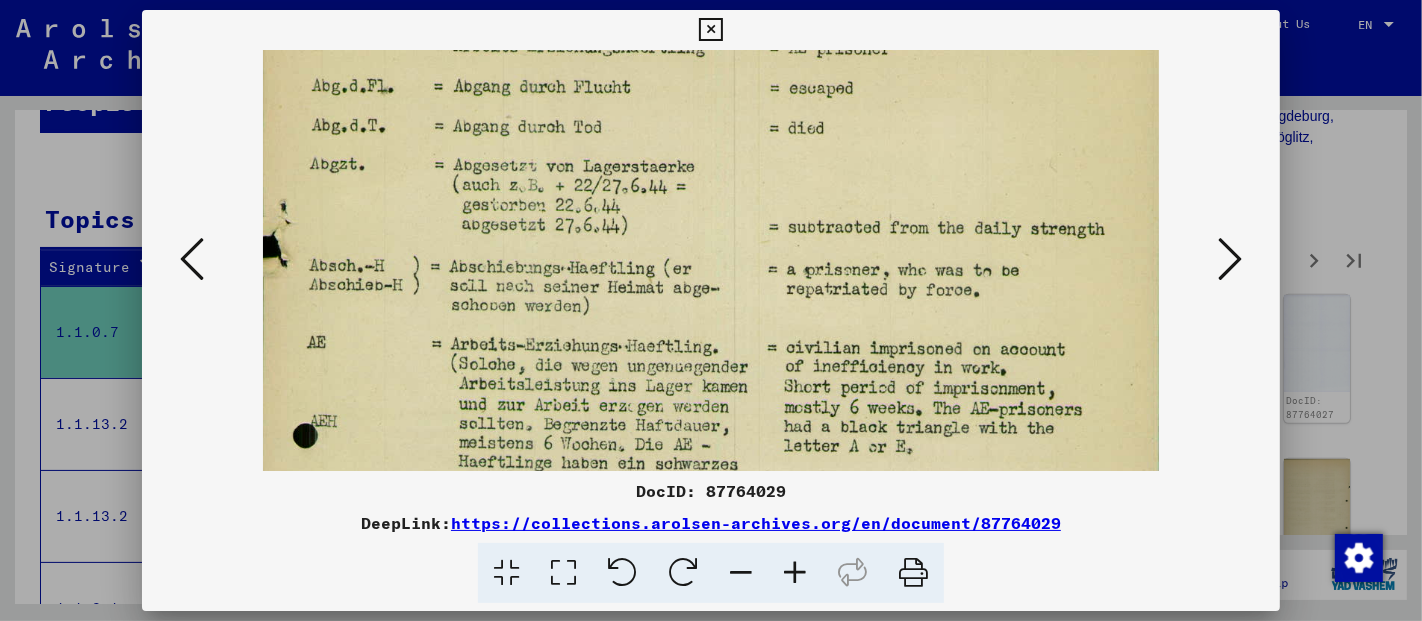 scroll, scrollTop: 272, scrollLeft: 0, axis: vertical 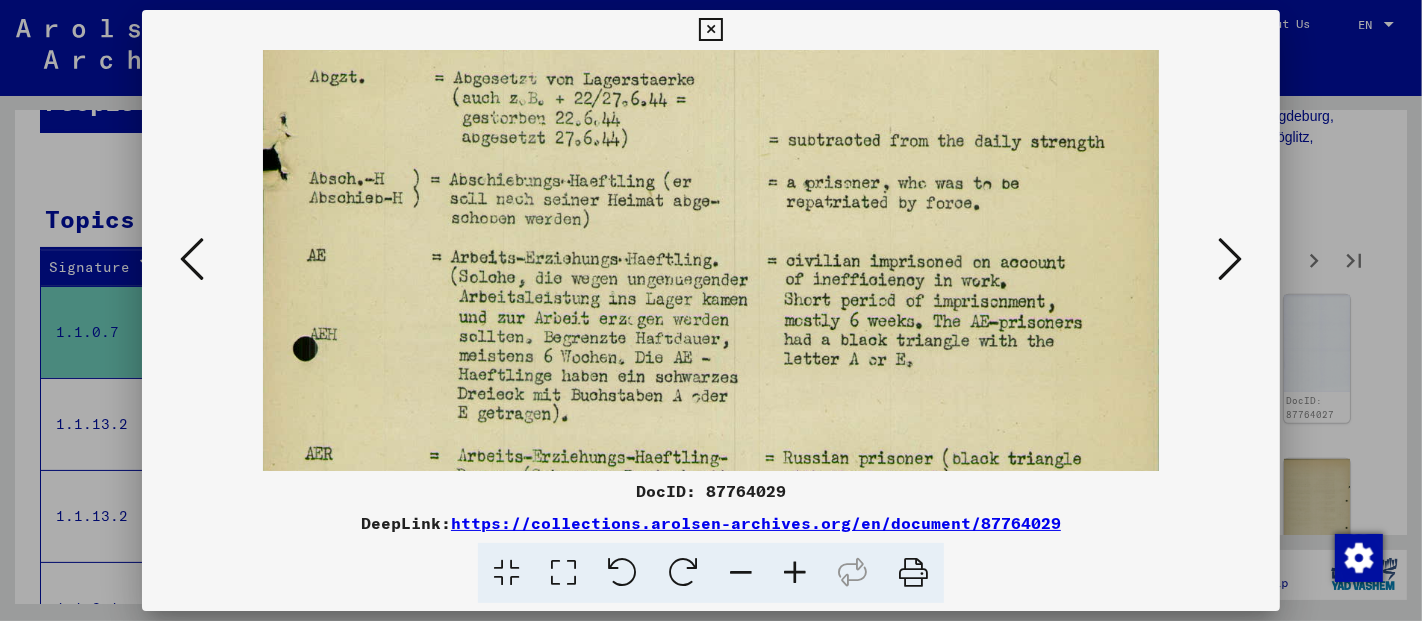 drag, startPoint x: 844, startPoint y: 344, endPoint x: 844, endPoint y: 115, distance: 229 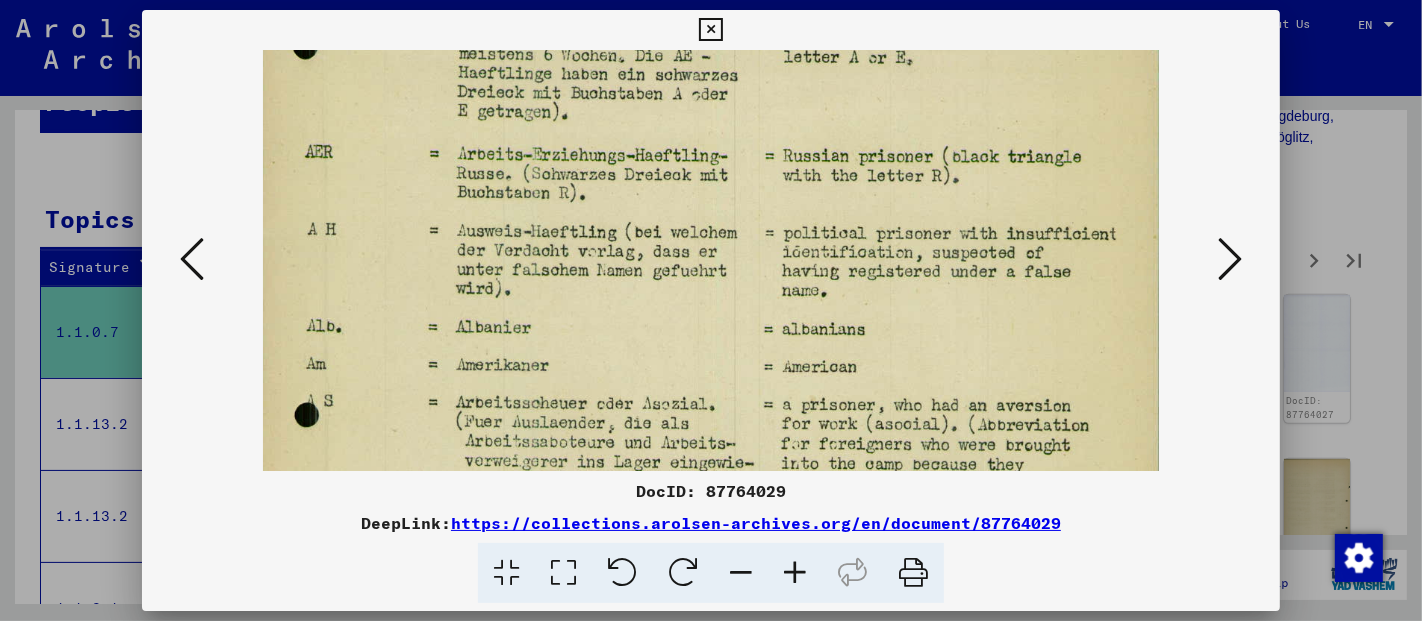 drag, startPoint x: 842, startPoint y: 411, endPoint x: 840, endPoint y: 110, distance: 301.00665 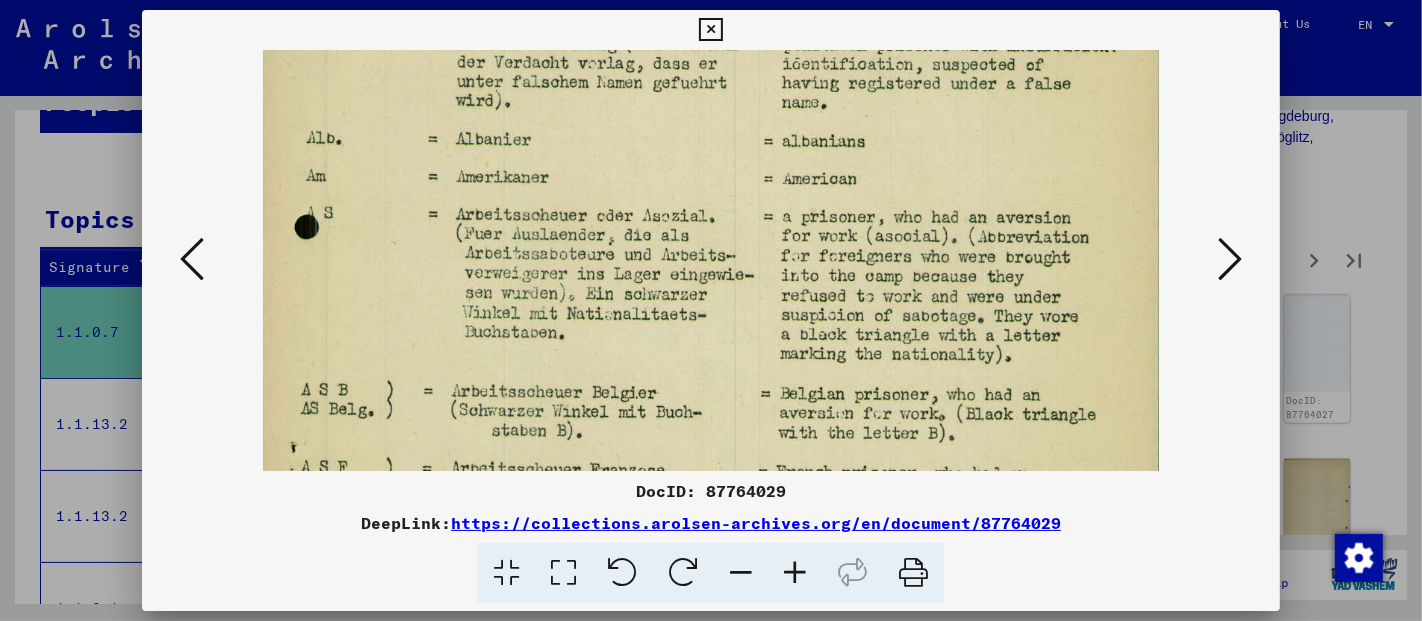 drag, startPoint x: 840, startPoint y: 363, endPoint x: 837, endPoint y: 175, distance: 188.02394 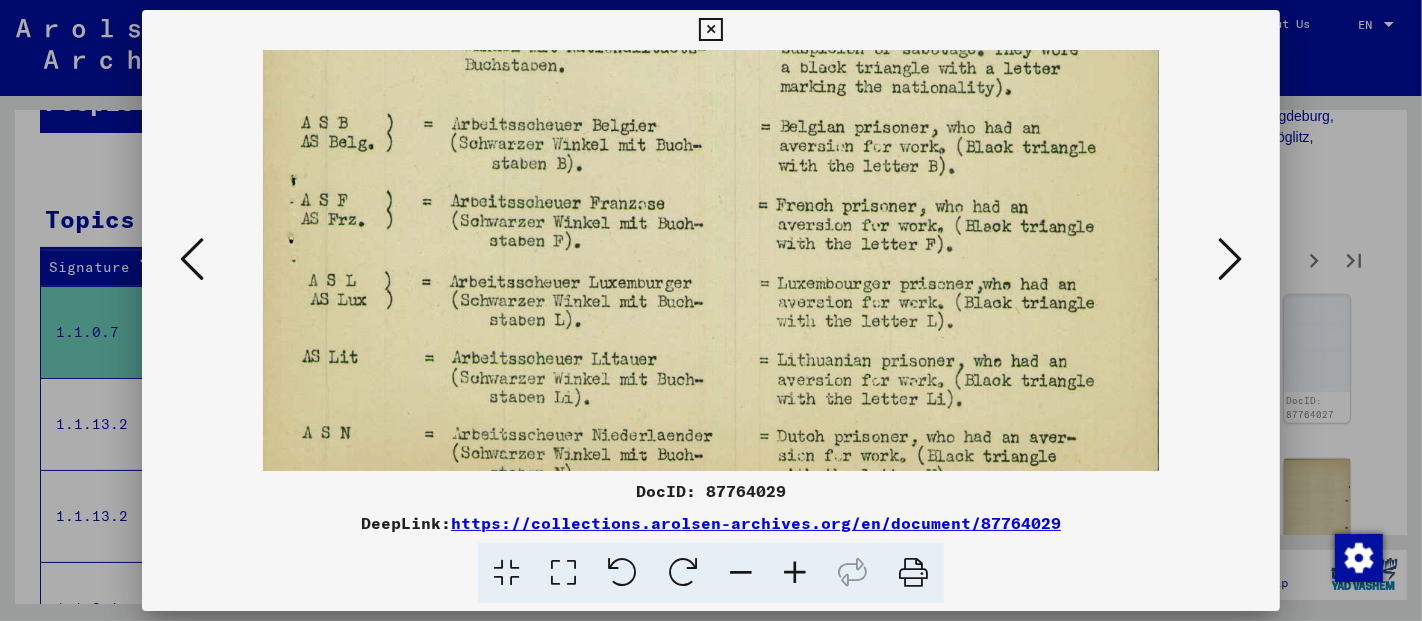 drag, startPoint x: 845, startPoint y: 392, endPoint x: 850, endPoint y: 124, distance: 268.04663 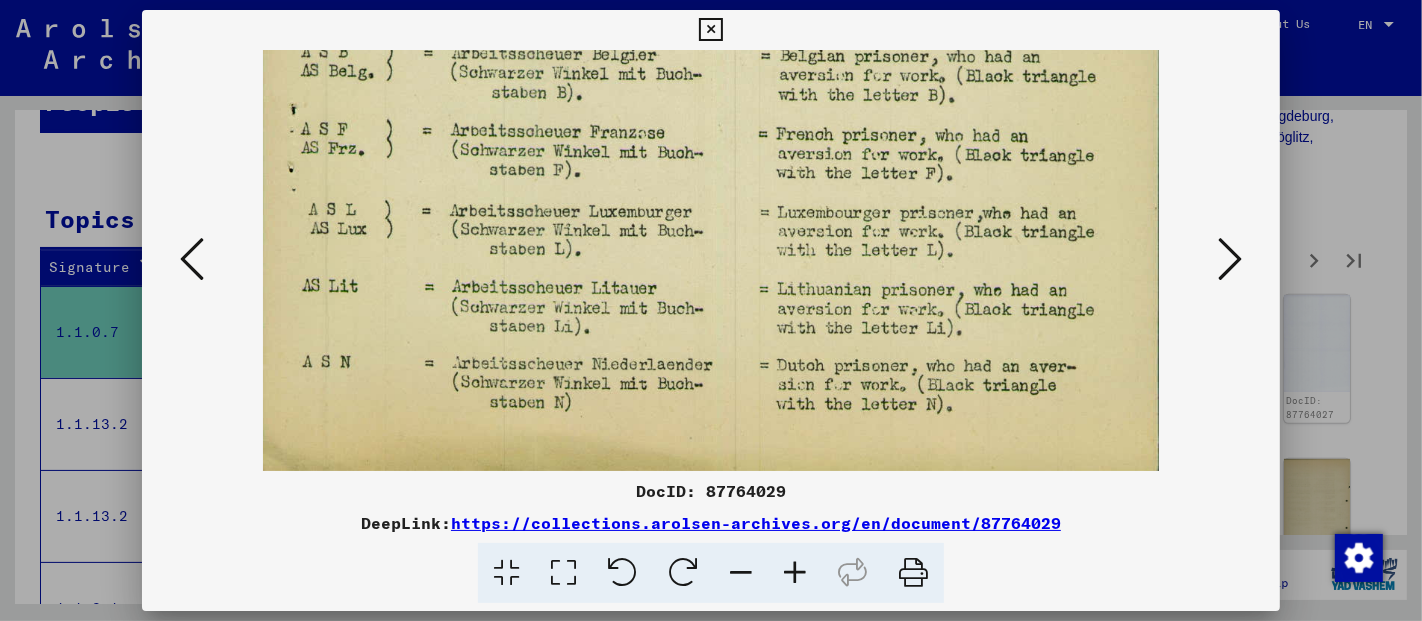 drag, startPoint x: 836, startPoint y: 344, endPoint x: 840, endPoint y: 135, distance: 209.03827 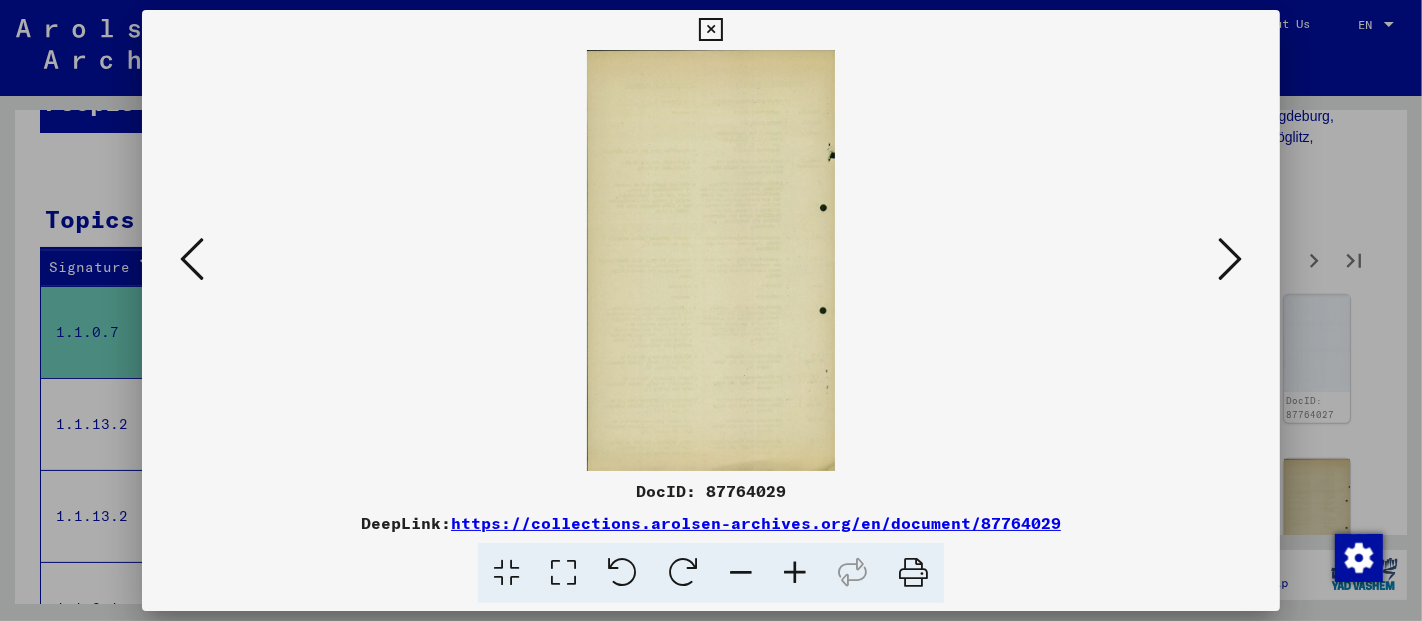click at bounding box center [1230, 259] 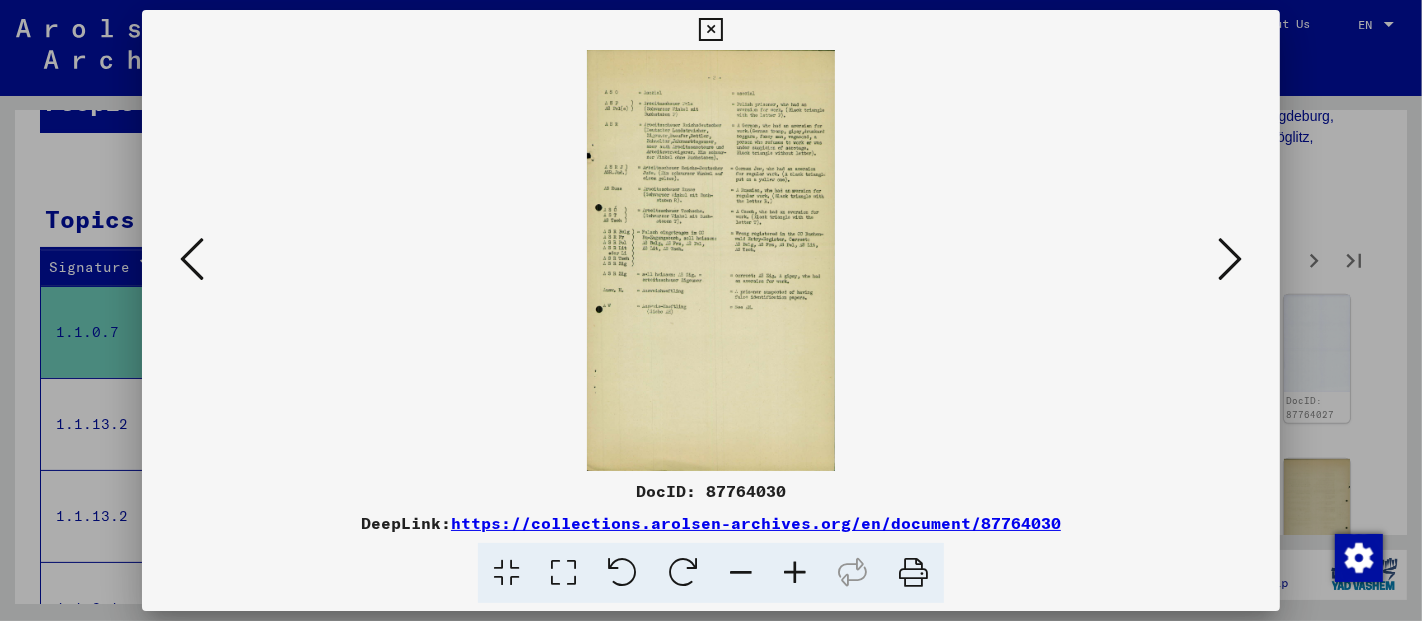 click at bounding box center (1230, 259) 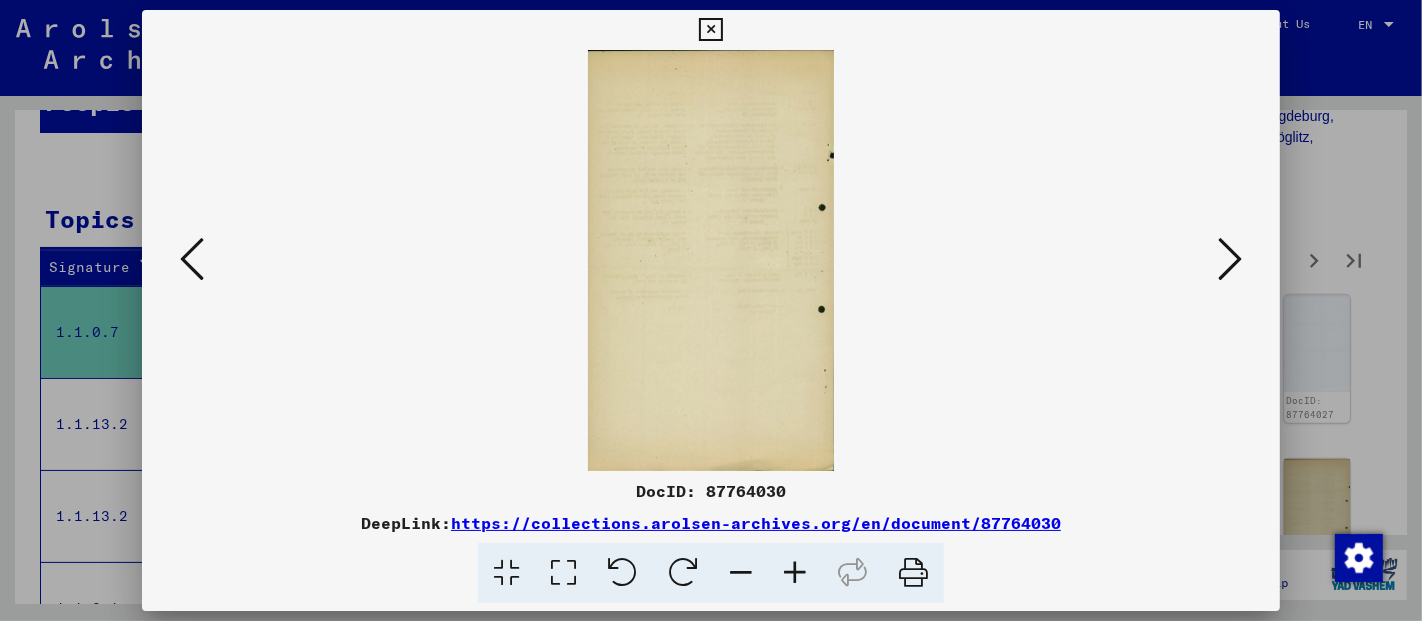 click at bounding box center [1230, 259] 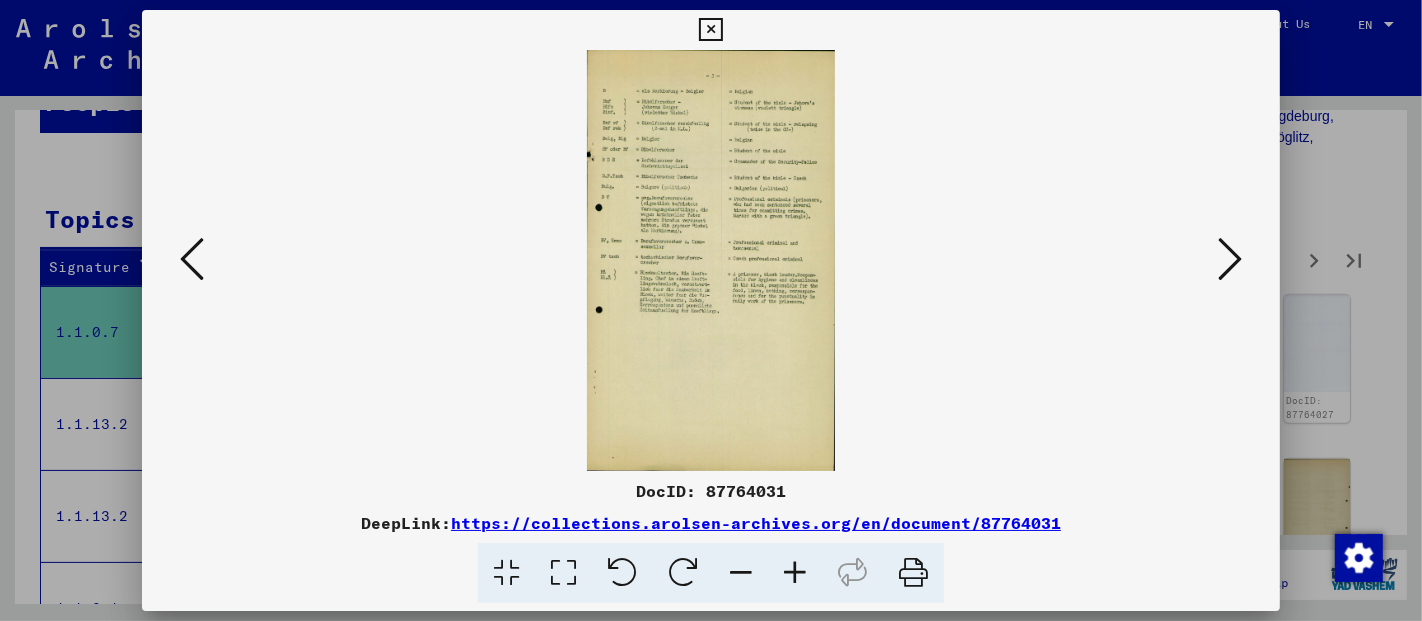 click at bounding box center (1230, 259) 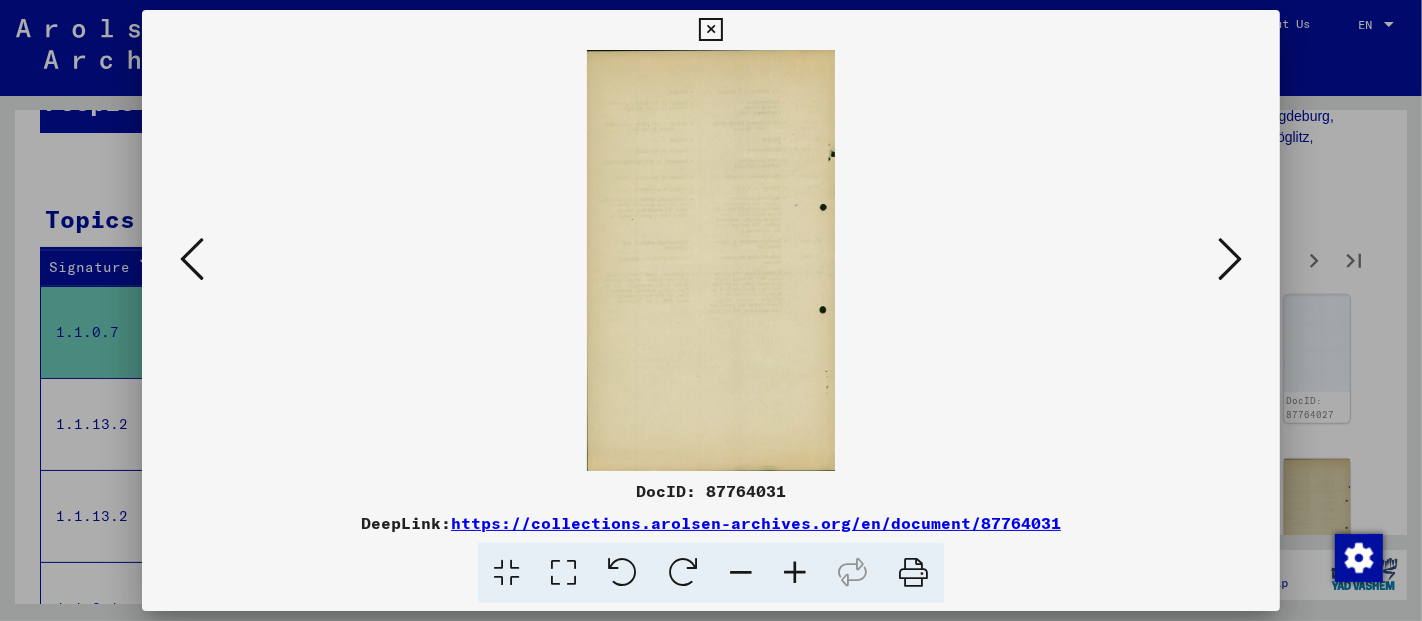 click at bounding box center [1230, 259] 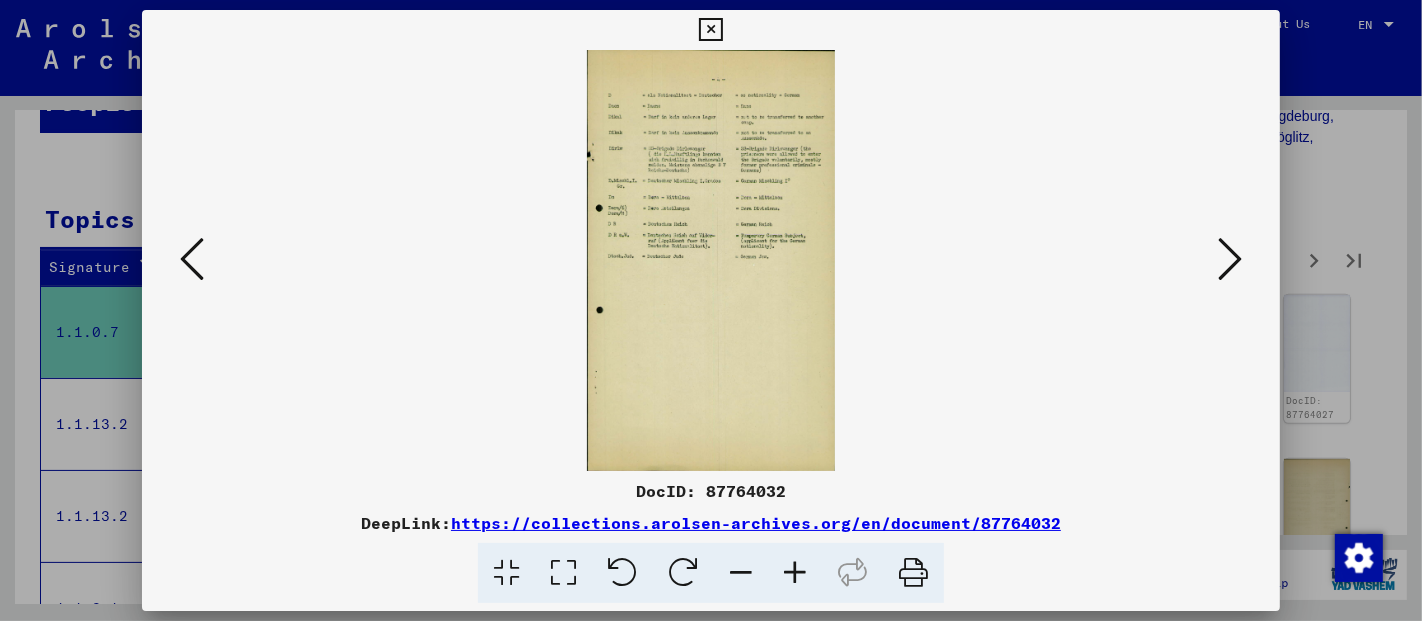 click at bounding box center (1230, 259) 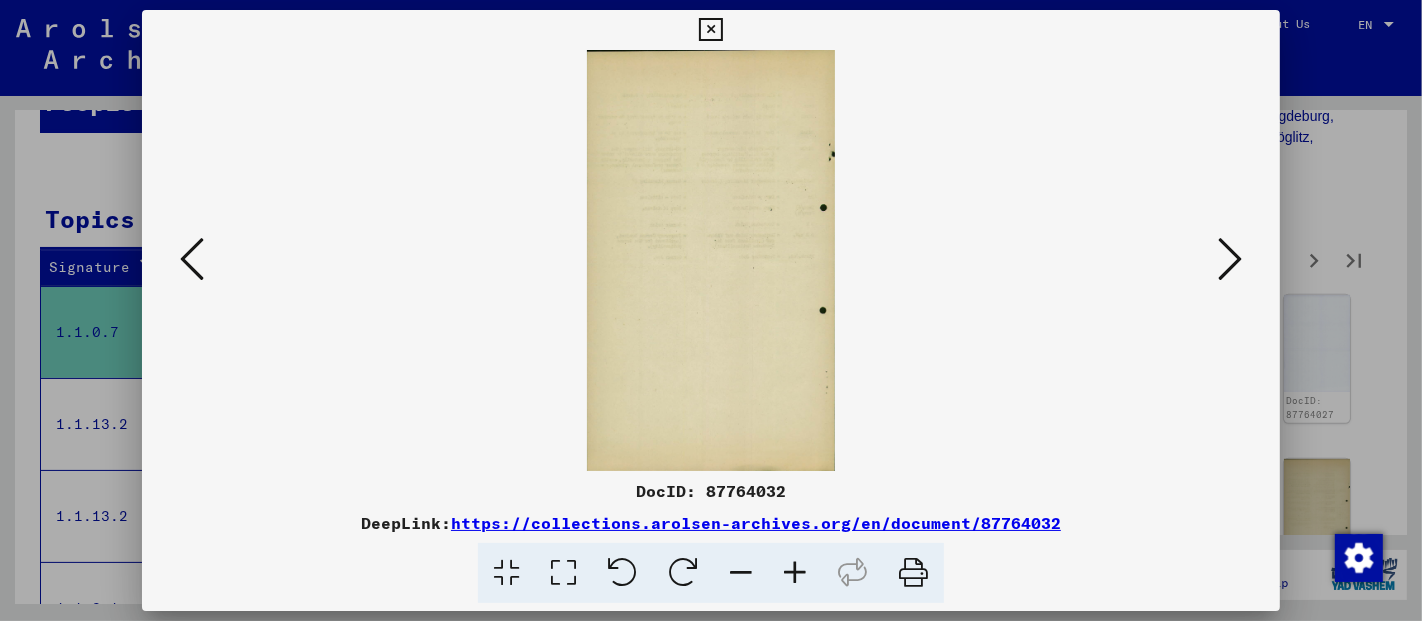 click at bounding box center [1230, 259] 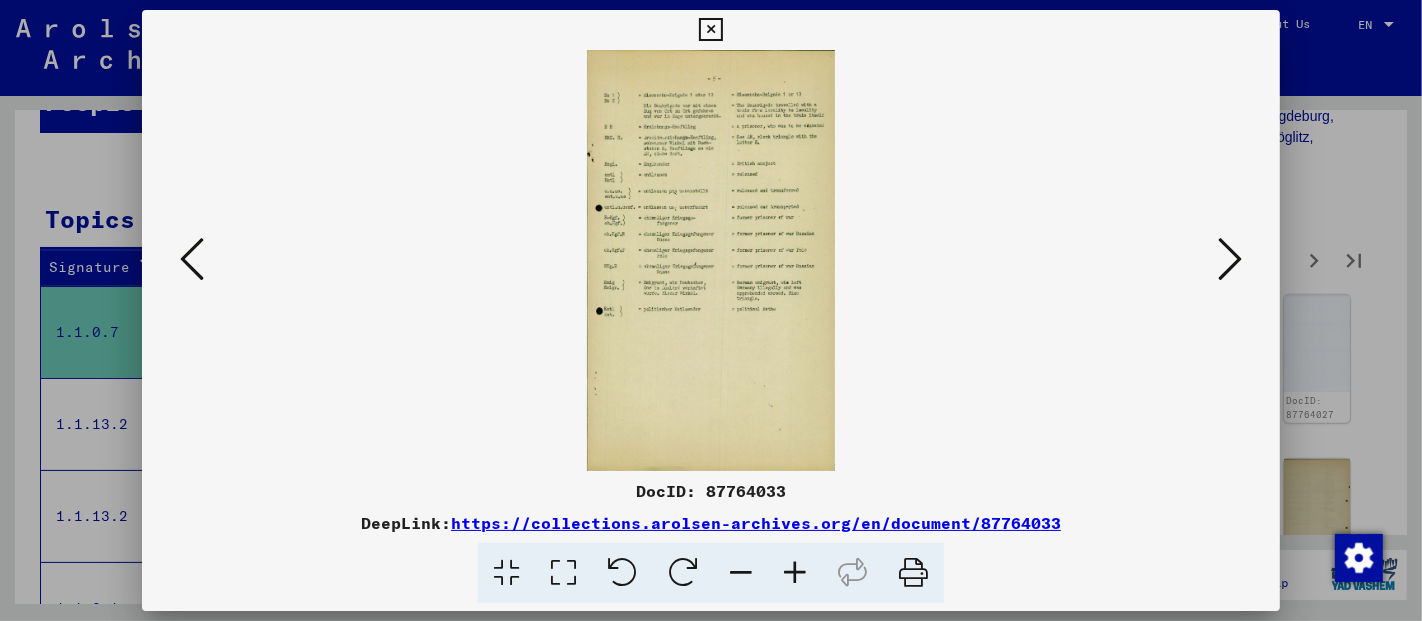 click at bounding box center [1230, 259] 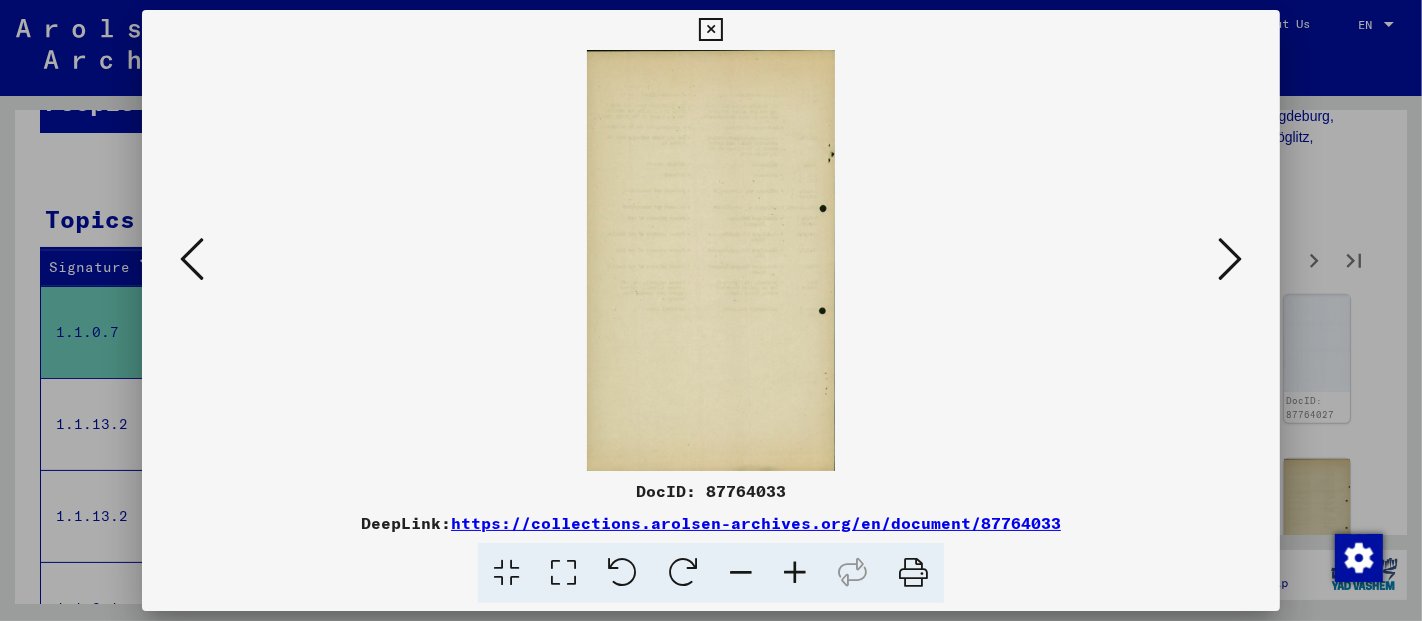 click at bounding box center (1230, 259) 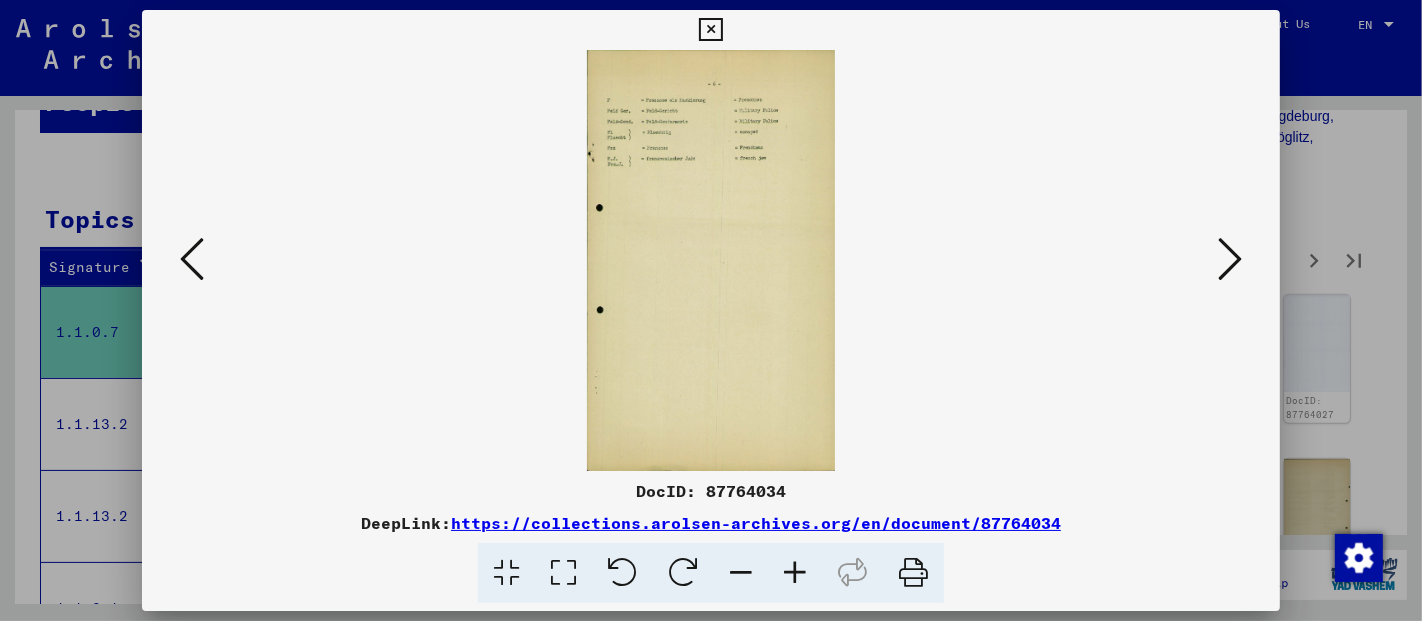 click at bounding box center [1230, 259] 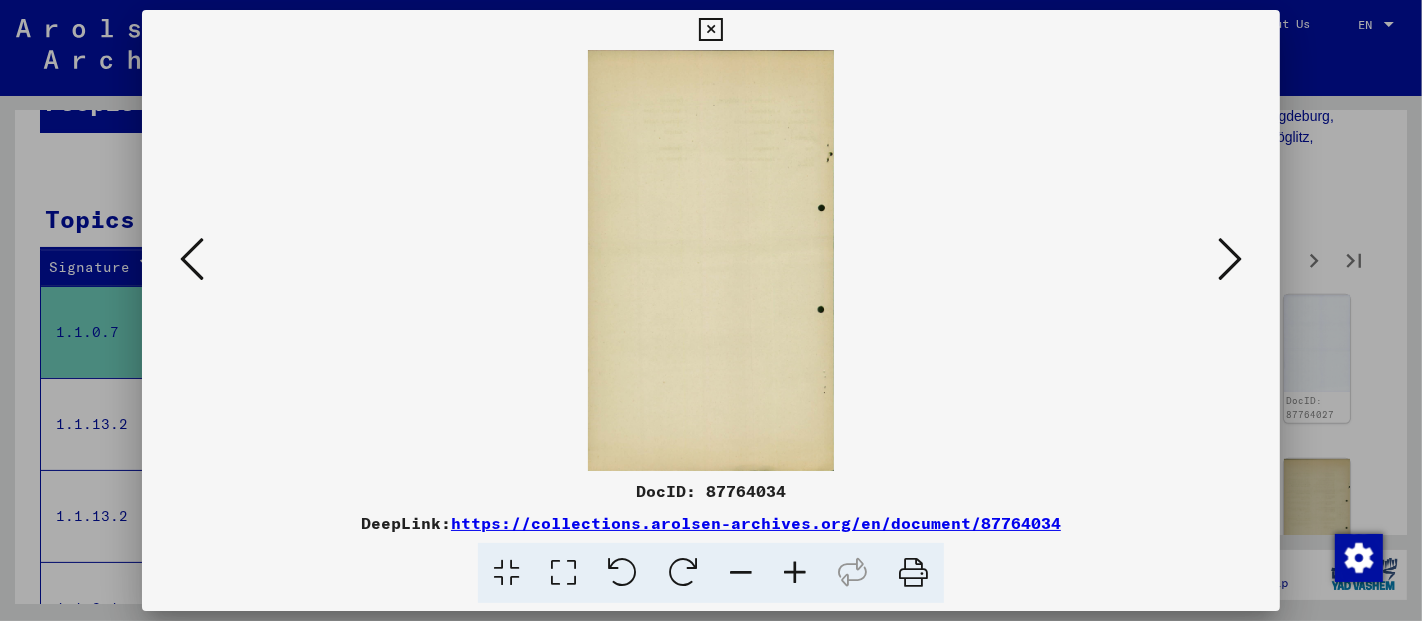 click at bounding box center (1230, 259) 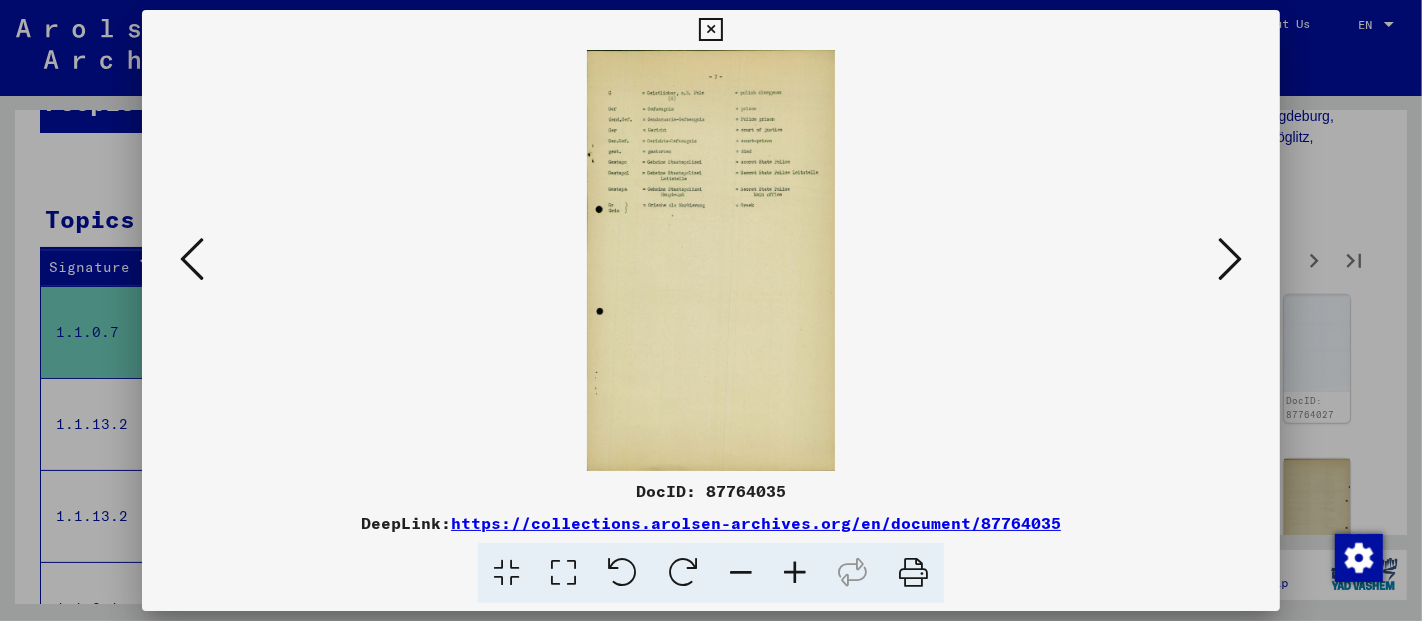 click at bounding box center (1230, 259) 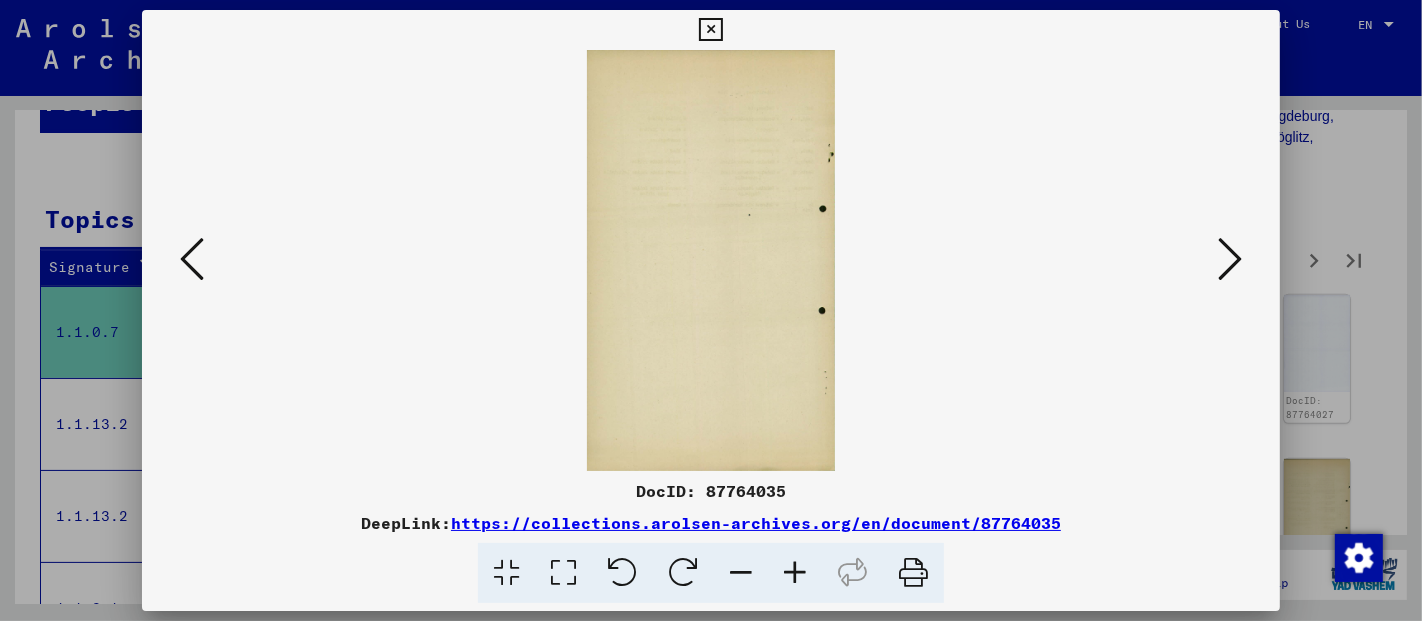 click at bounding box center (1230, 259) 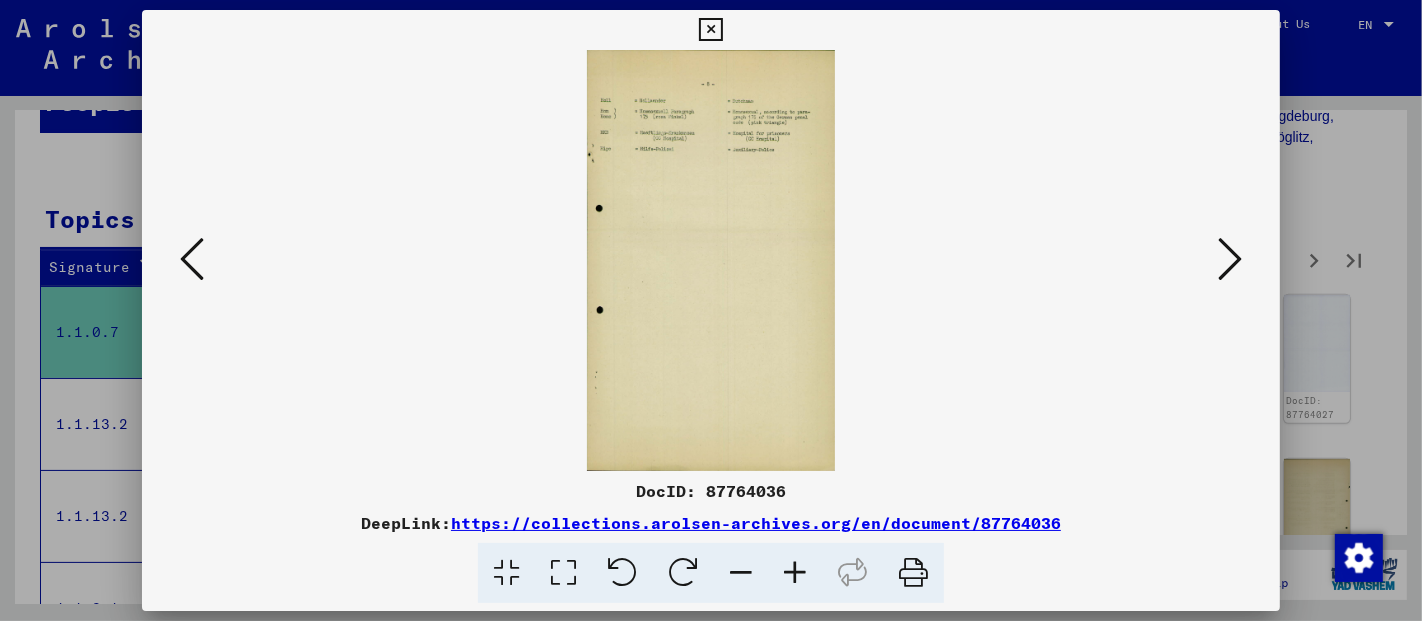 click at bounding box center [1230, 259] 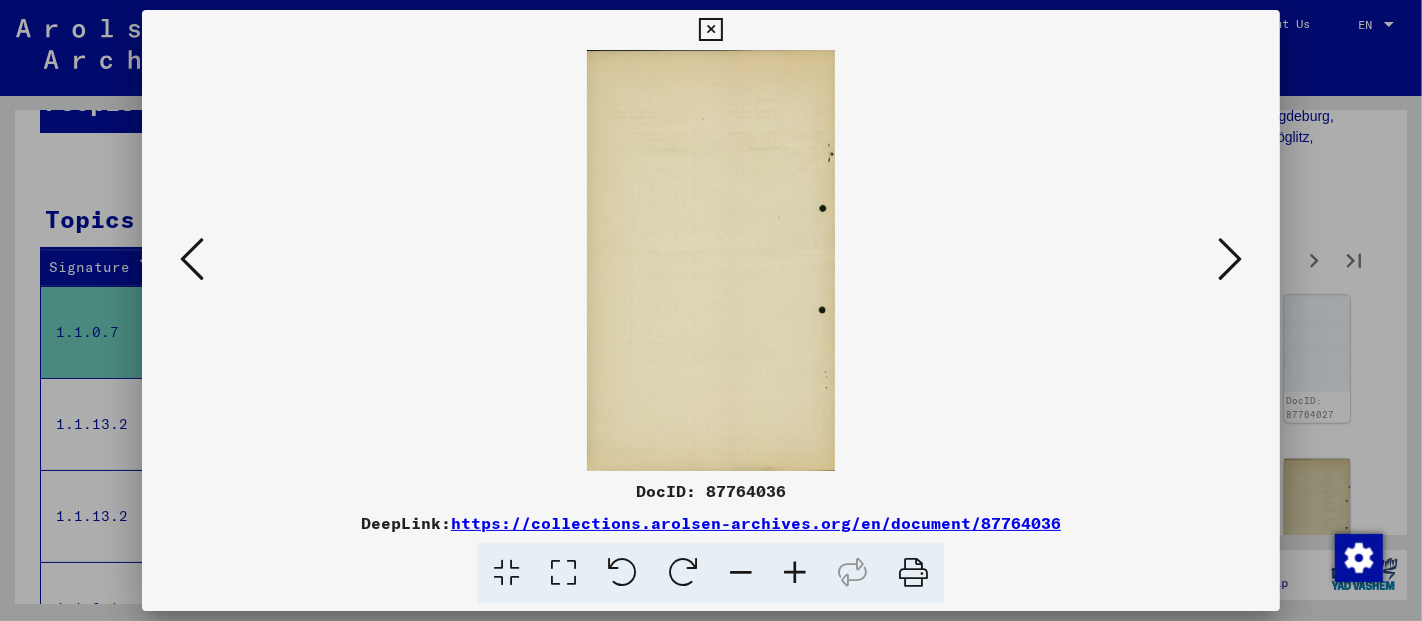 click at bounding box center [1230, 259] 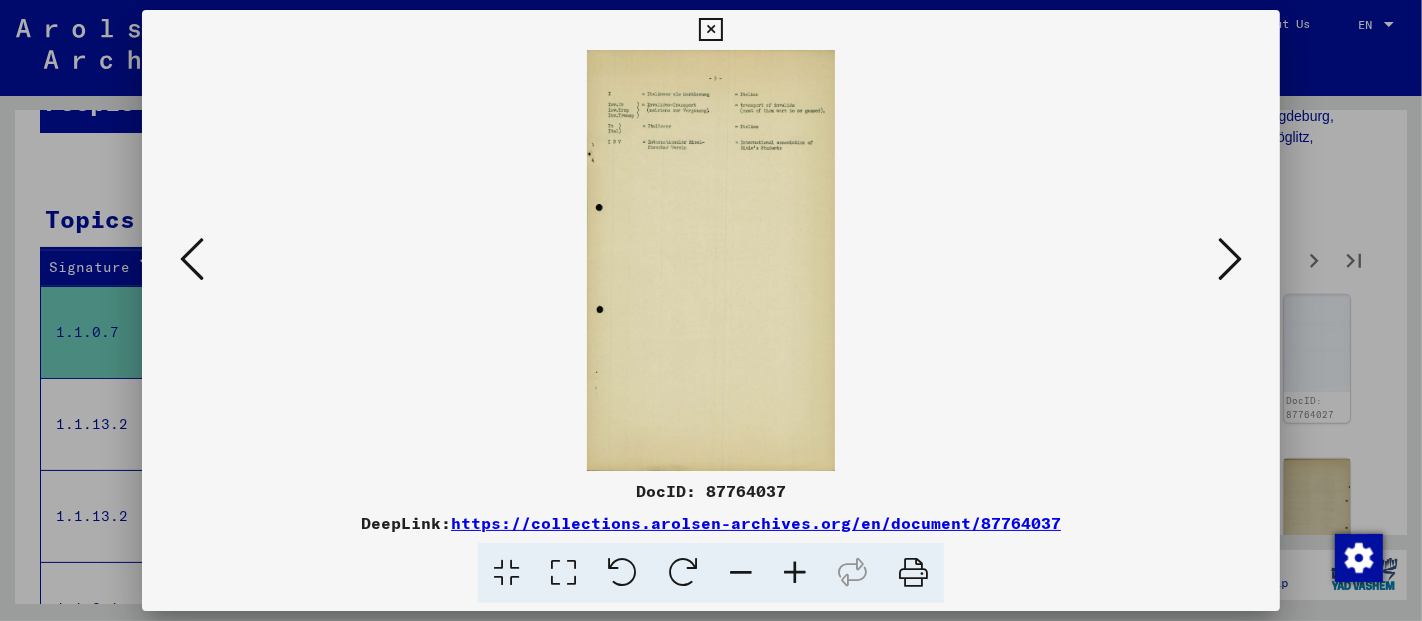 click at bounding box center [1230, 259] 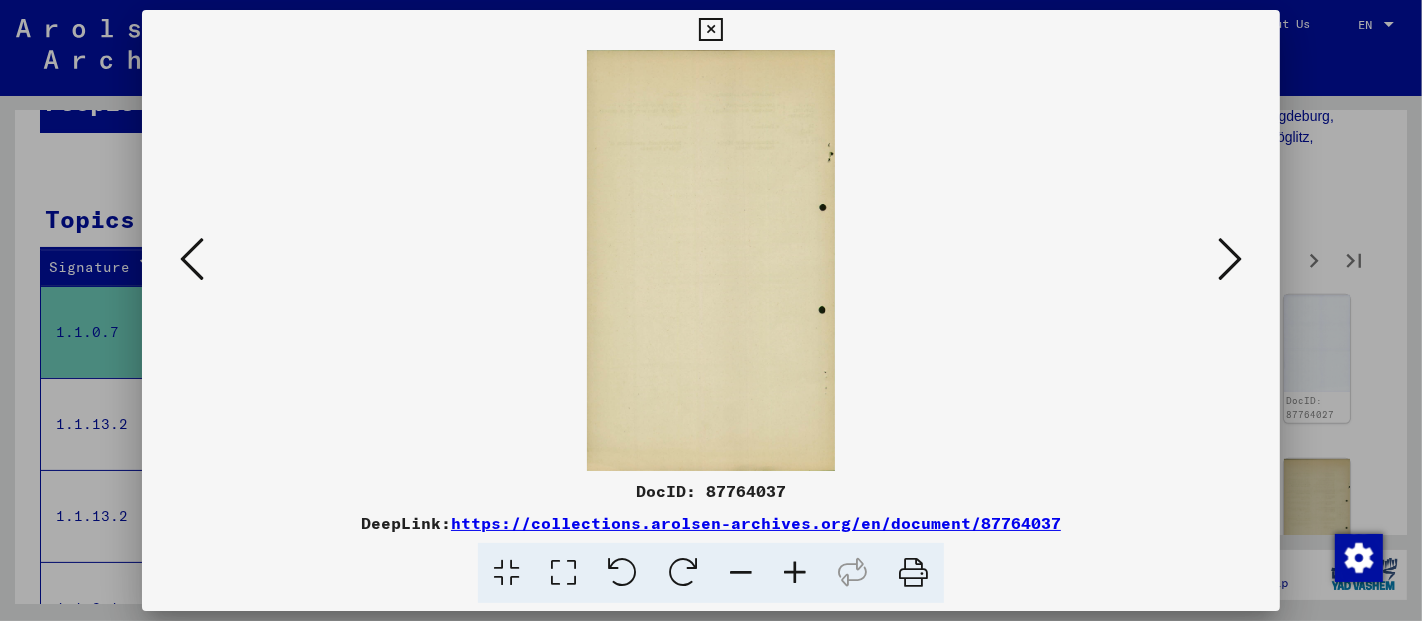 click at bounding box center (1230, 259) 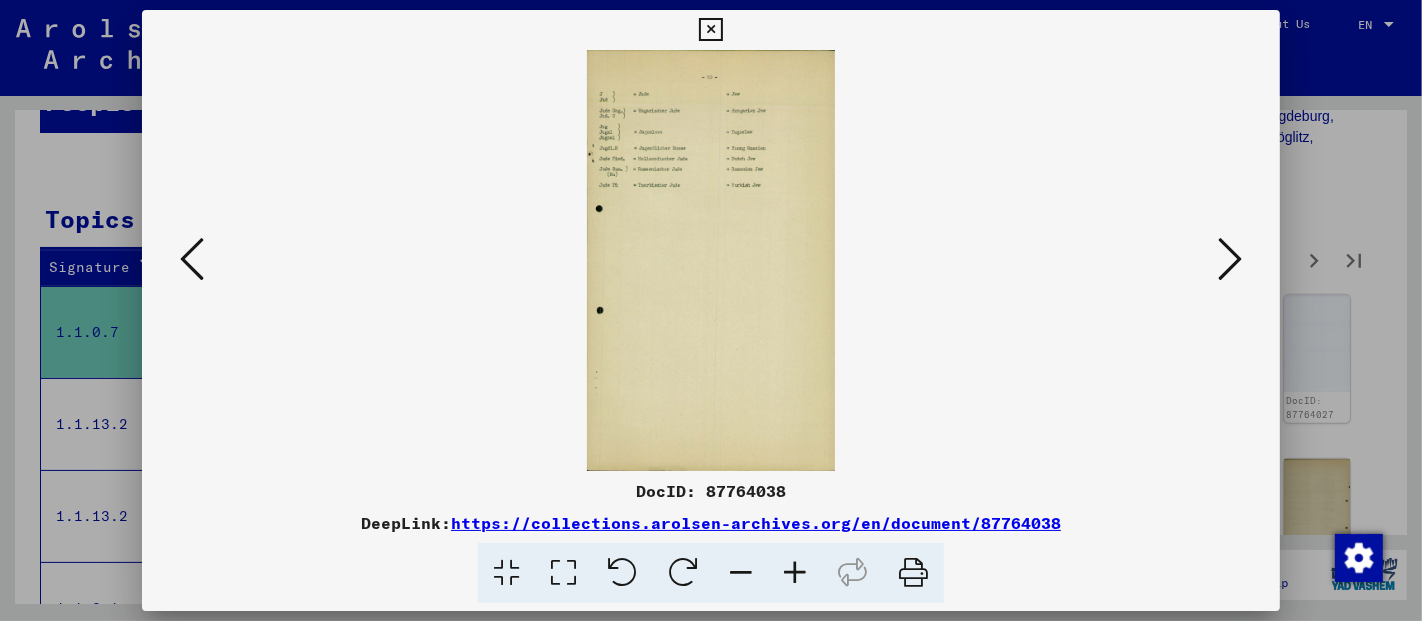 click at bounding box center [795, 573] 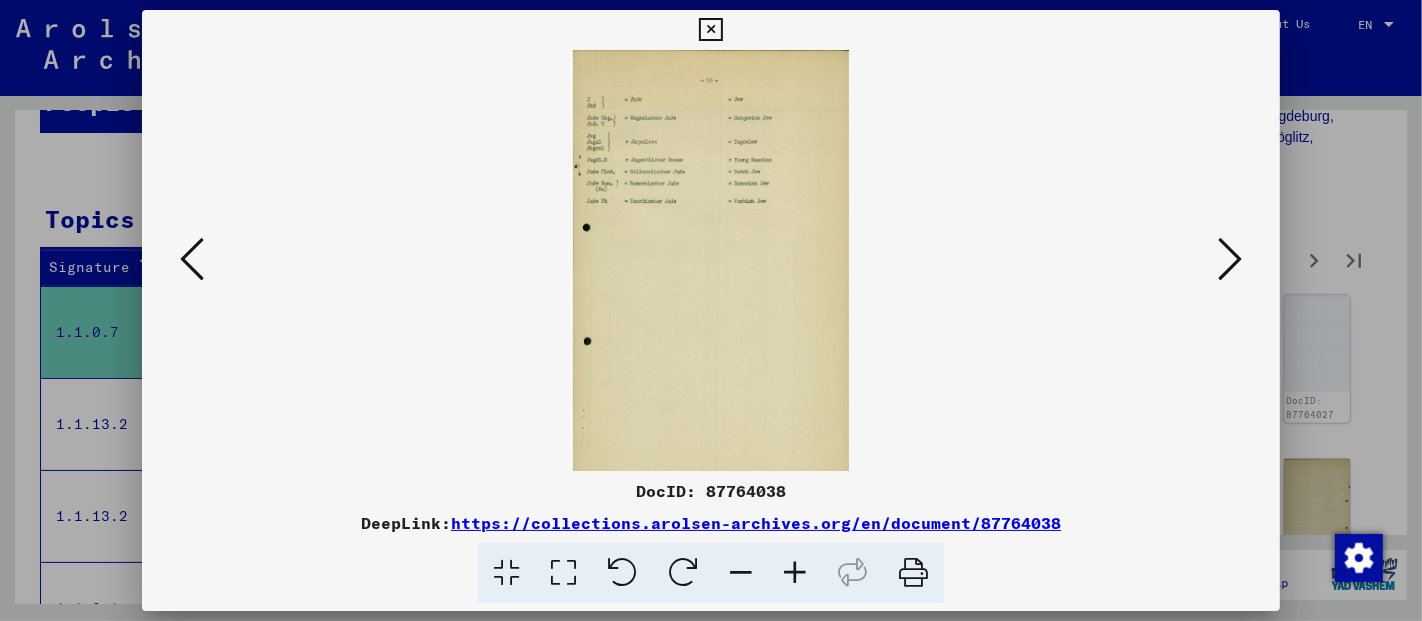 click at bounding box center (795, 573) 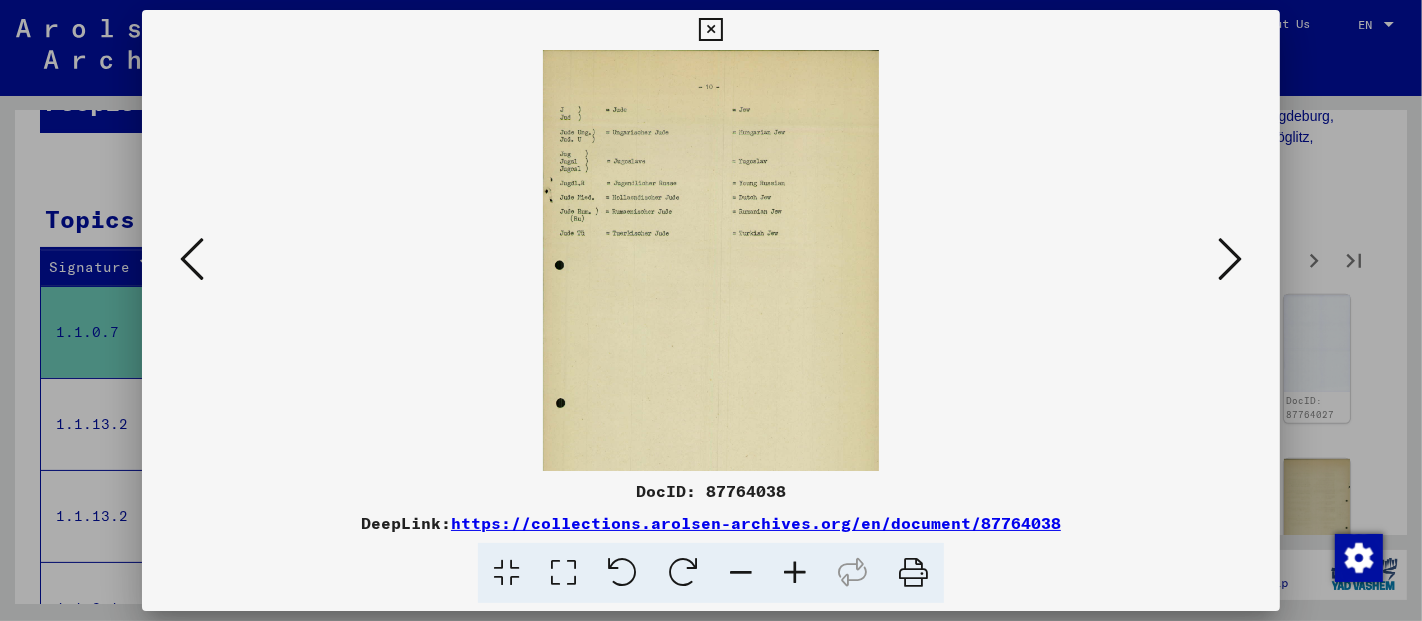 click at bounding box center (795, 573) 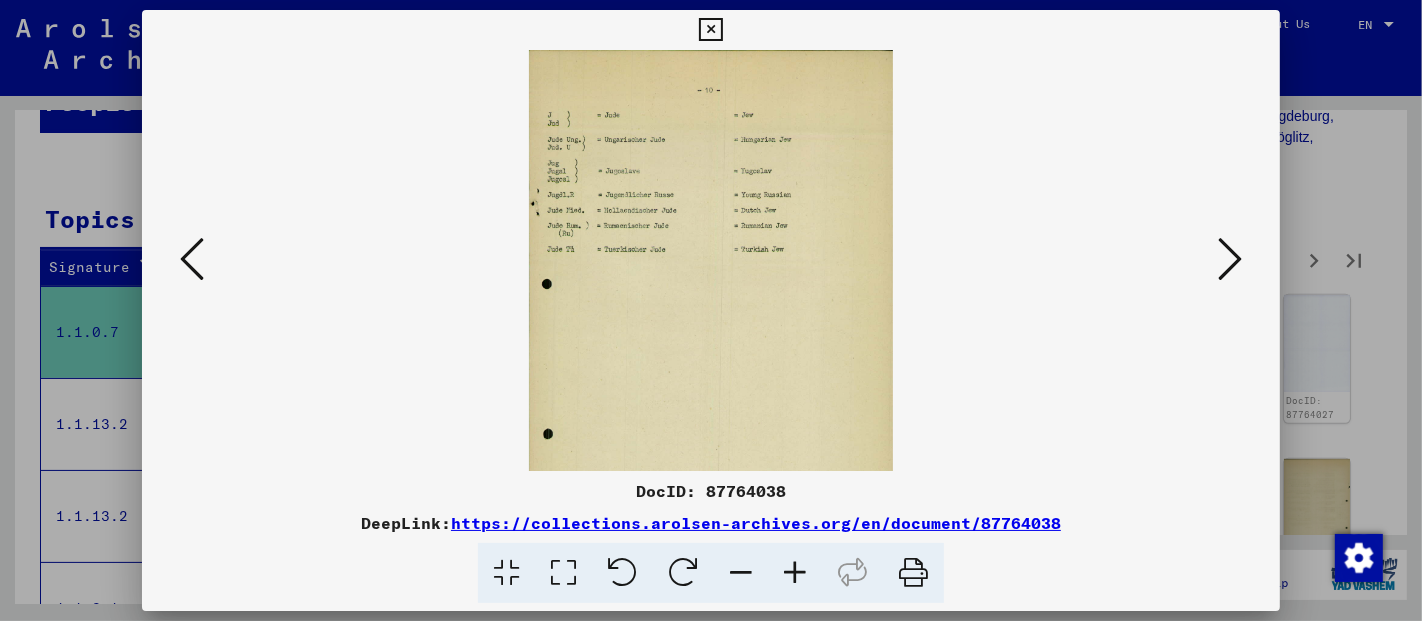 click at bounding box center [795, 573] 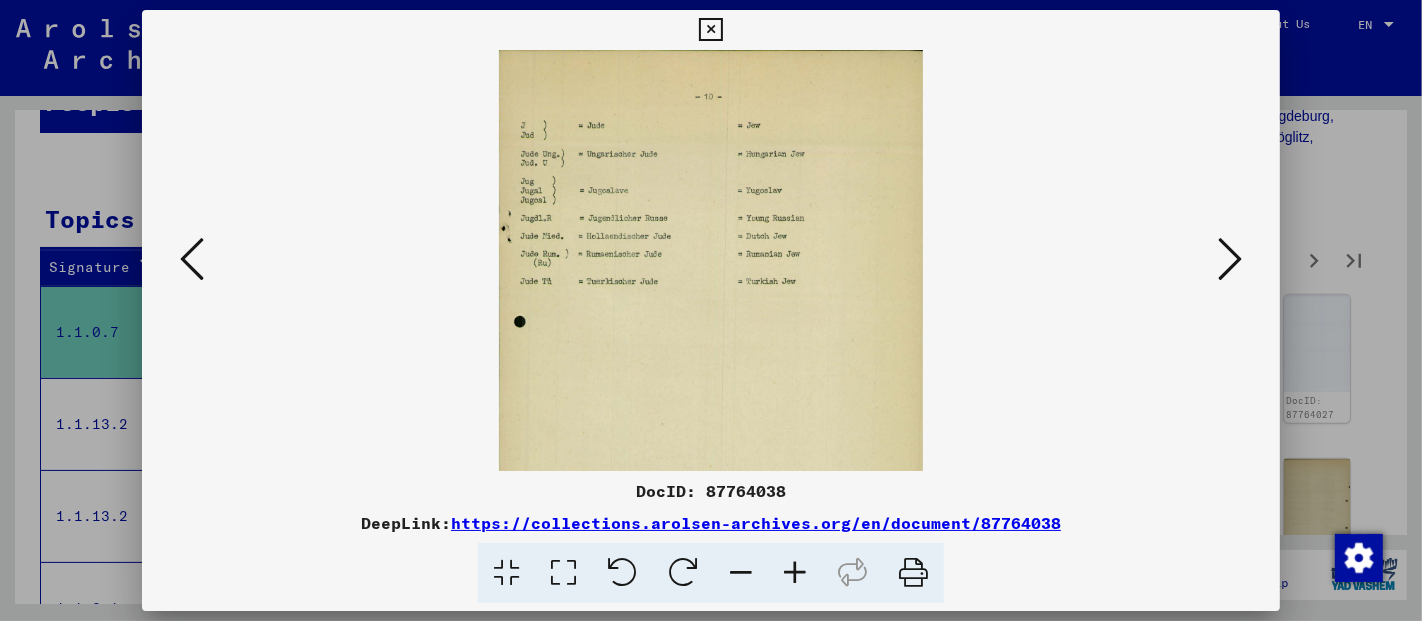 click at bounding box center (795, 573) 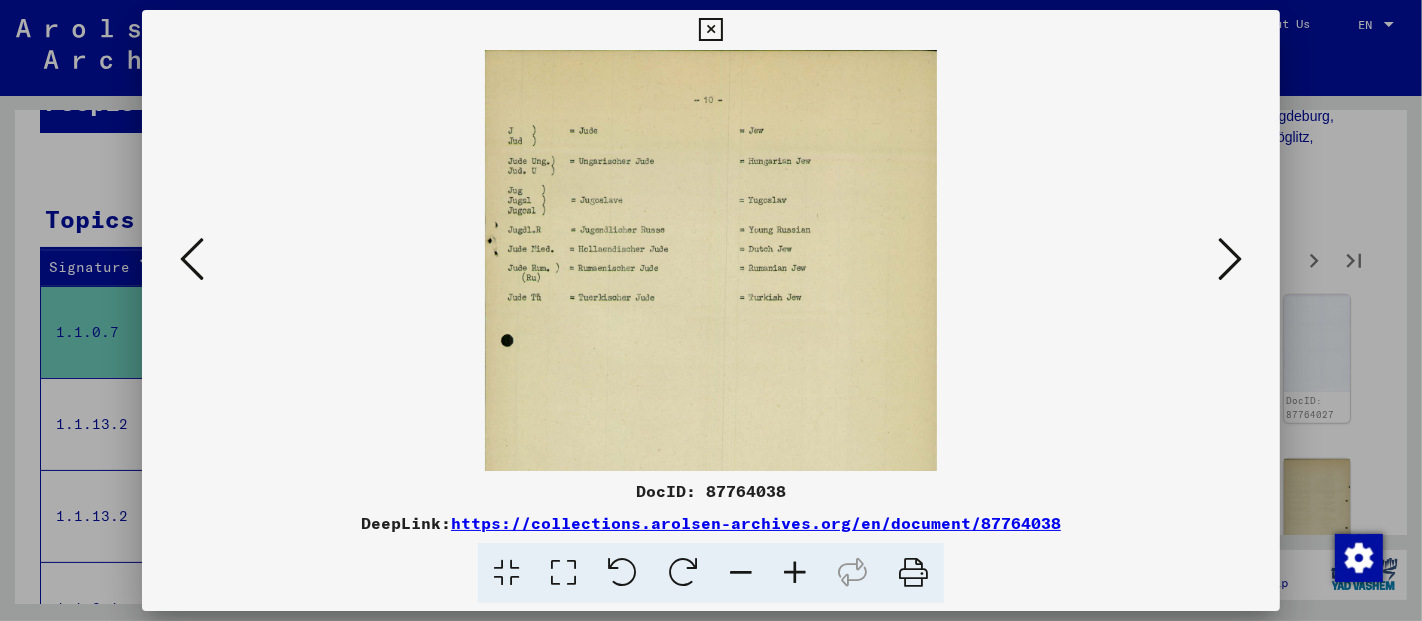 click at bounding box center [795, 573] 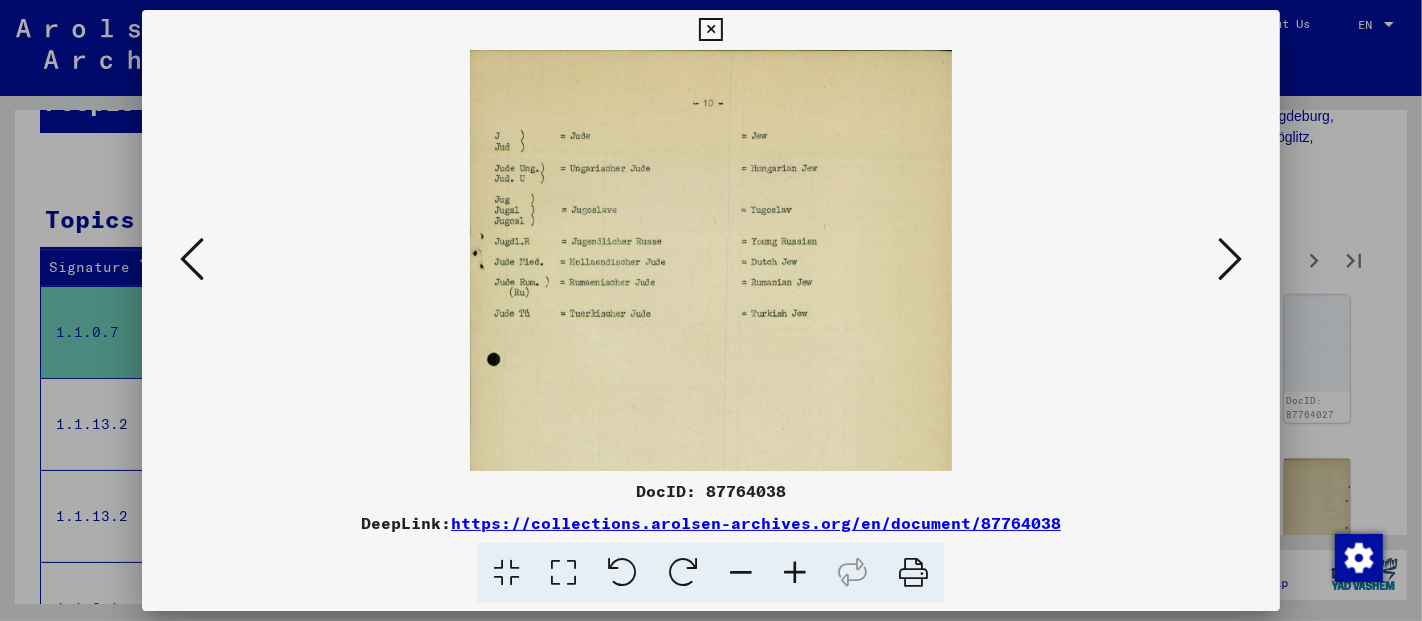 click at bounding box center [795, 573] 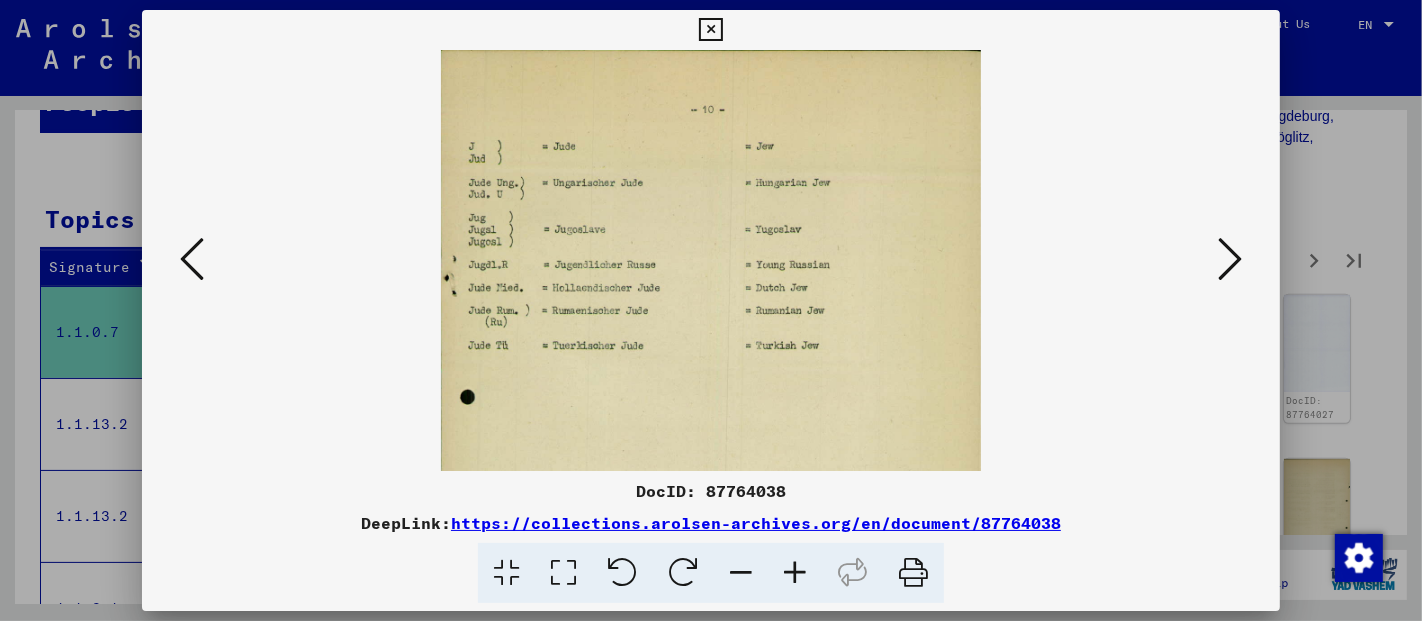 click at bounding box center [795, 573] 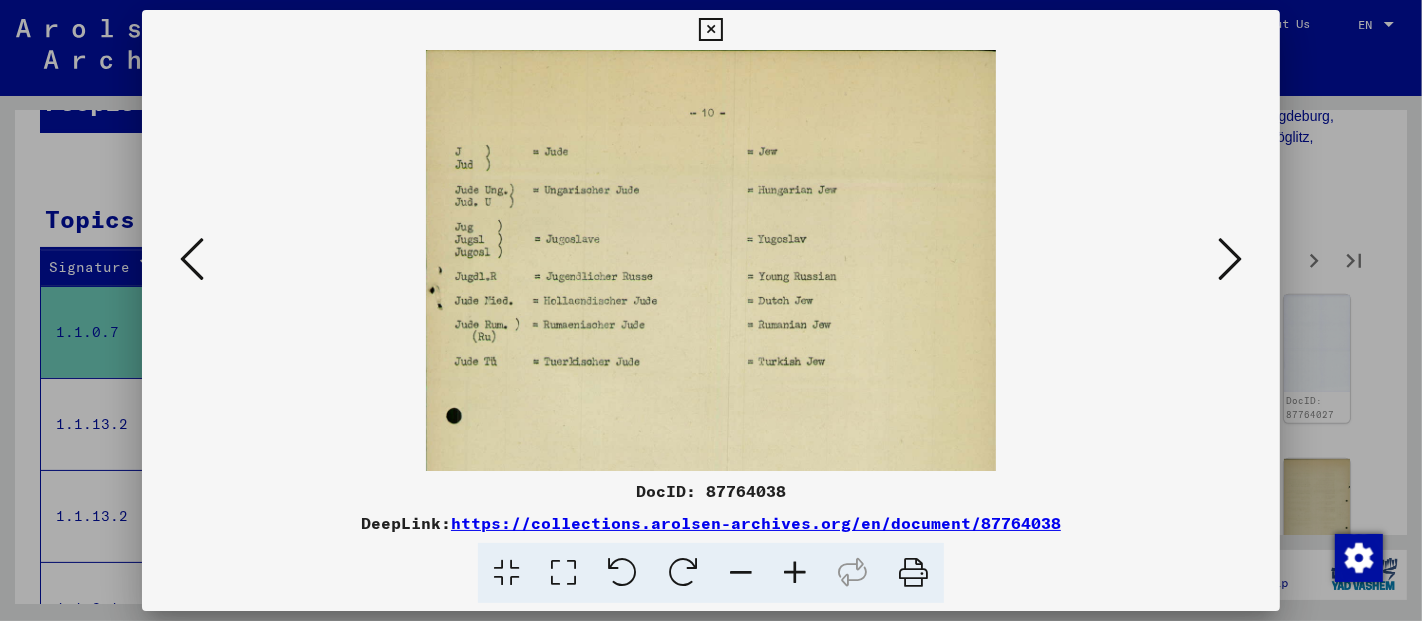 click at bounding box center (795, 573) 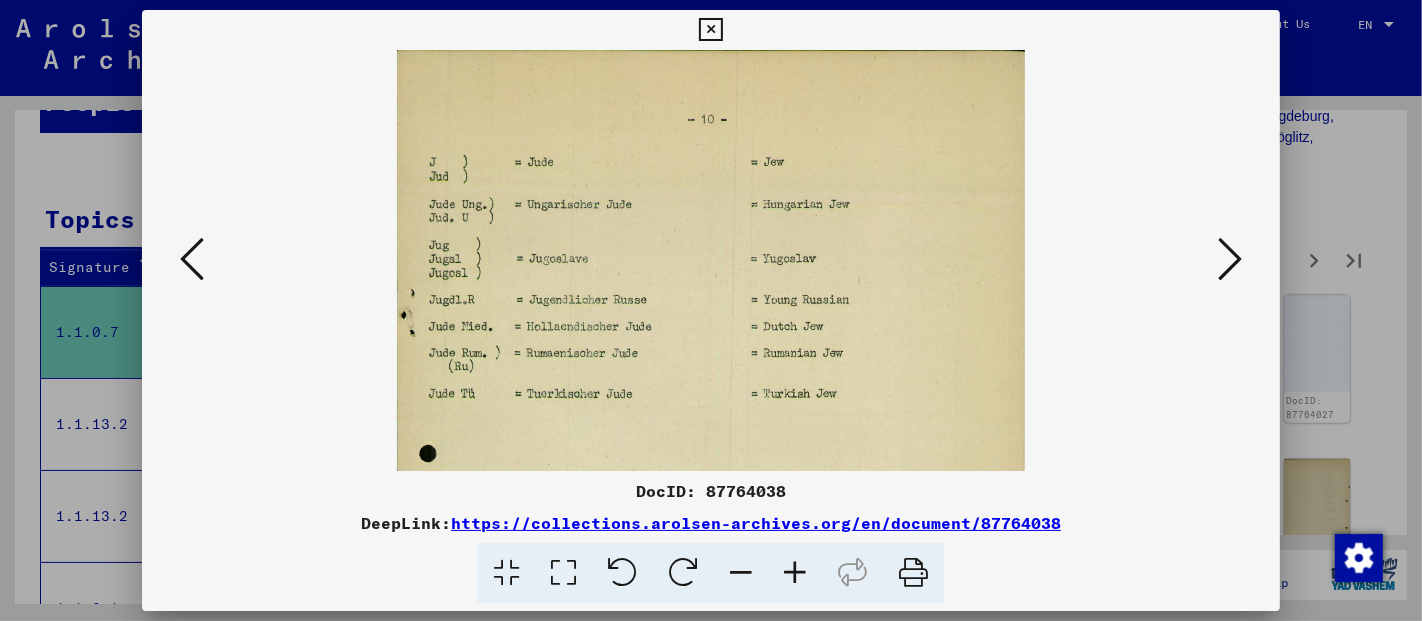 click at bounding box center (795, 573) 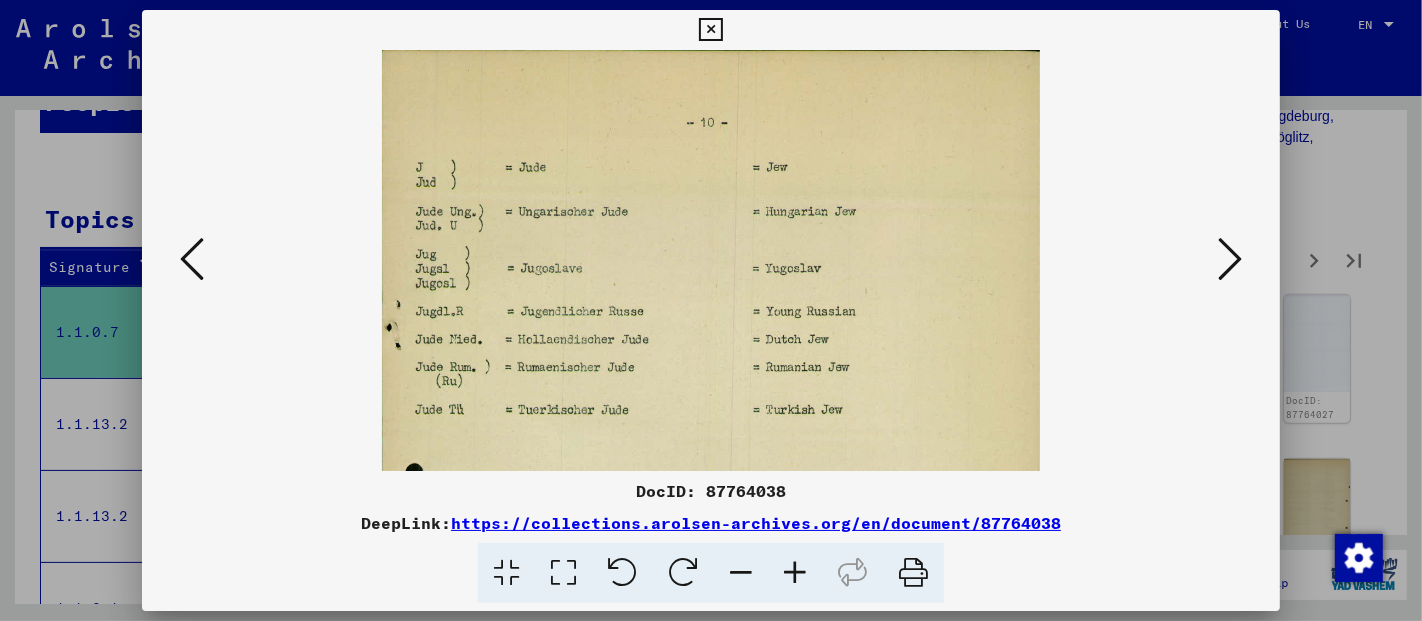 click at bounding box center [795, 573] 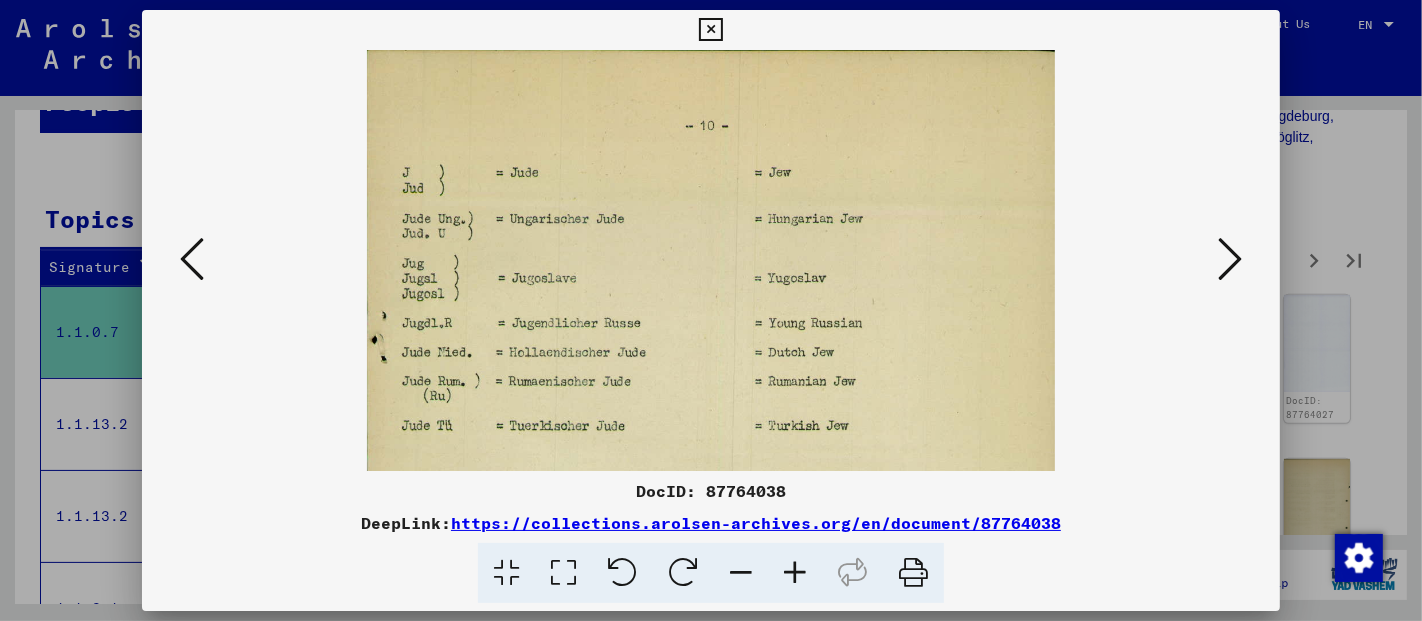 click at bounding box center (795, 573) 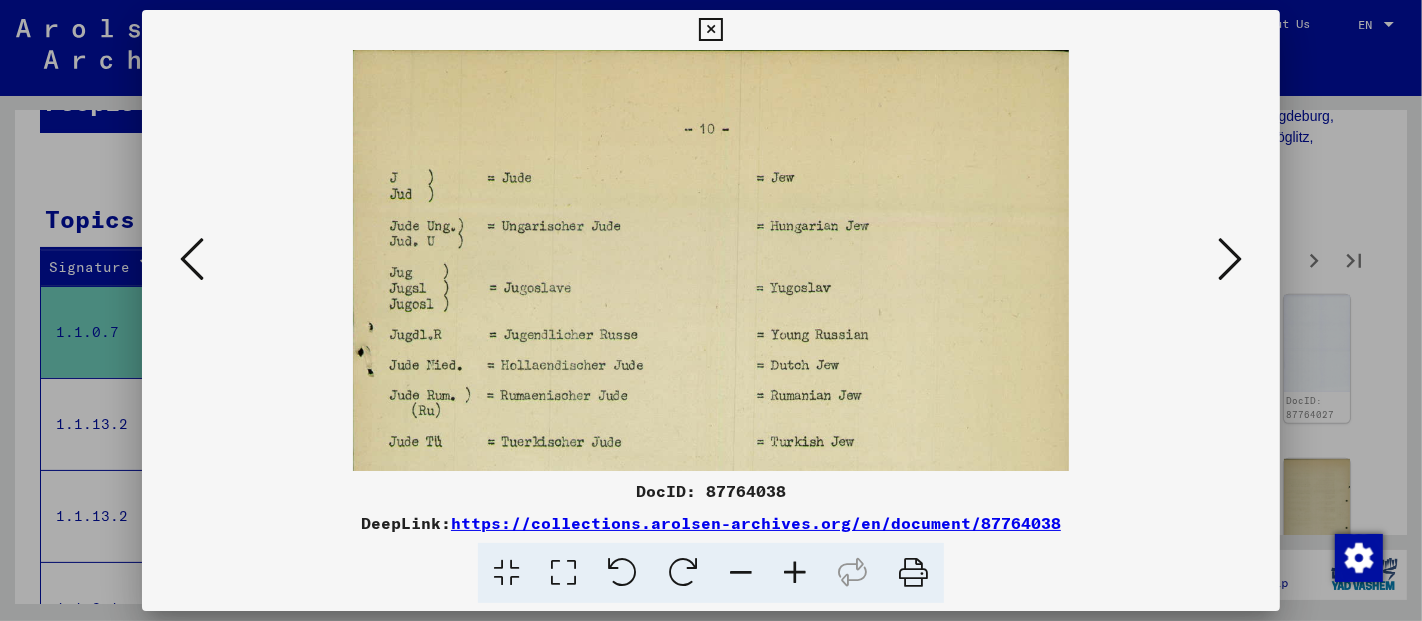 click at bounding box center [795, 573] 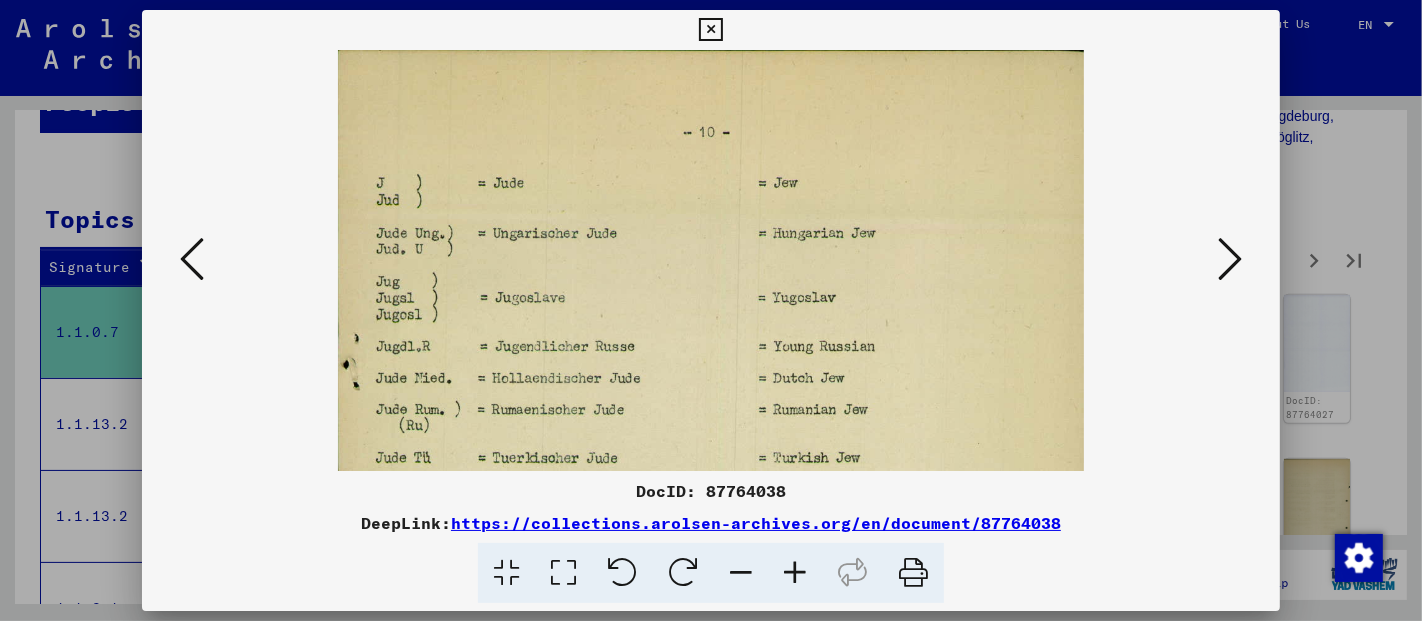 click at bounding box center (1230, 259) 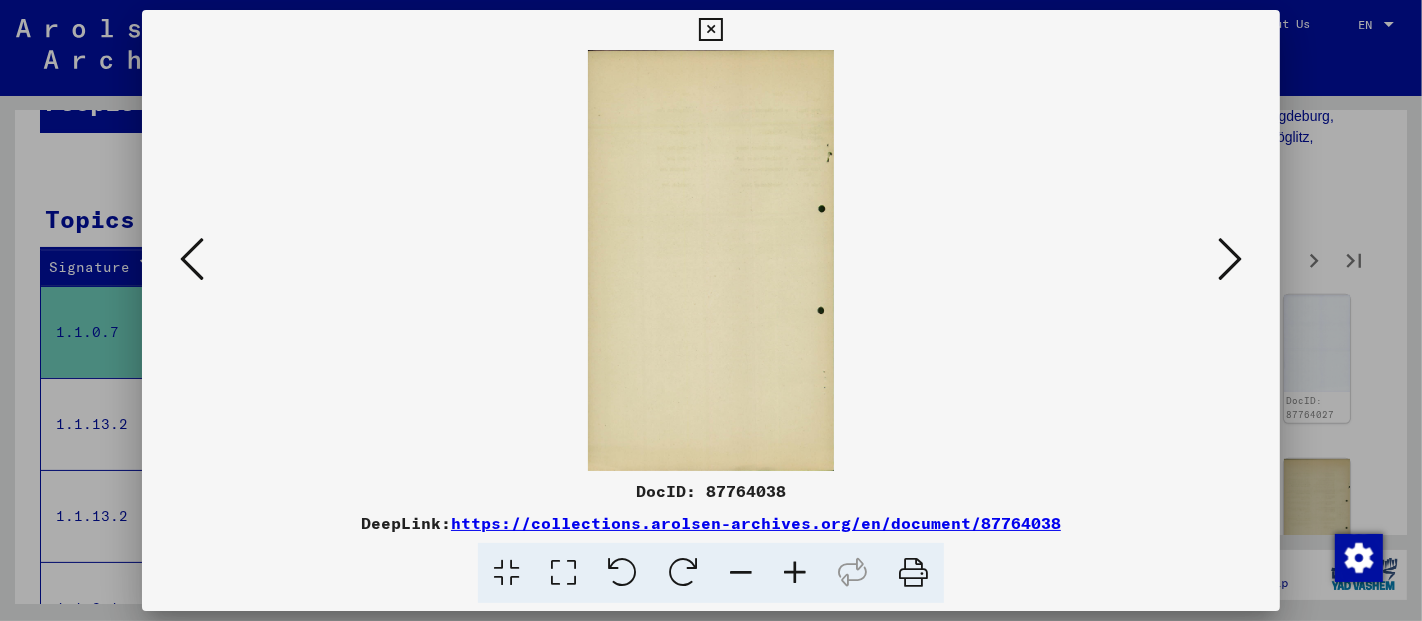 click at bounding box center [1230, 259] 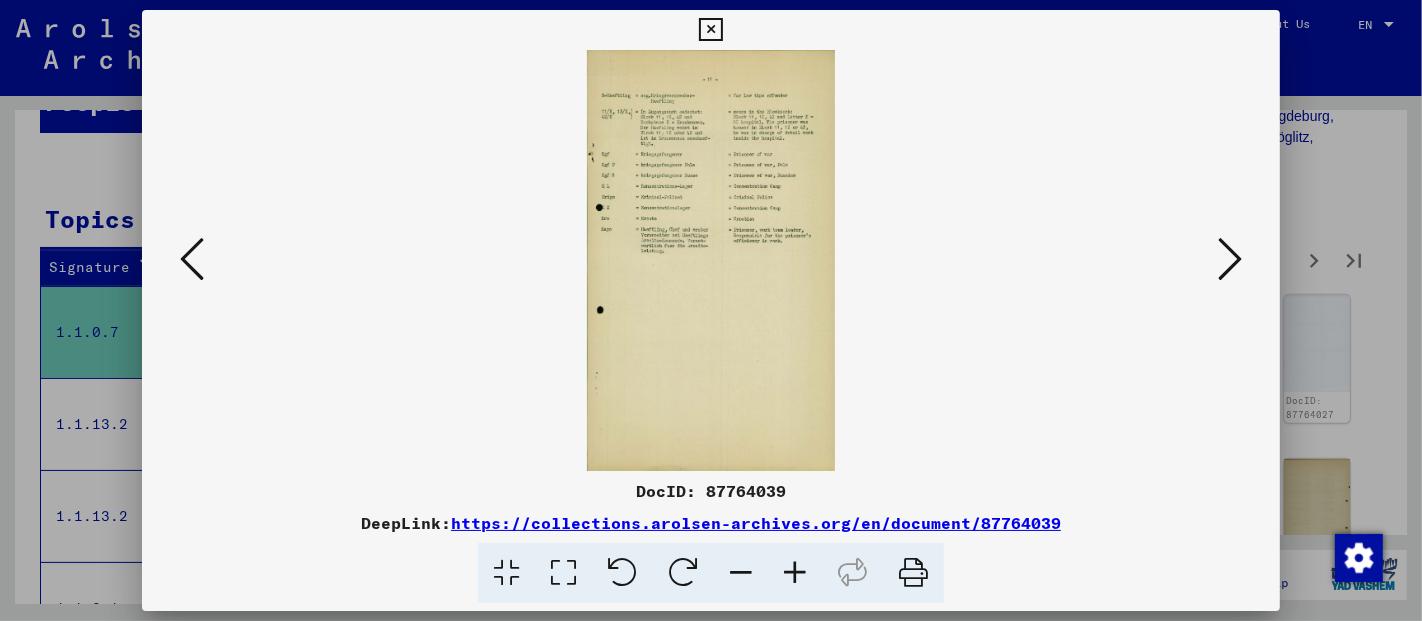 click at bounding box center (1230, 259) 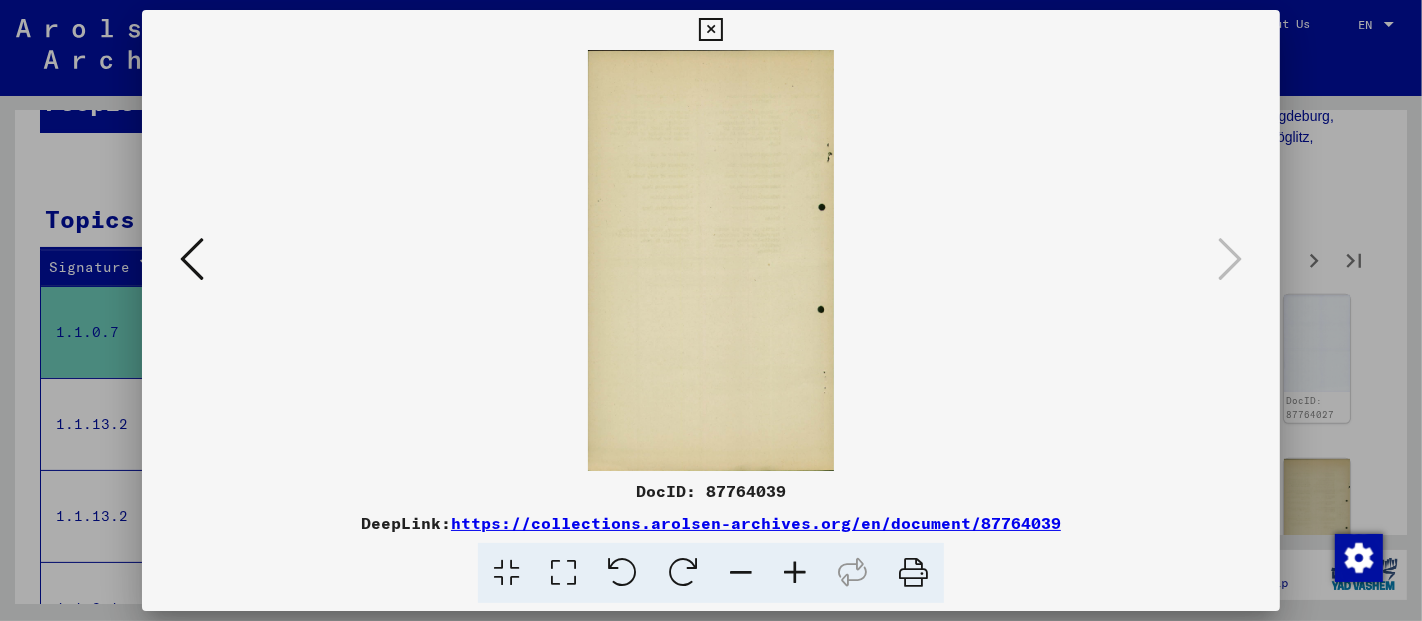 click at bounding box center [710, 30] 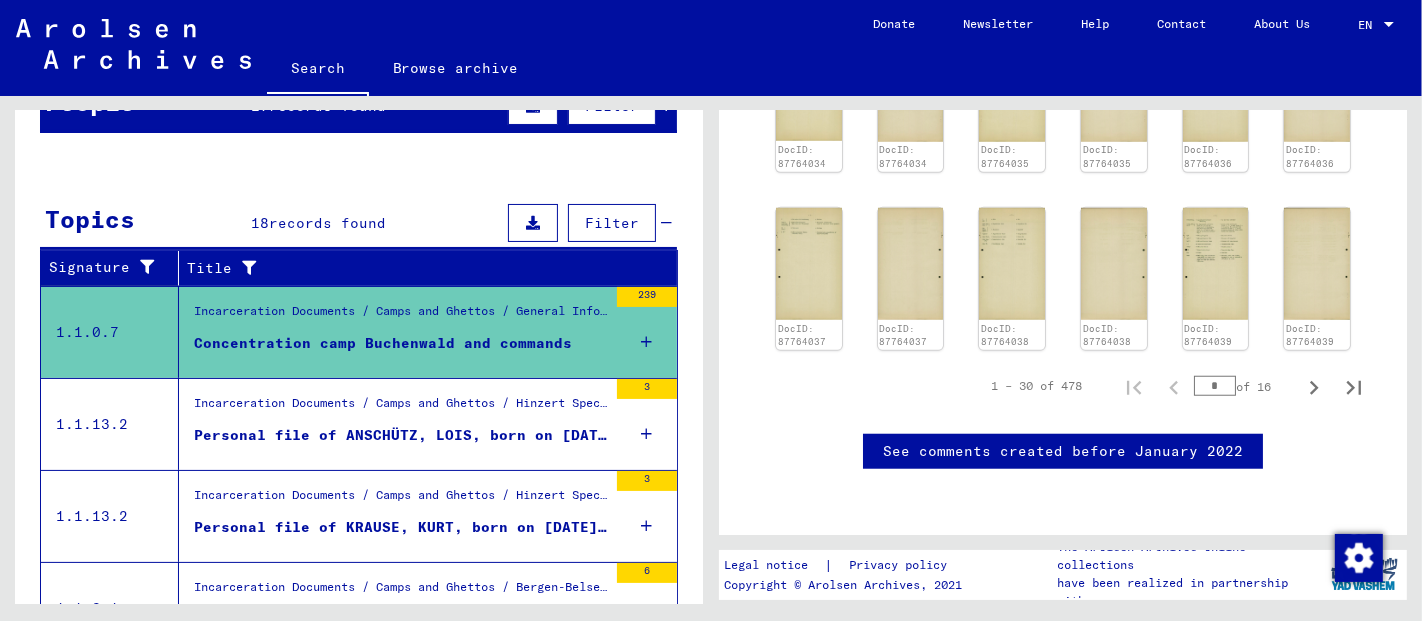 scroll, scrollTop: 1616, scrollLeft: 0, axis: vertical 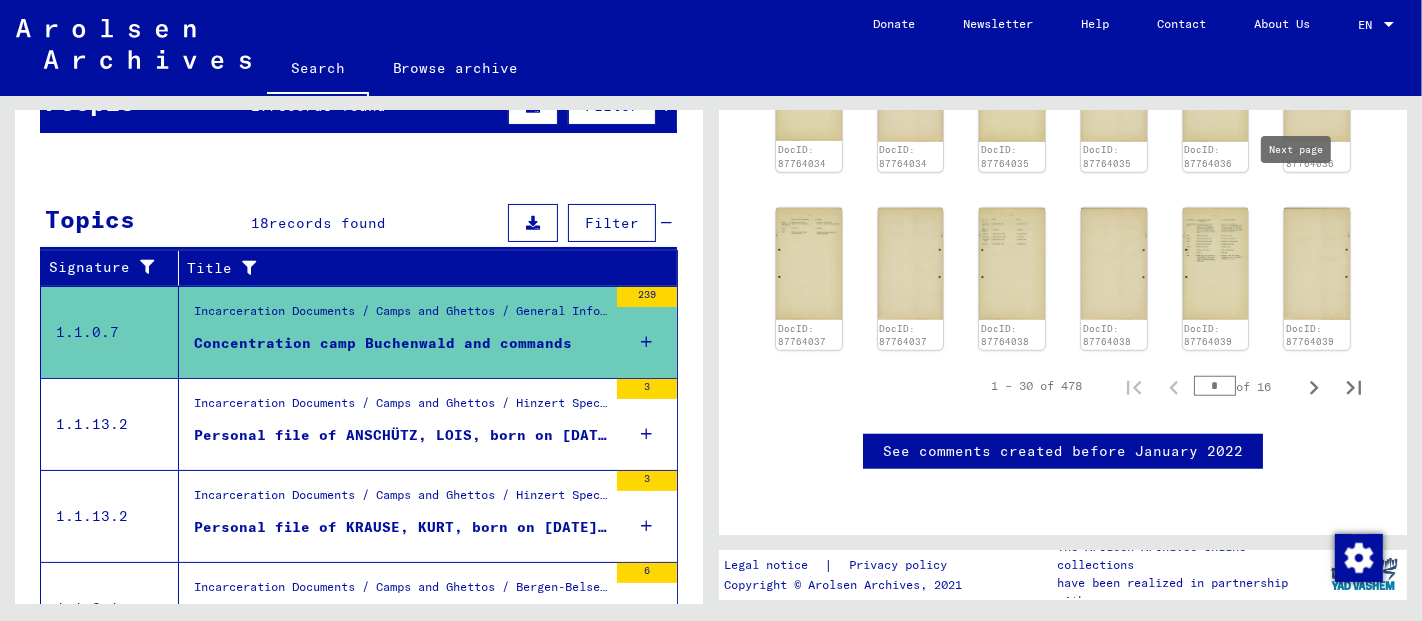 click 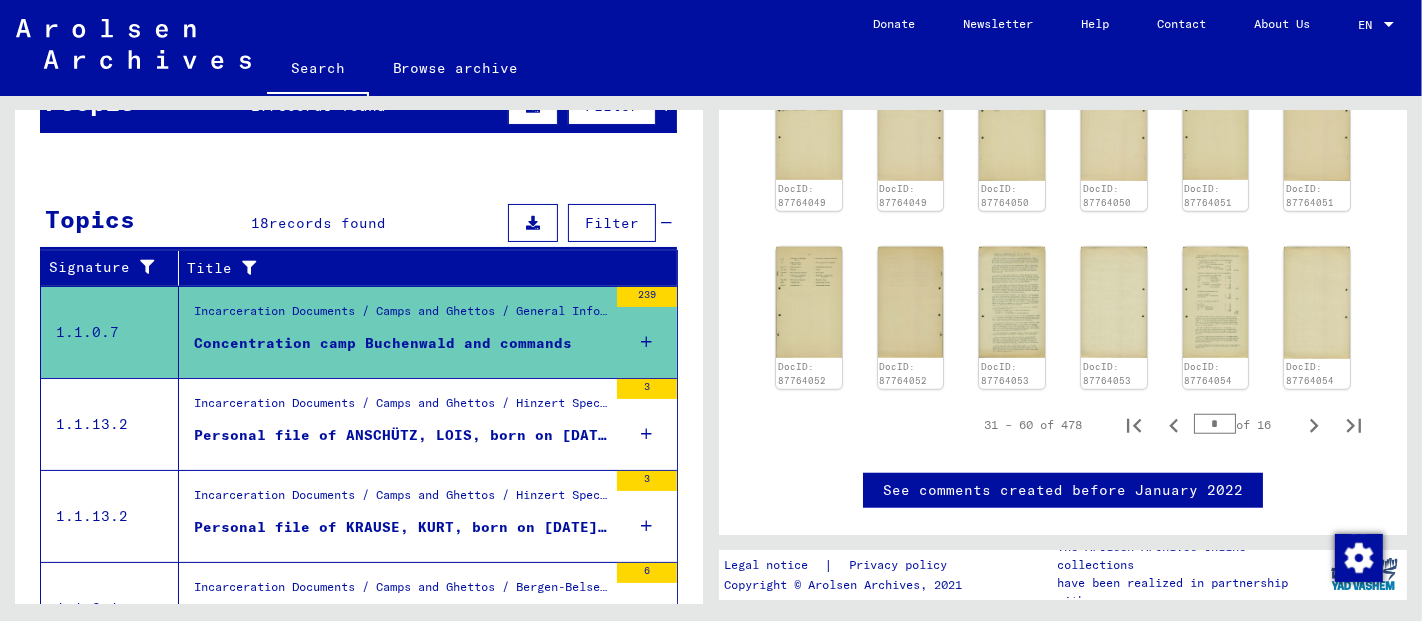 scroll, scrollTop: 1505, scrollLeft: 0, axis: vertical 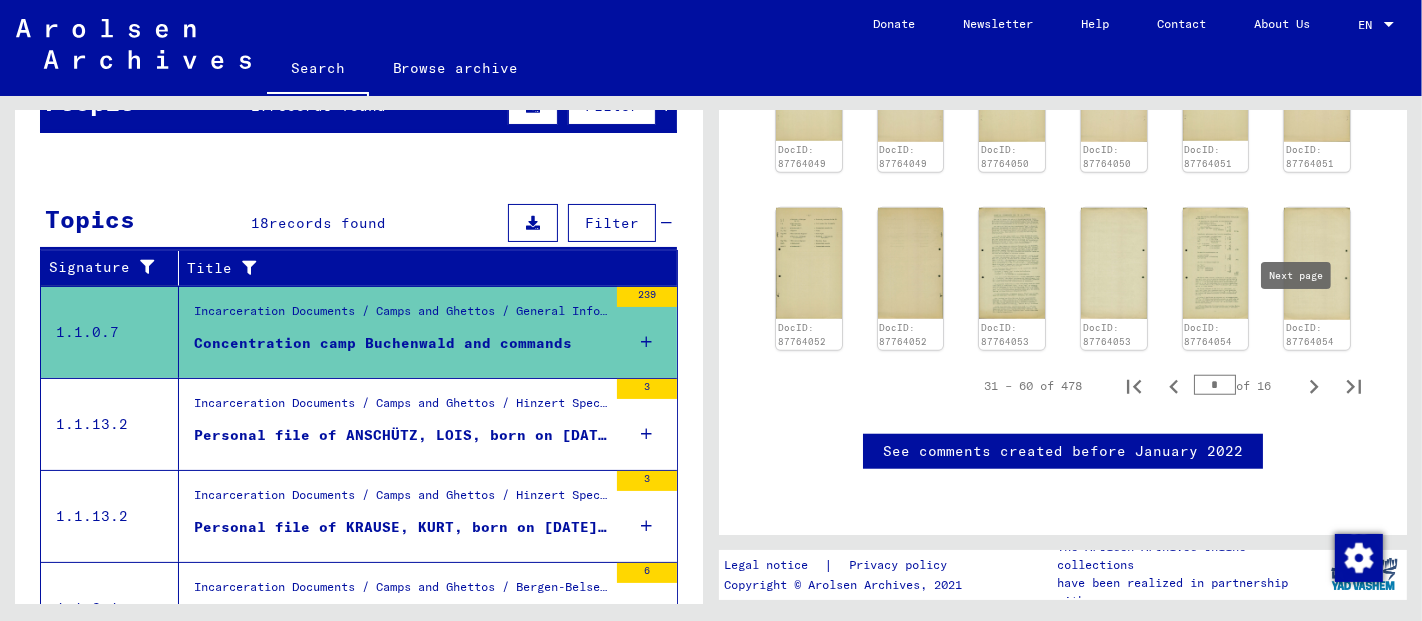 click 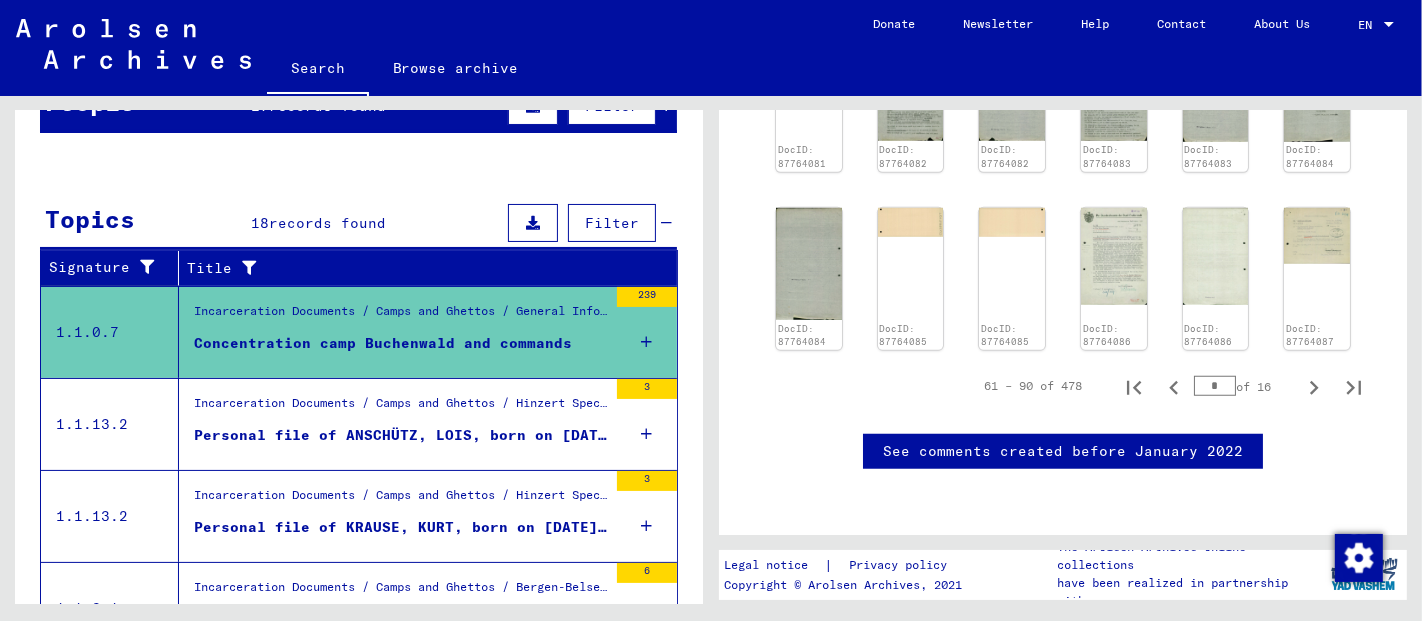 scroll, scrollTop: 1420, scrollLeft: 0, axis: vertical 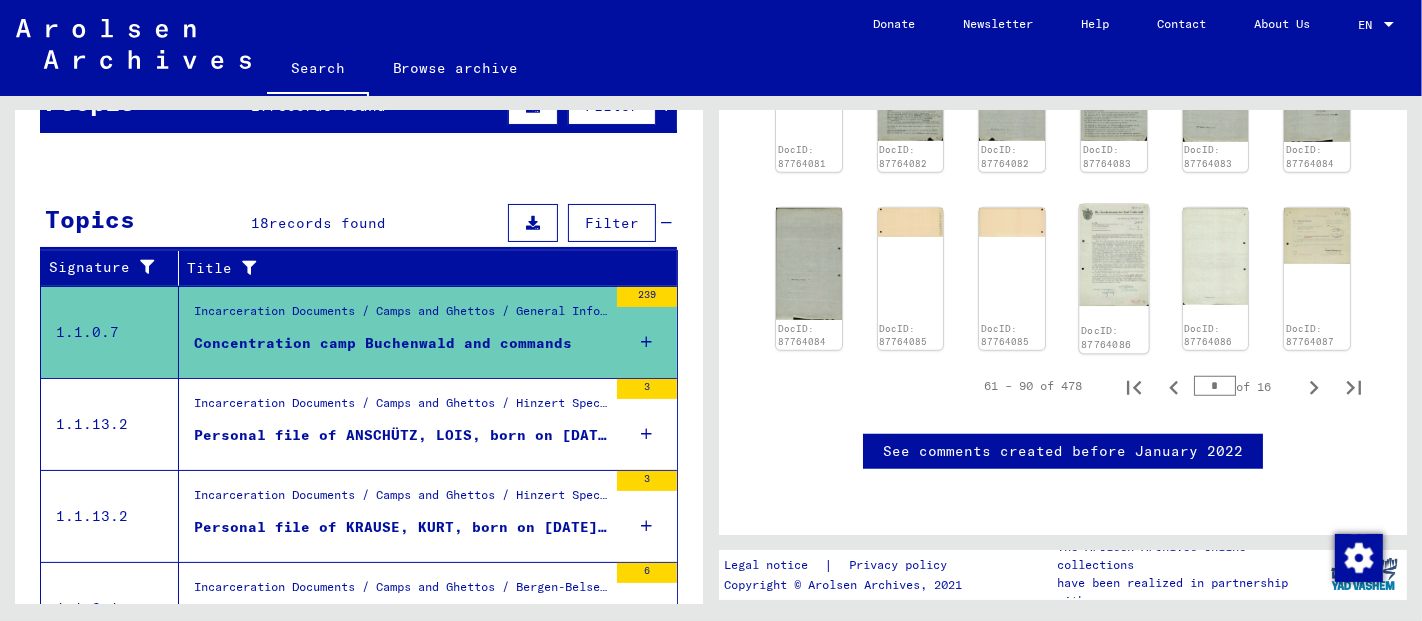 click 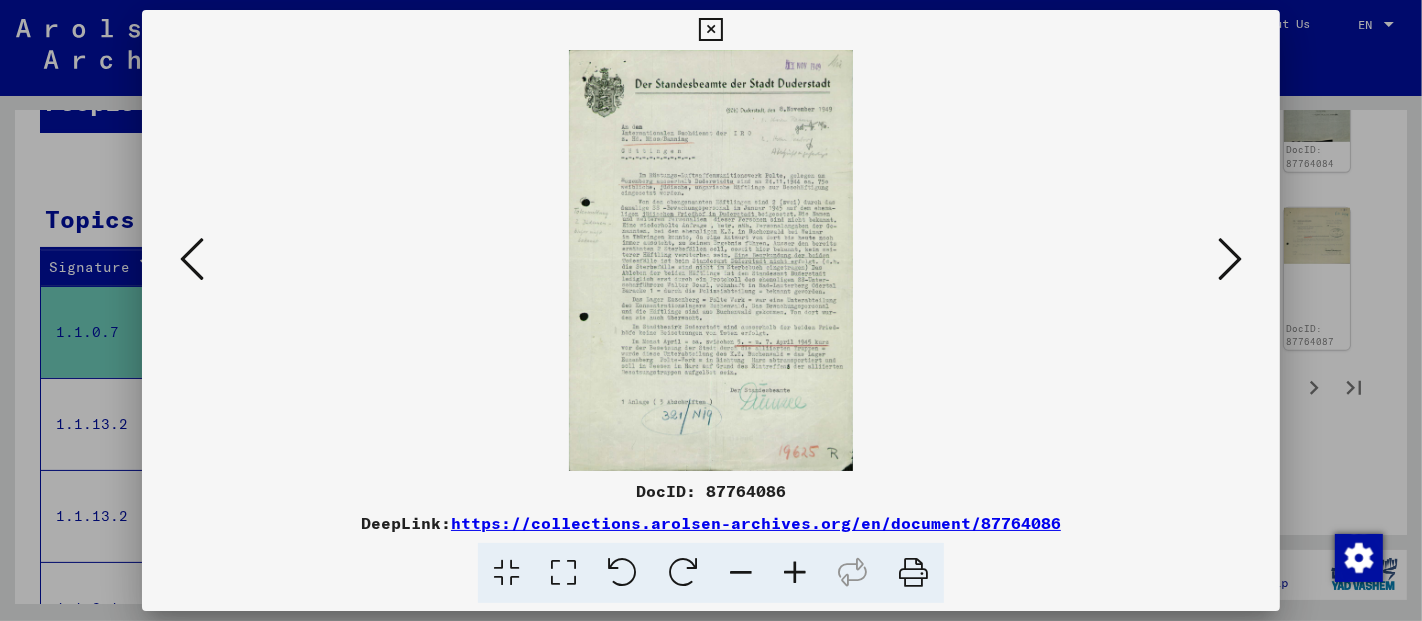click at bounding box center [795, 573] 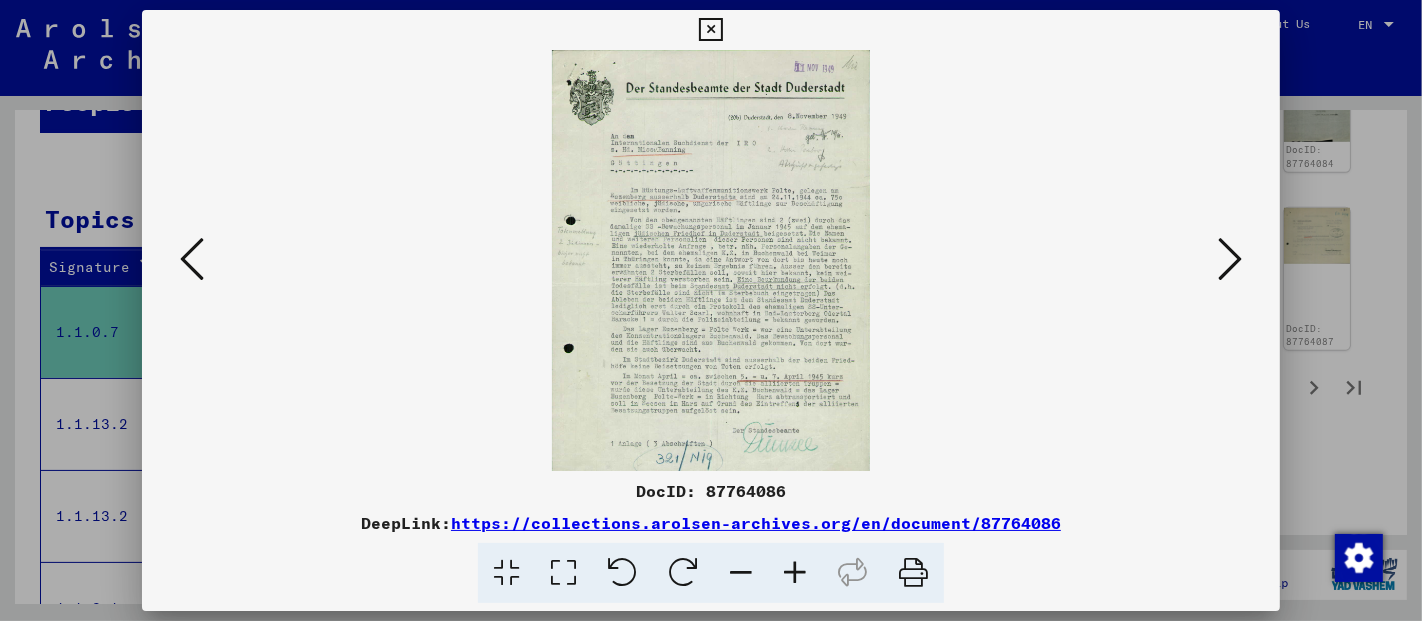 click at bounding box center (795, 573) 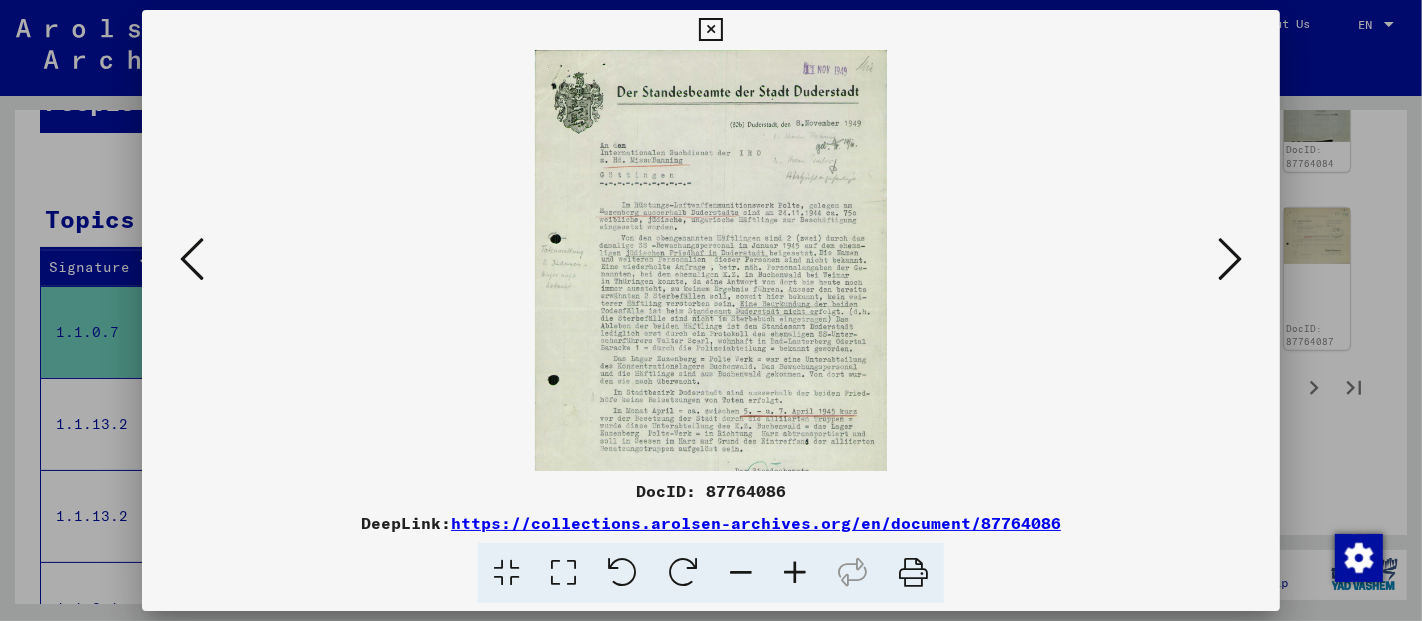 click at bounding box center [795, 573] 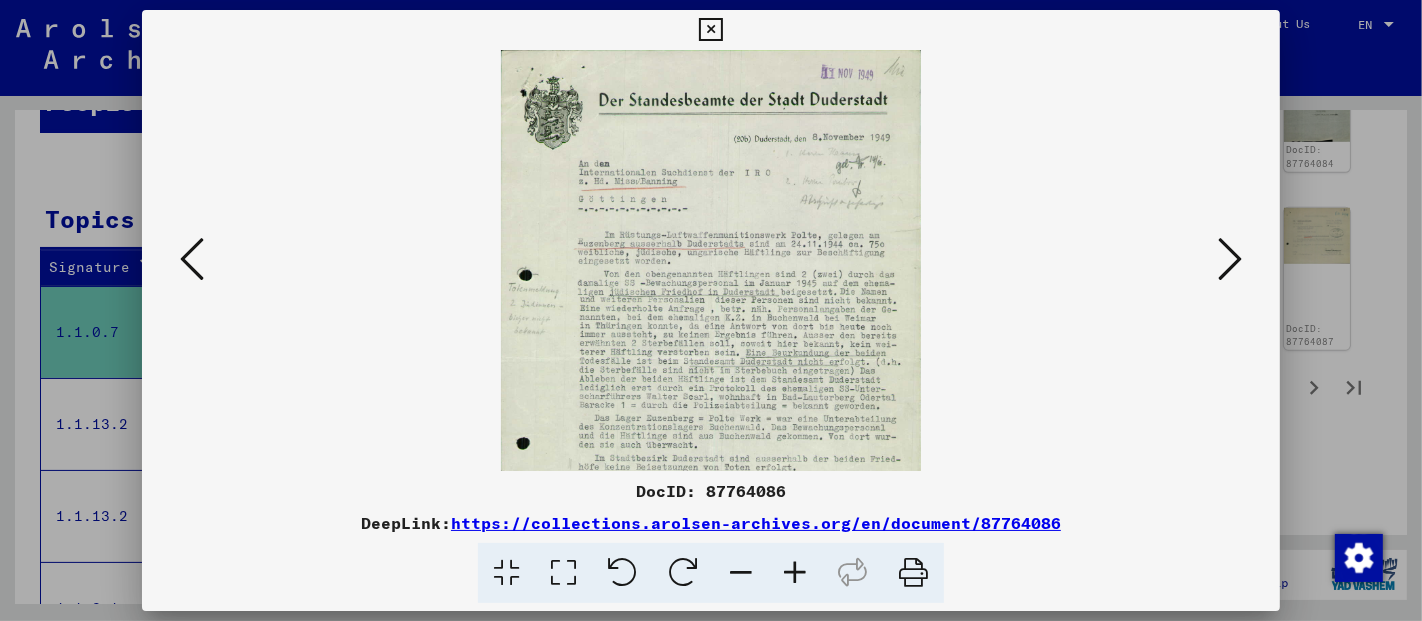 click at bounding box center [795, 573] 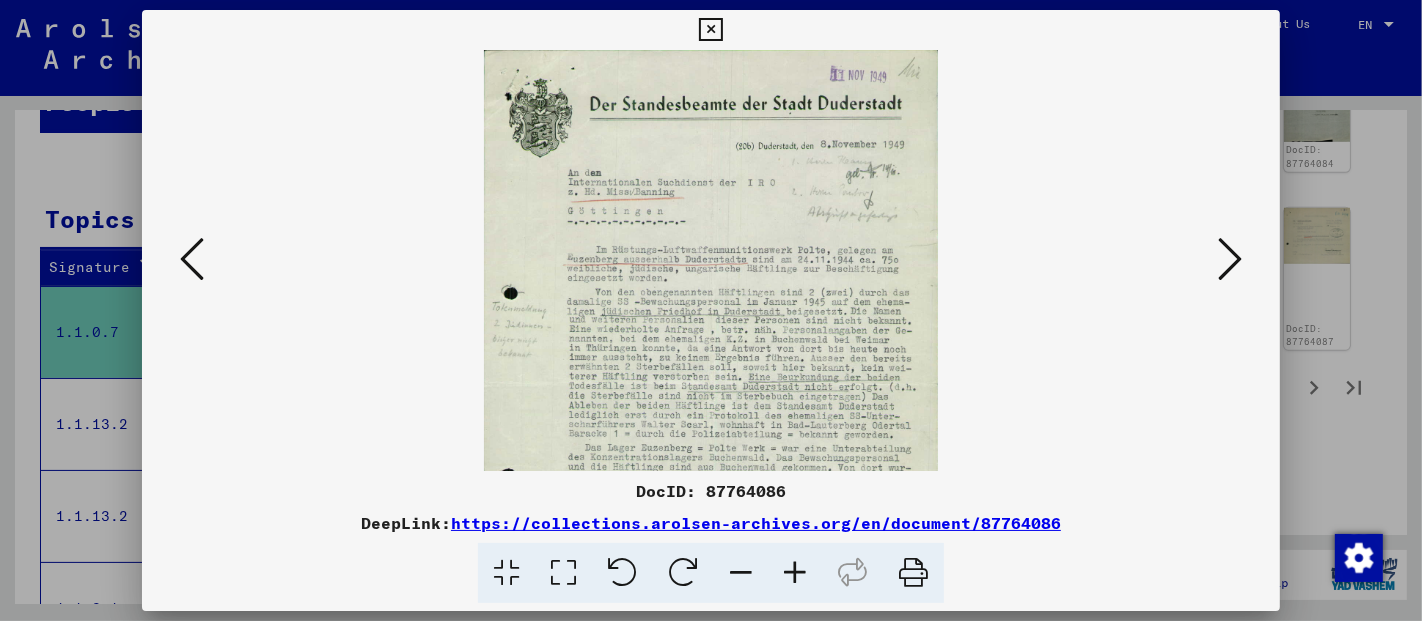 click at bounding box center (795, 573) 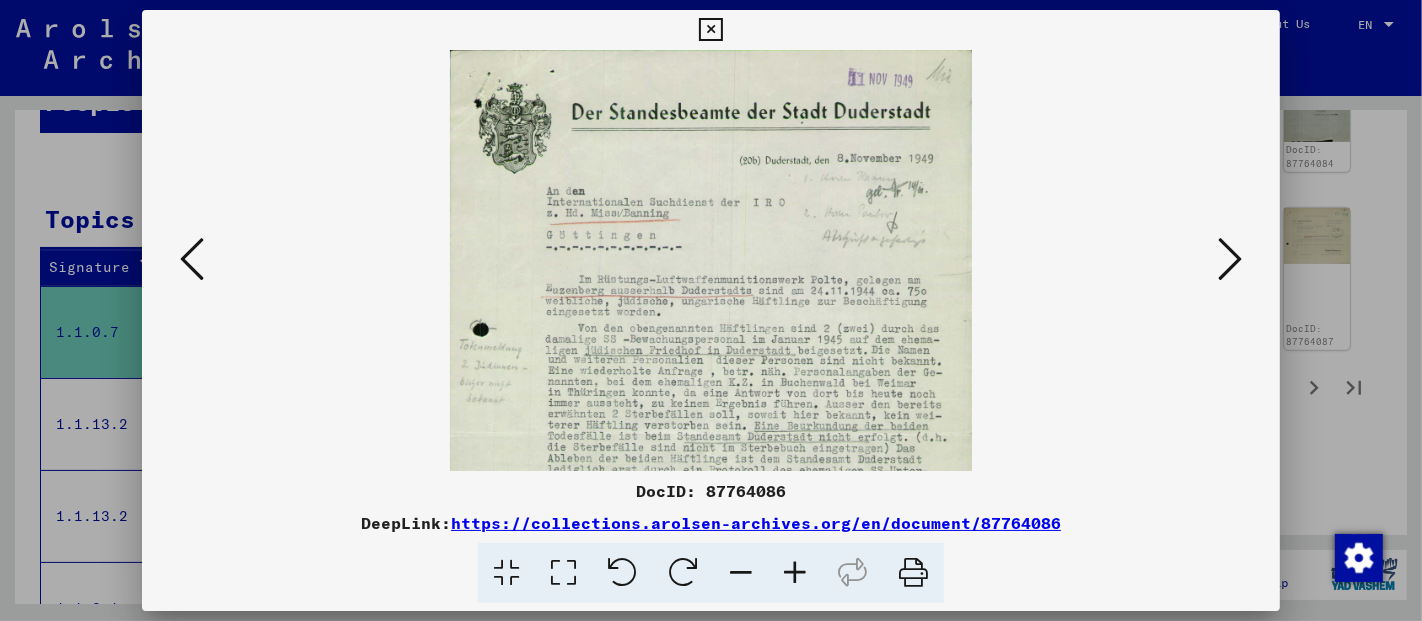 click at bounding box center [795, 573] 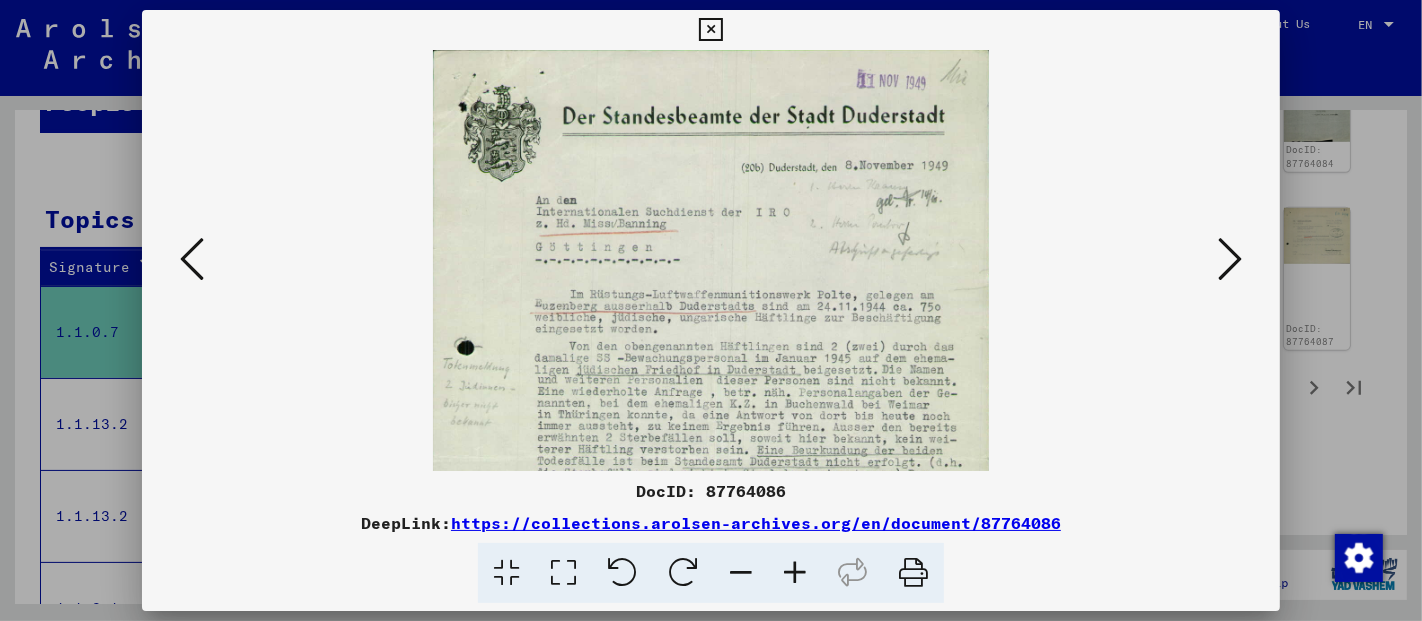 click at bounding box center (795, 573) 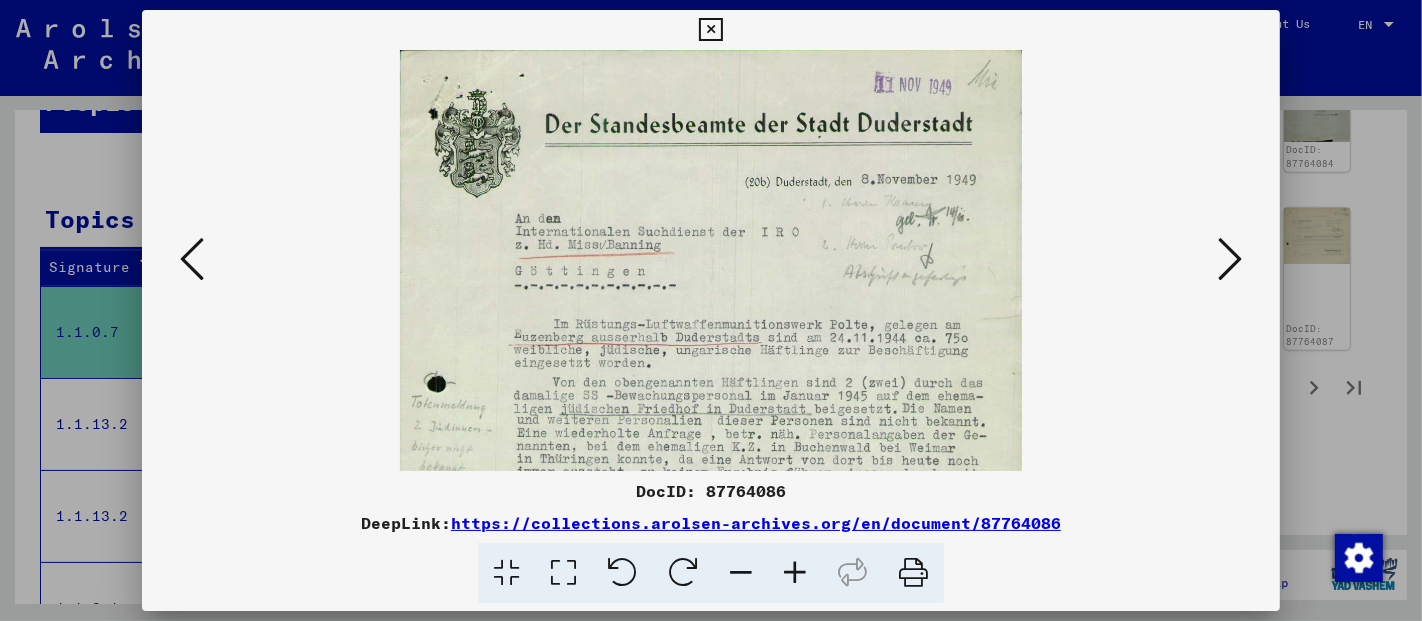 click at bounding box center (795, 573) 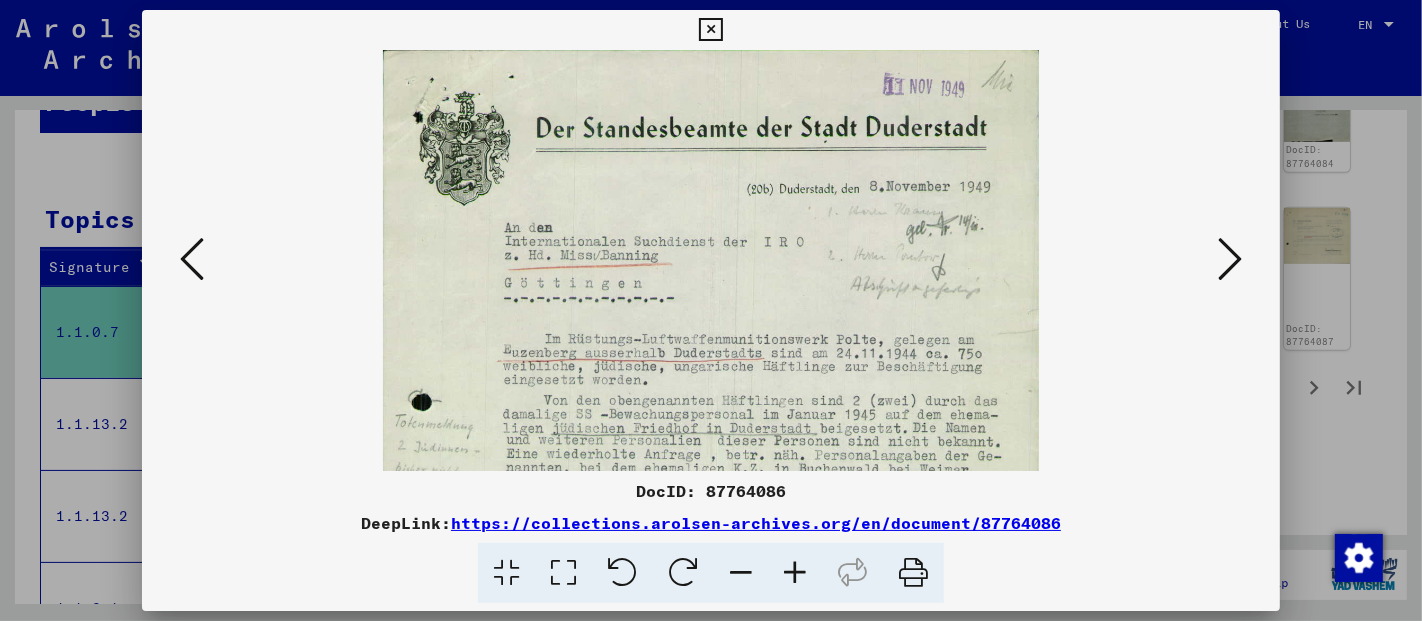 click at bounding box center [795, 573] 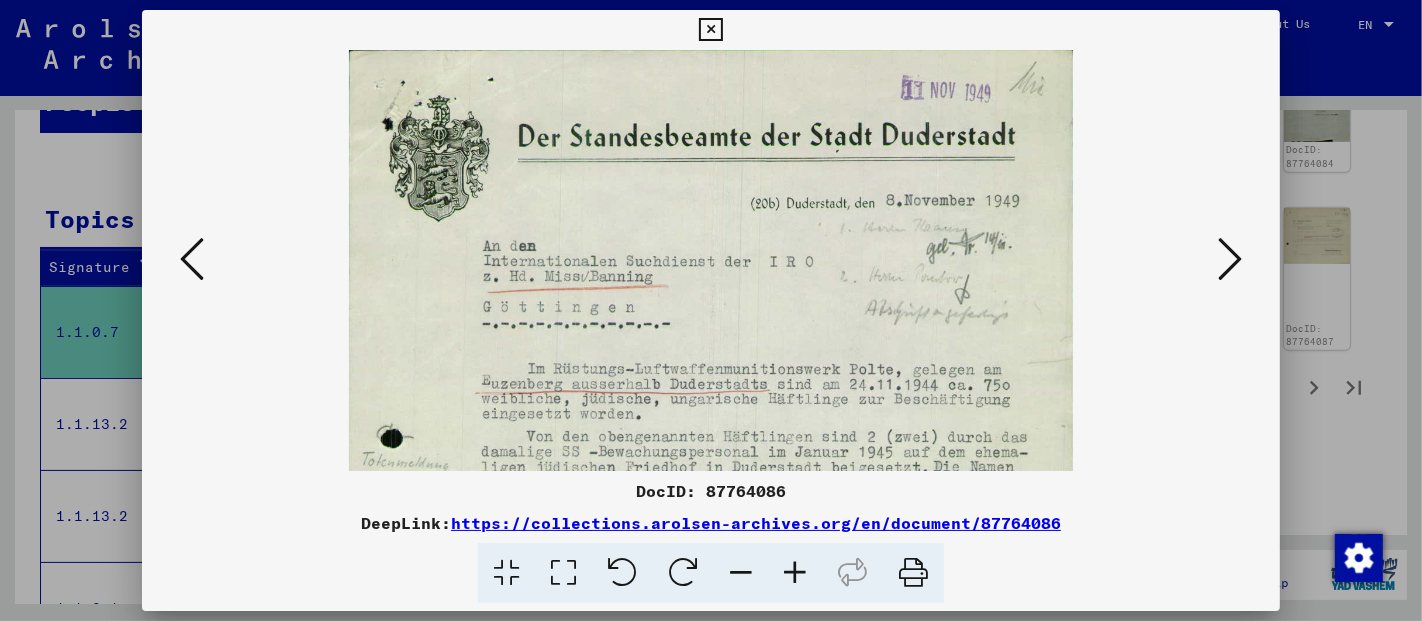 click at bounding box center [795, 573] 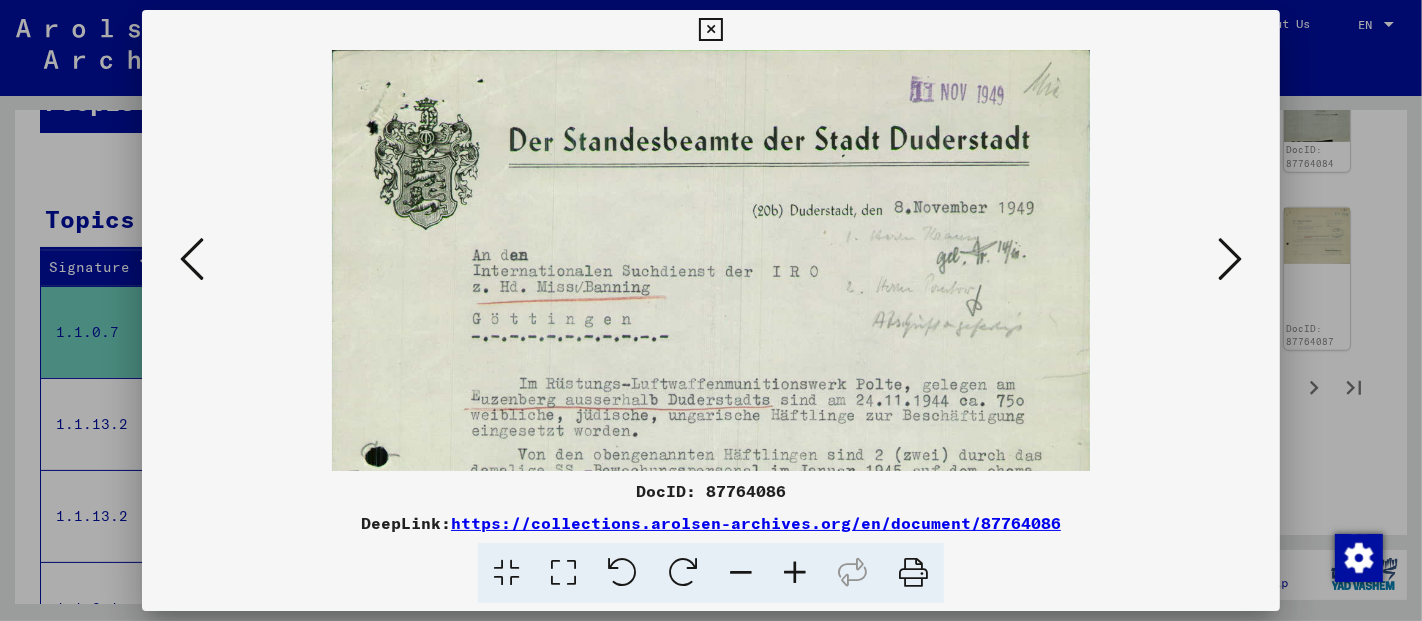 click at bounding box center (795, 573) 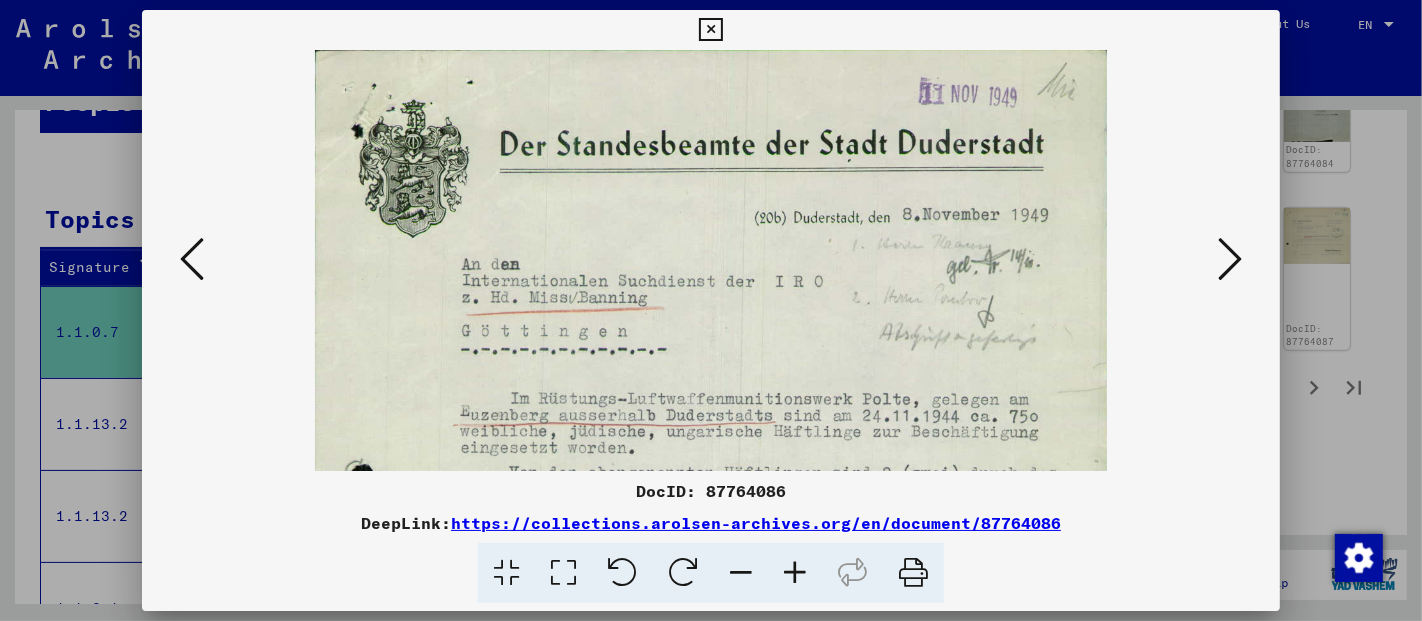 click at bounding box center [795, 573] 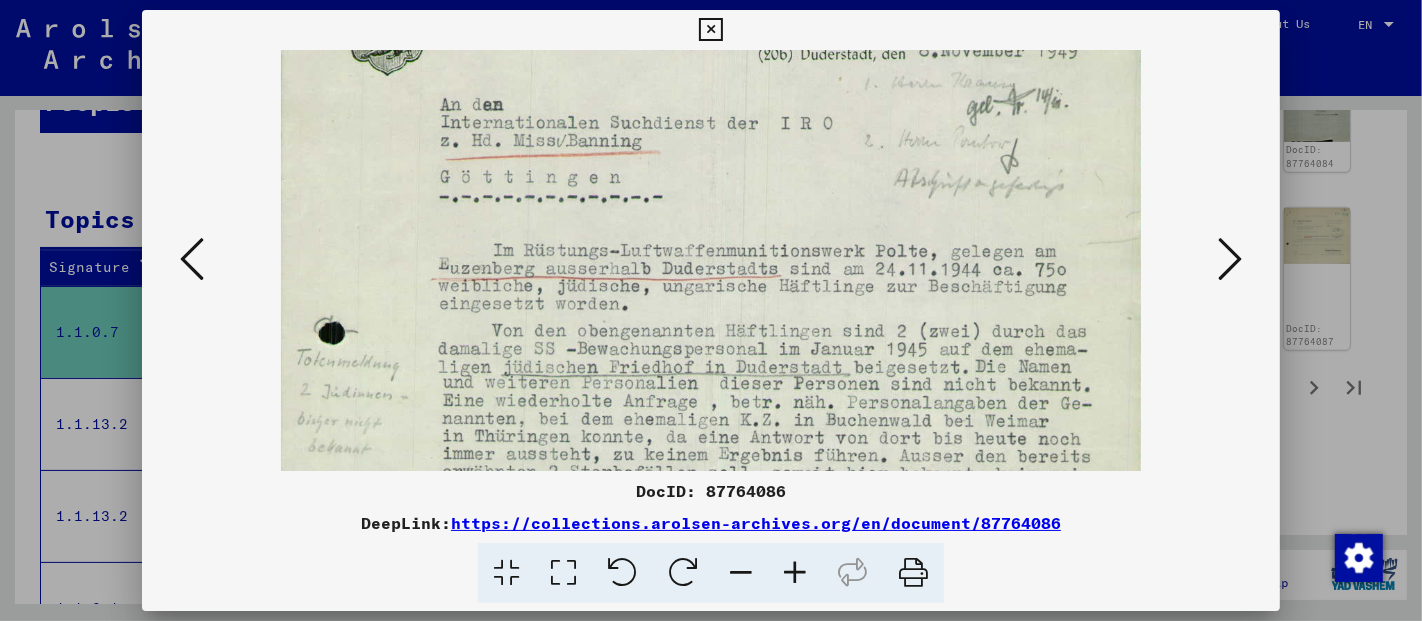 scroll, scrollTop: 182, scrollLeft: 0, axis: vertical 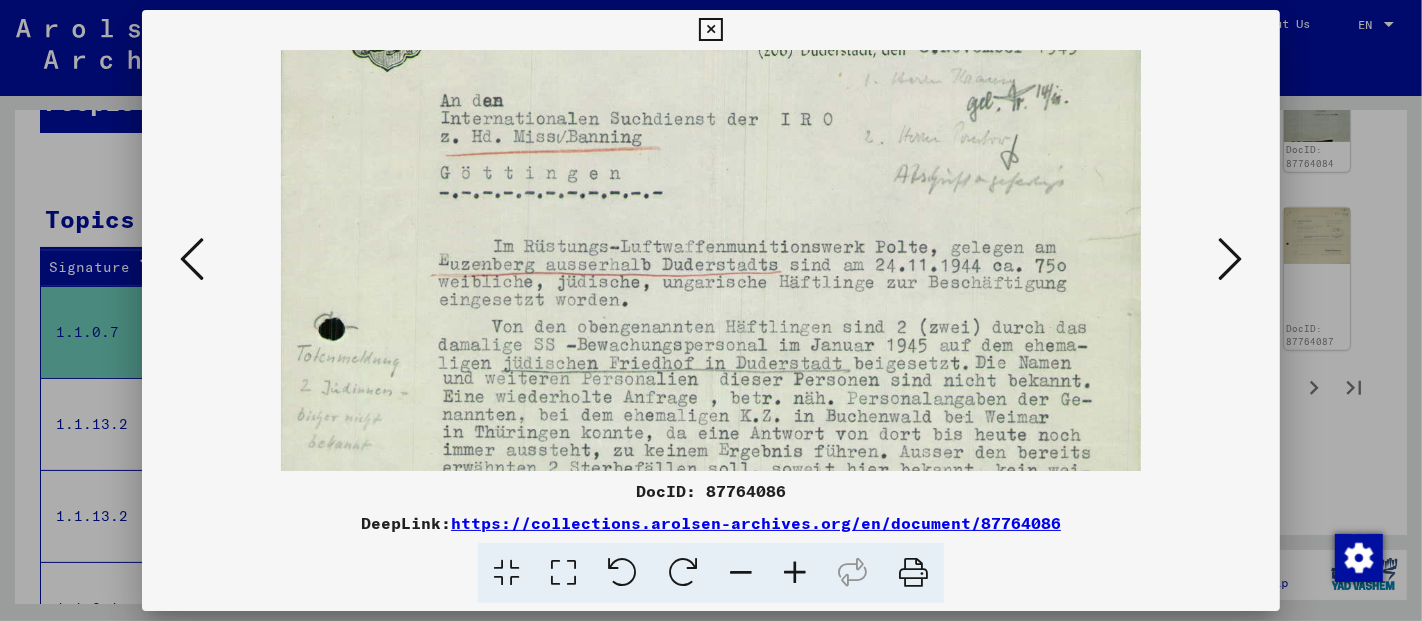 drag, startPoint x: 841, startPoint y: 377, endPoint x: 815, endPoint y: 238, distance: 141.41075 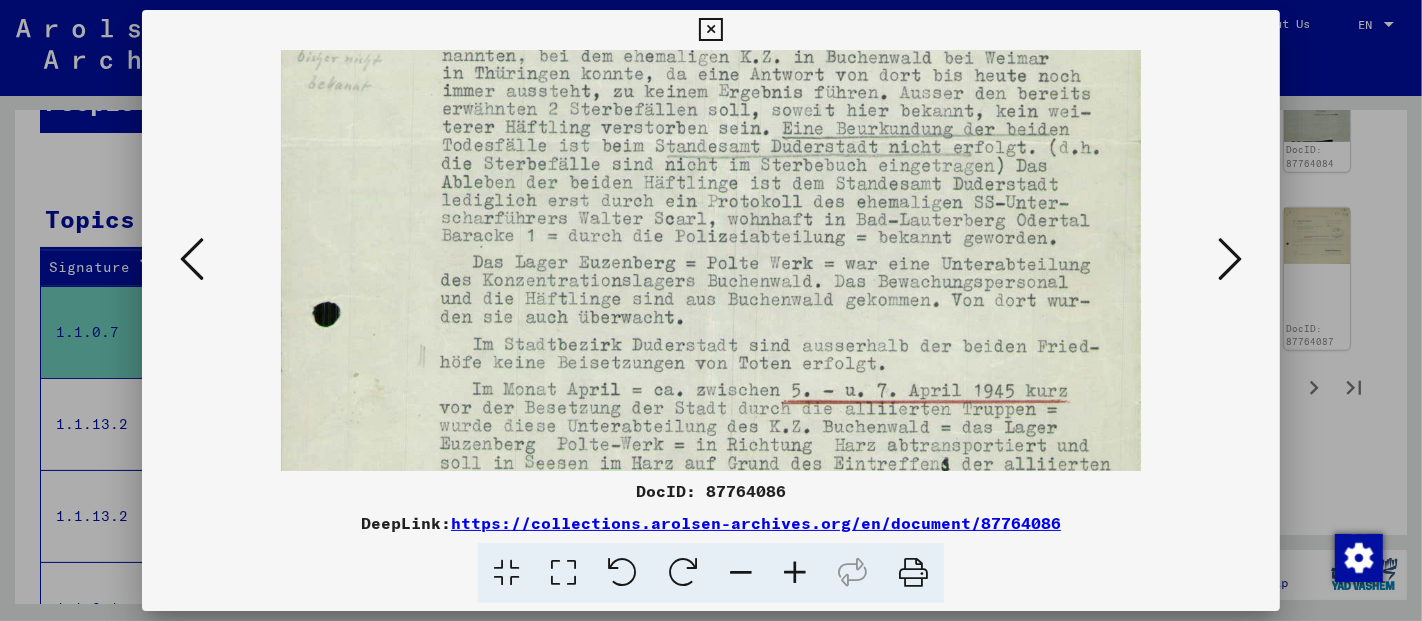 drag, startPoint x: 825, startPoint y: 422, endPoint x: 777, endPoint y: 65, distance: 360.21243 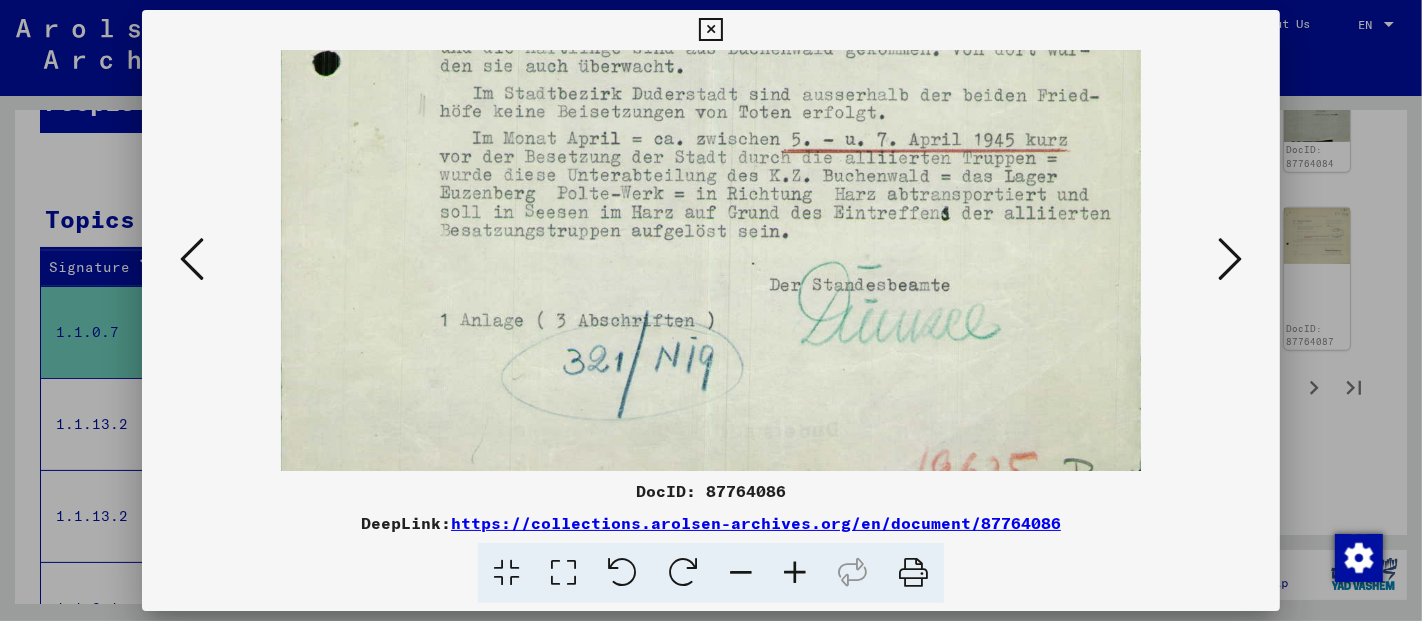 drag, startPoint x: 757, startPoint y: 201, endPoint x: 753, endPoint y: 92, distance: 109.07337 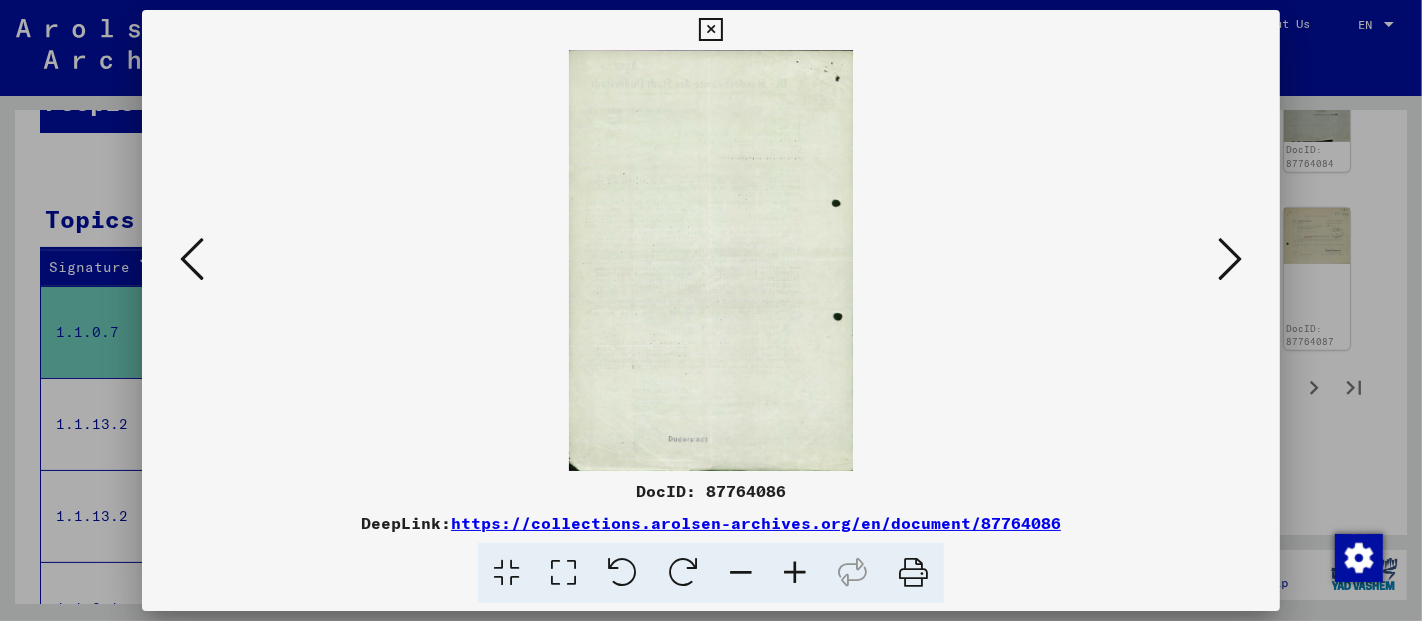 scroll, scrollTop: 0, scrollLeft: 0, axis: both 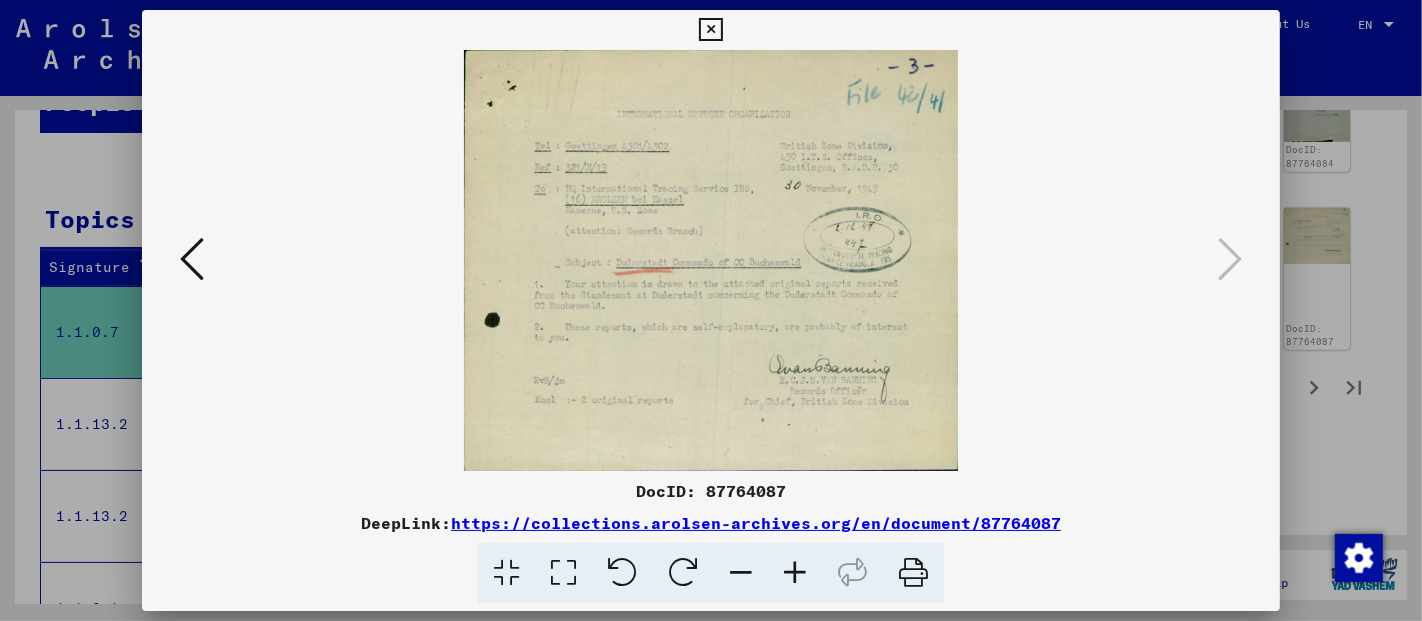 click at bounding box center (795, 573) 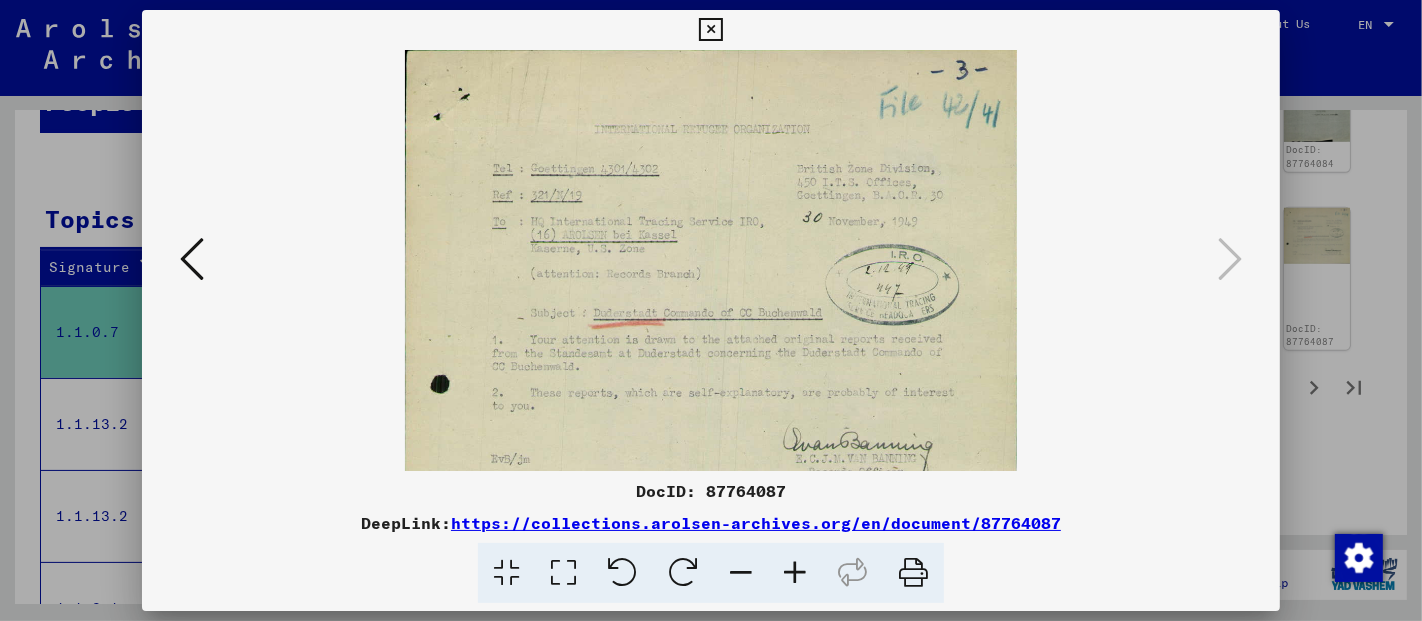 click at bounding box center (795, 573) 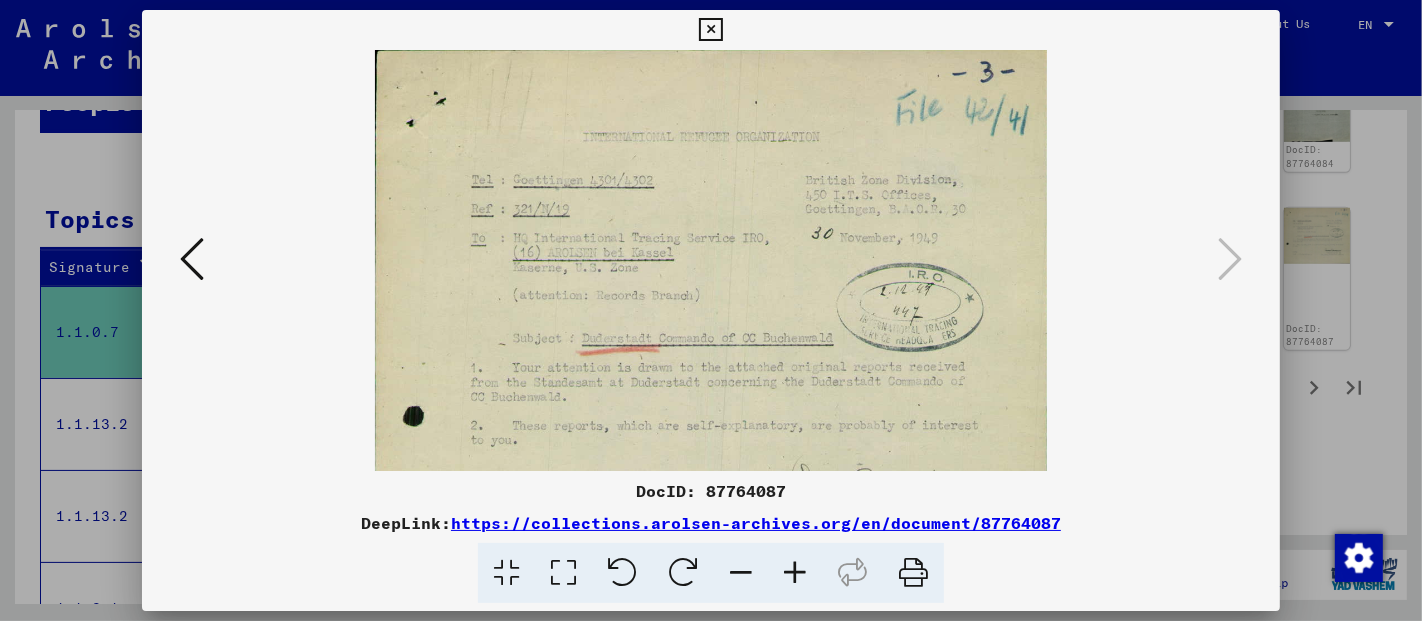click at bounding box center [795, 573] 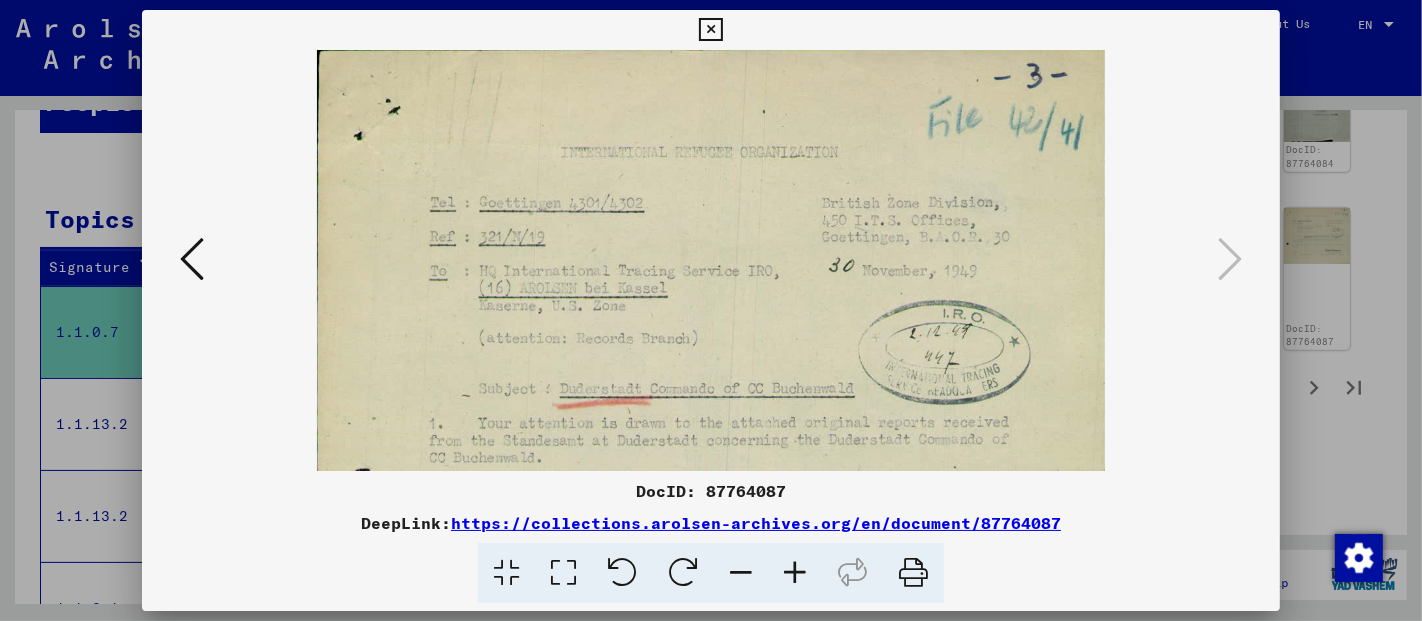 click at bounding box center (795, 573) 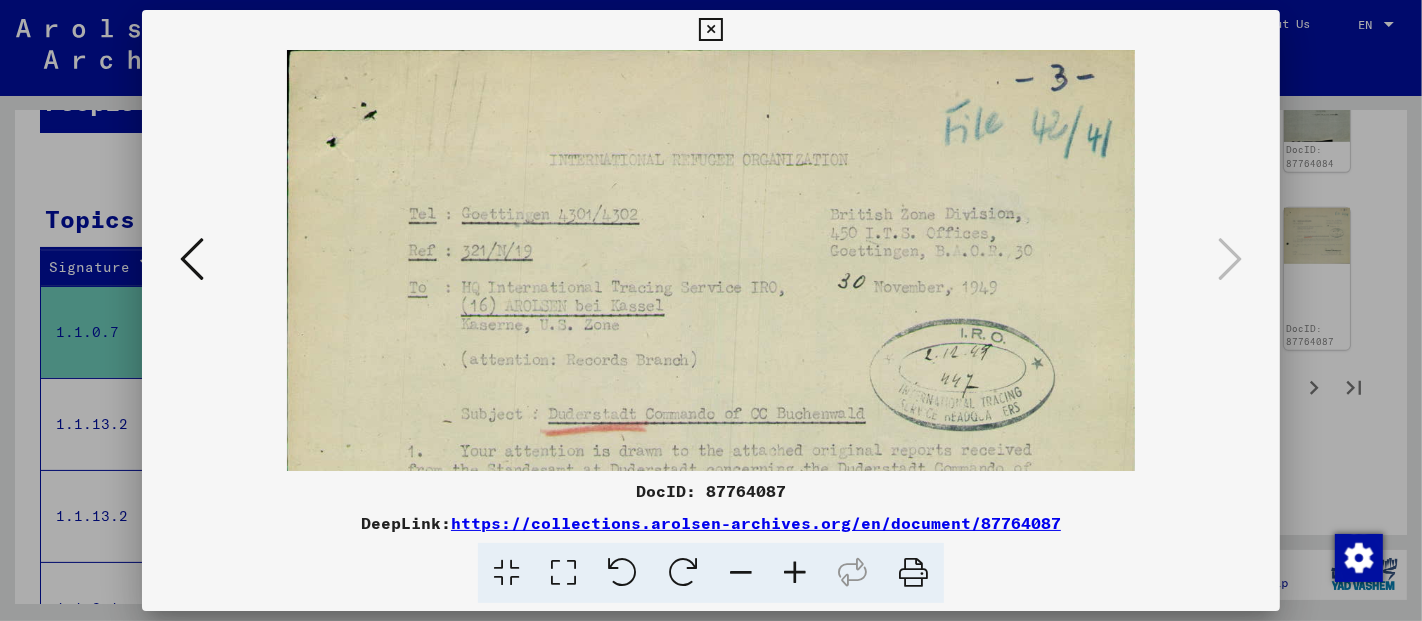 click at bounding box center (795, 573) 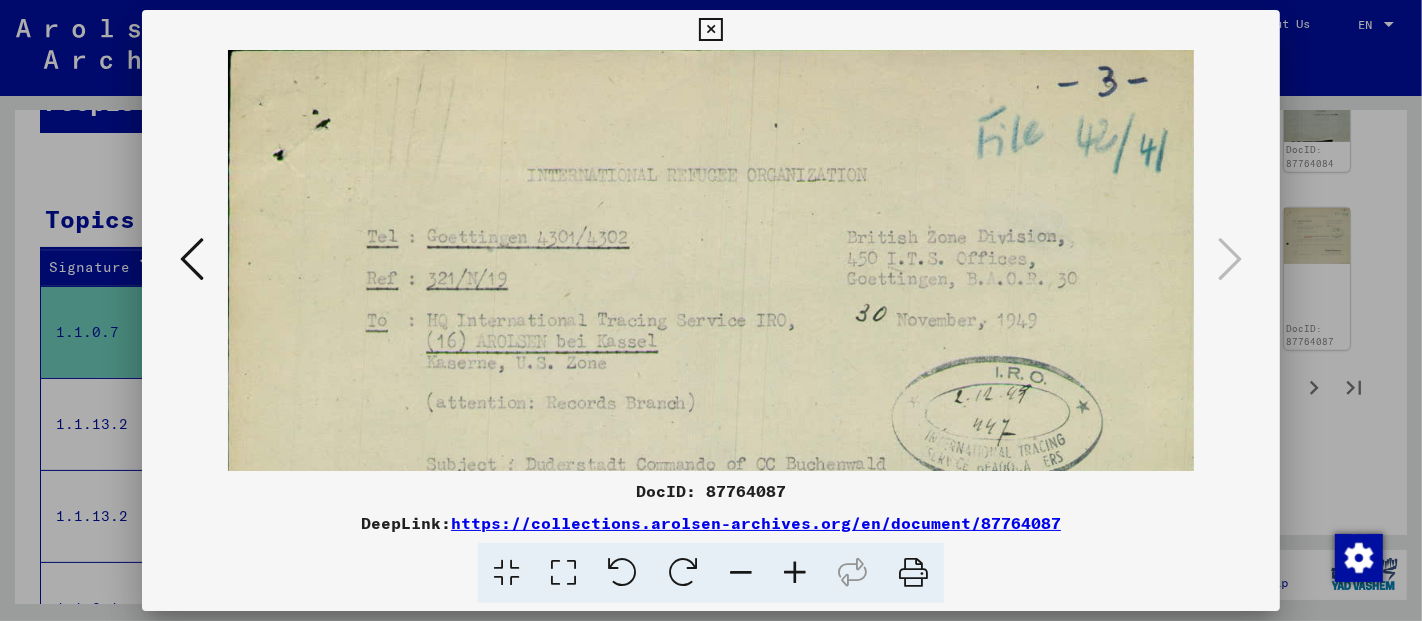 click at bounding box center (795, 573) 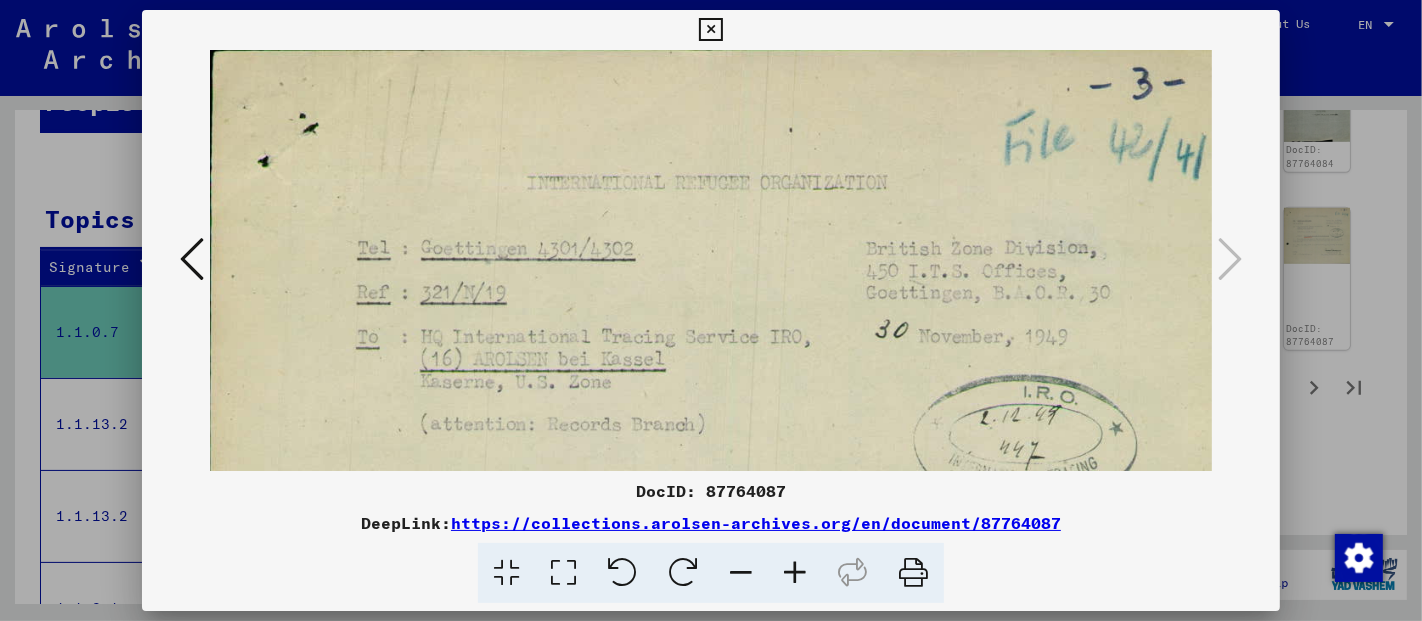 click at bounding box center (795, 573) 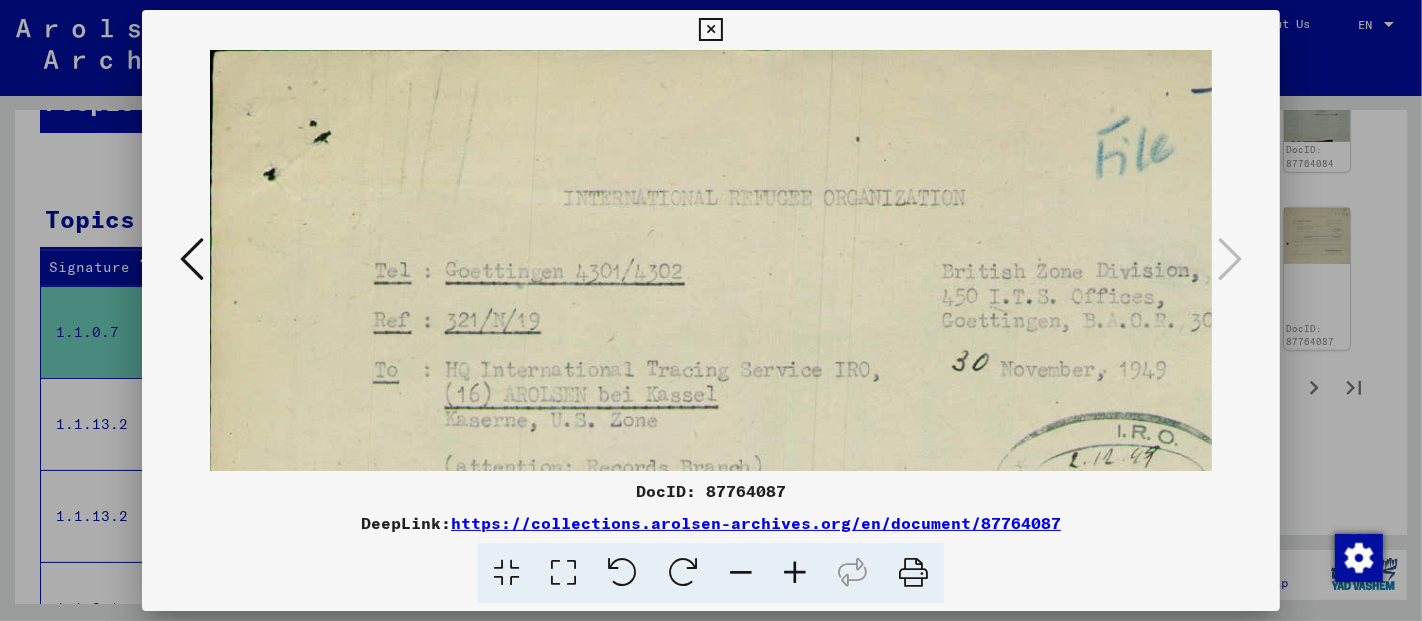 click at bounding box center [795, 573] 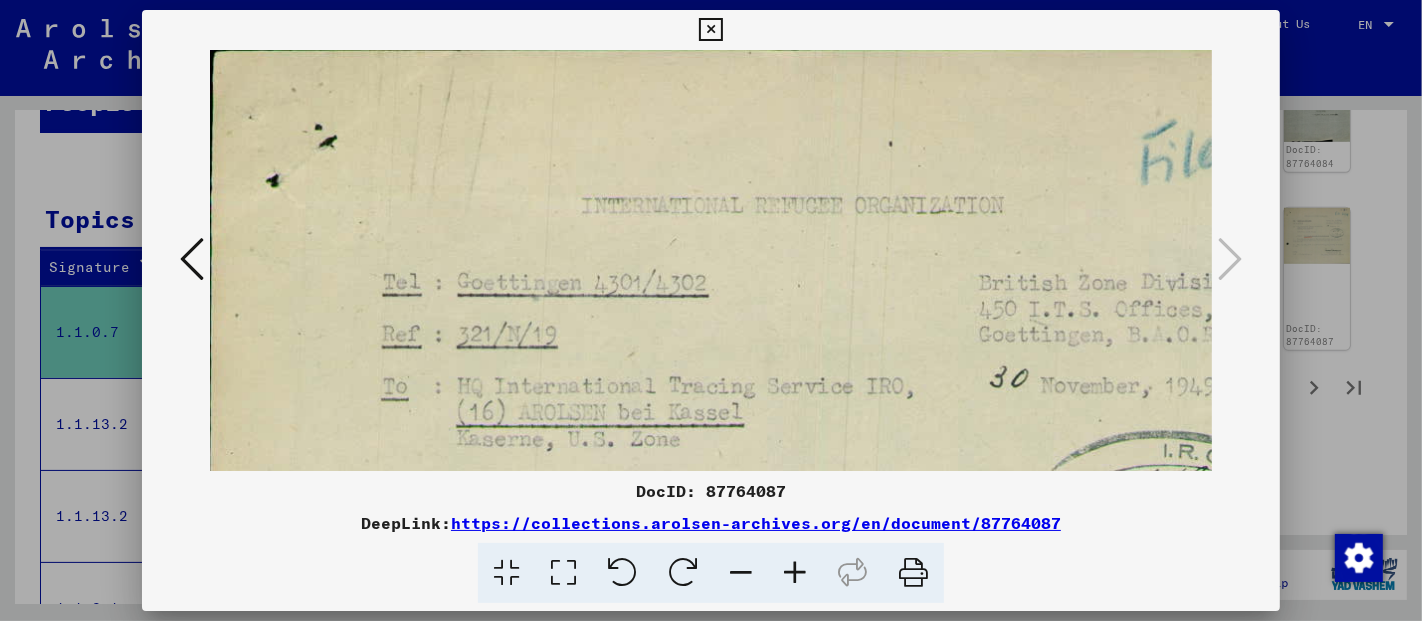 click at bounding box center [795, 573] 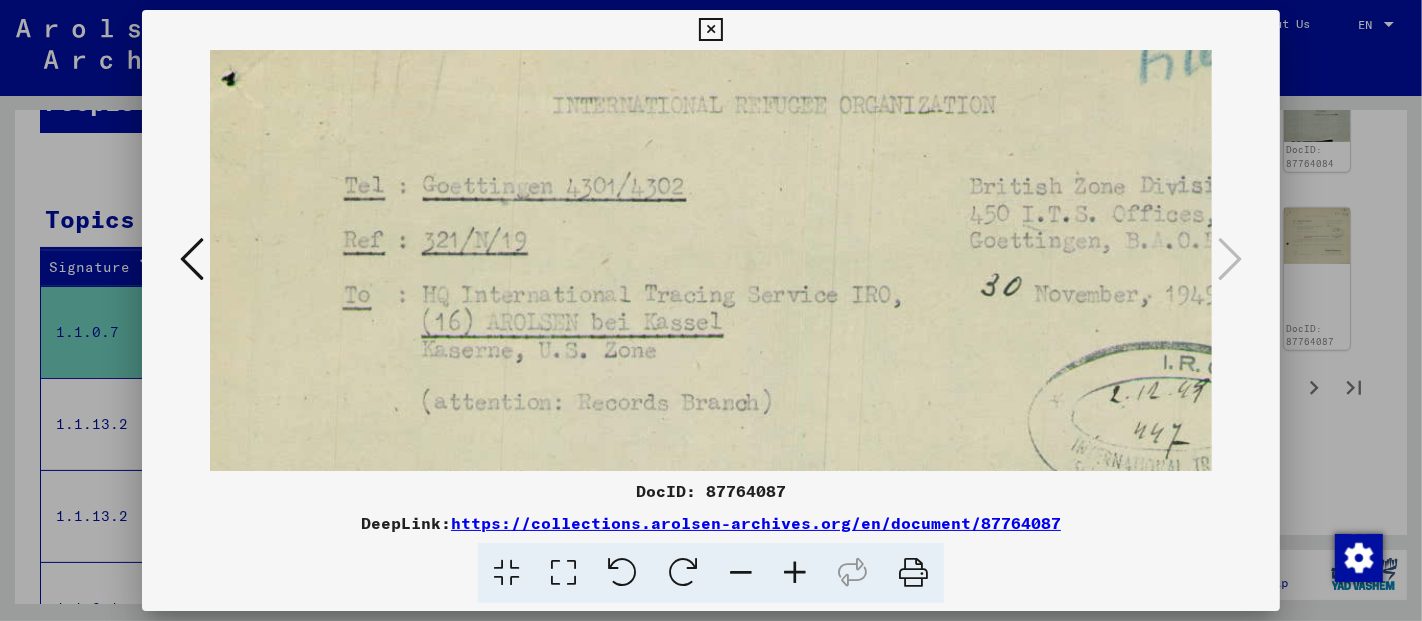 scroll, scrollTop: 169, scrollLeft: 77, axis: both 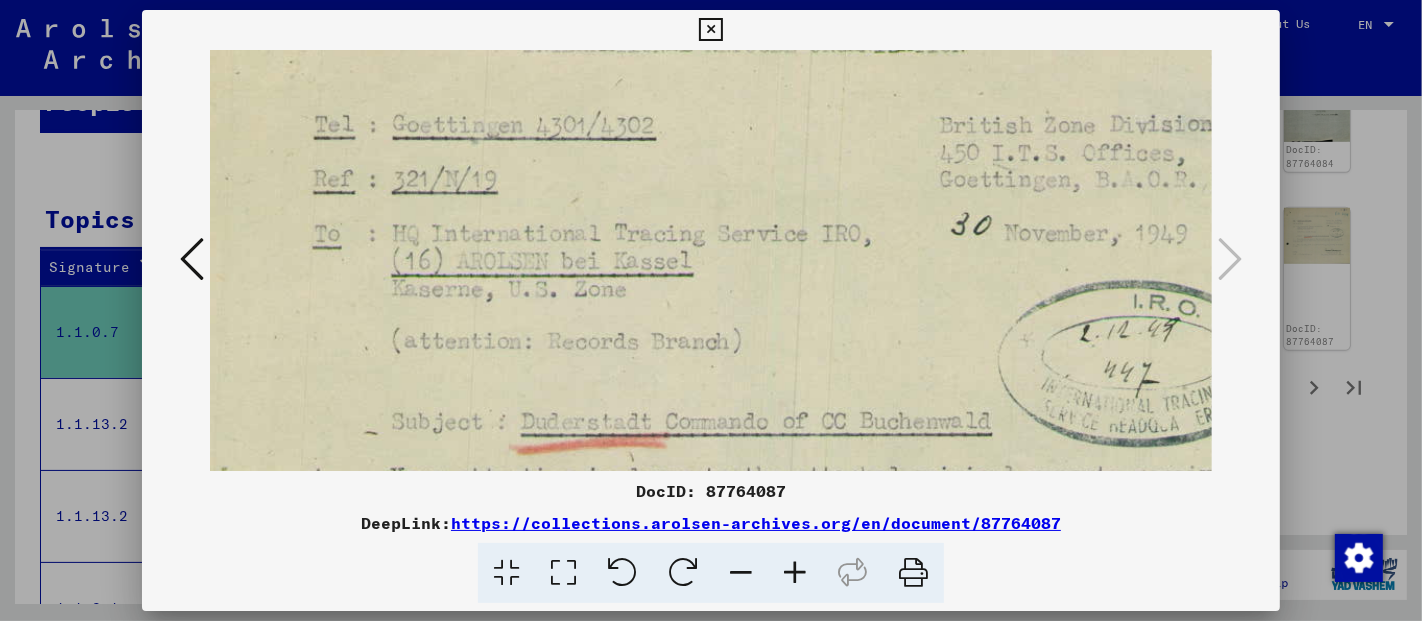 drag, startPoint x: 759, startPoint y: 332, endPoint x: 701, endPoint y: 213, distance: 132.38202 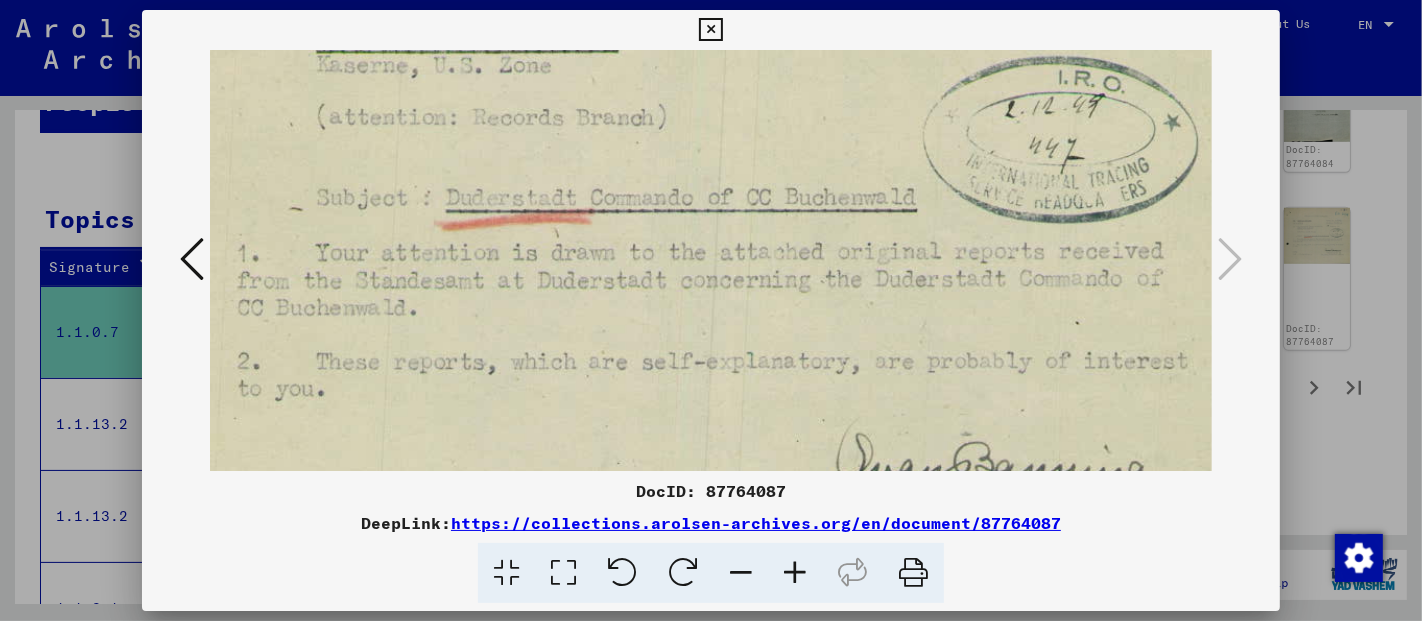 scroll, scrollTop: 428, scrollLeft: 161, axis: both 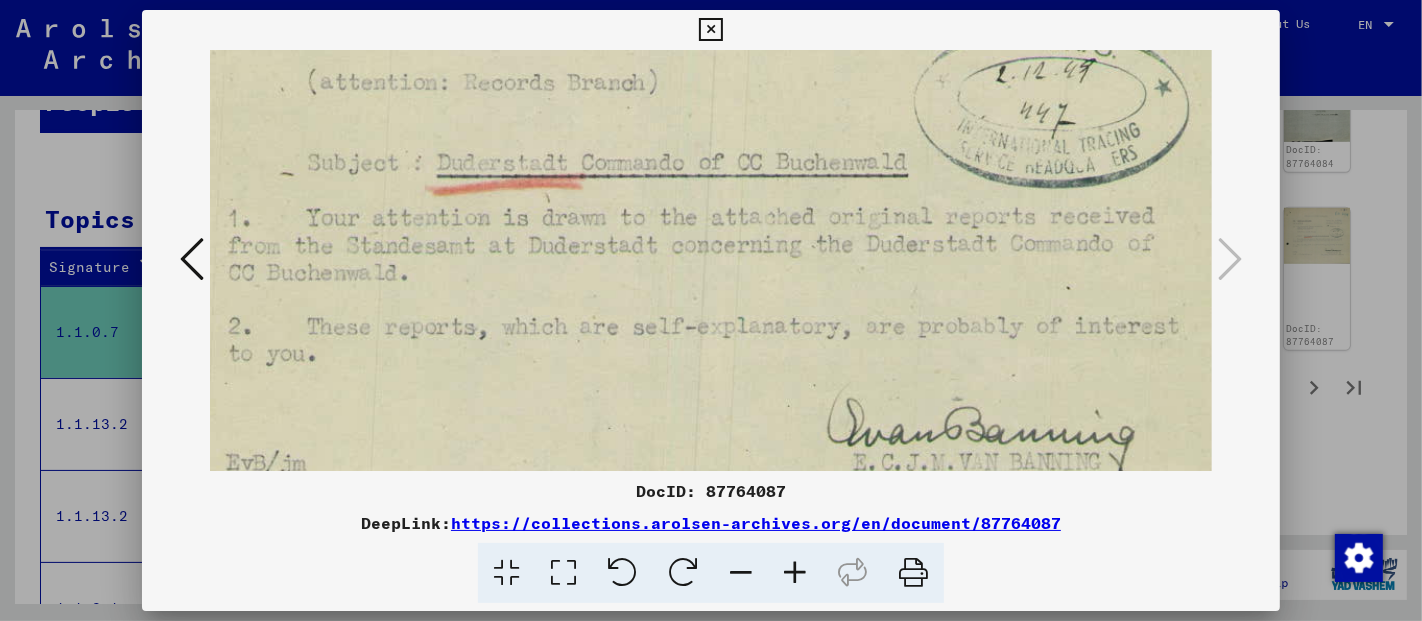 drag, startPoint x: 786, startPoint y: 386, endPoint x: 705, endPoint y: 124, distance: 274.2353 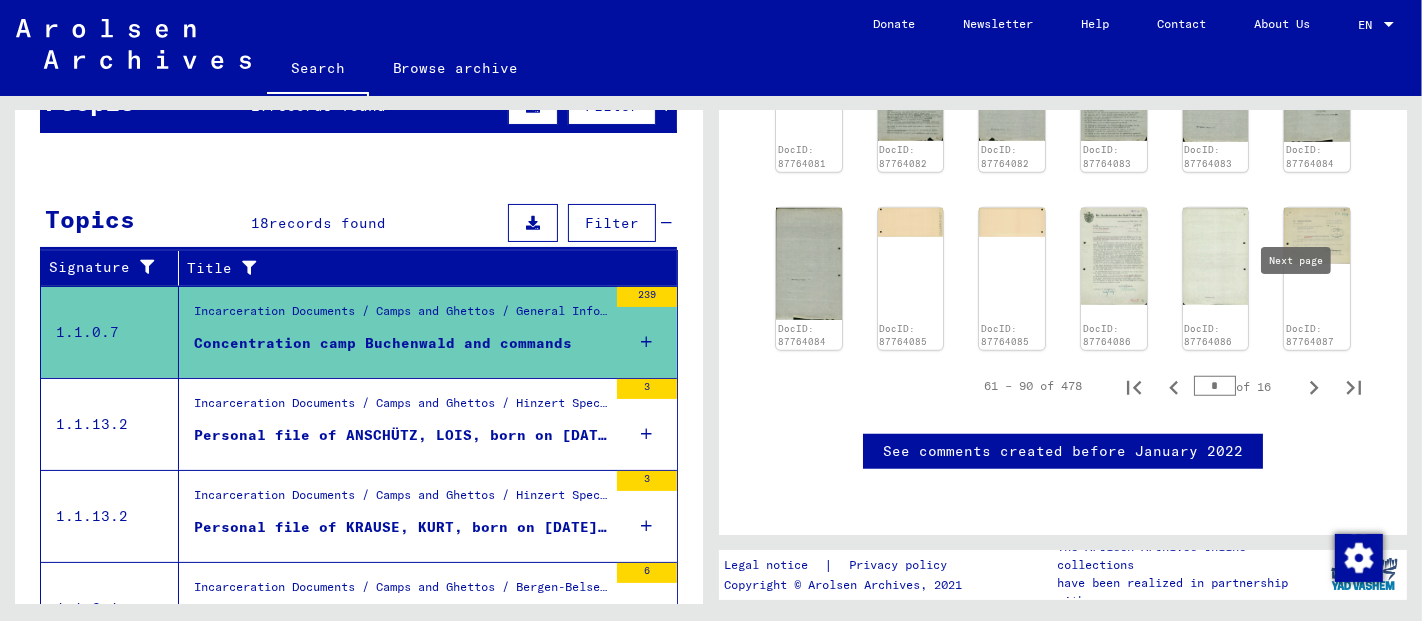 click 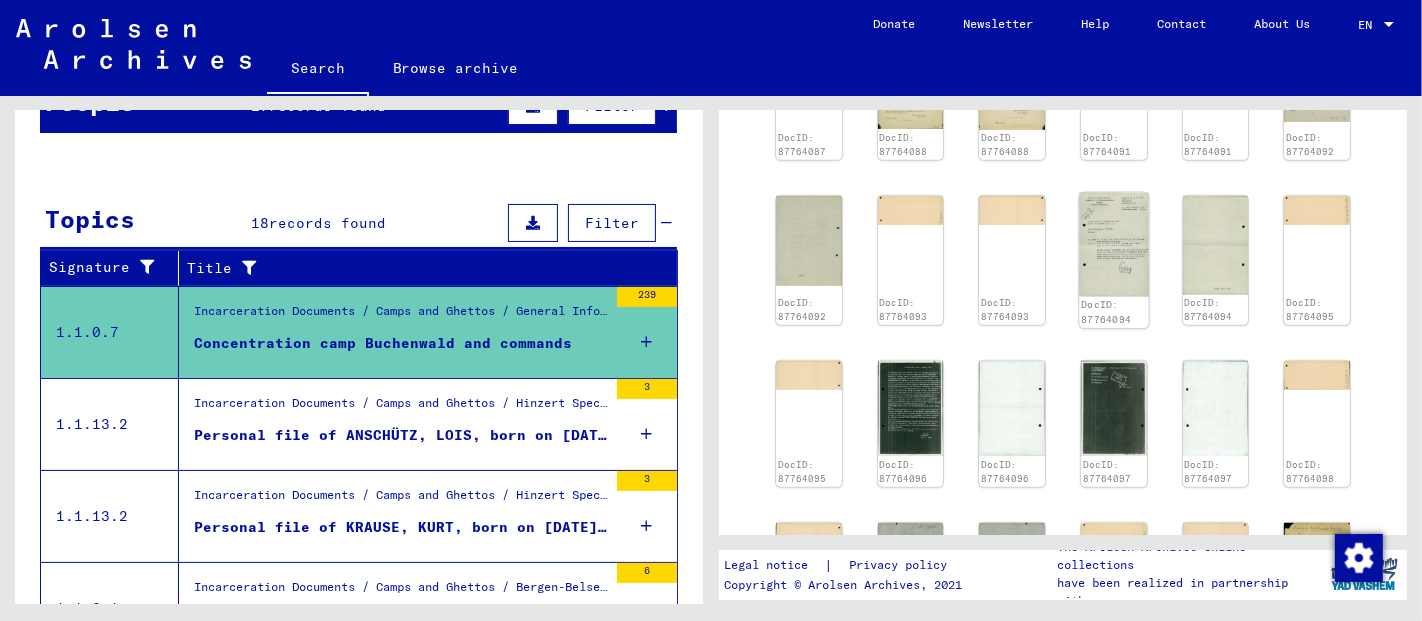 scroll, scrollTop: 975, scrollLeft: 0, axis: vertical 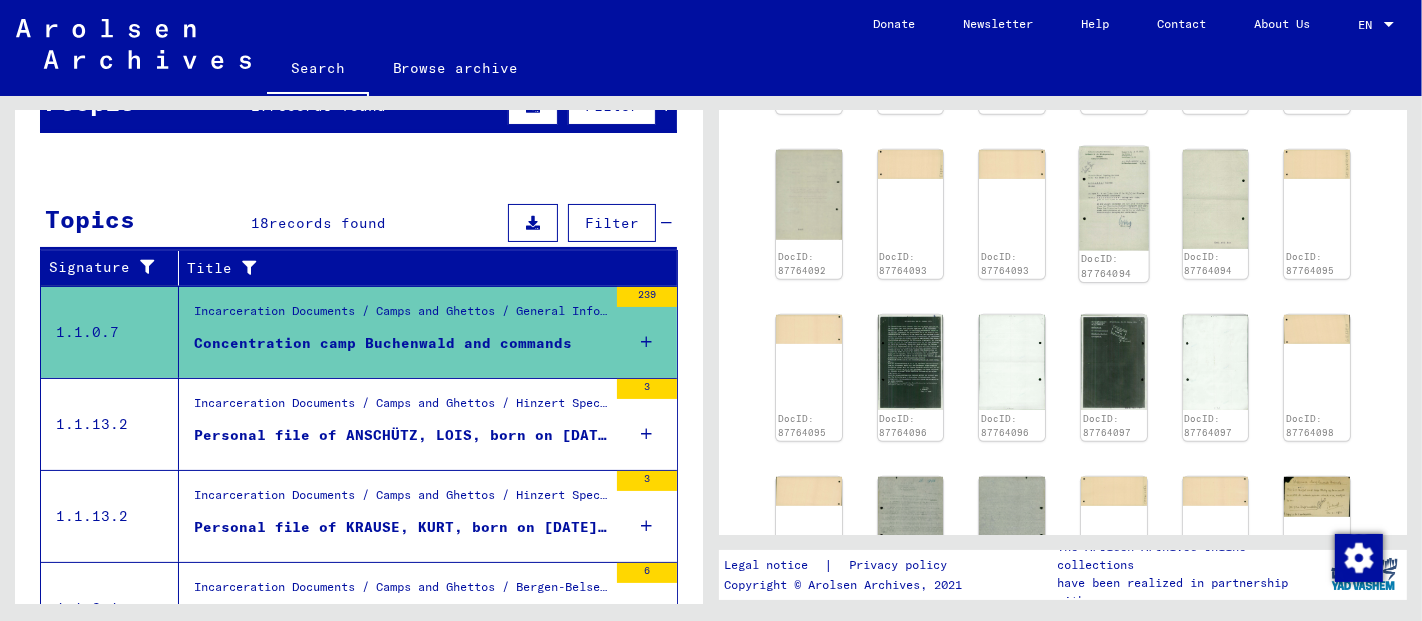 click 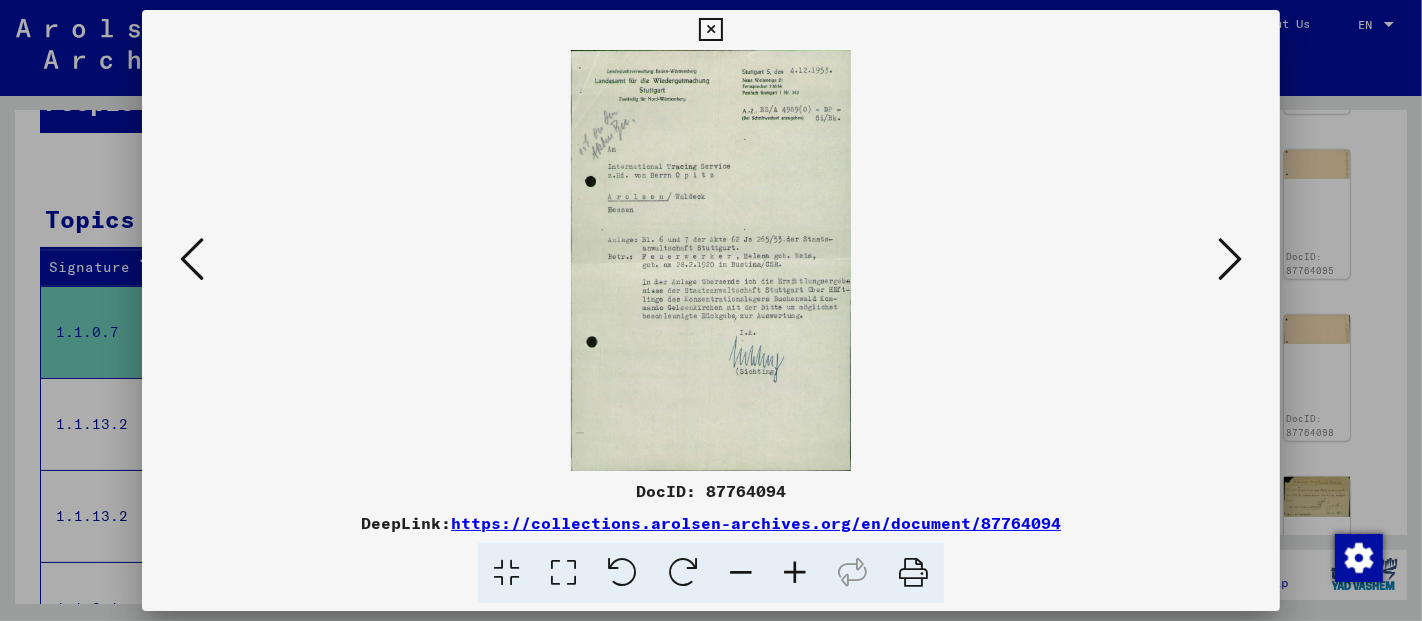 click at bounding box center [795, 573] 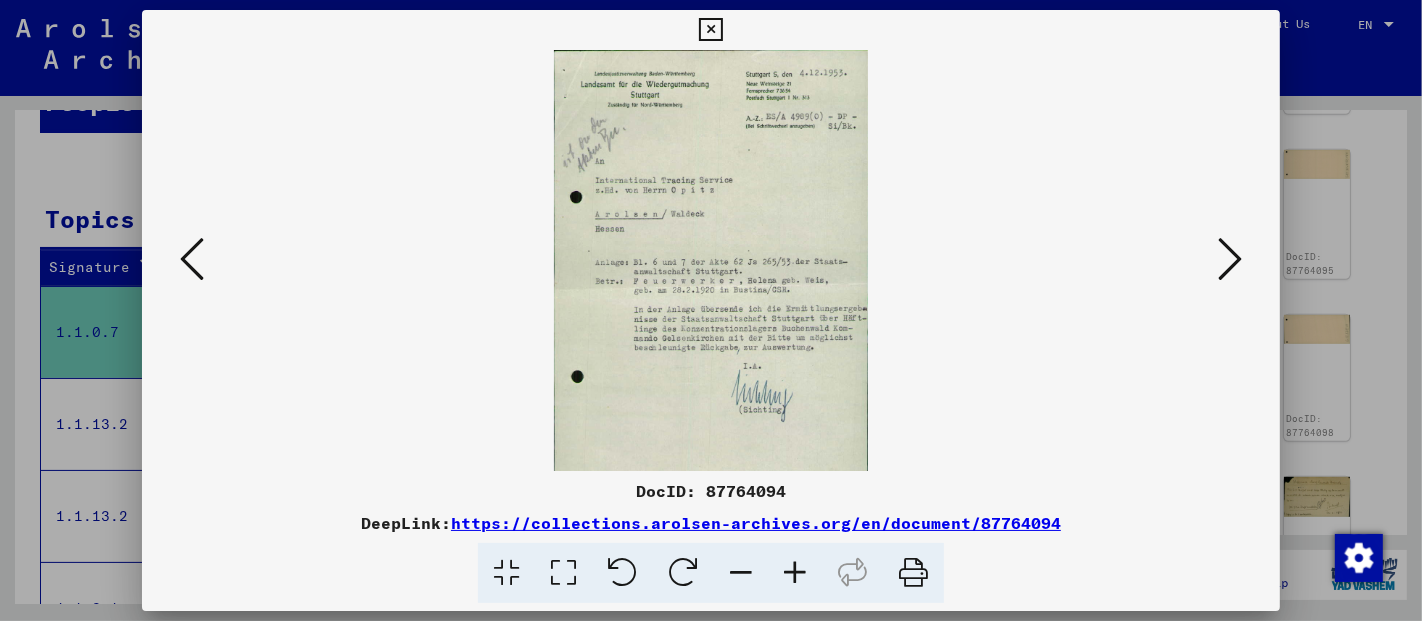 click at bounding box center [795, 573] 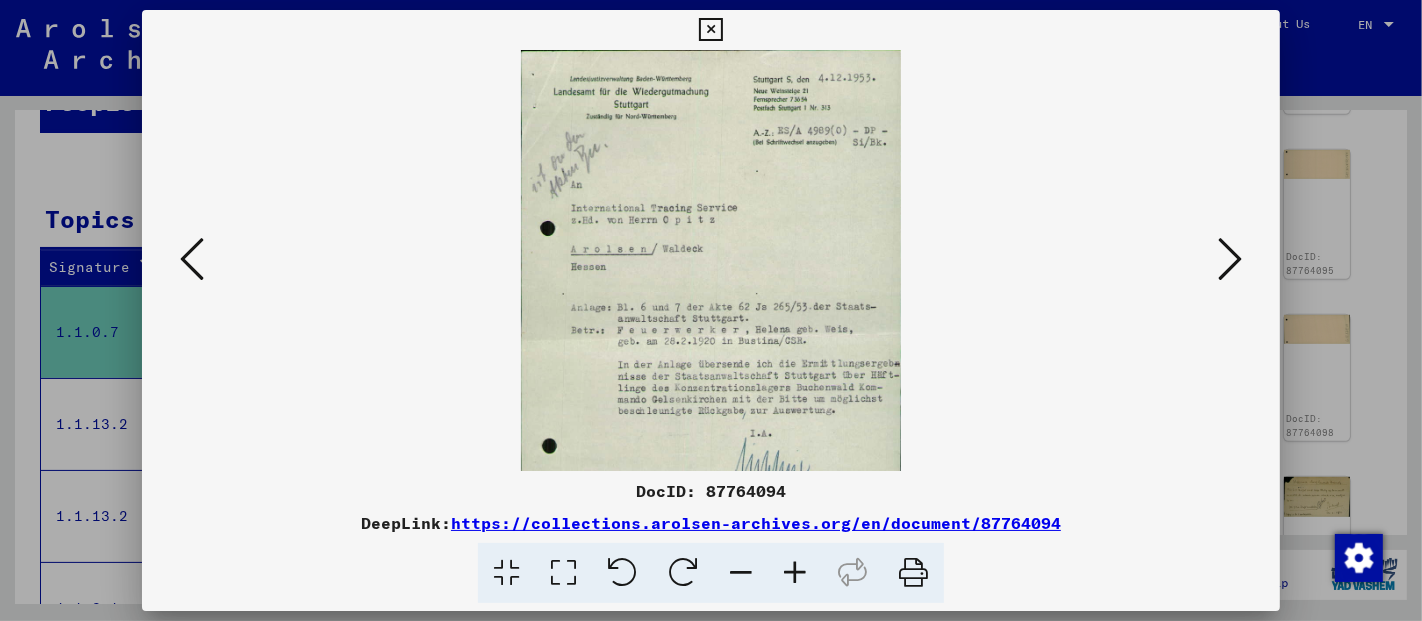 click at bounding box center (795, 573) 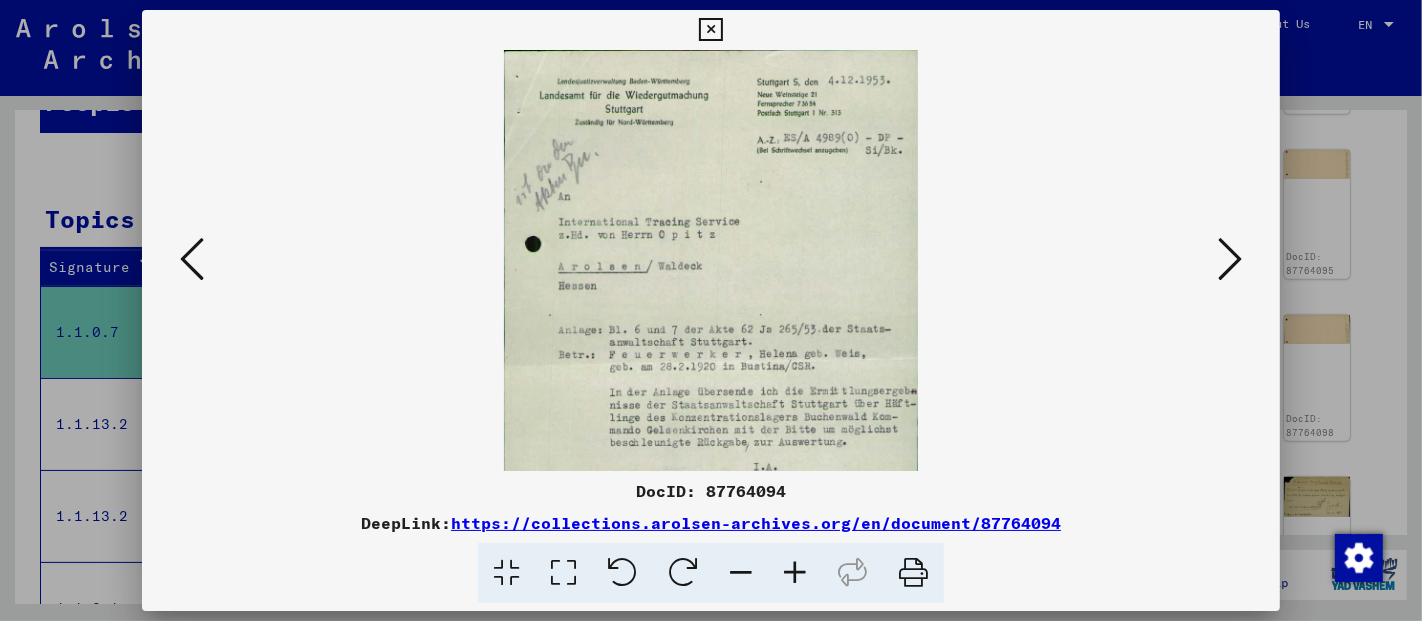 click at bounding box center [795, 573] 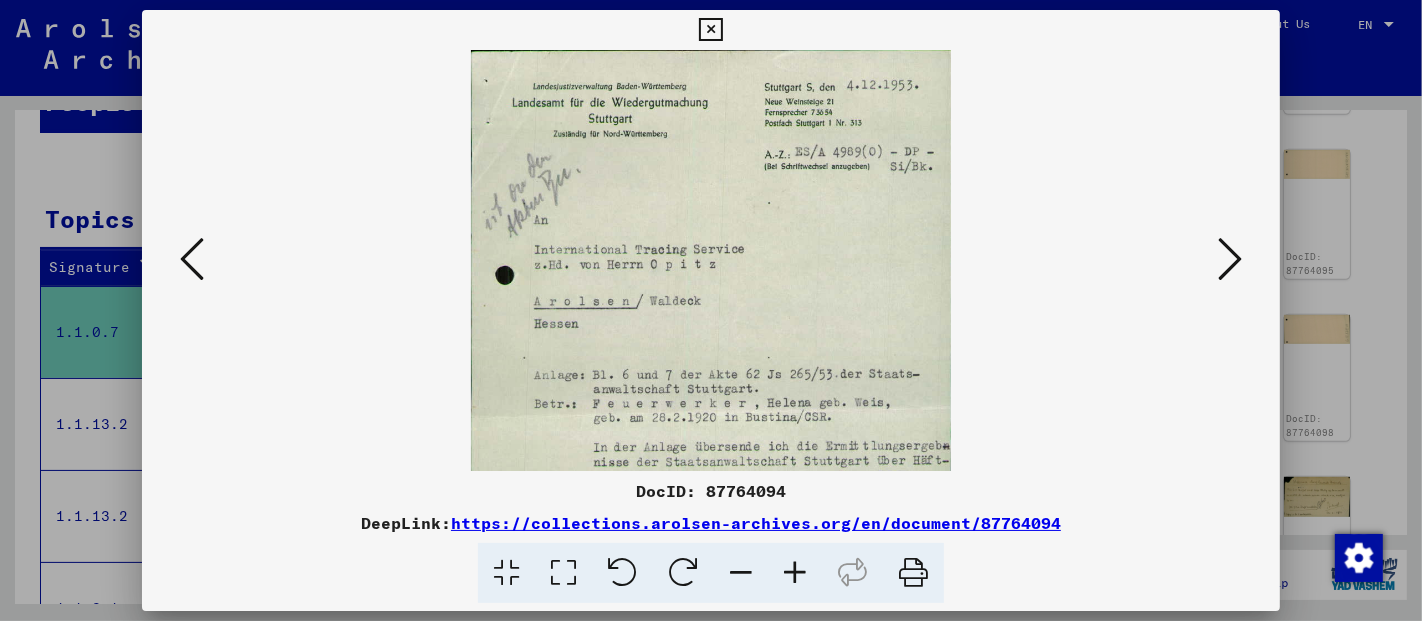 click at bounding box center [795, 573] 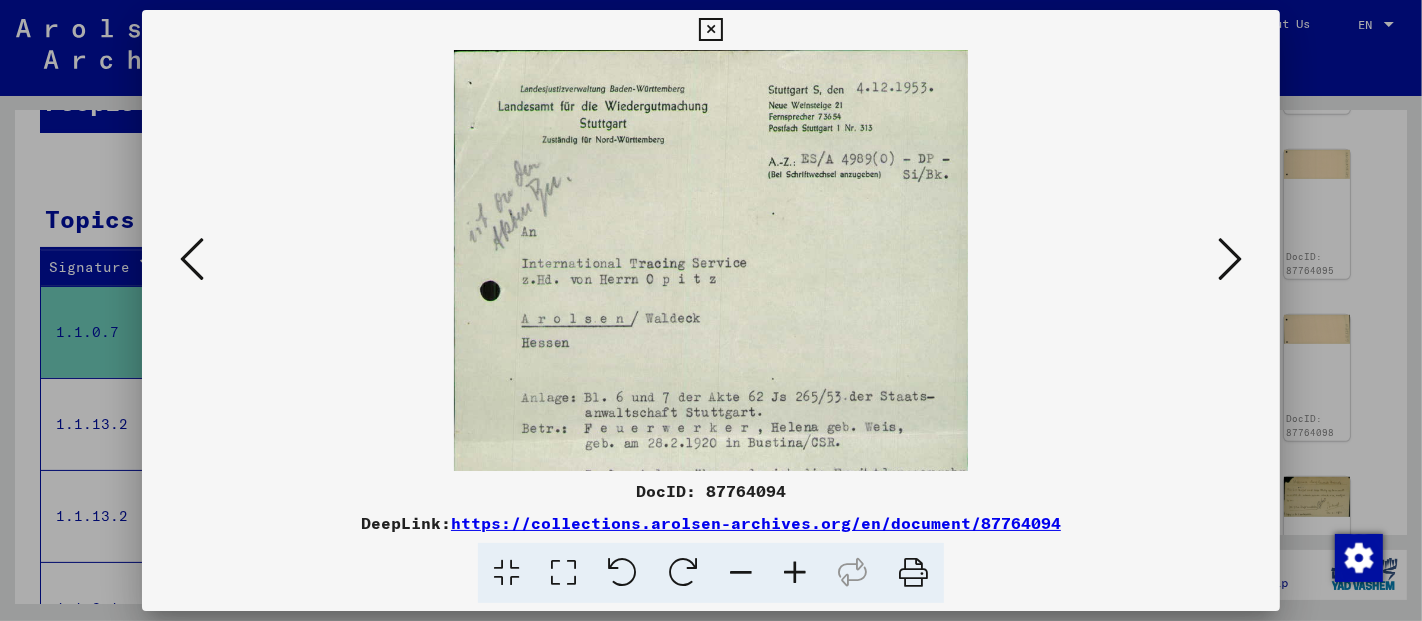 click at bounding box center (795, 573) 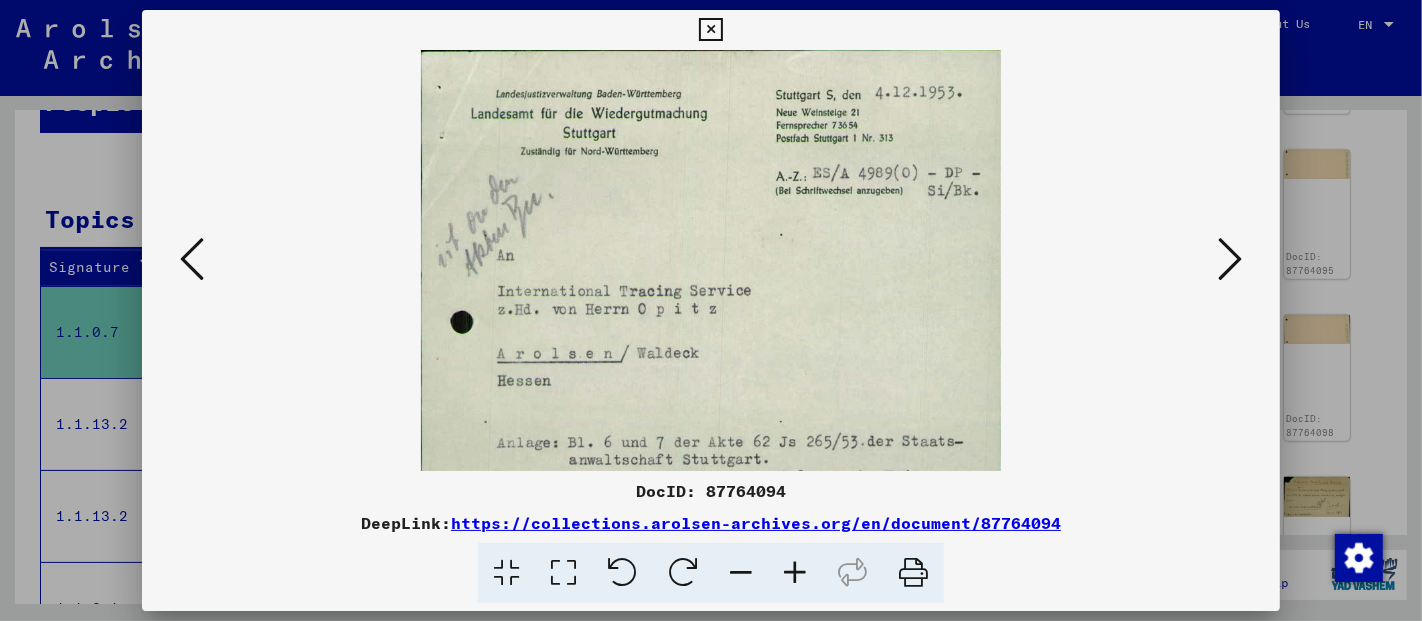 click at bounding box center [795, 573] 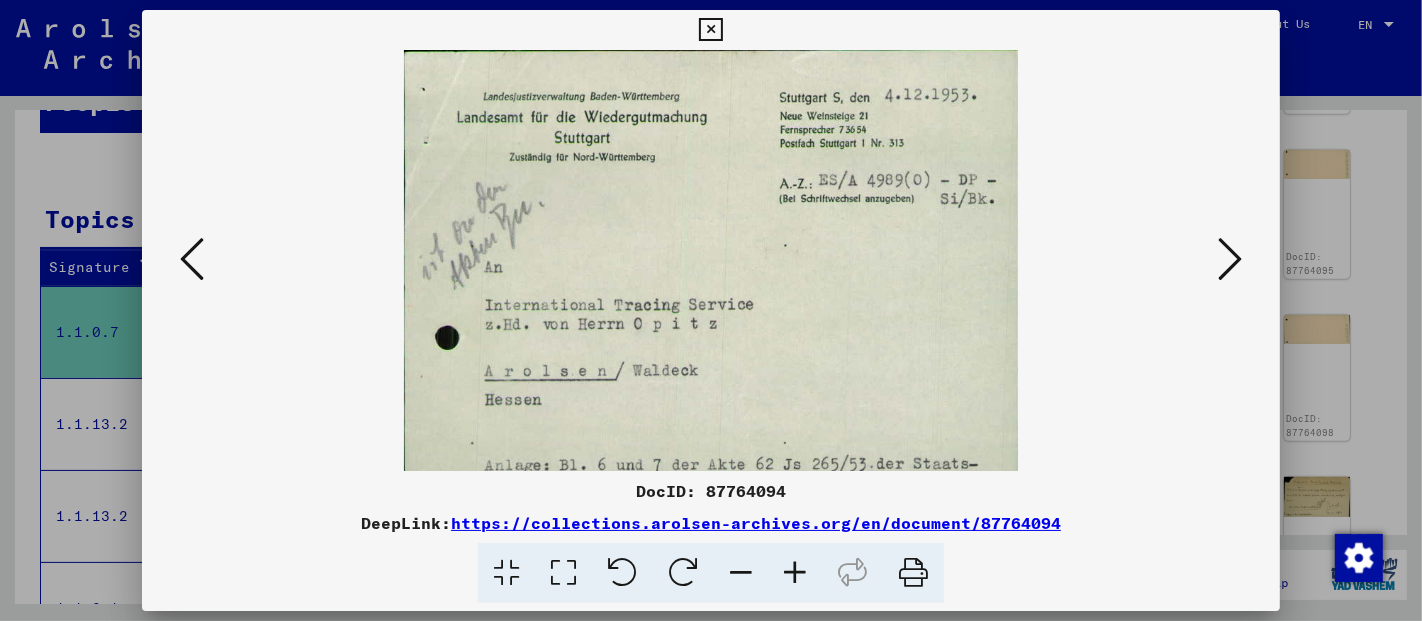 click at bounding box center (795, 573) 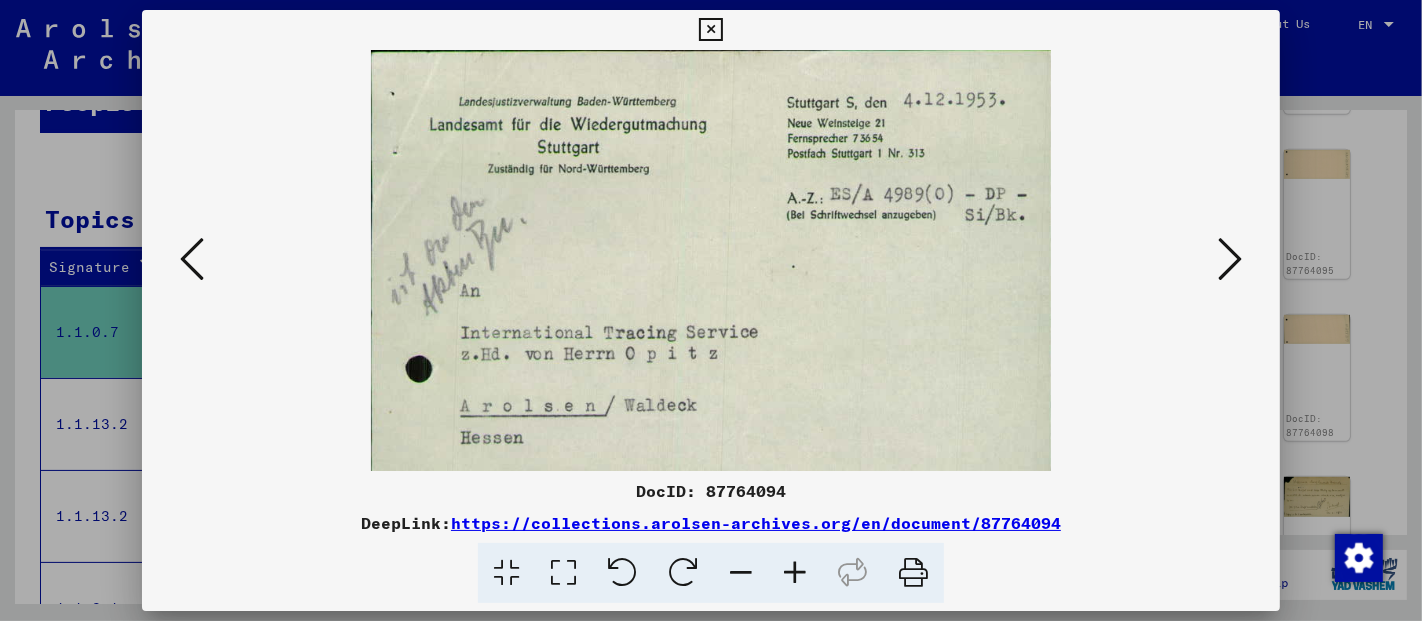 click at bounding box center (795, 573) 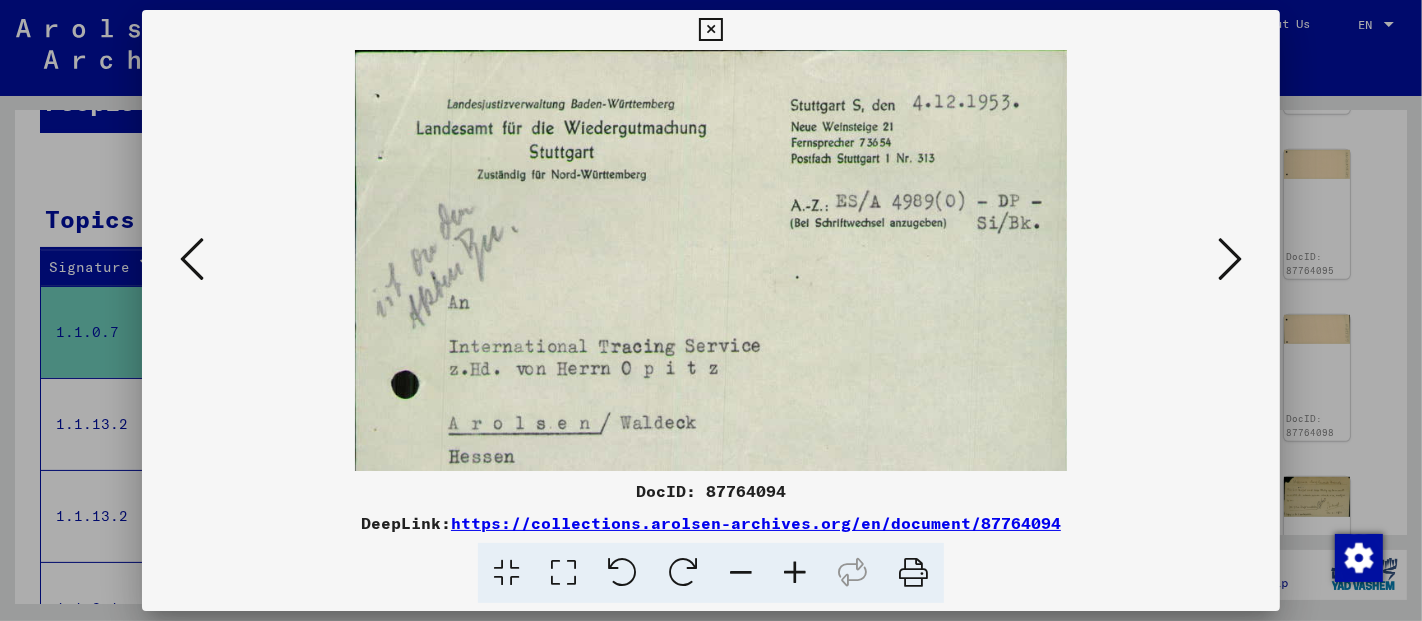 click at bounding box center (795, 573) 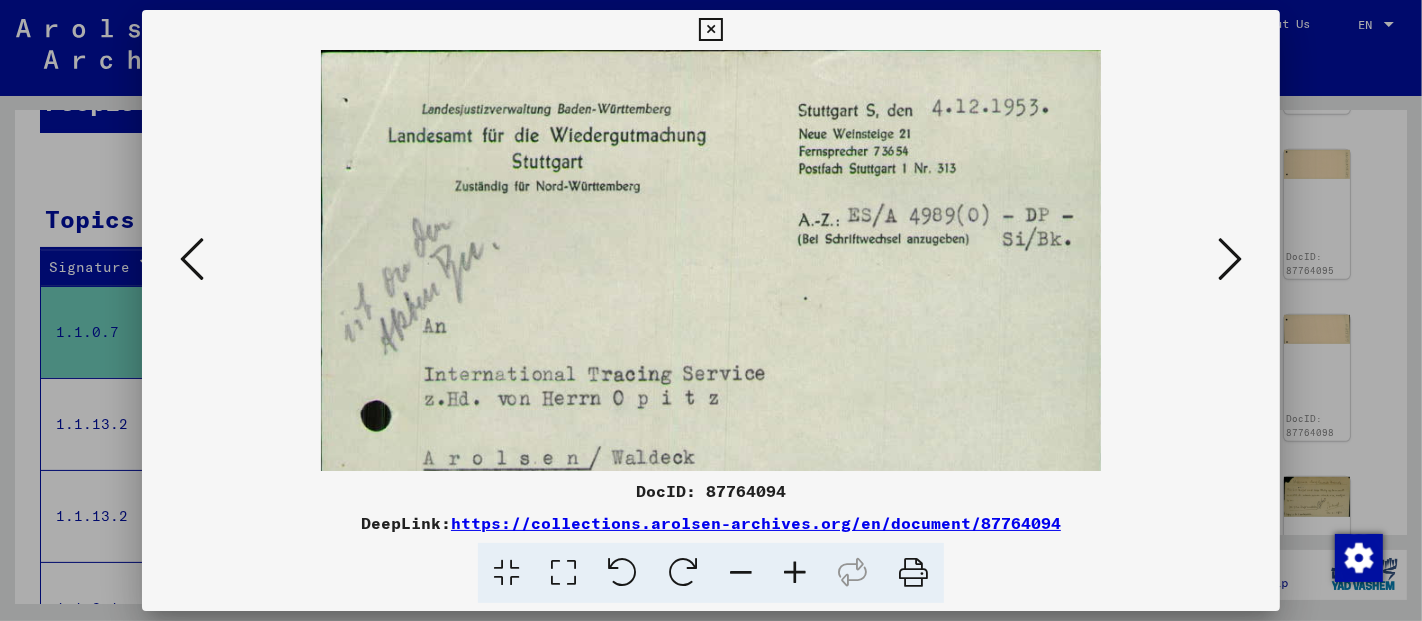 click at bounding box center [795, 573] 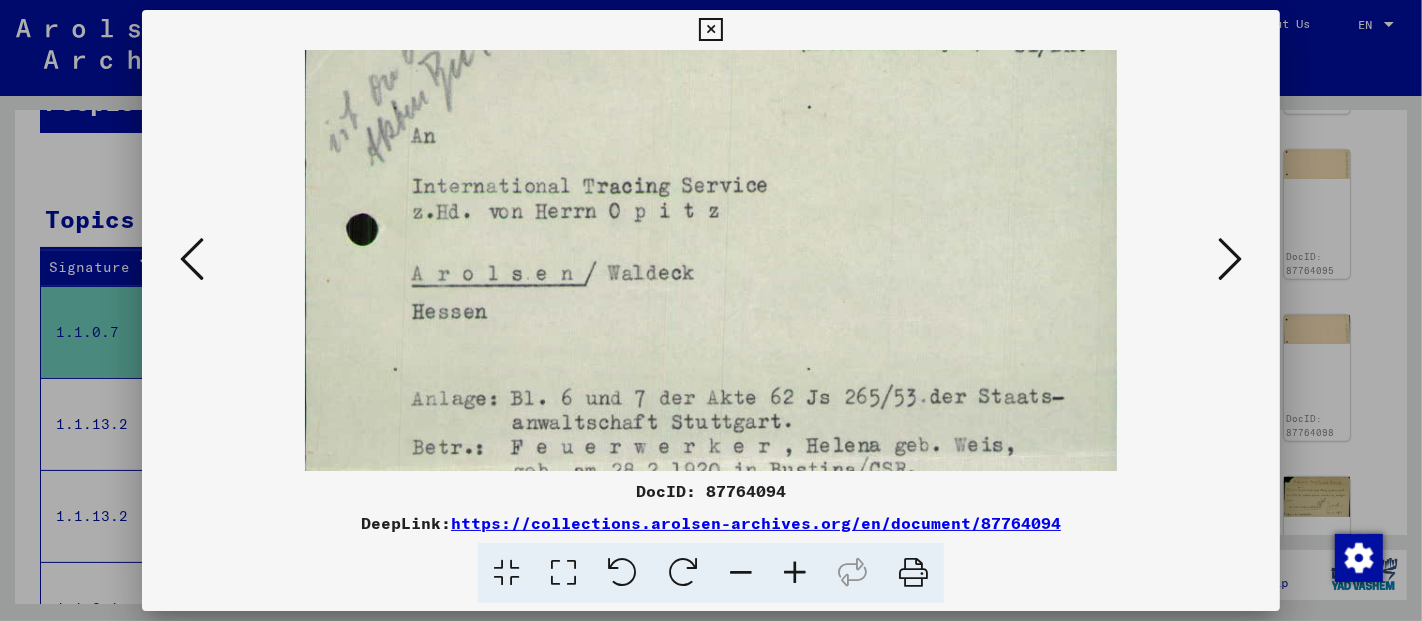 drag, startPoint x: 870, startPoint y: 263, endPoint x: 831, endPoint y: 117, distance: 151.11916 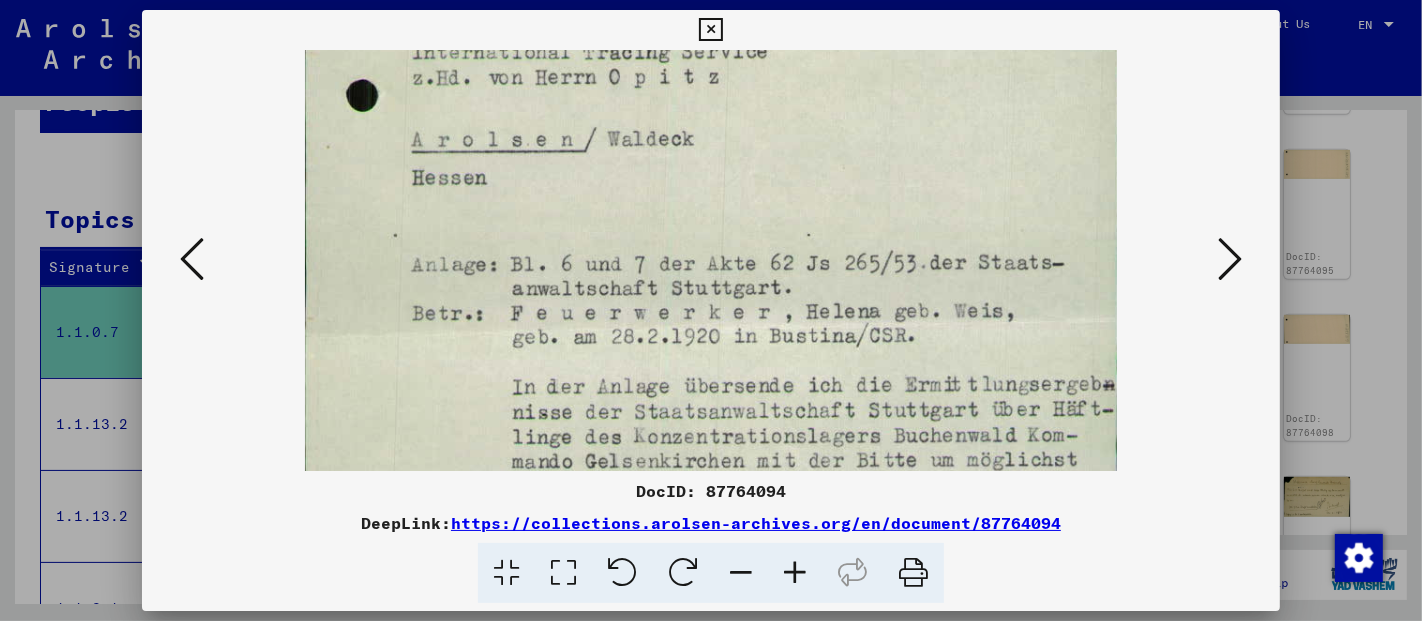 scroll, scrollTop: 433, scrollLeft: 0, axis: vertical 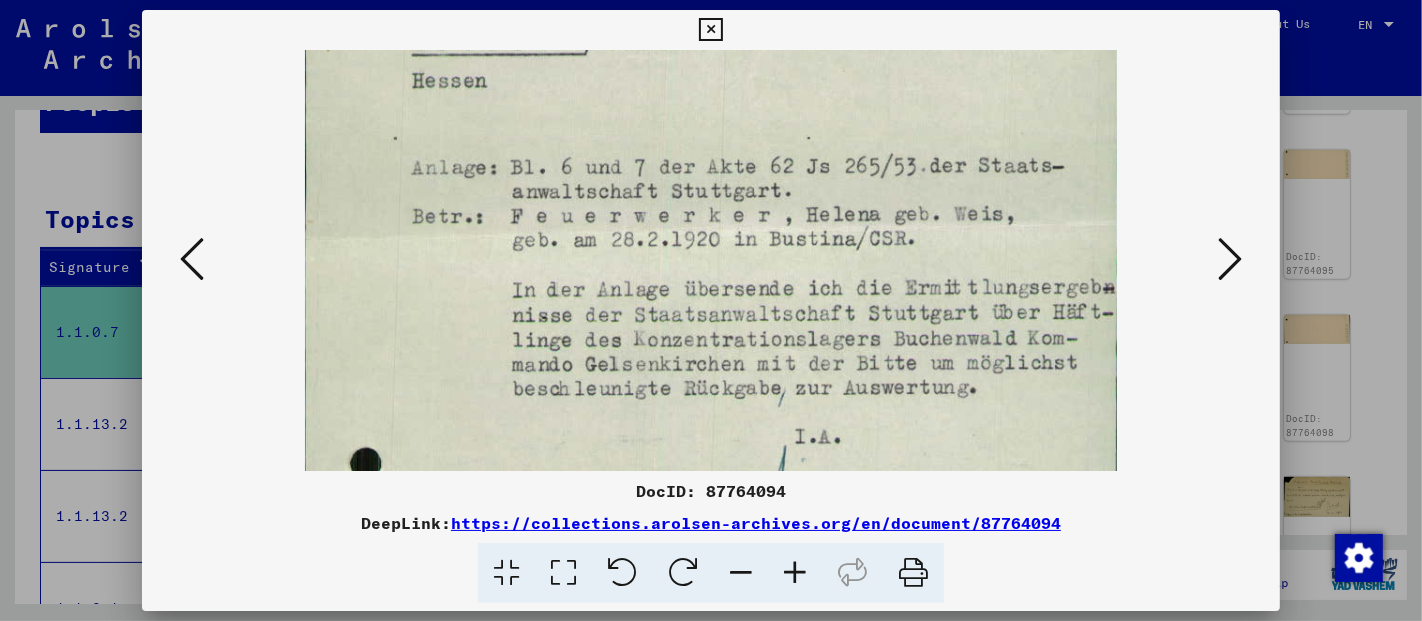 drag, startPoint x: 829, startPoint y: 367, endPoint x: 794, endPoint y: 137, distance: 232.6478 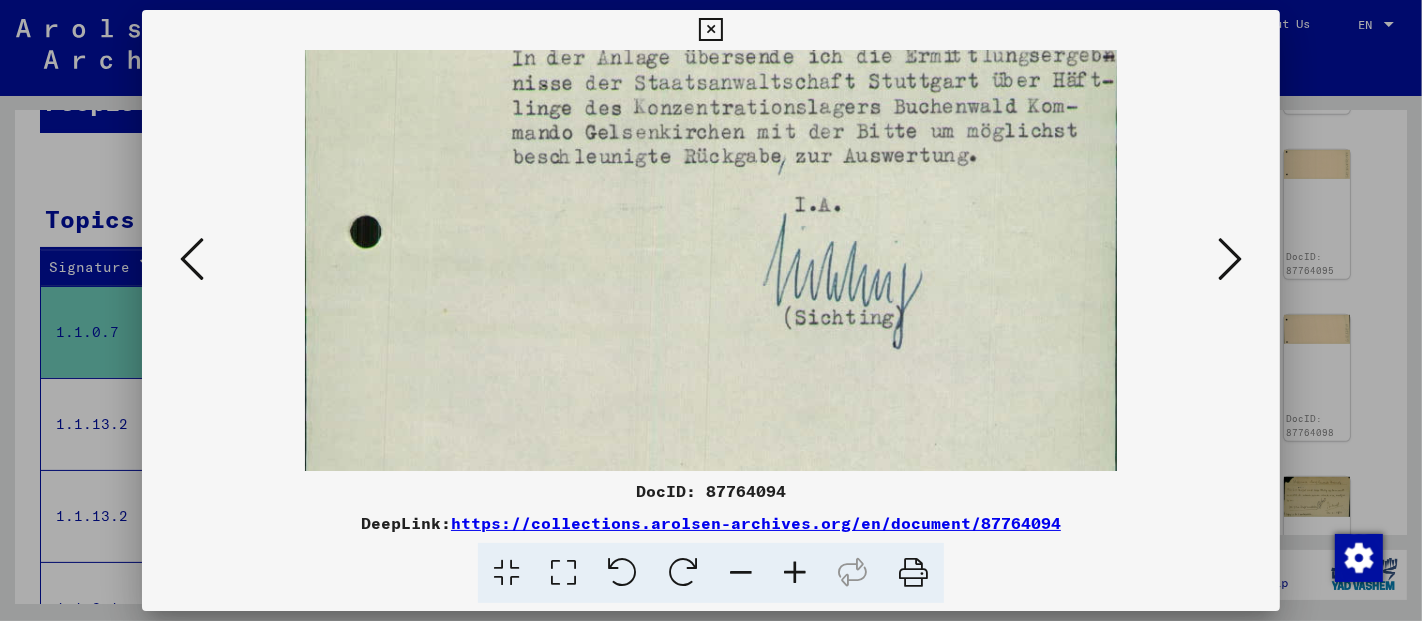 scroll, scrollTop: 698, scrollLeft: 0, axis: vertical 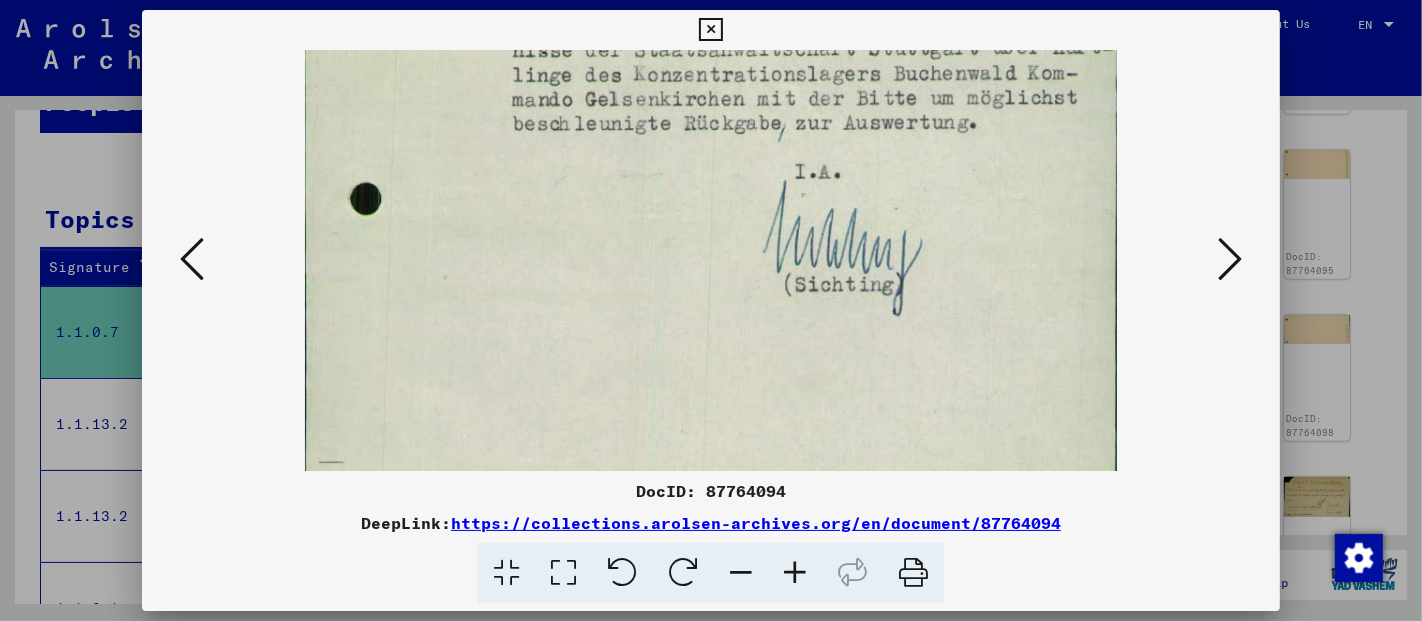 drag, startPoint x: 859, startPoint y: 340, endPoint x: 750, endPoint y: 75, distance: 286.54144 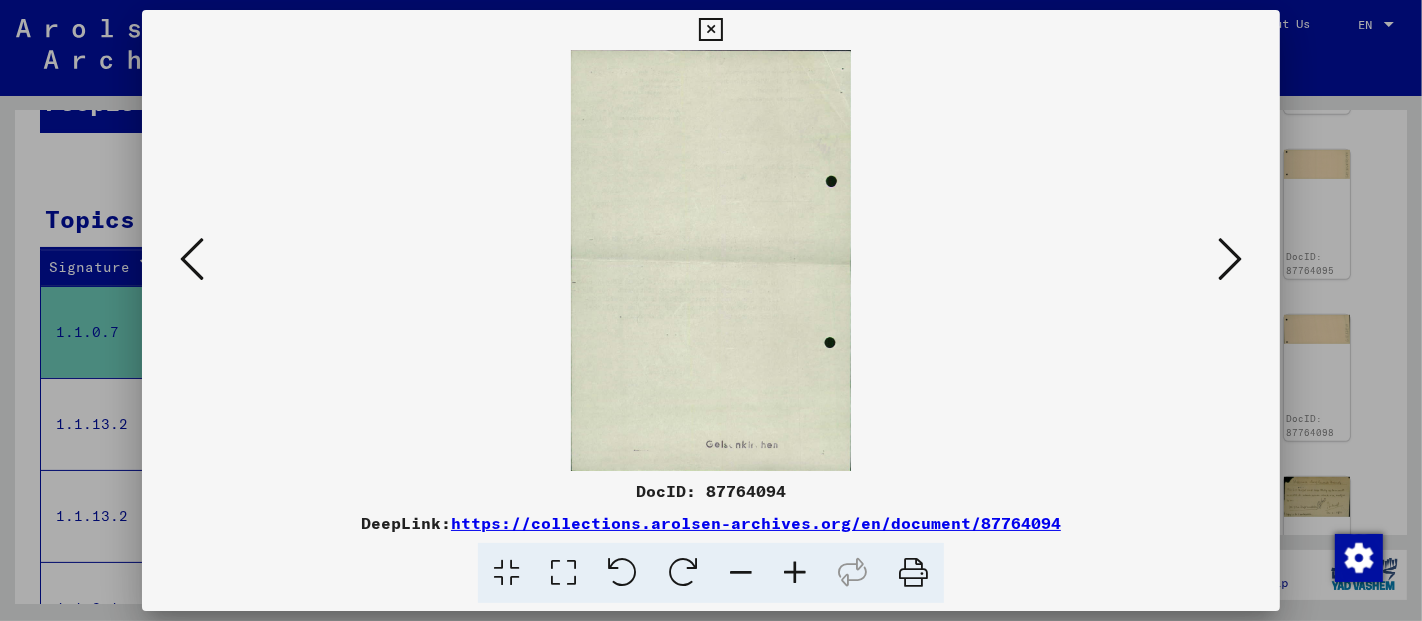 click at bounding box center [1230, 259] 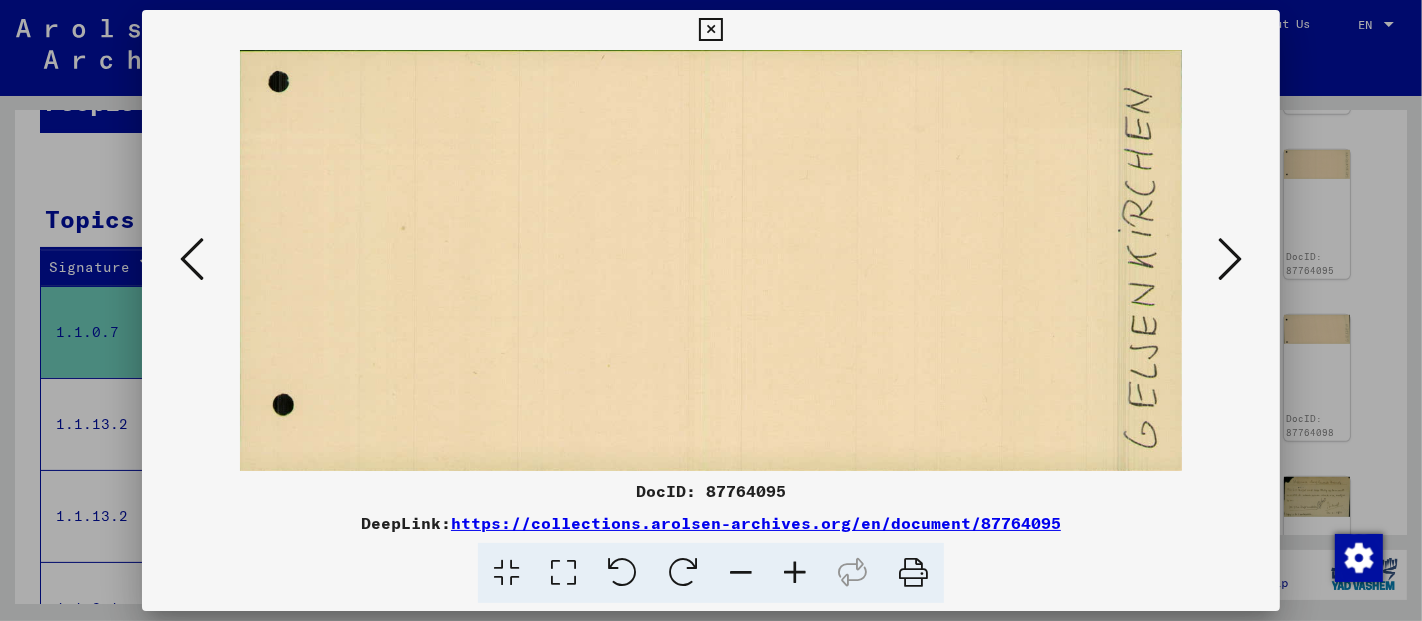 click at bounding box center [1230, 259] 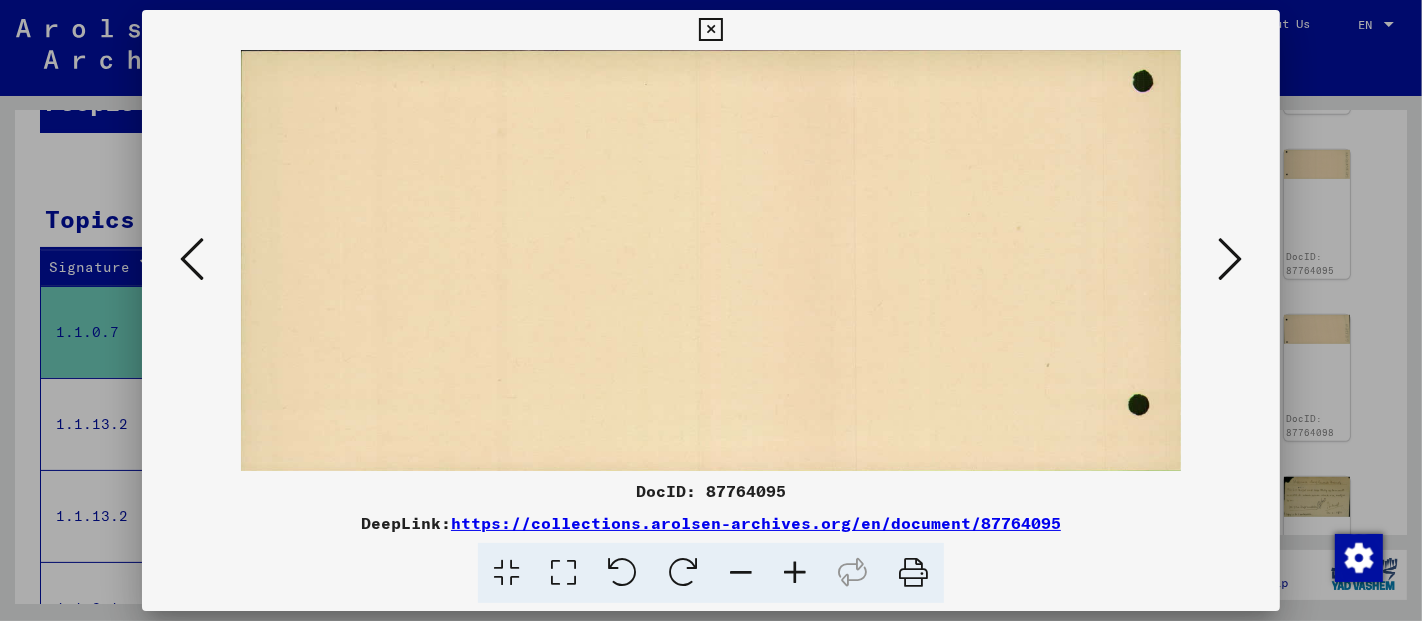 click at bounding box center (1230, 259) 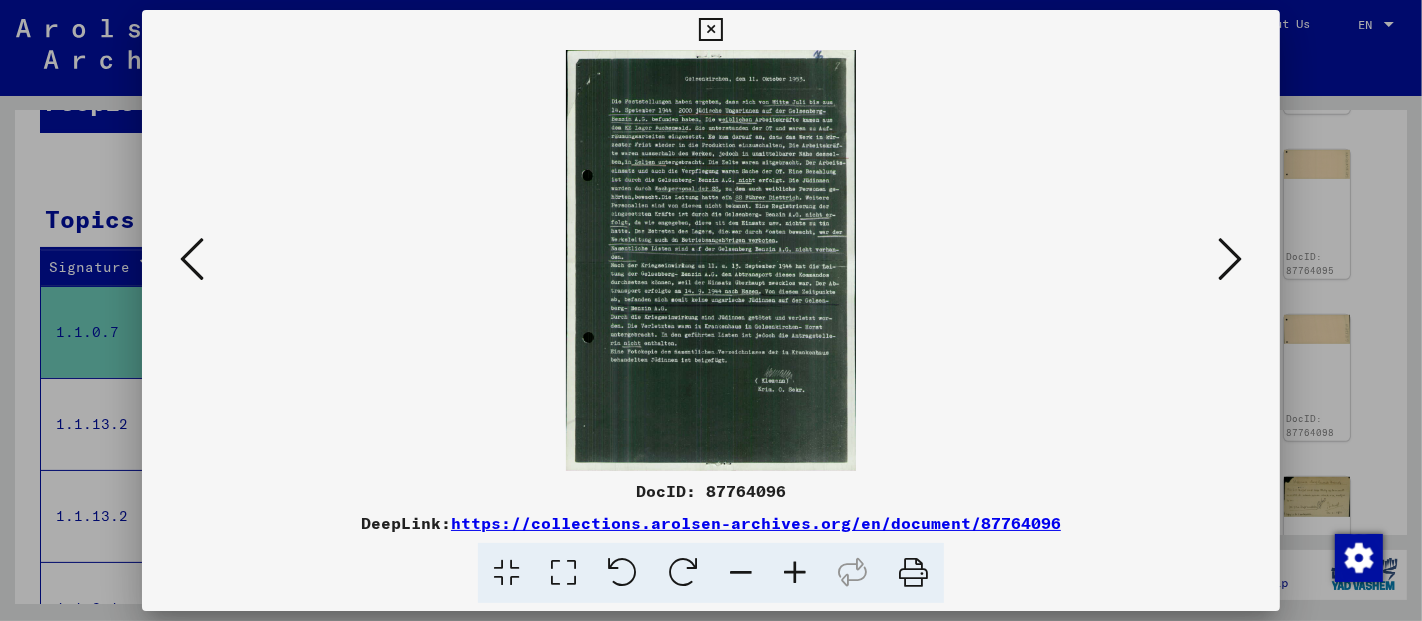 click at bounding box center (1230, 259) 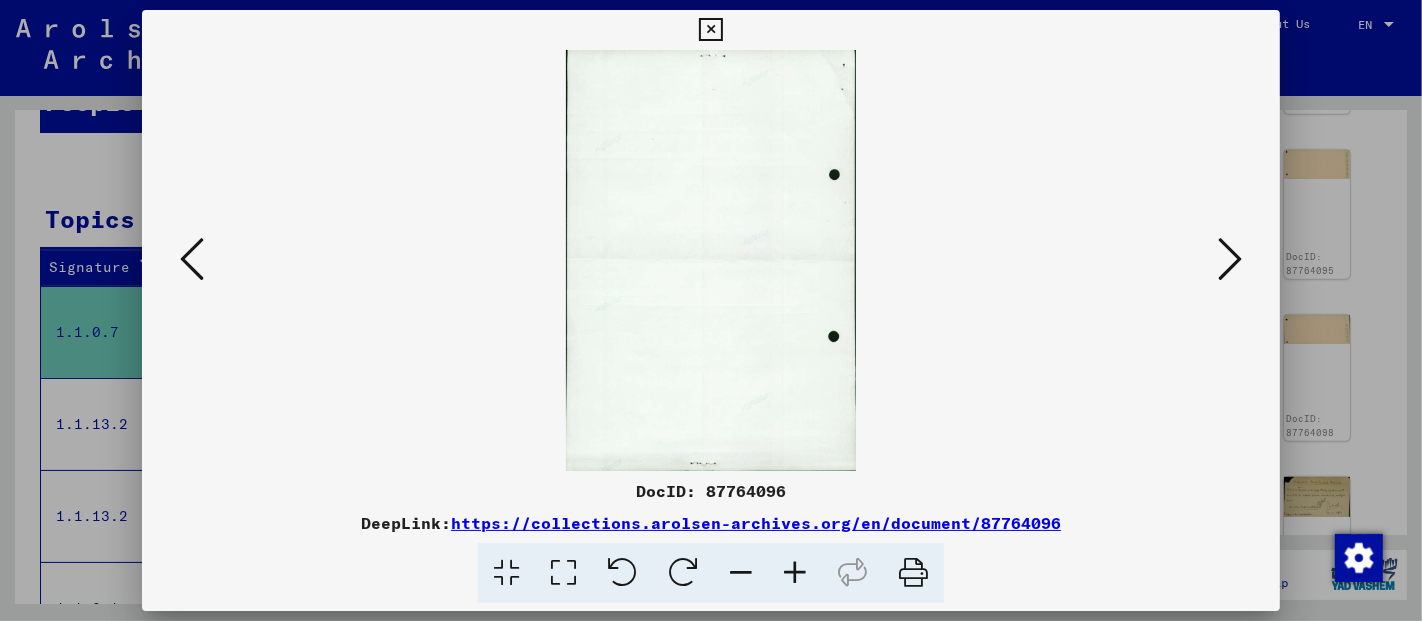 click at bounding box center (1230, 259) 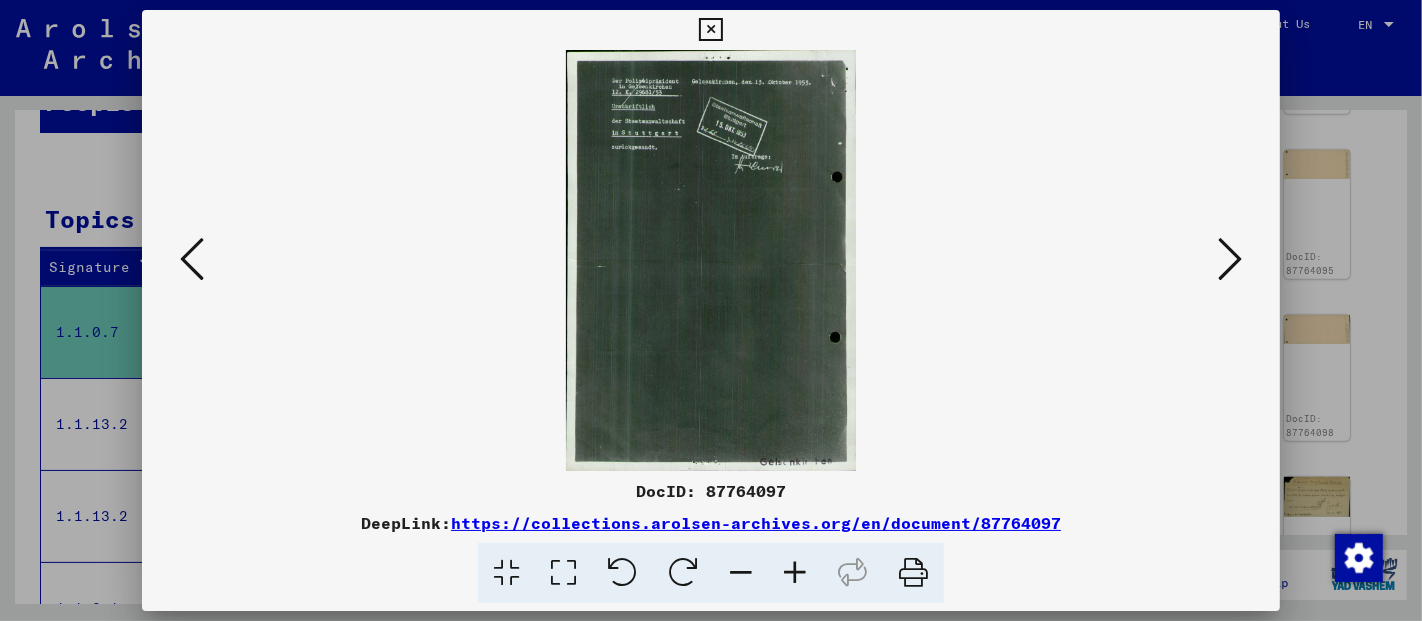 click at bounding box center [1230, 259] 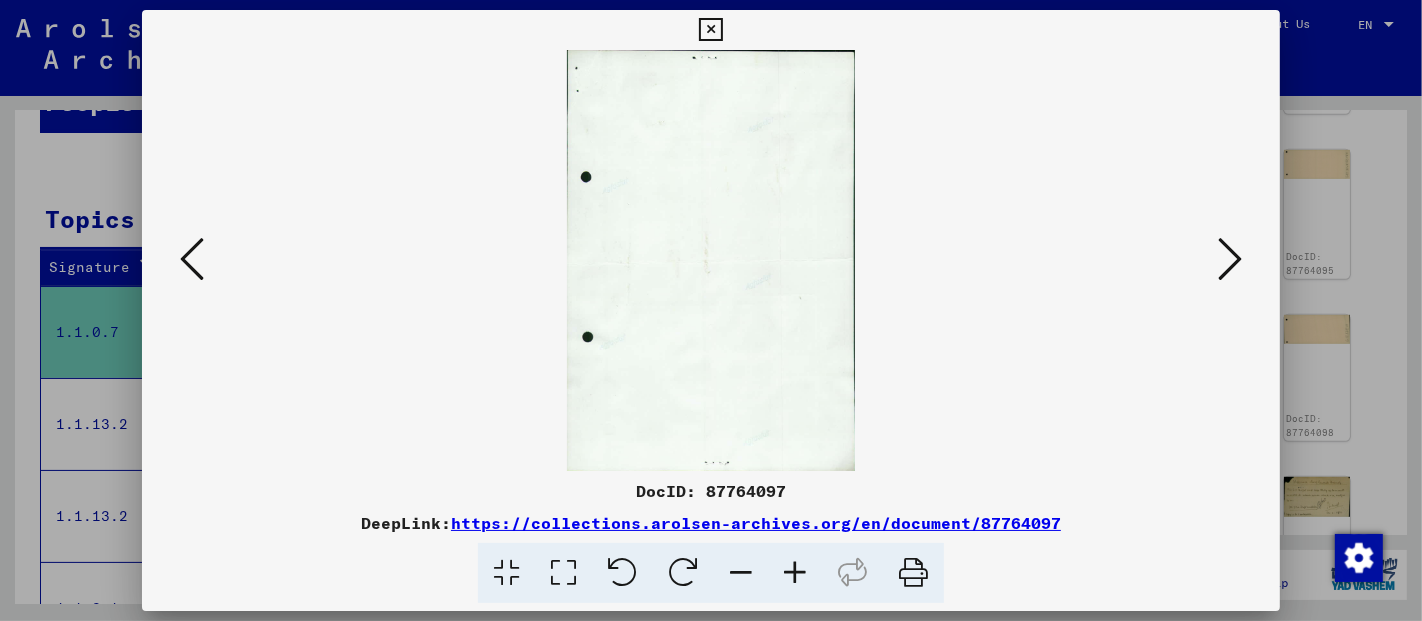 click at bounding box center (1230, 259) 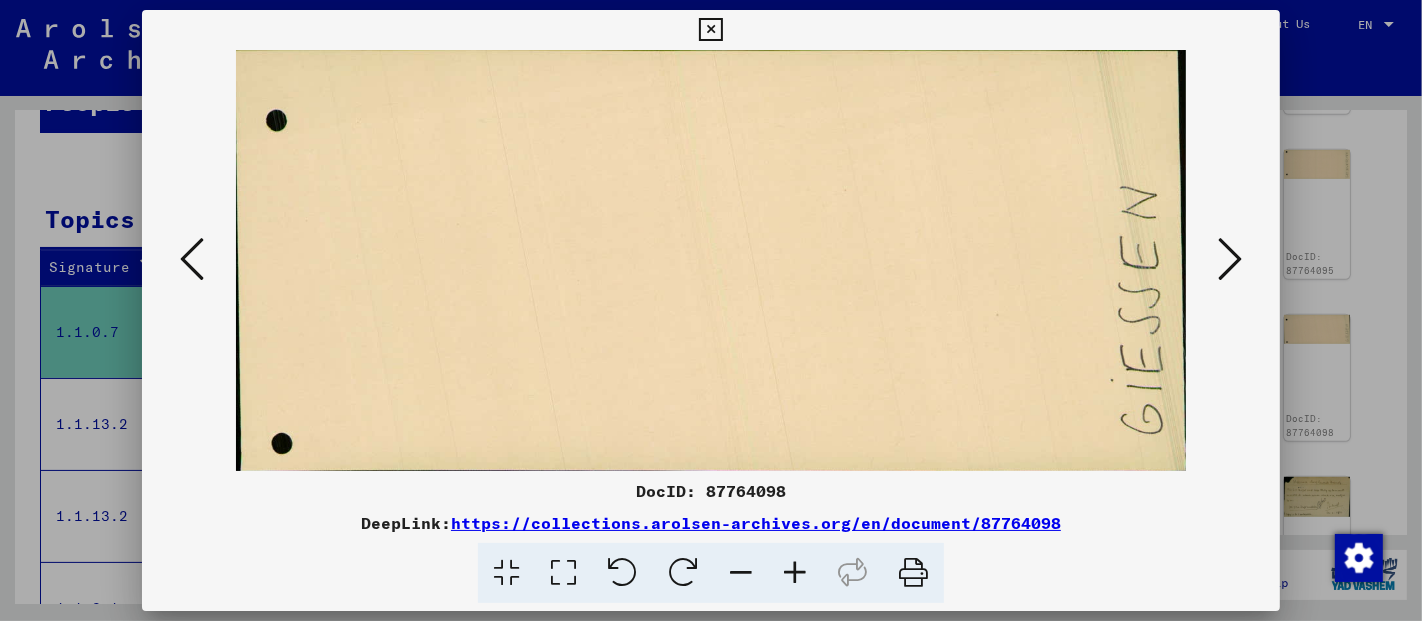 click at bounding box center [1230, 259] 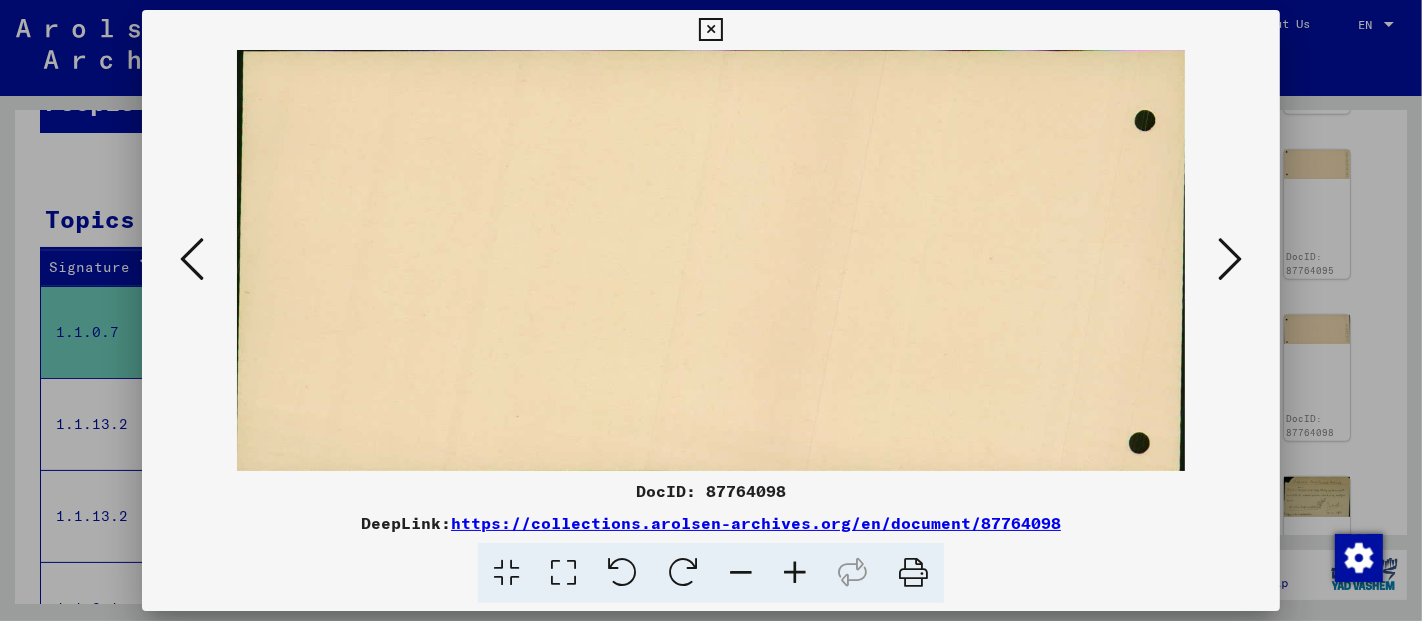 click at bounding box center (1230, 259) 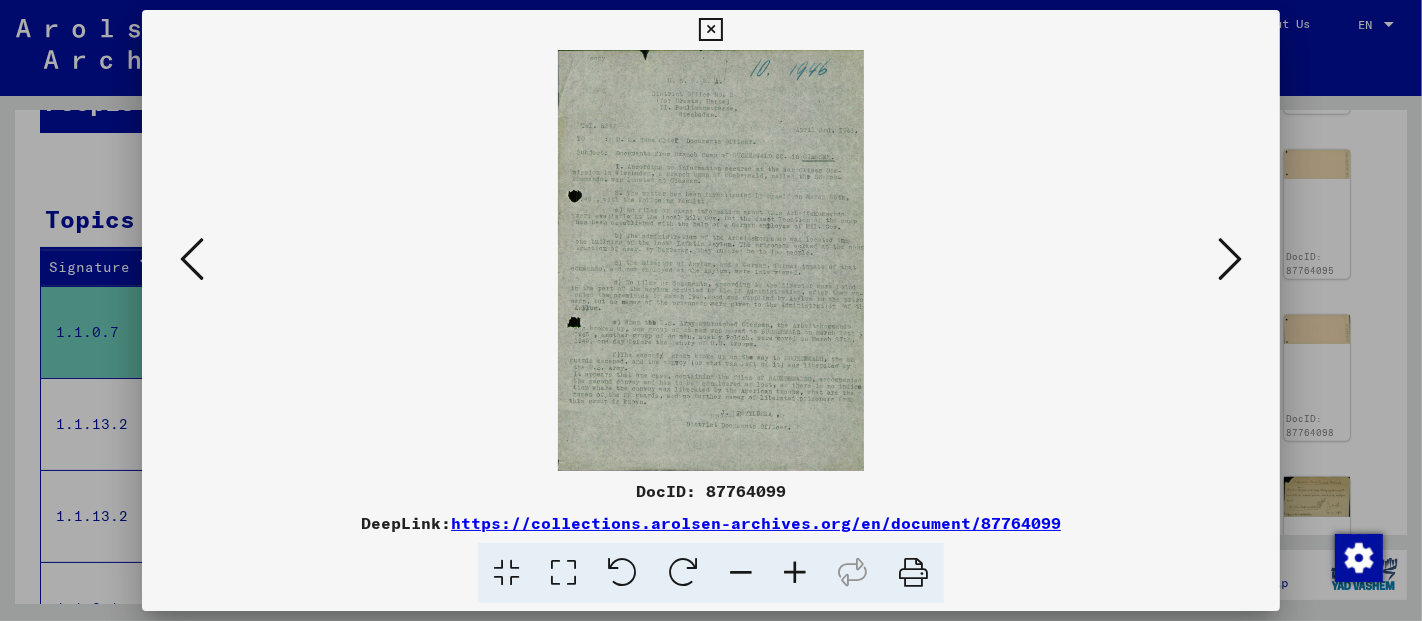 click at bounding box center (1230, 259) 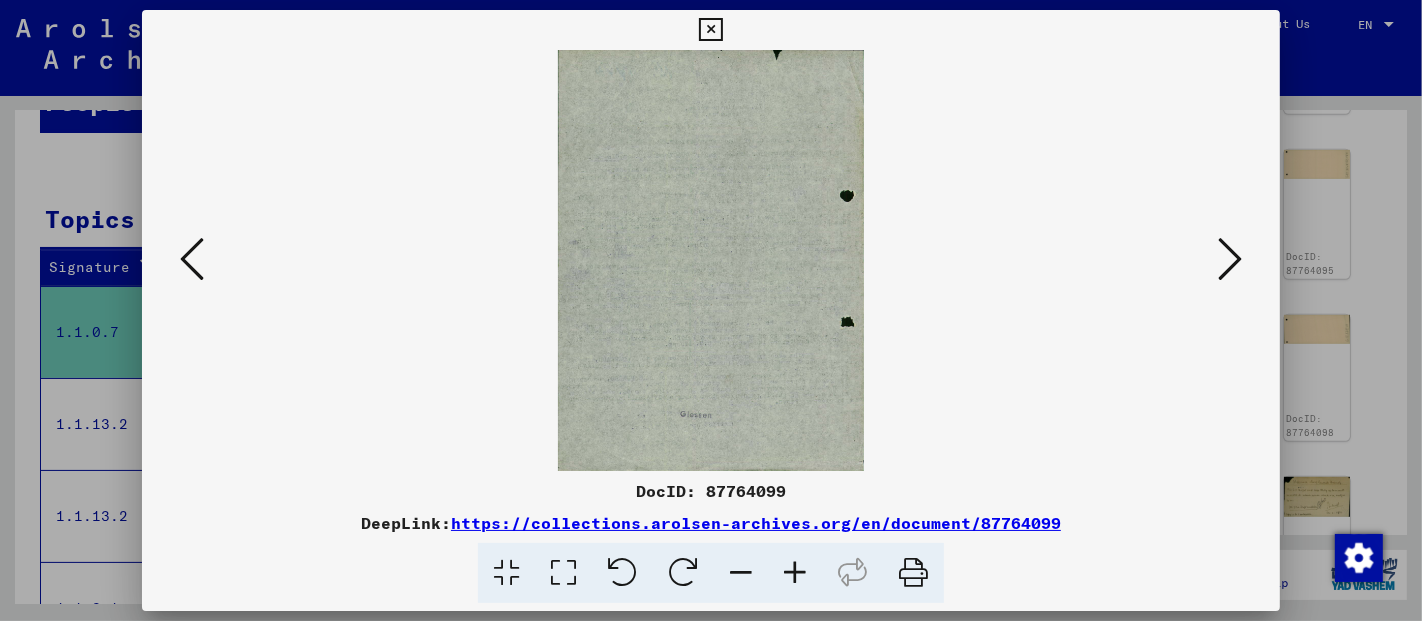click at bounding box center (1230, 259) 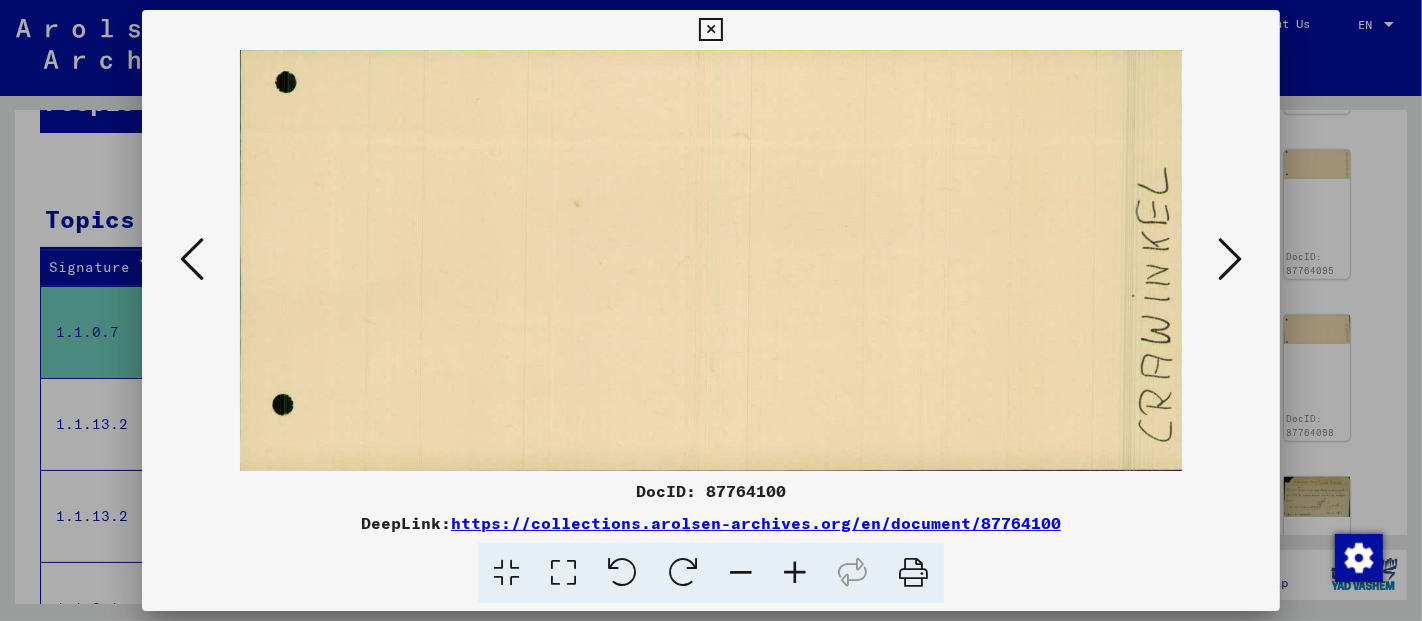 click at bounding box center (1230, 259) 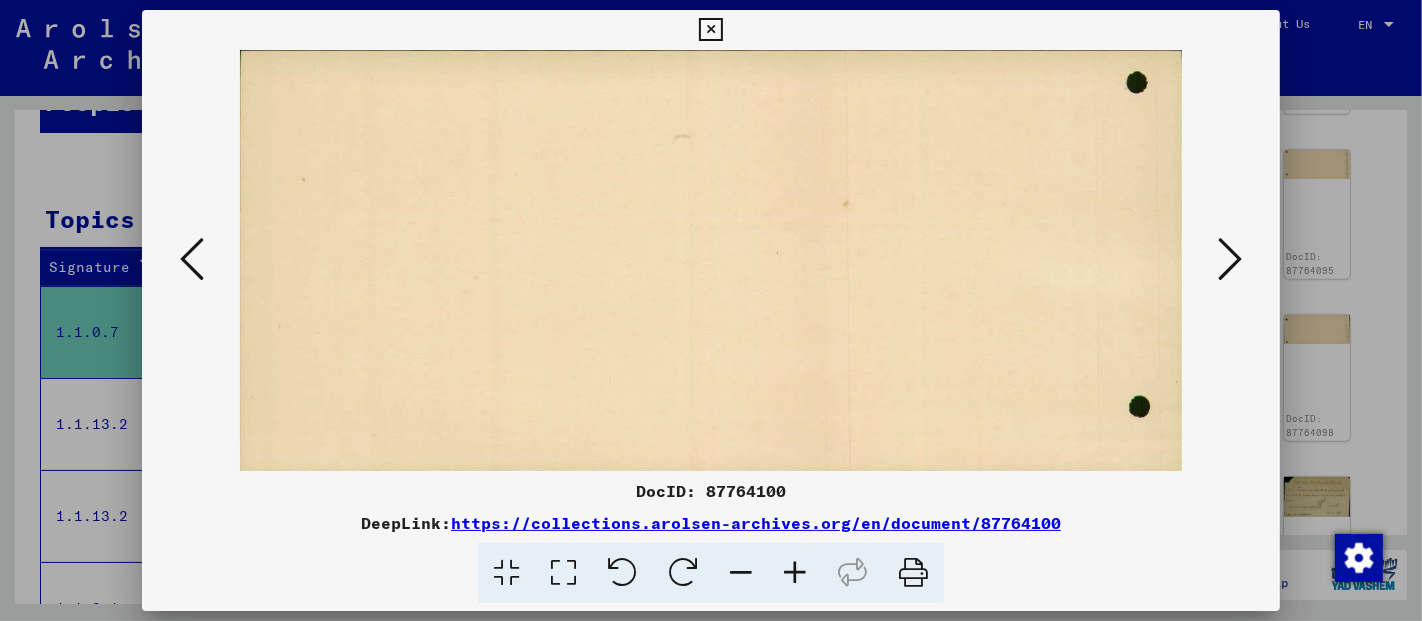 click at bounding box center [1230, 259] 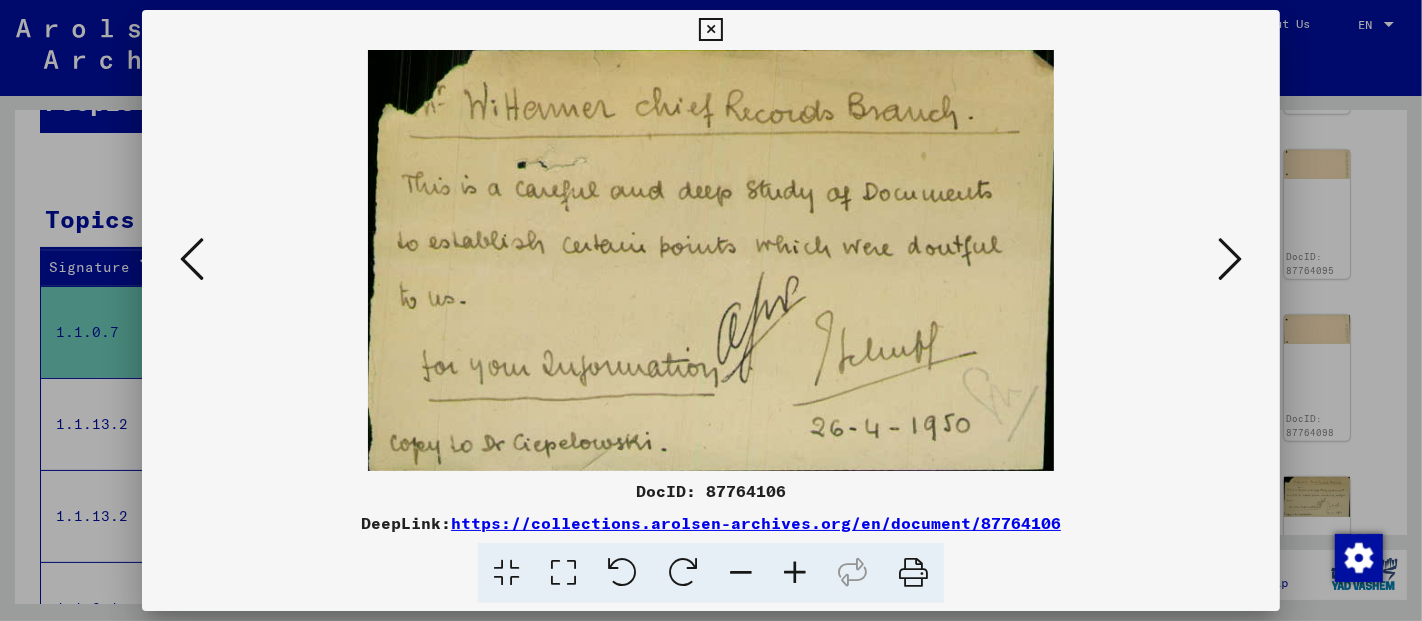 click at bounding box center [1230, 259] 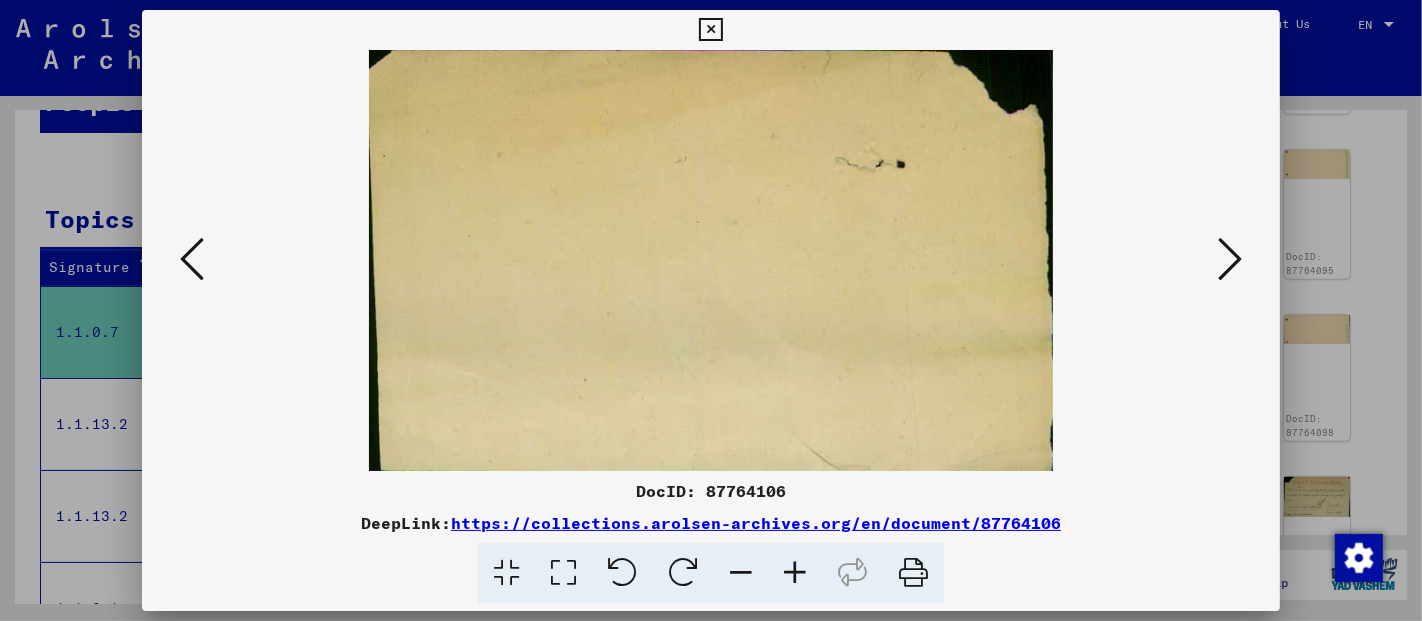 click at bounding box center (1230, 259) 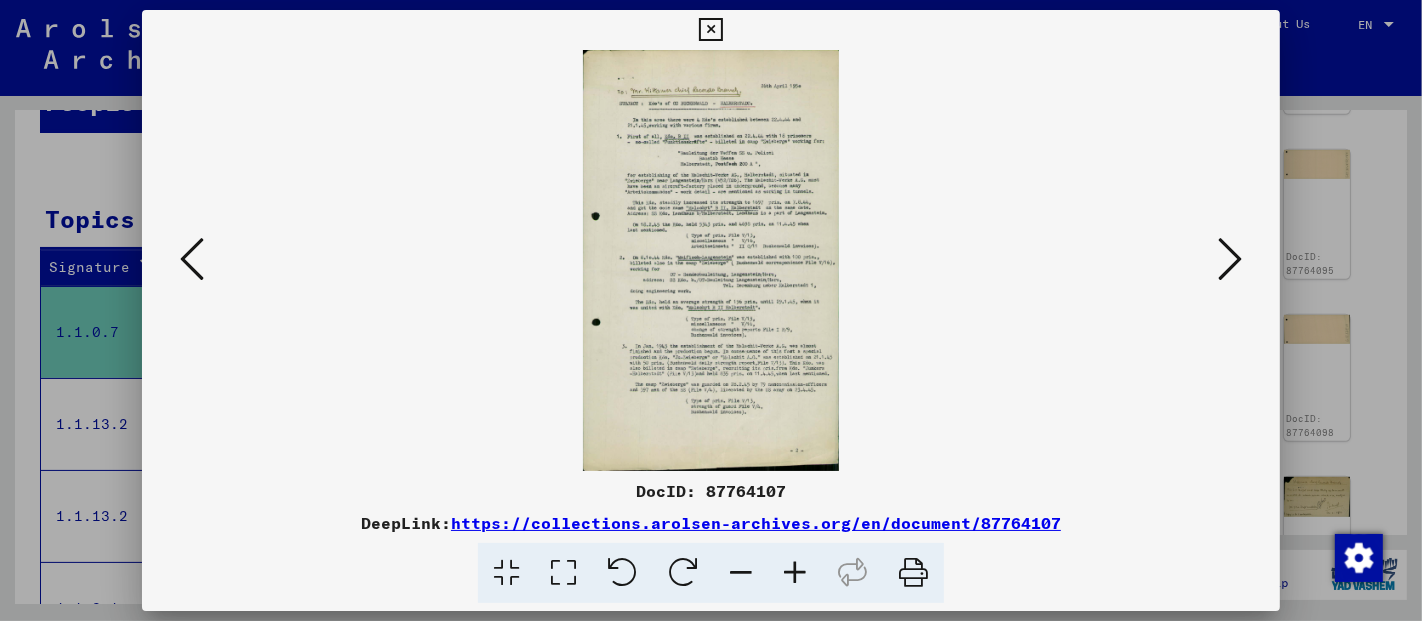 click at bounding box center (1230, 259) 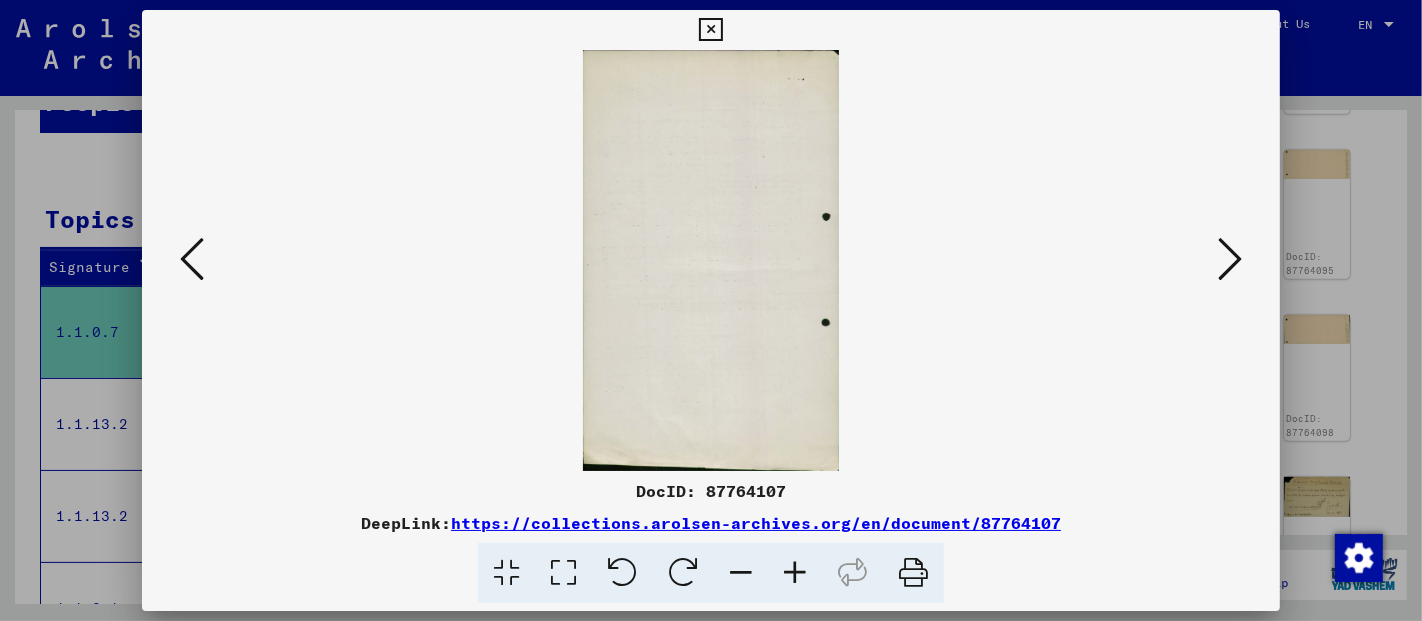 click at bounding box center [1230, 259] 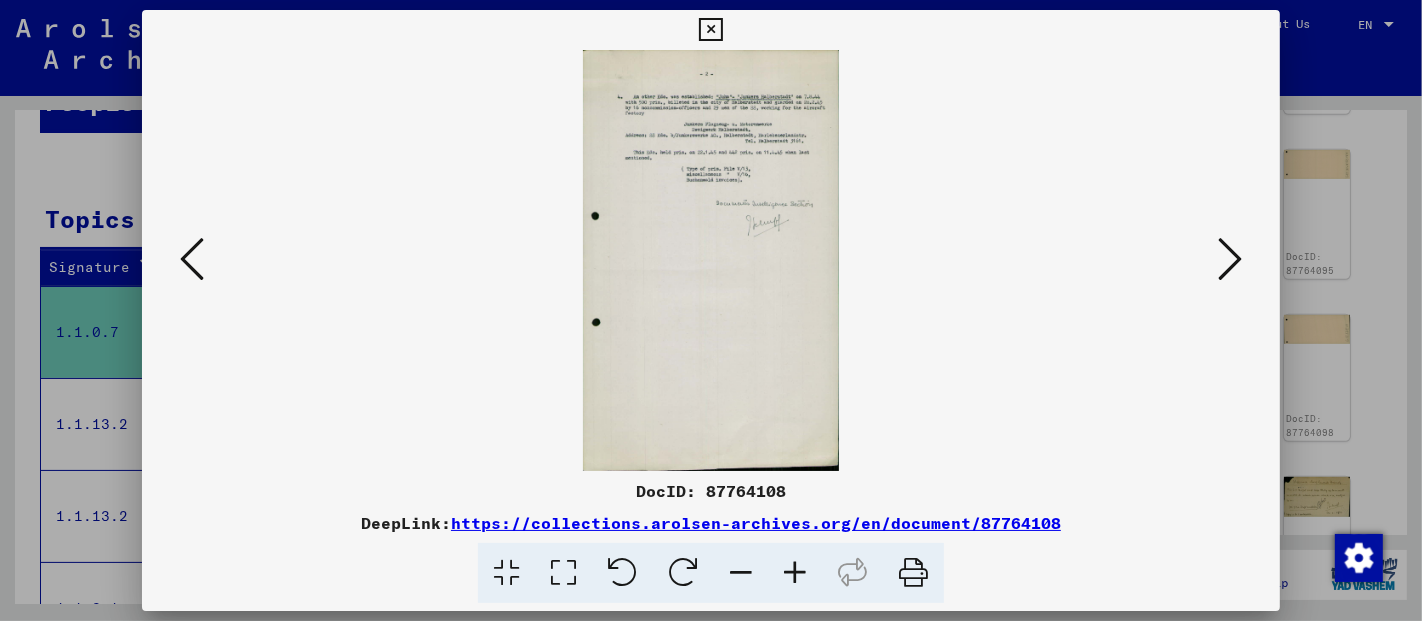 click at bounding box center [1230, 259] 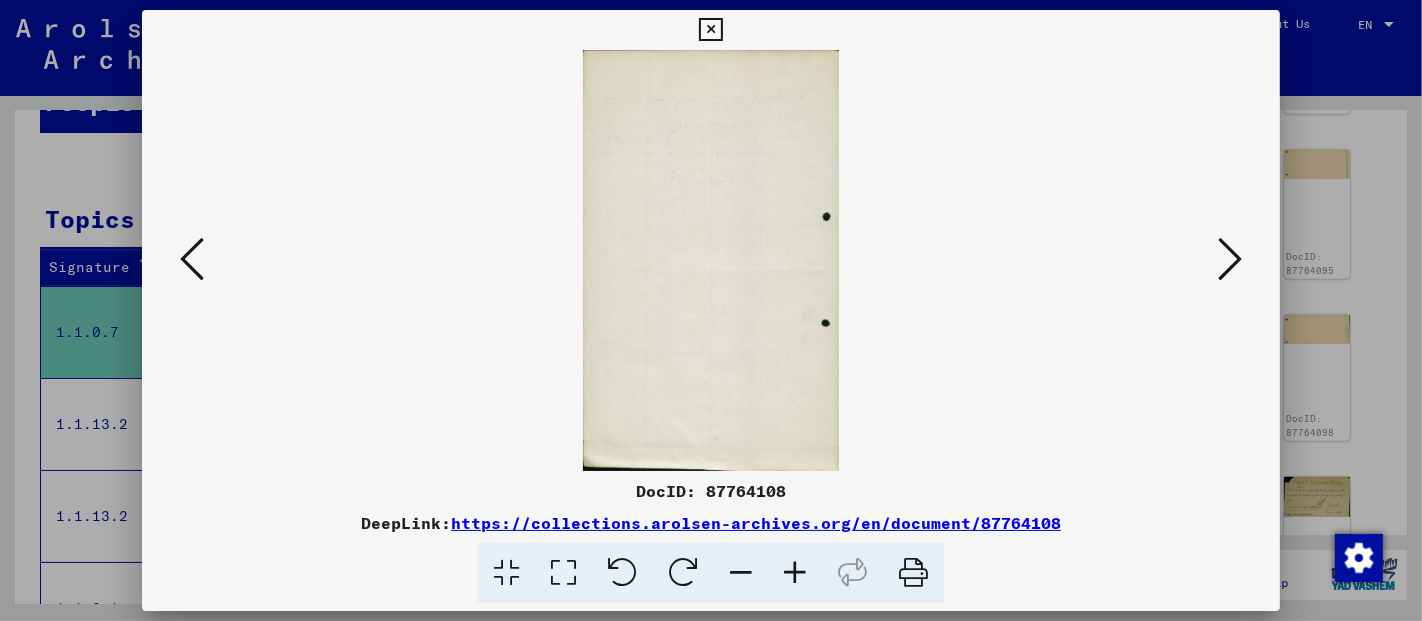 click at bounding box center [1230, 259] 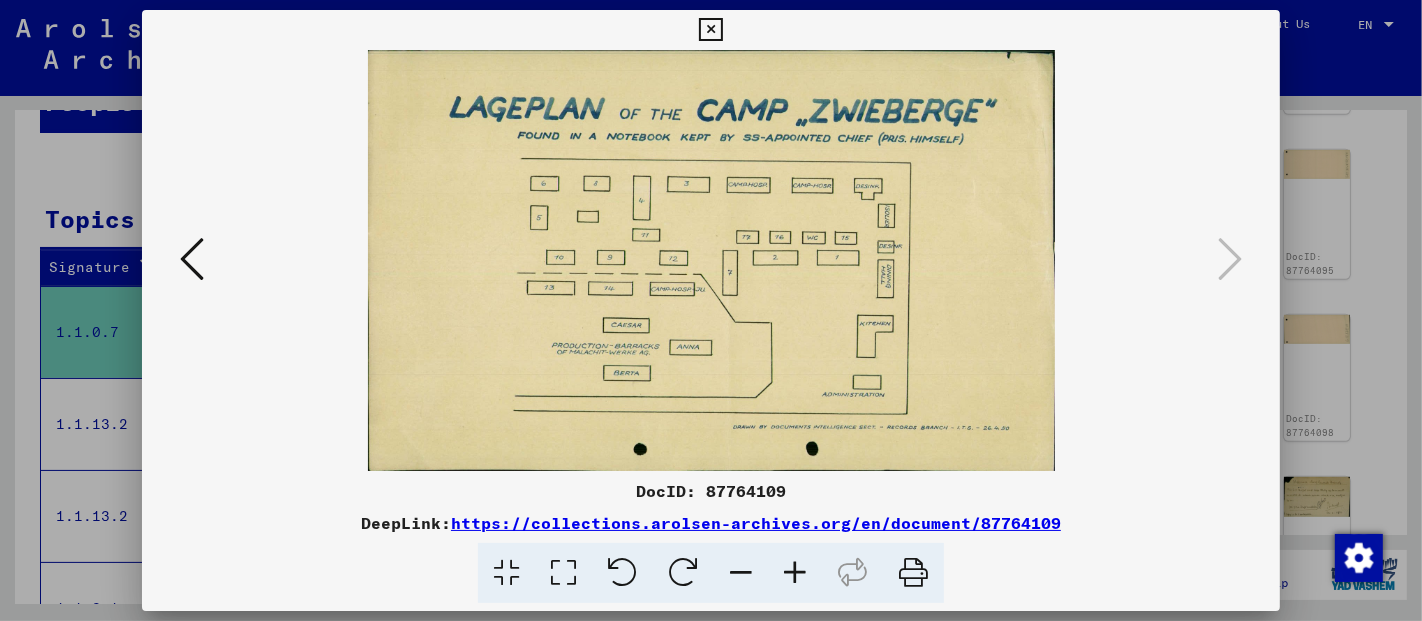 click at bounding box center (711, 310) 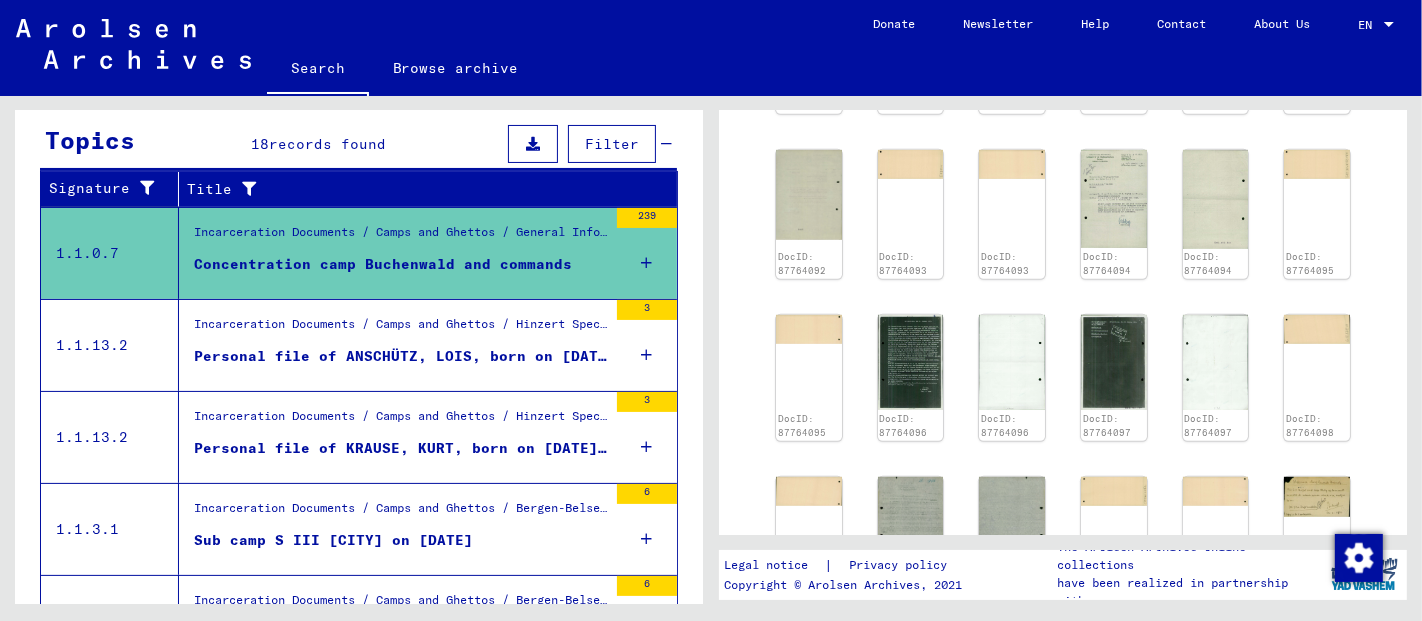 scroll, scrollTop: 326, scrollLeft: 0, axis: vertical 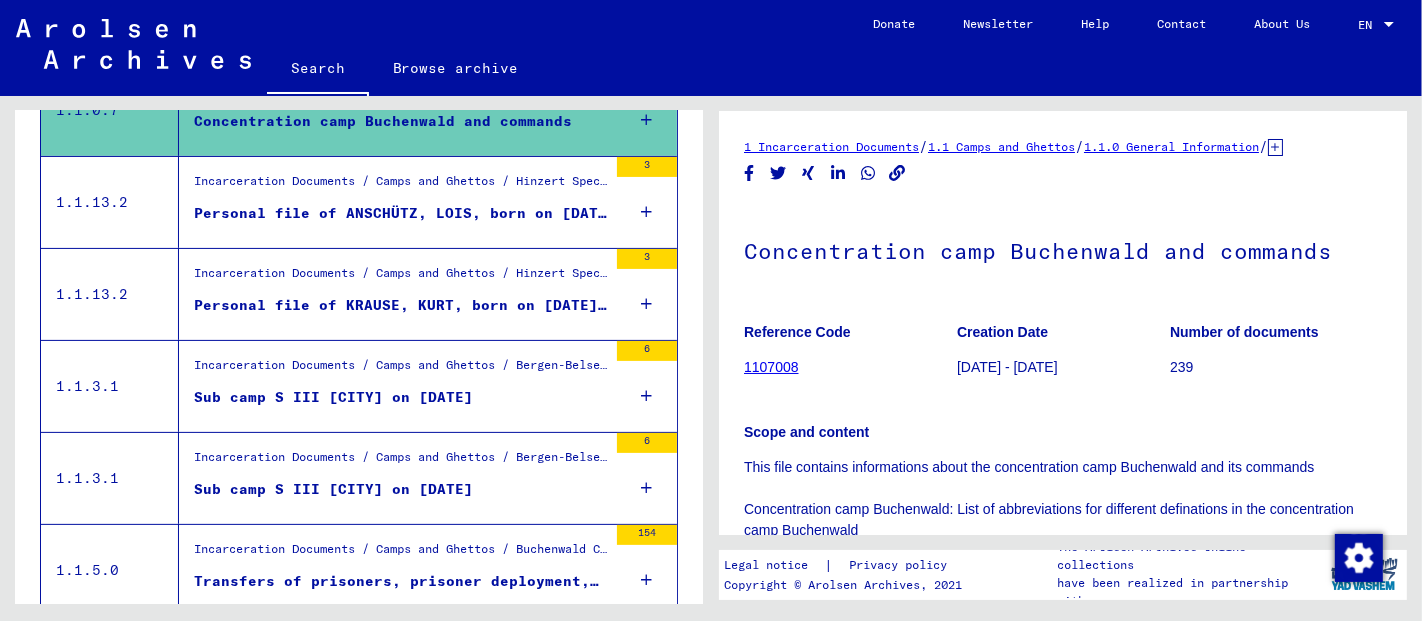 click on "Sub camp S III [CITY] on [DATE]" at bounding box center [333, 397] 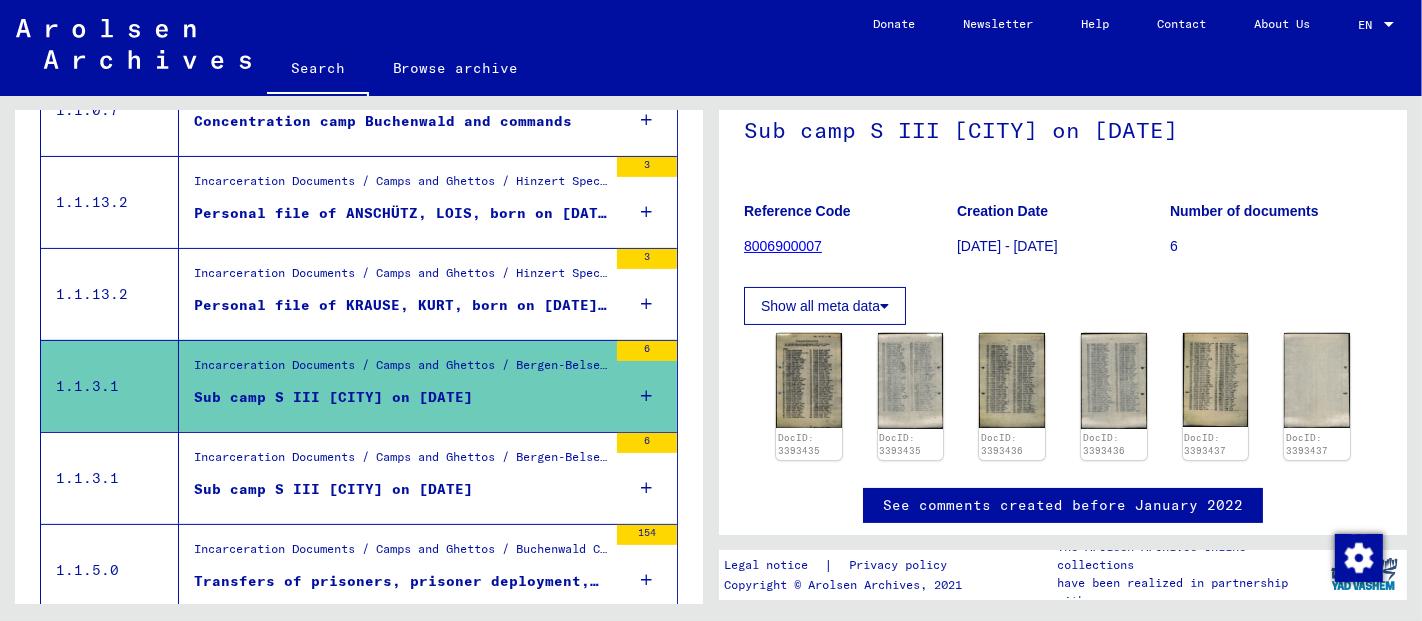 scroll, scrollTop: 222, scrollLeft: 0, axis: vertical 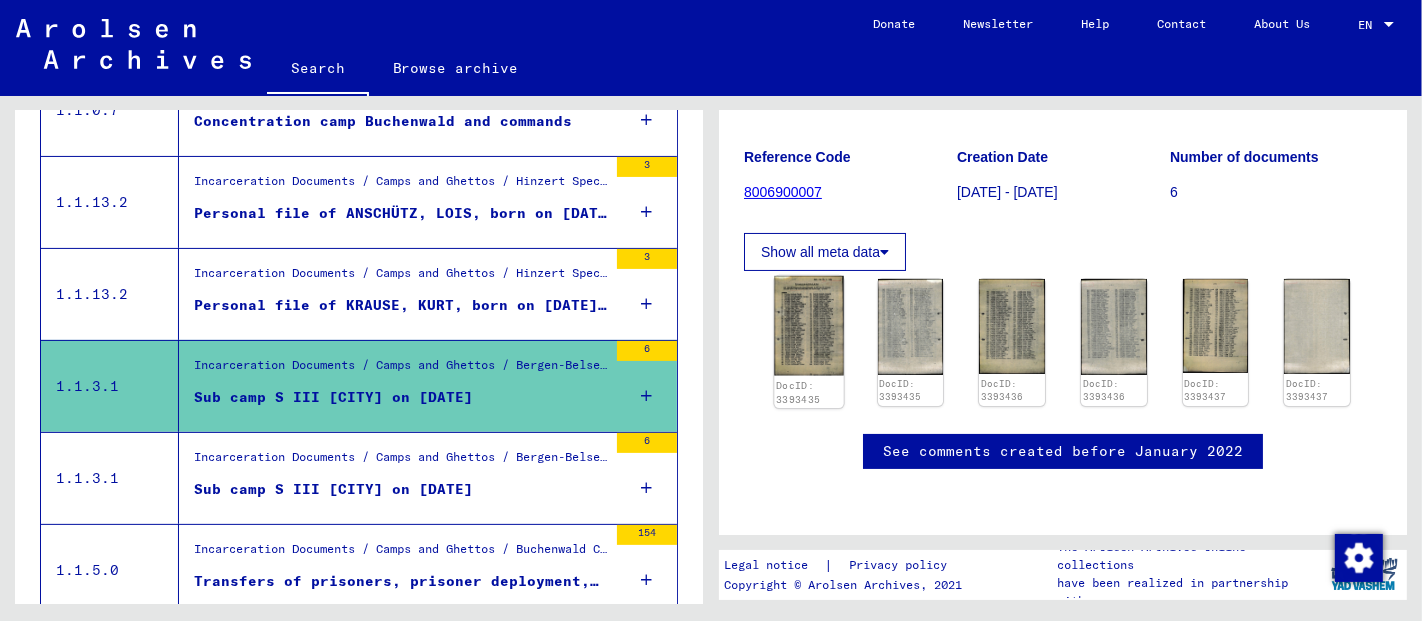 click 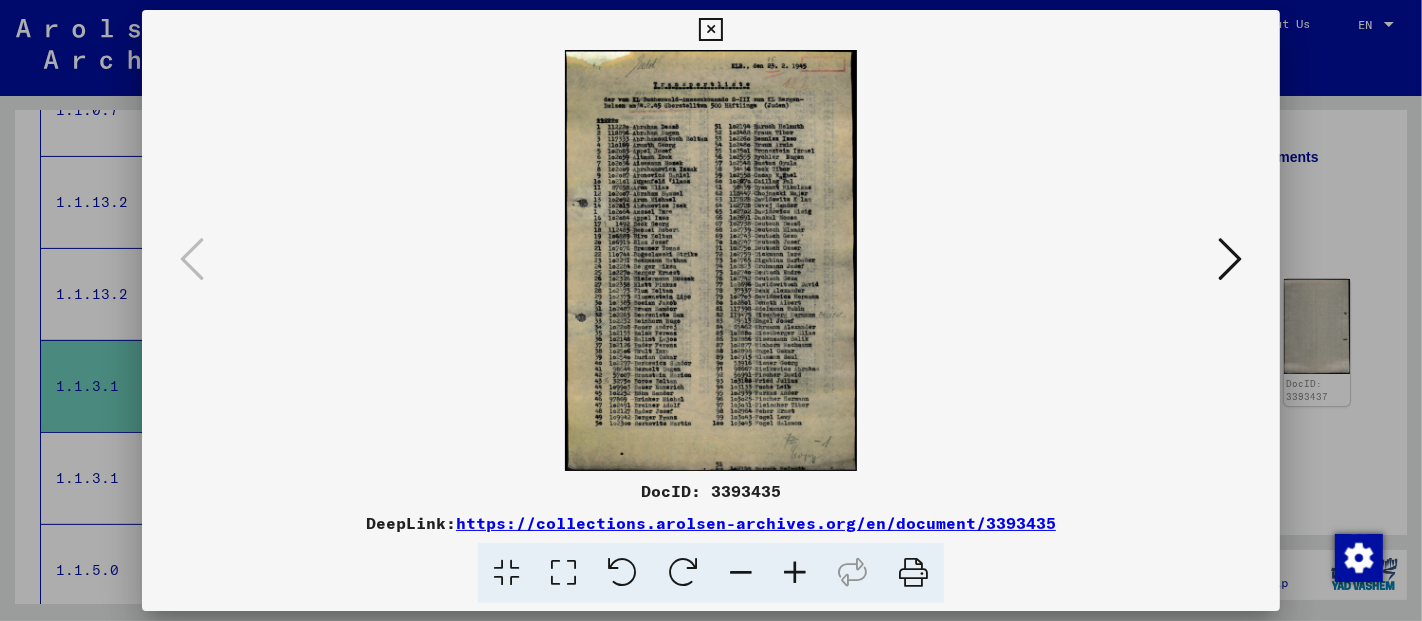 click at bounding box center (795, 573) 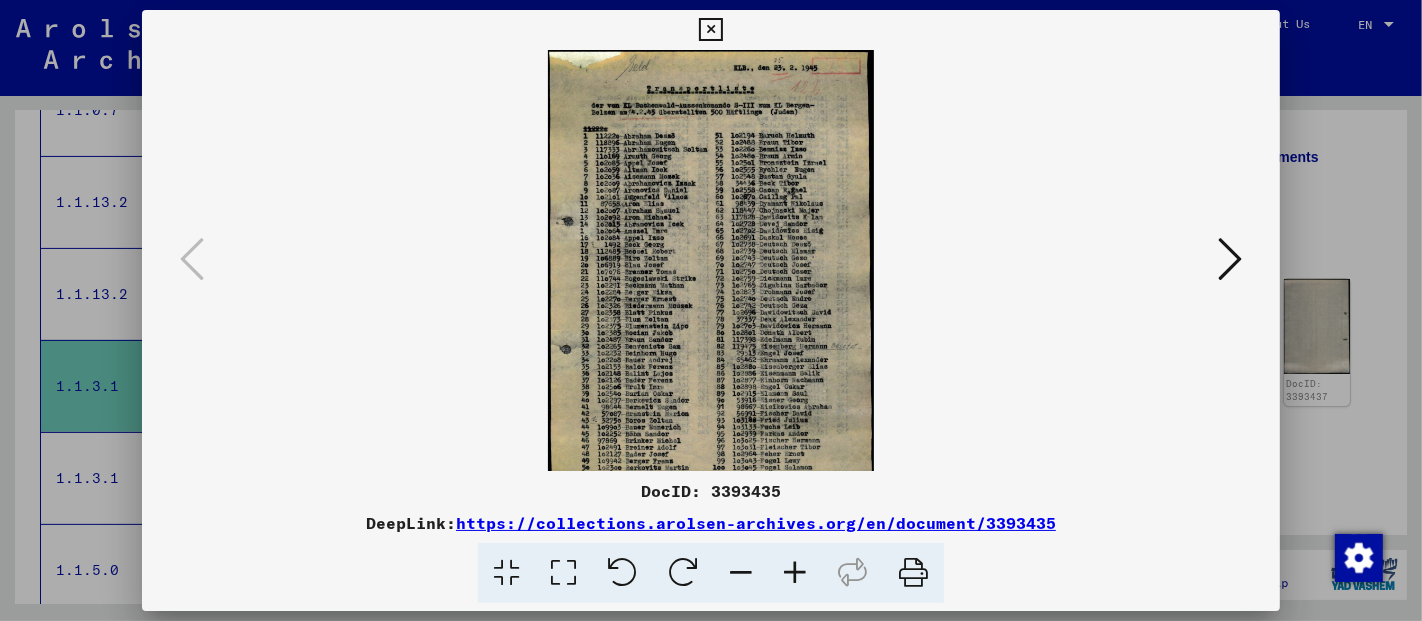 click at bounding box center (795, 573) 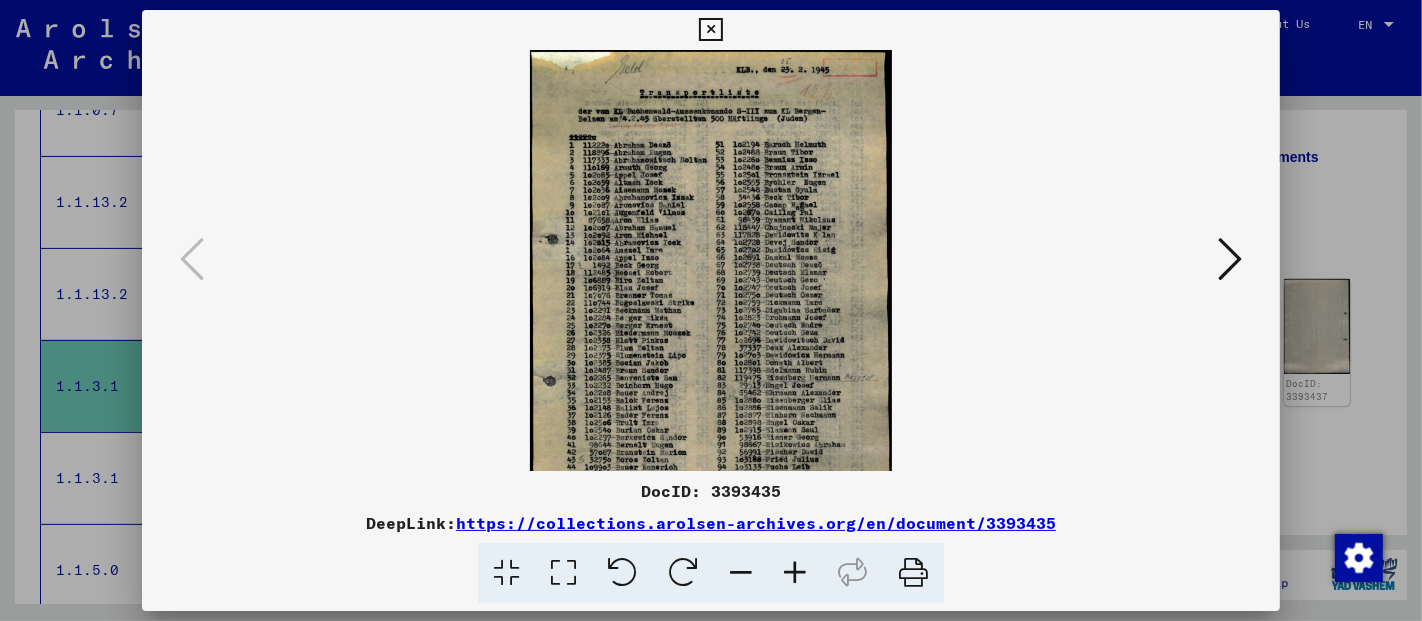 click at bounding box center [795, 573] 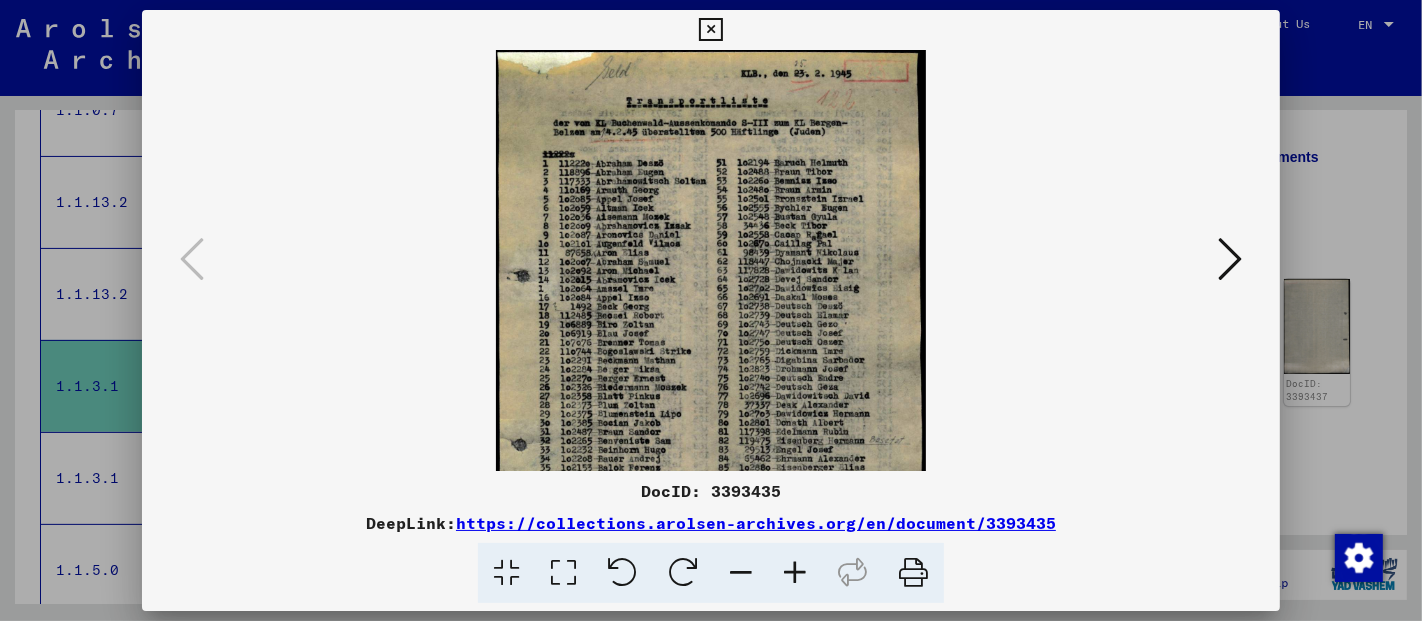 click at bounding box center [795, 573] 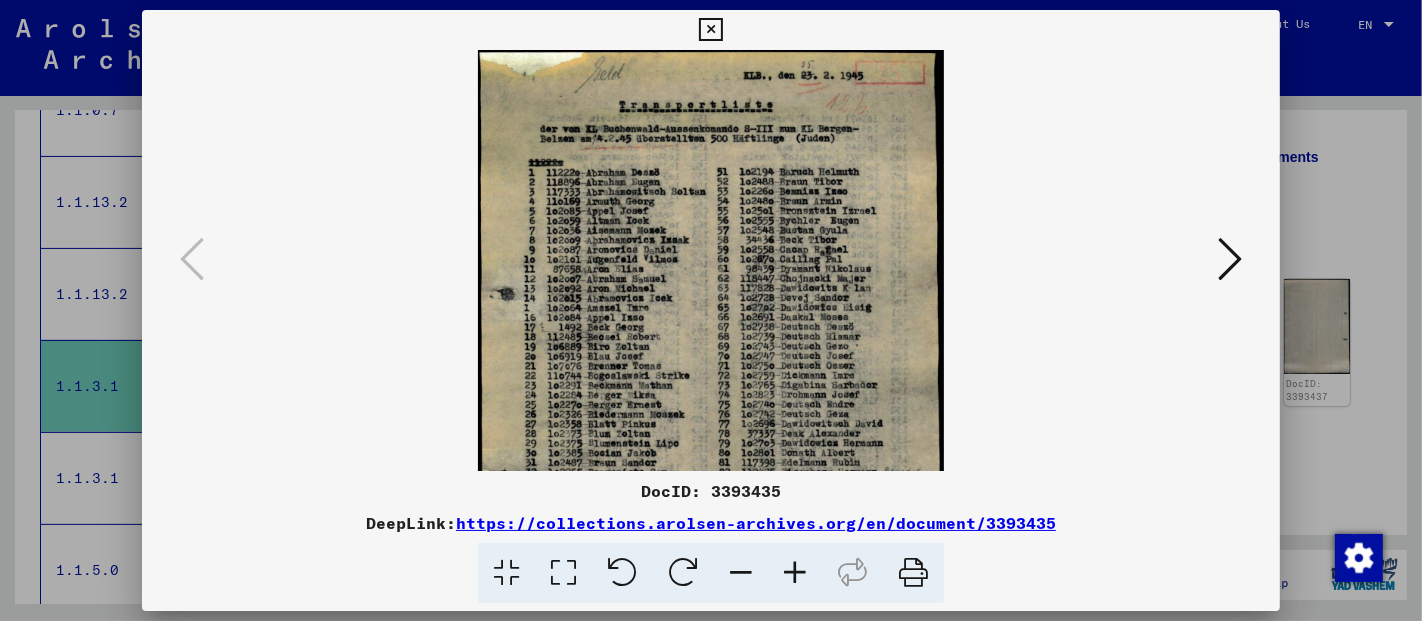 click at bounding box center (795, 573) 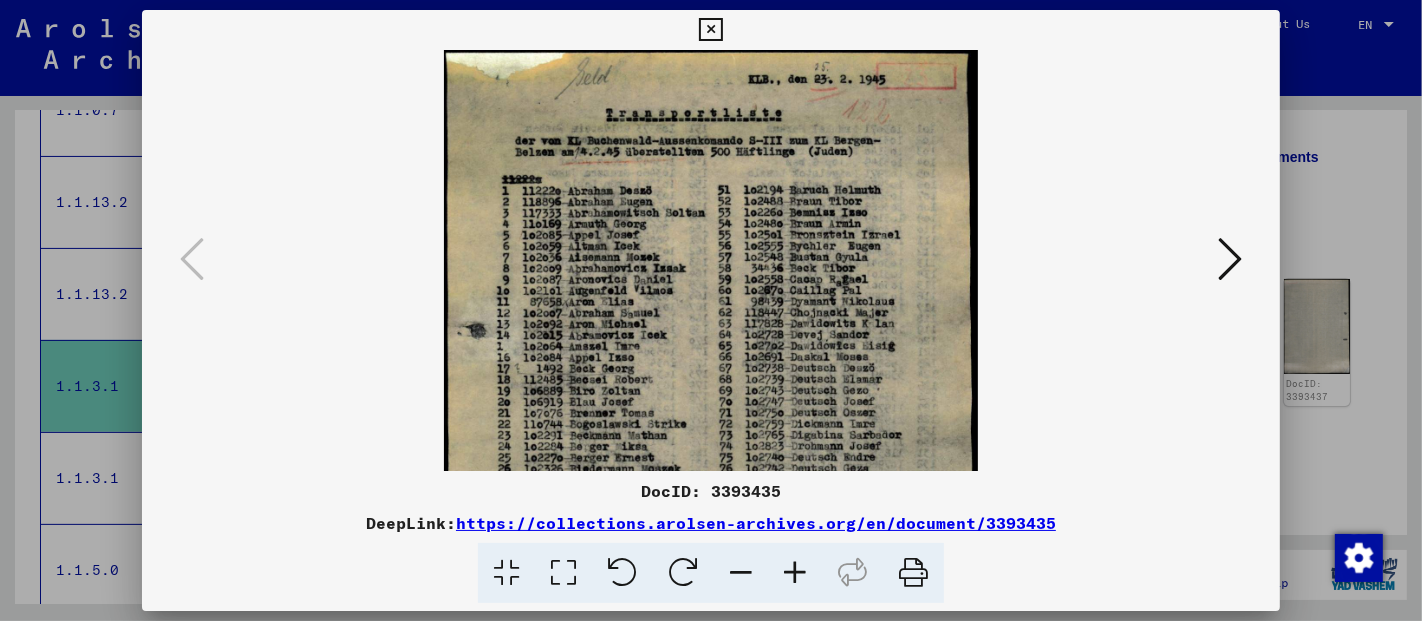 click at bounding box center [795, 573] 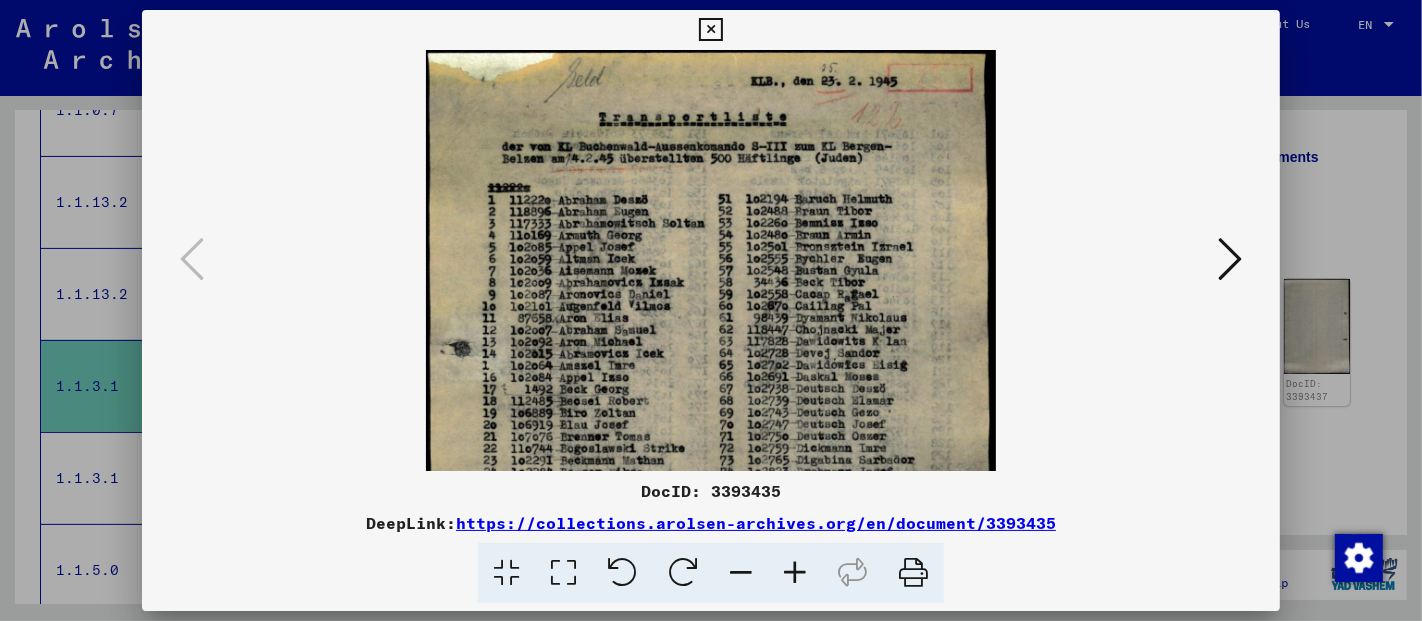 click at bounding box center [795, 573] 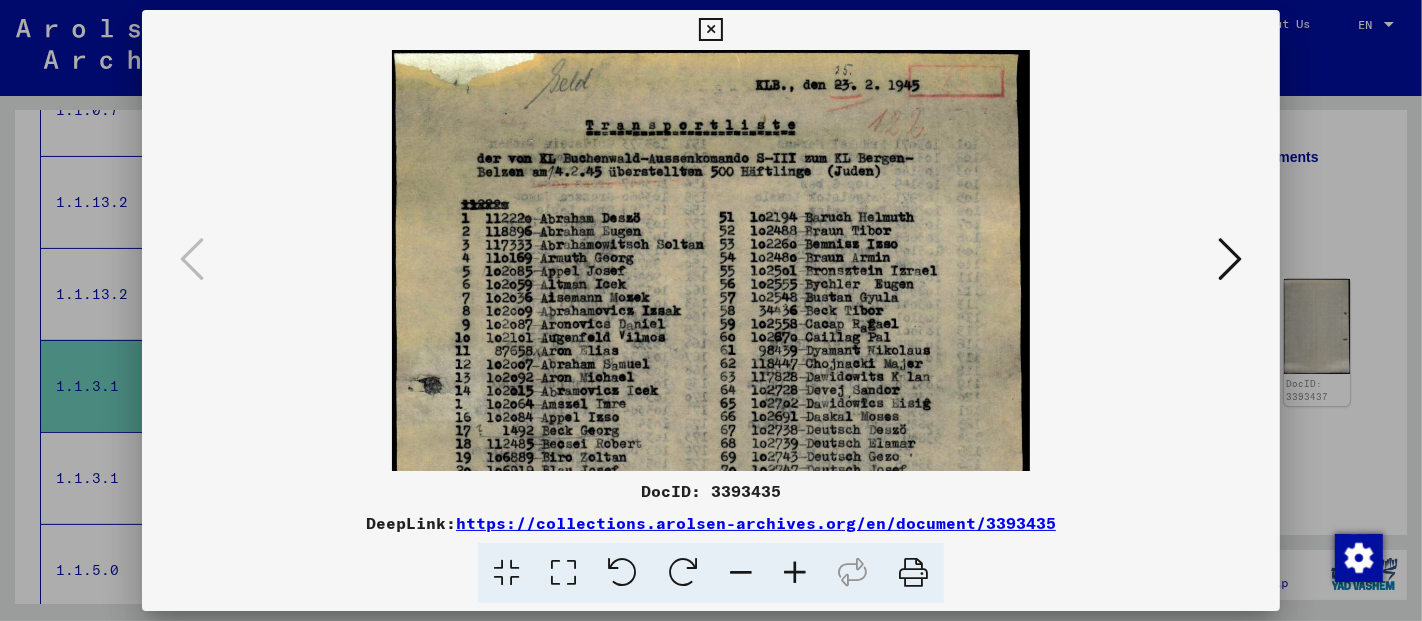 click at bounding box center [795, 573] 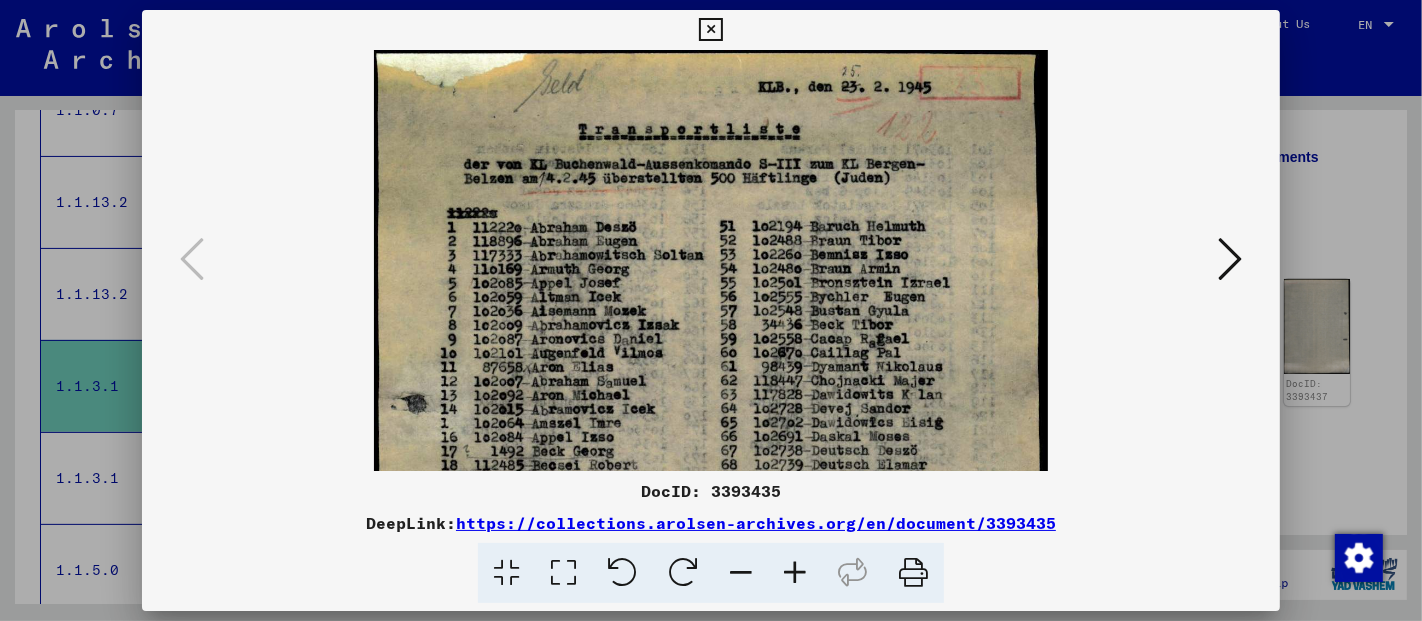 click at bounding box center (795, 573) 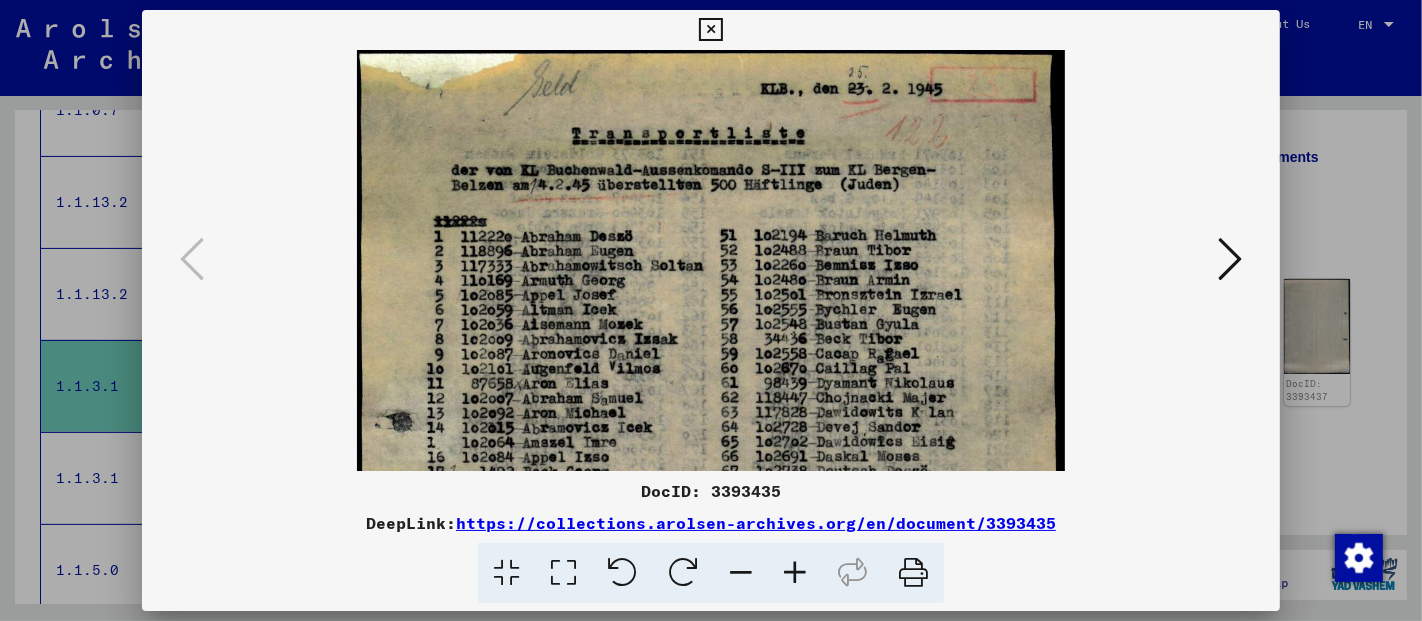 click at bounding box center (795, 573) 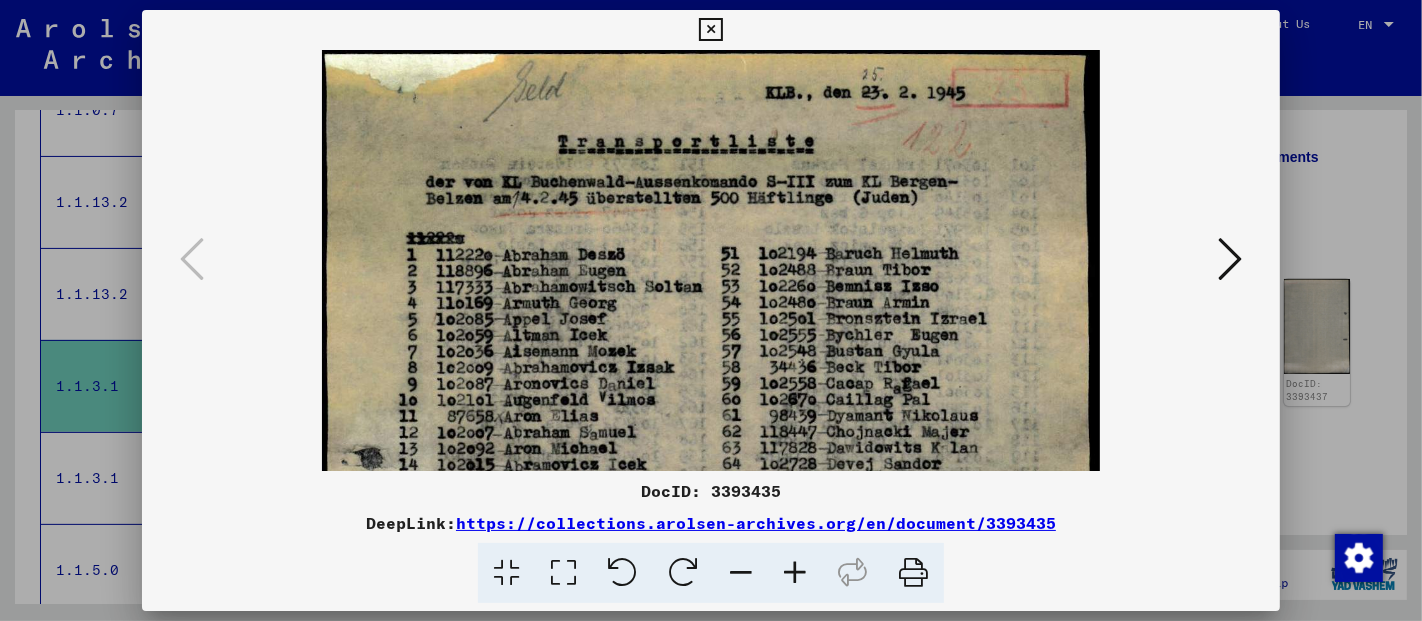 click at bounding box center (795, 573) 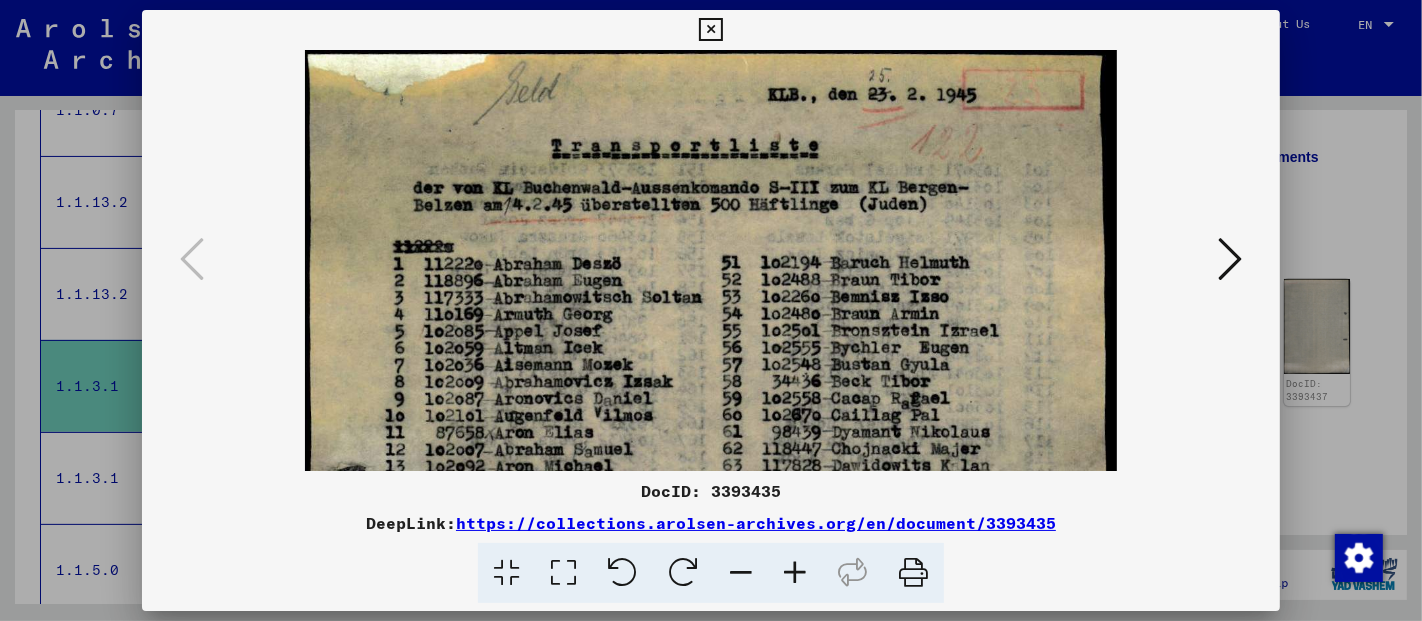 click at bounding box center [795, 573] 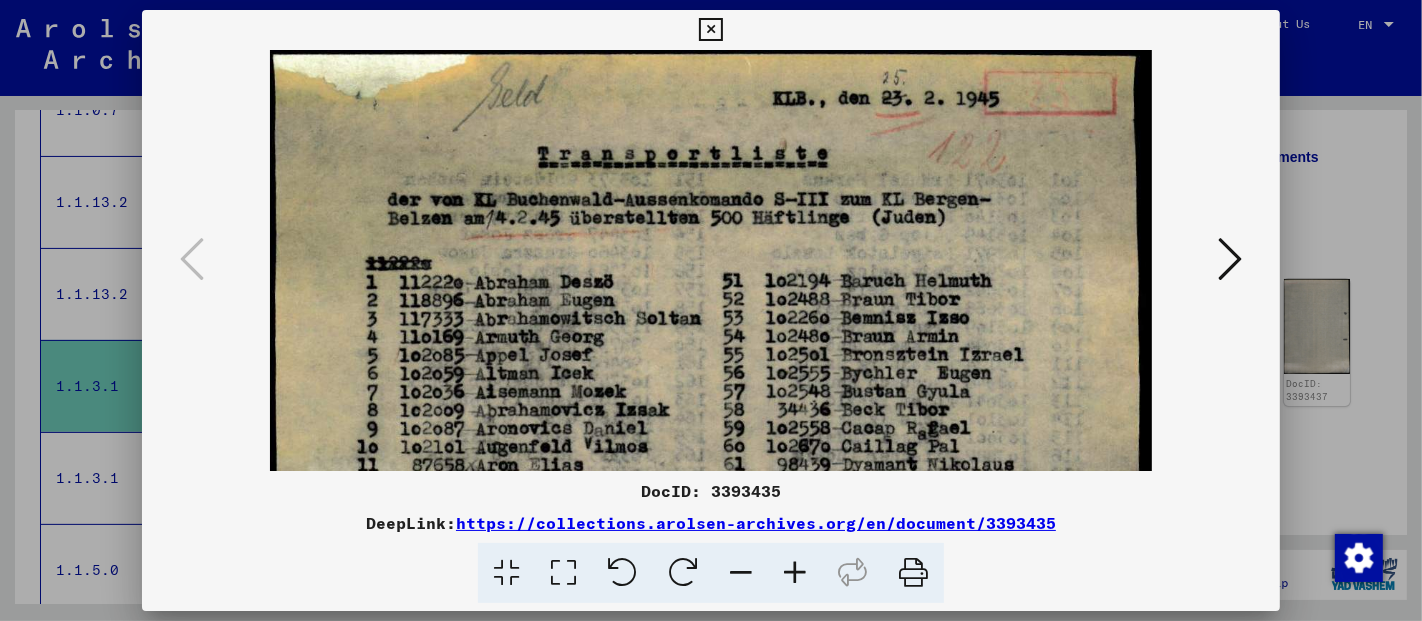 click at bounding box center (795, 573) 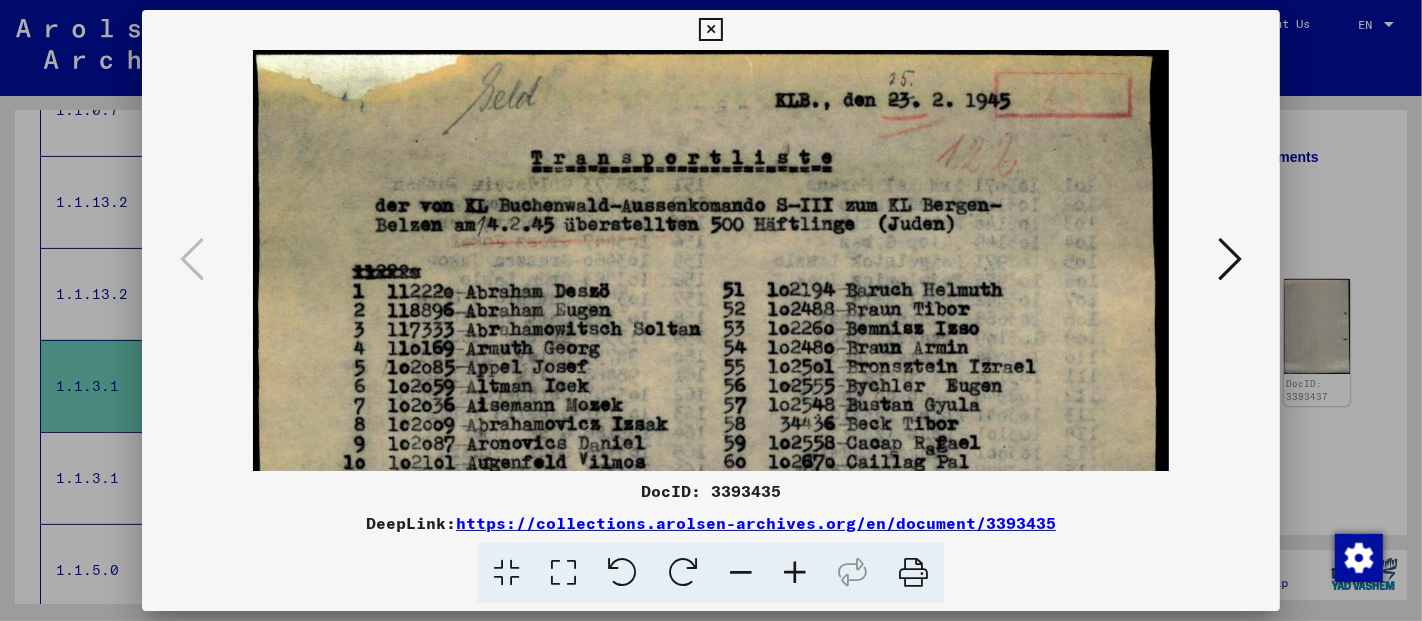 click at bounding box center [795, 573] 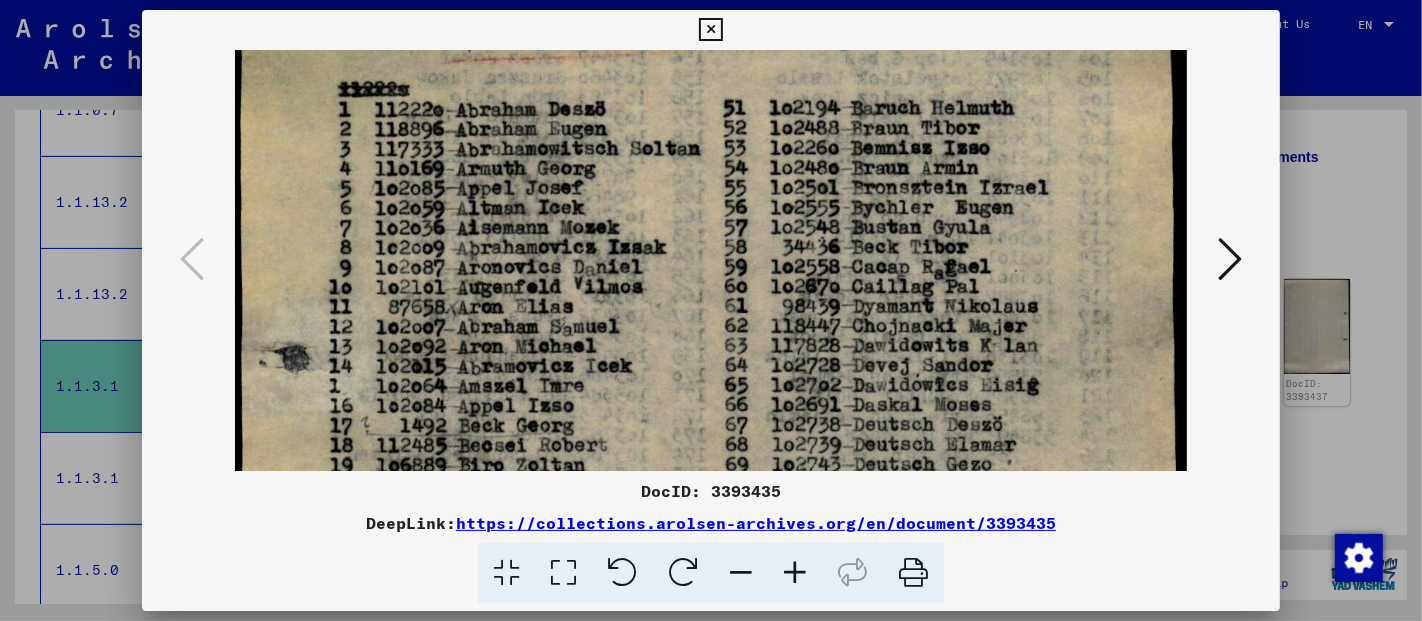 scroll, scrollTop: 170, scrollLeft: 0, axis: vertical 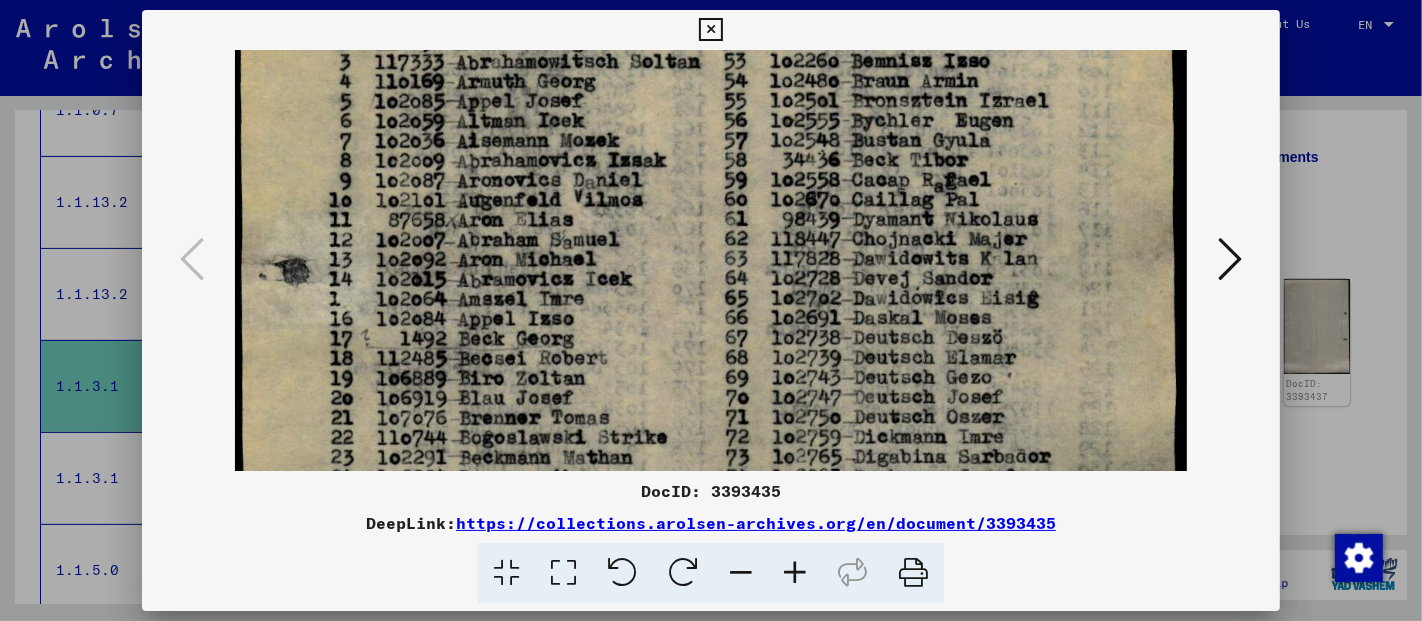 drag, startPoint x: 846, startPoint y: 373, endPoint x: 842, endPoint y: 107, distance: 266.03006 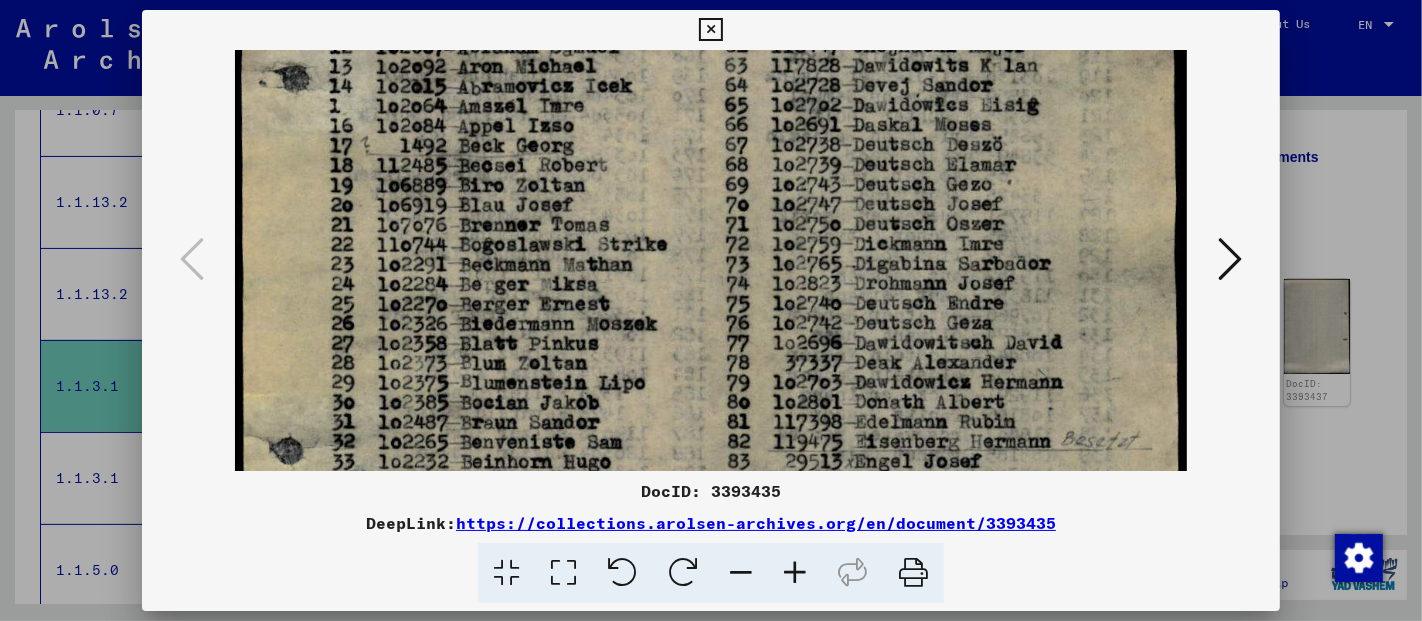 drag, startPoint x: 841, startPoint y: 338, endPoint x: 841, endPoint y: 147, distance: 191 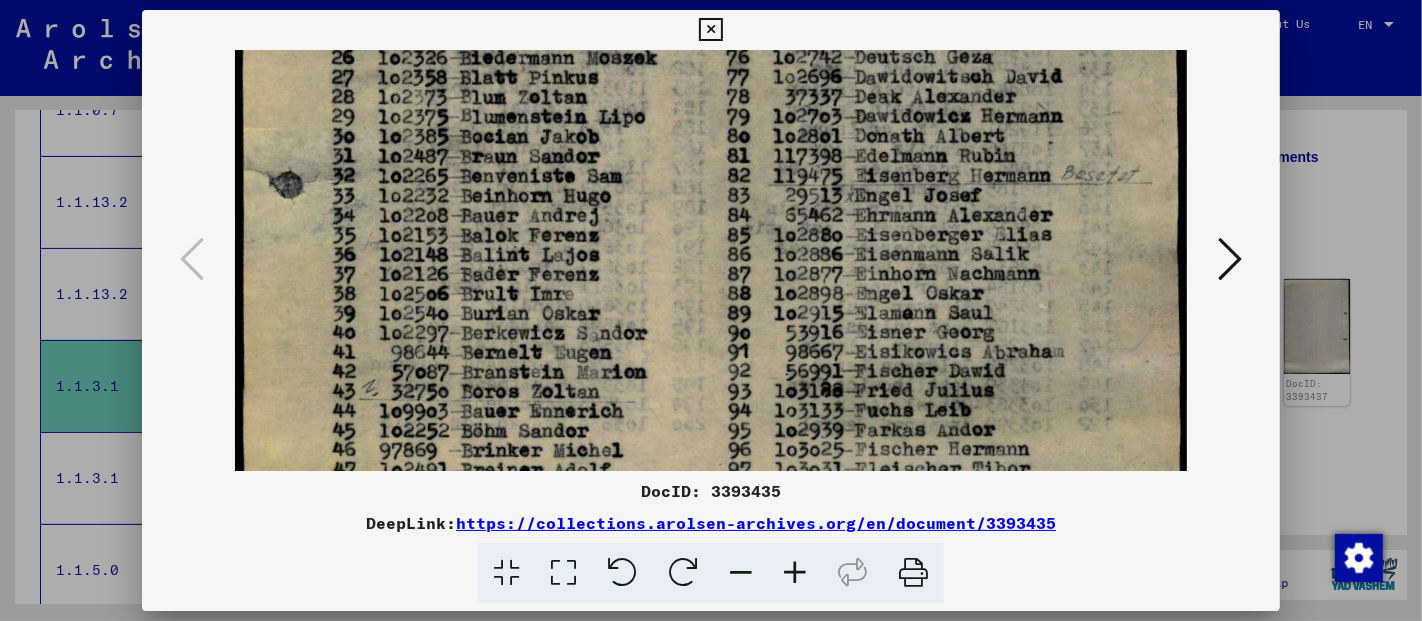 drag, startPoint x: 831, startPoint y: 210, endPoint x: 831, endPoint y: 78, distance: 132 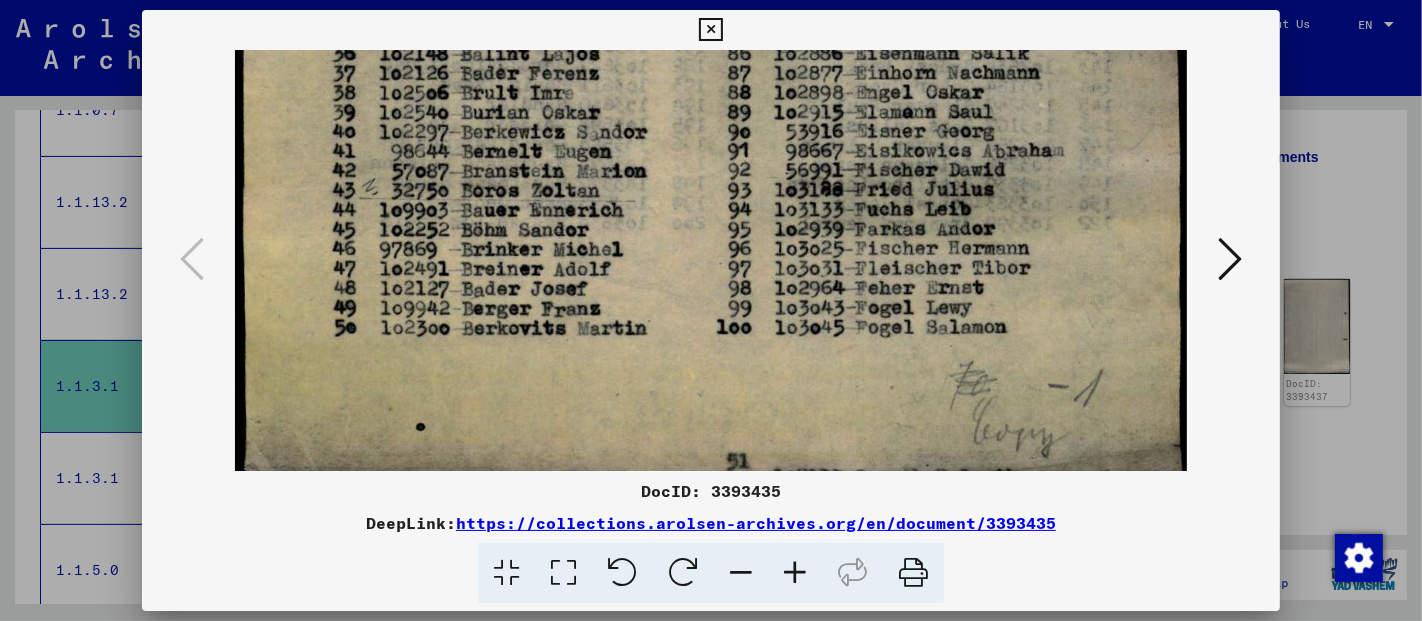 drag, startPoint x: 828, startPoint y: 235, endPoint x: 831, endPoint y: 160, distance: 75.059975 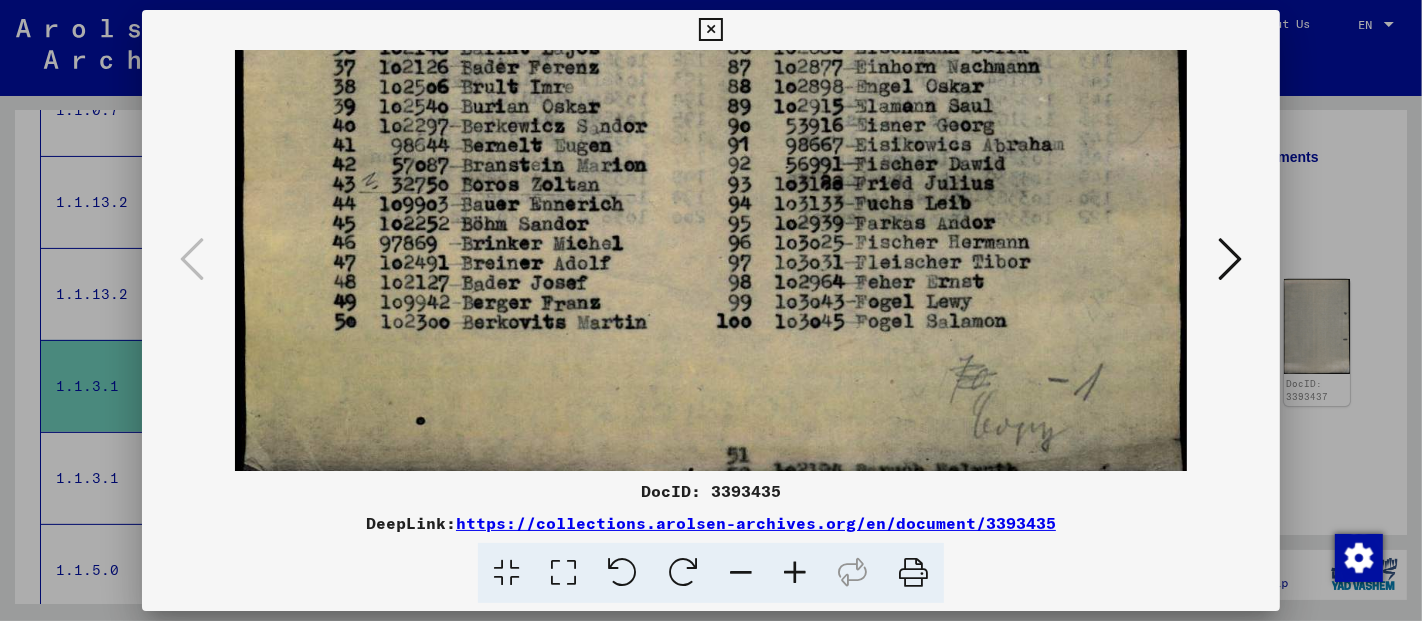 drag, startPoint x: 874, startPoint y: 352, endPoint x: 880, endPoint y: 294, distance: 58.30952 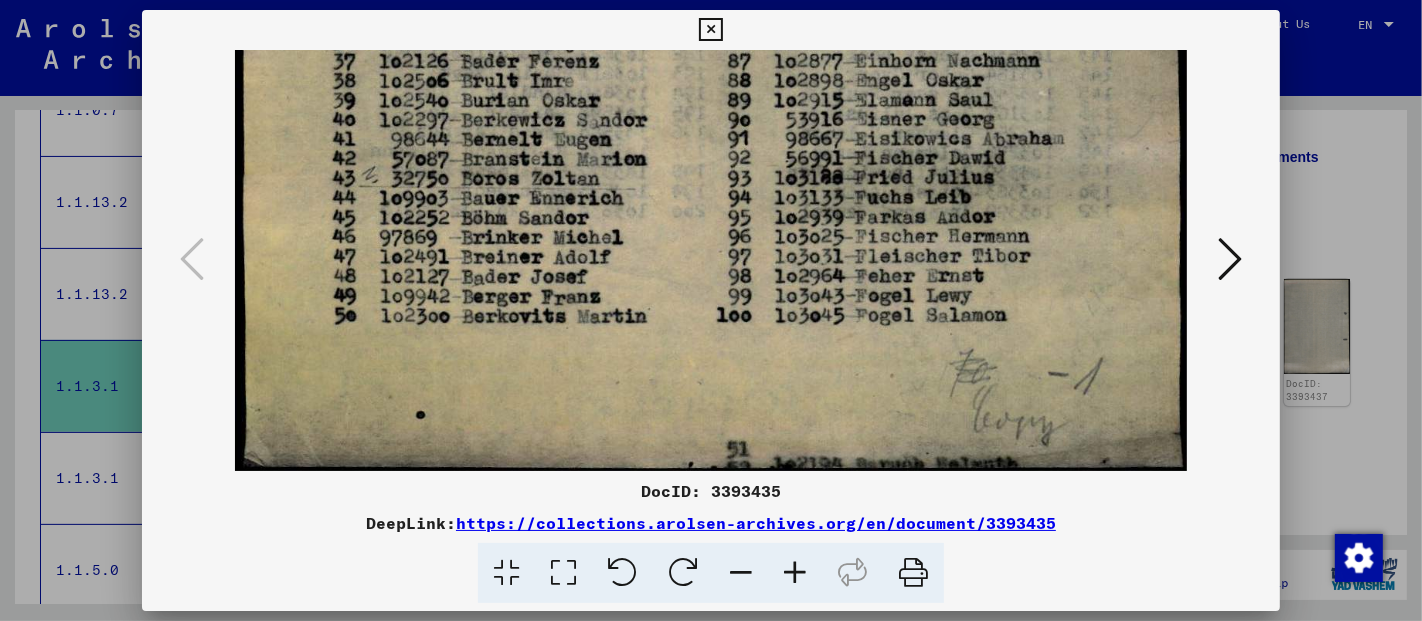 click at bounding box center [1230, 259] 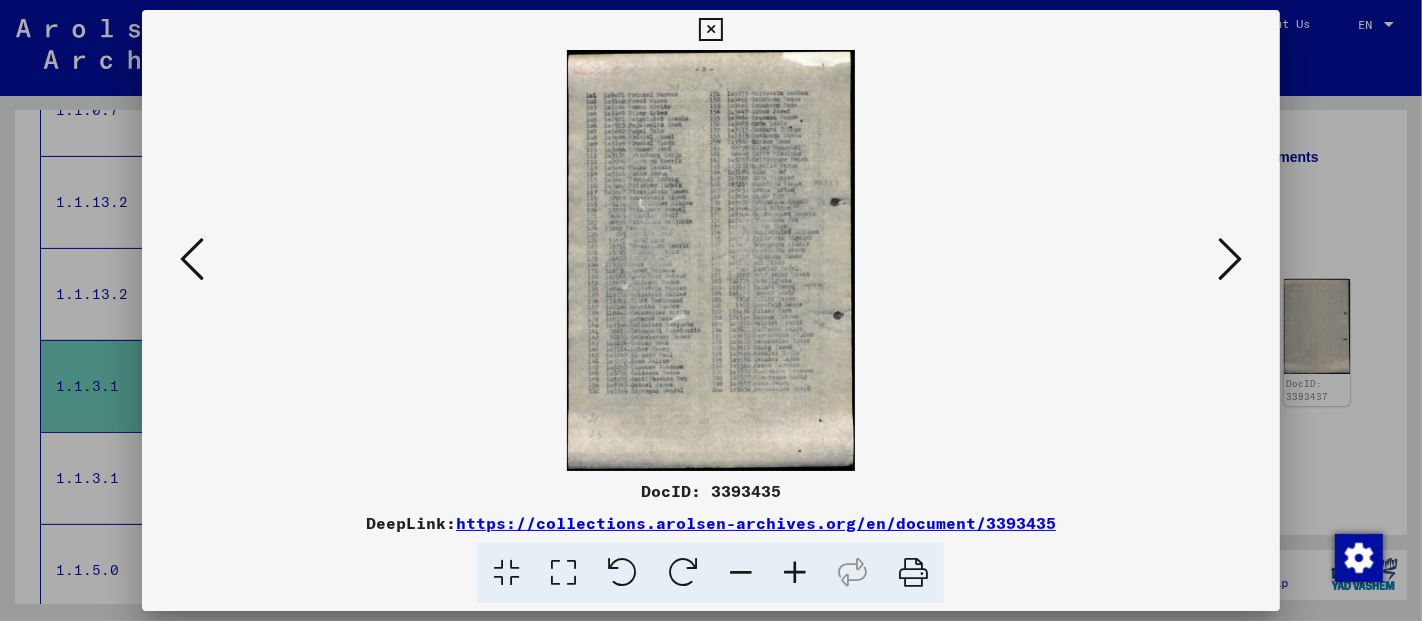 click at bounding box center [795, 573] 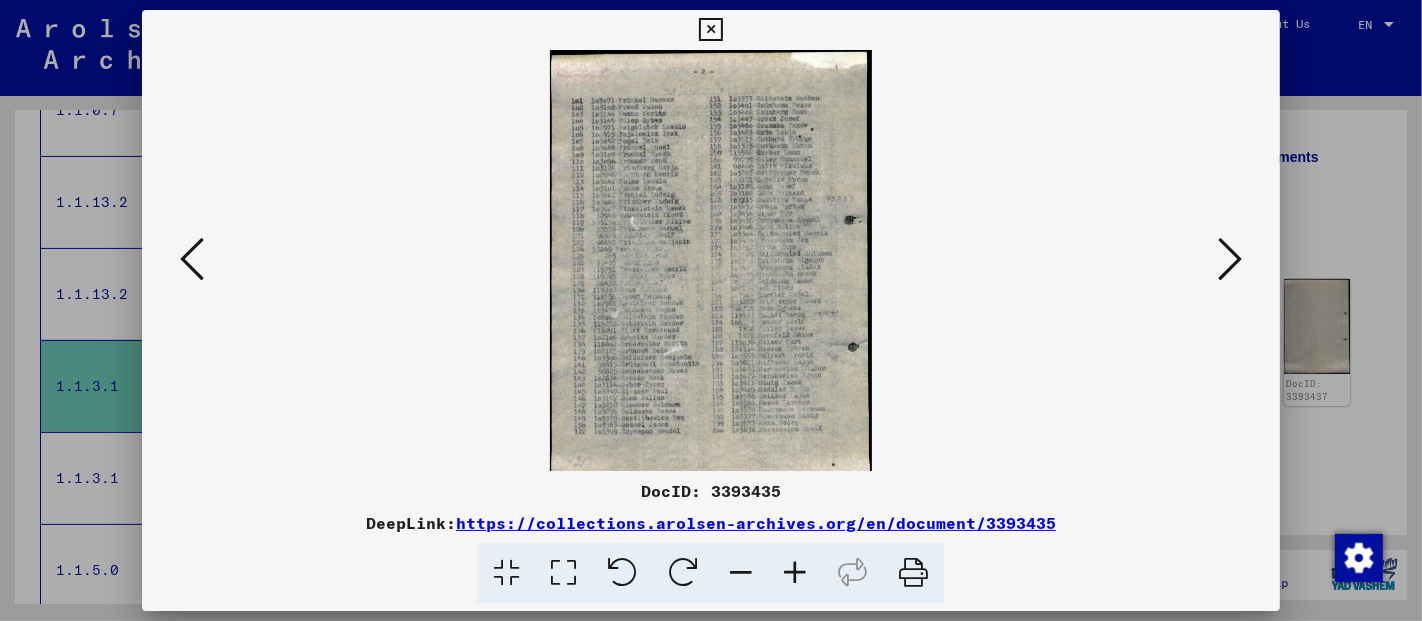 click at bounding box center (795, 573) 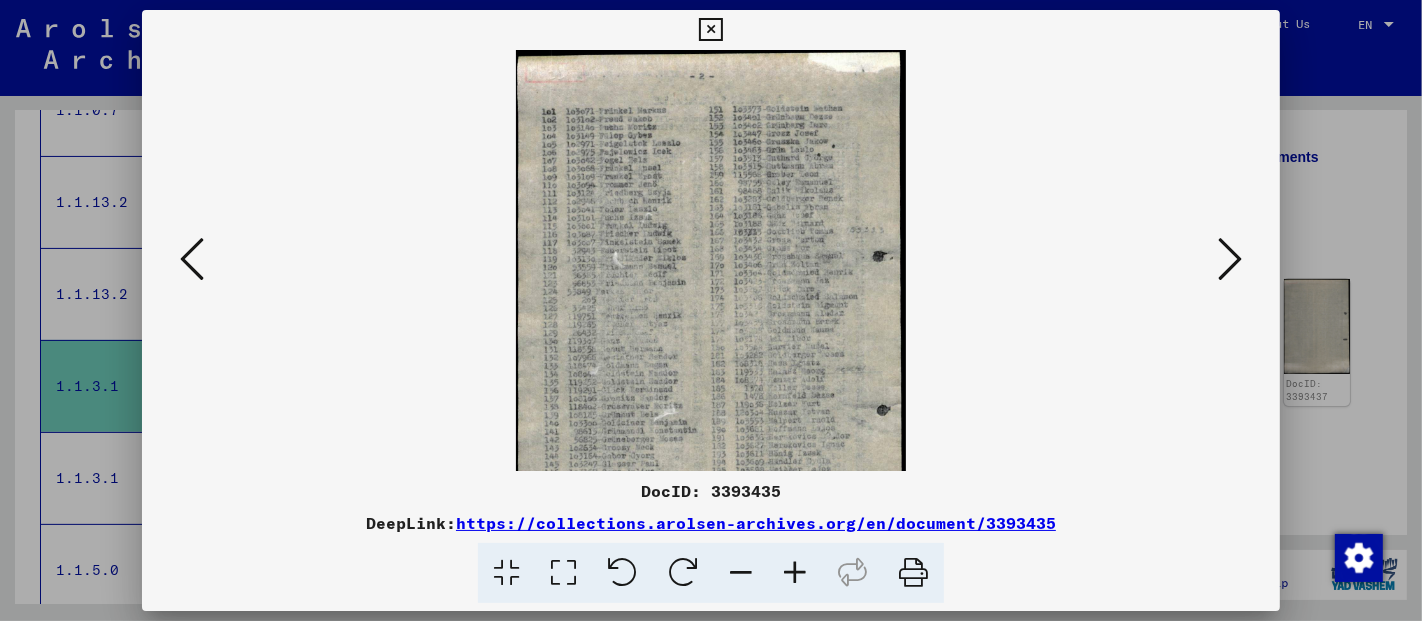 click at bounding box center [795, 573] 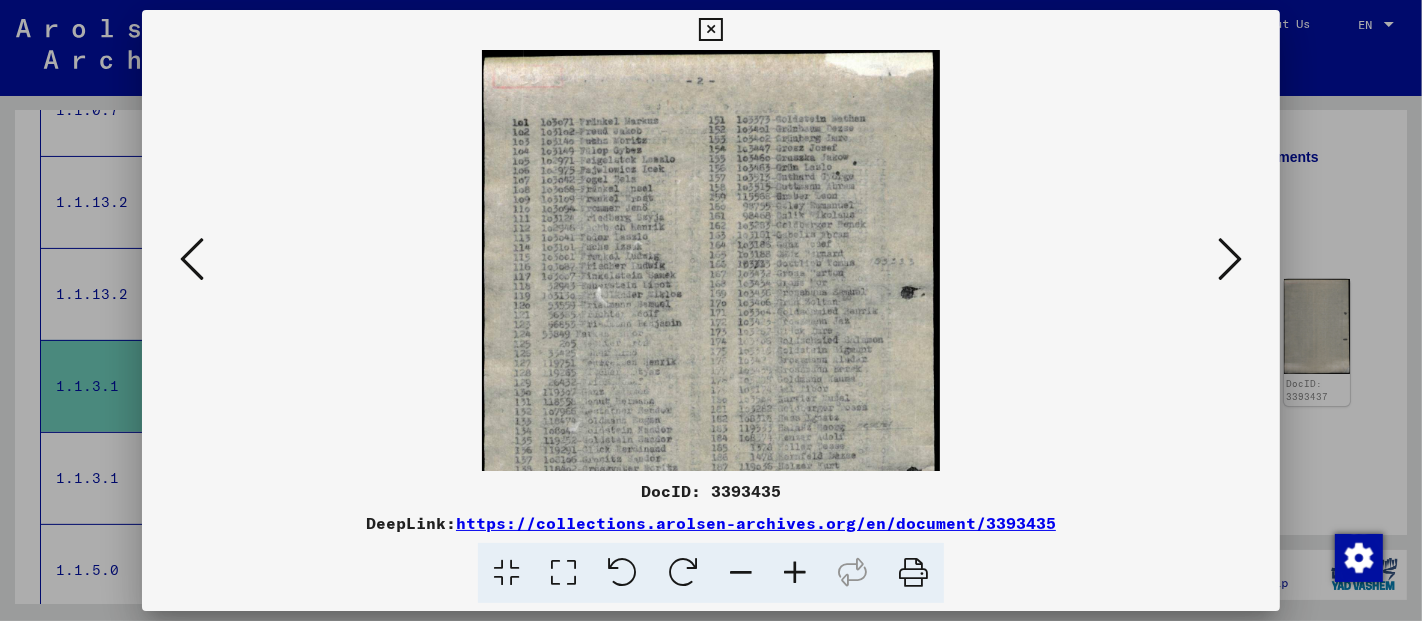 click at bounding box center [795, 573] 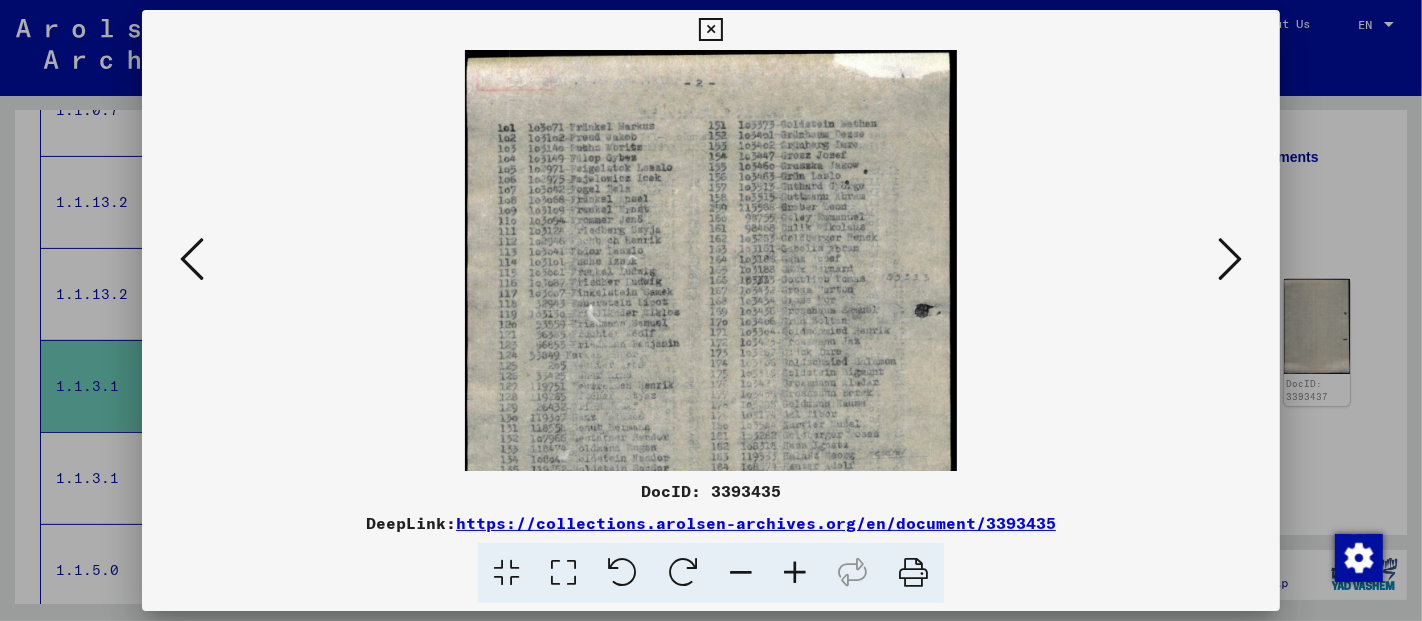 click at bounding box center [795, 573] 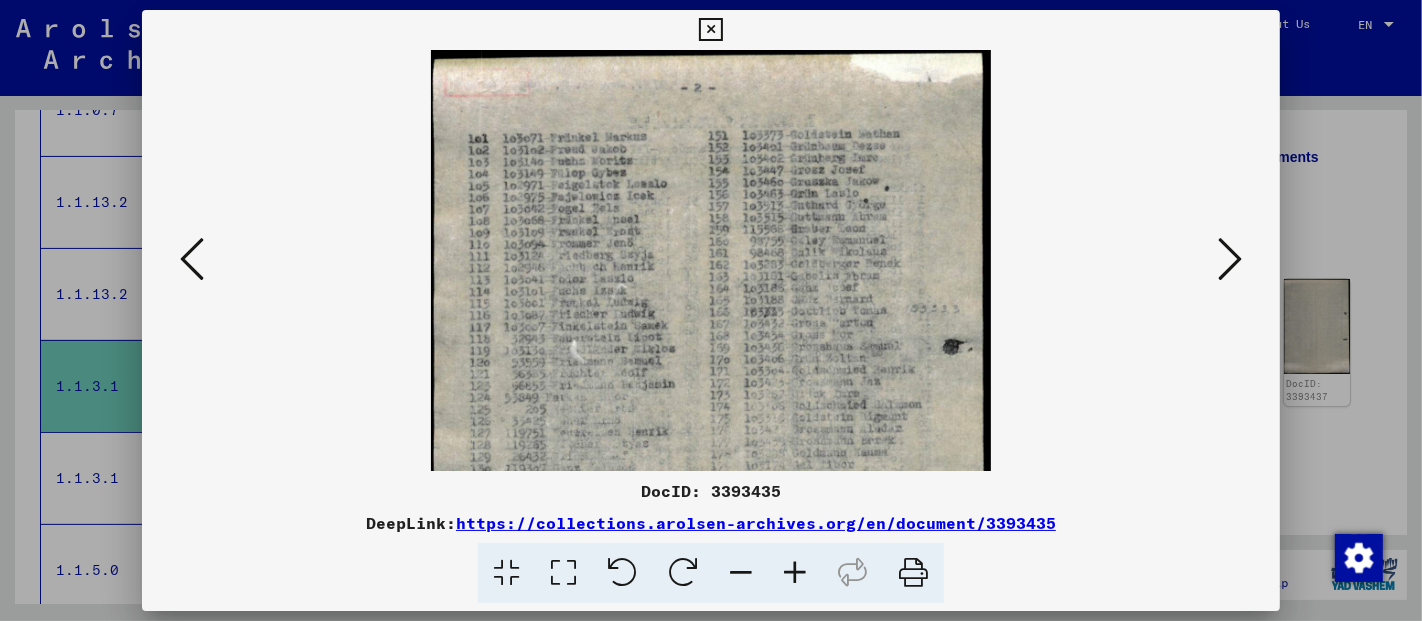 click at bounding box center (795, 573) 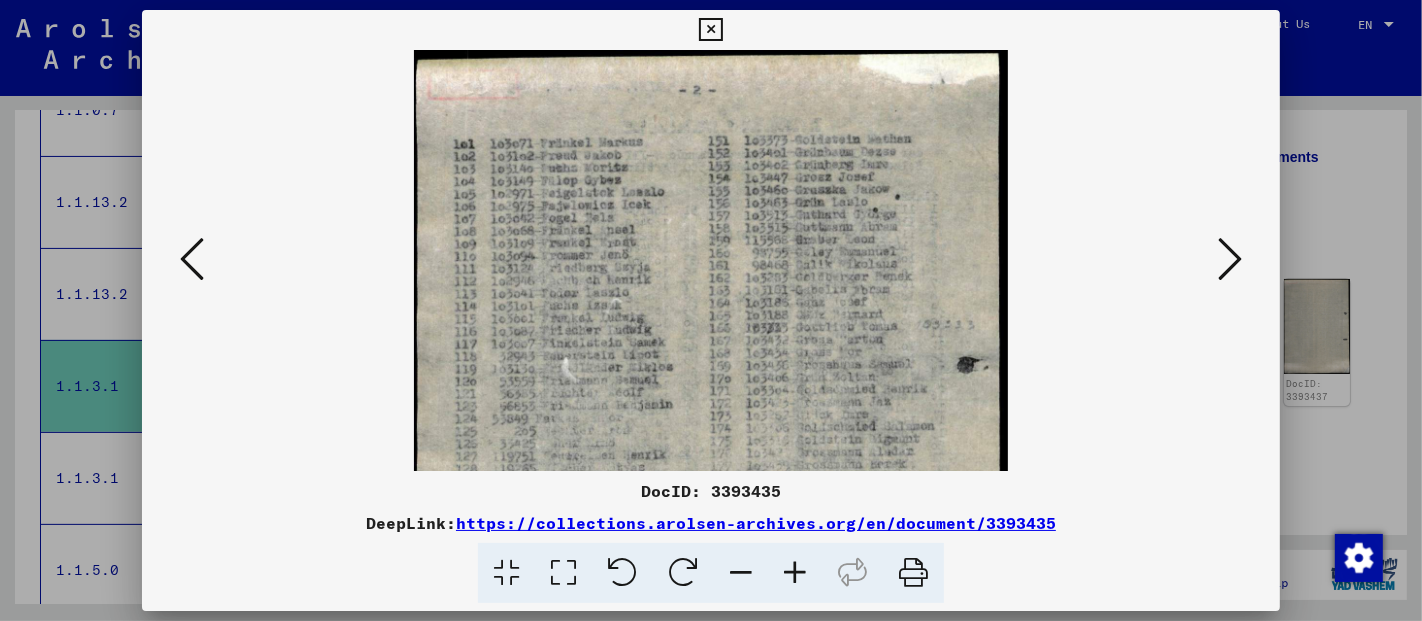 click at bounding box center [795, 573] 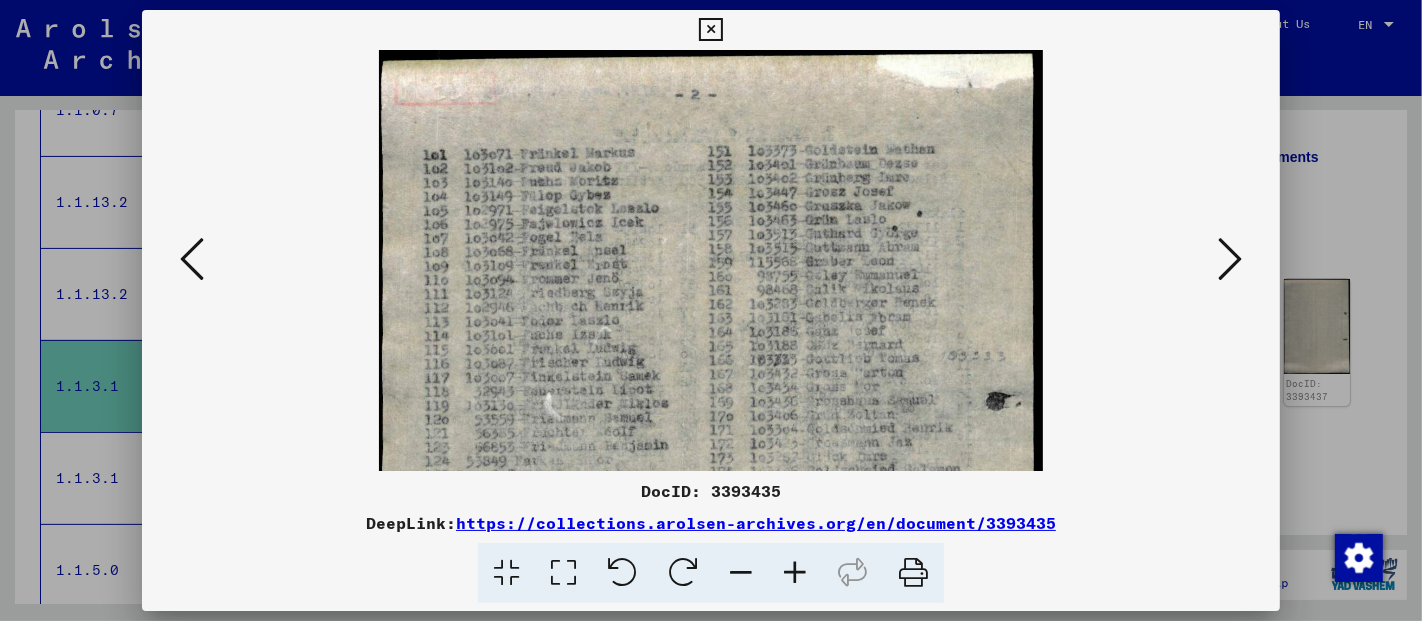 click at bounding box center (795, 573) 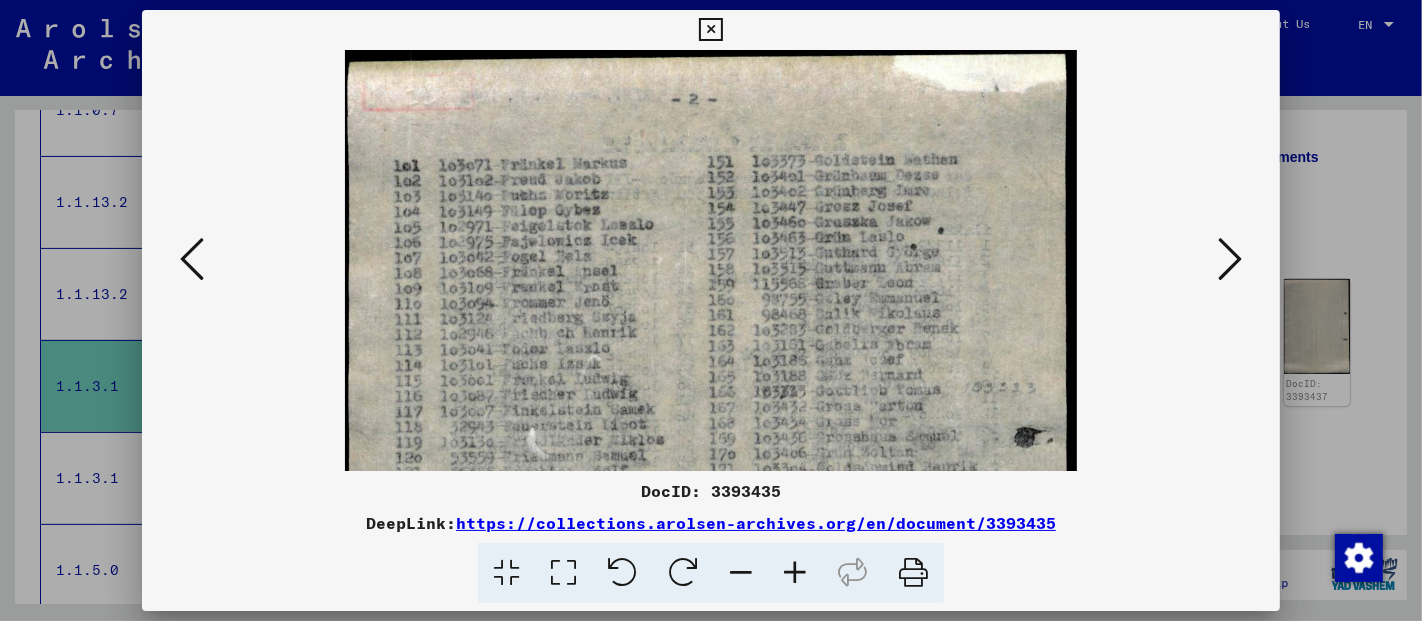 click at bounding box center [795, 573] 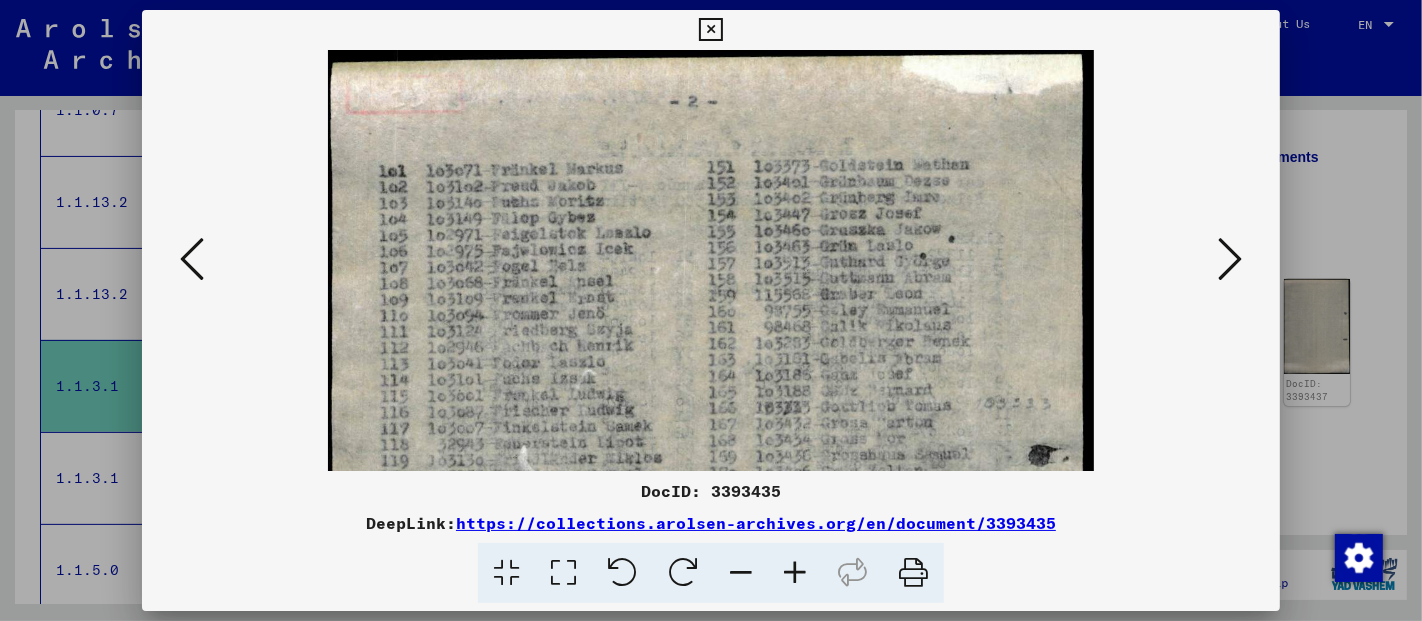 click at bounding box center [795, 573] 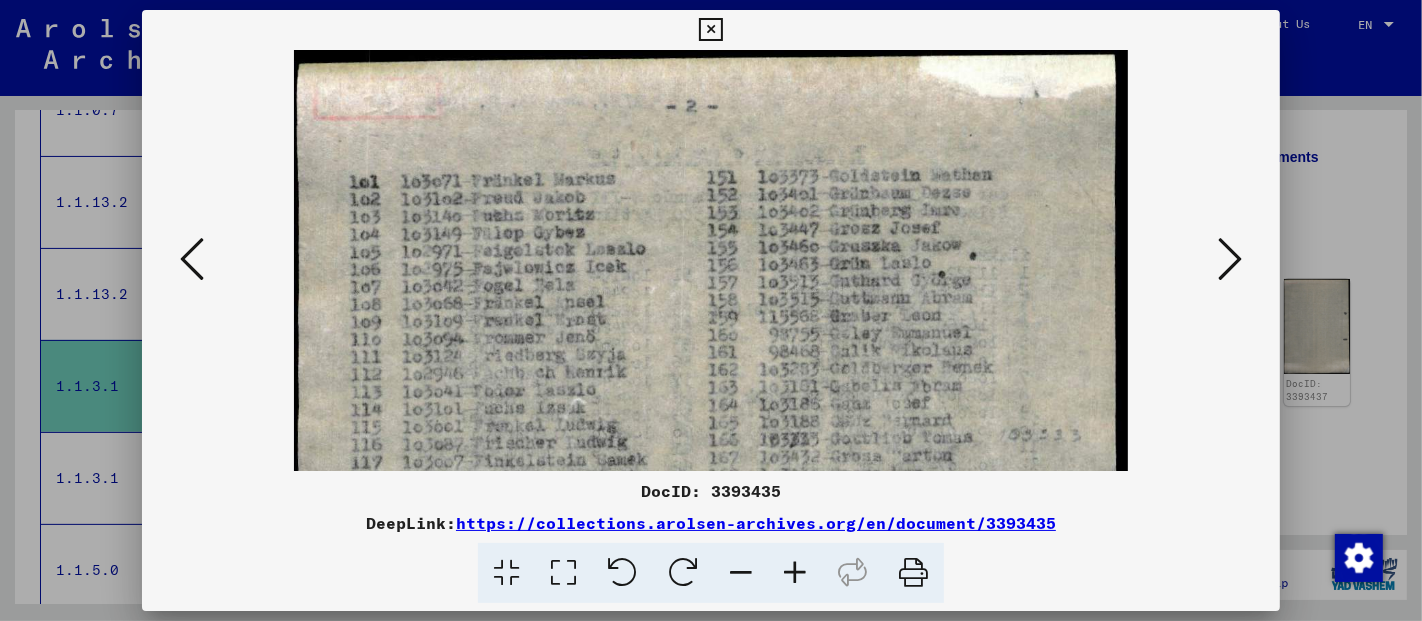 click at bounding box center (795, 573) 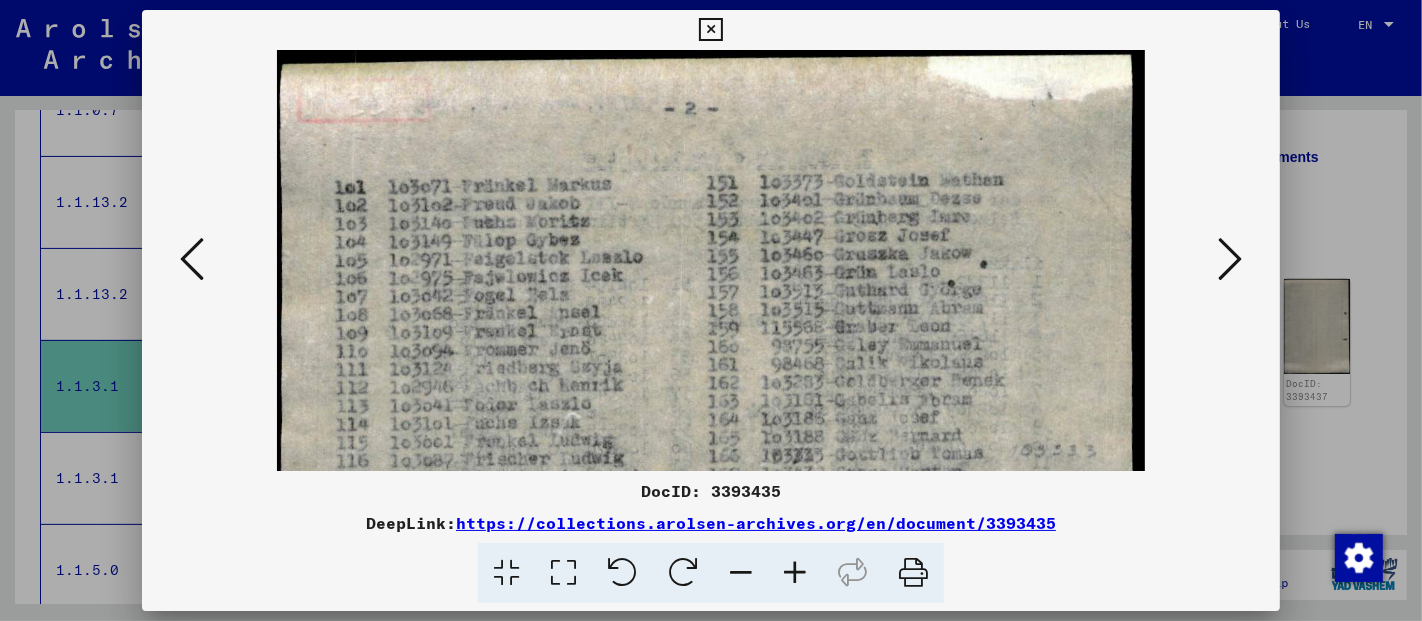 click at bounding box center [795, 573] 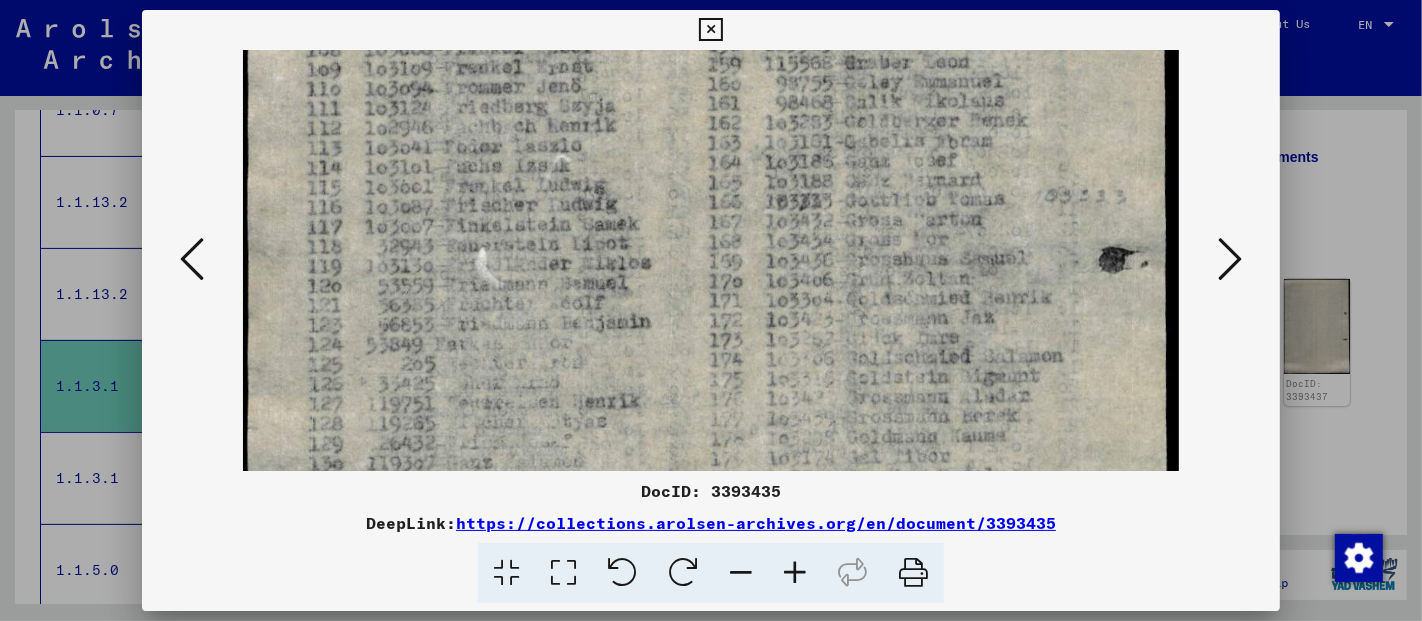 drag, startPoint x: 832, startPoint y: 196, endPoint x: 832, endPoint y: 129, distance: 67 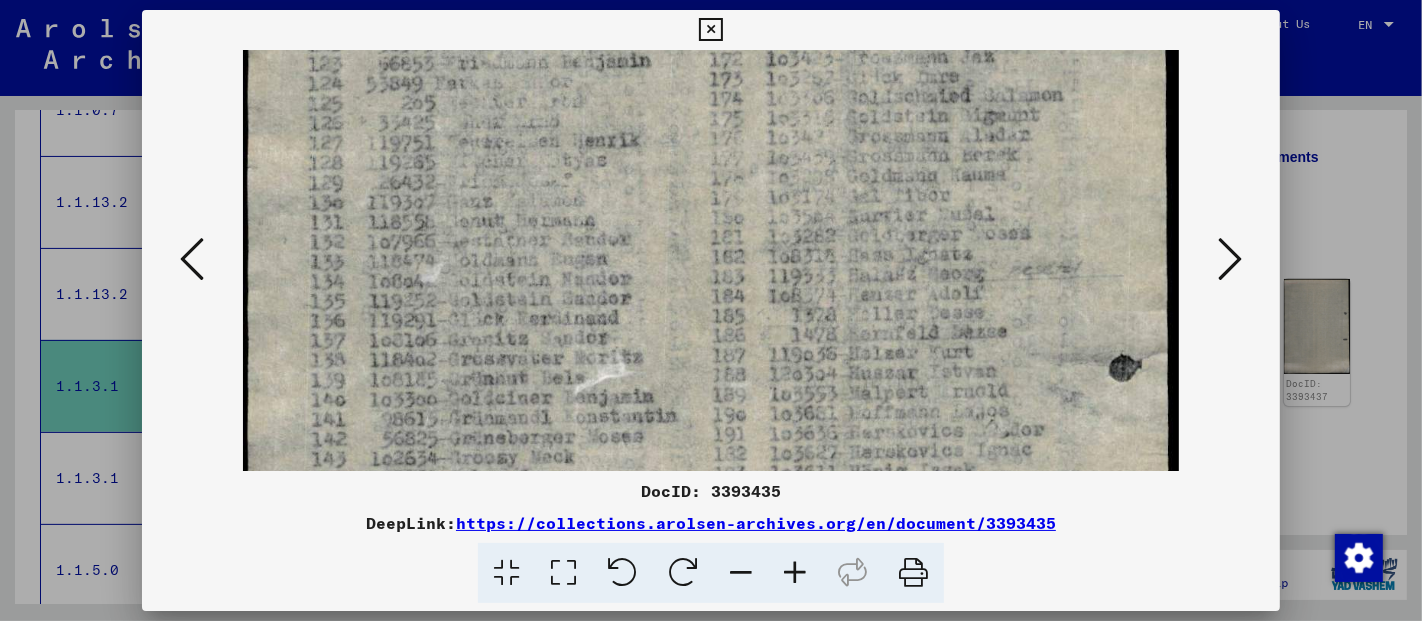 drag, startPoint x: 841, startPoint y: 398, endPoint x: 841, endPoint y: 139, distance: 259 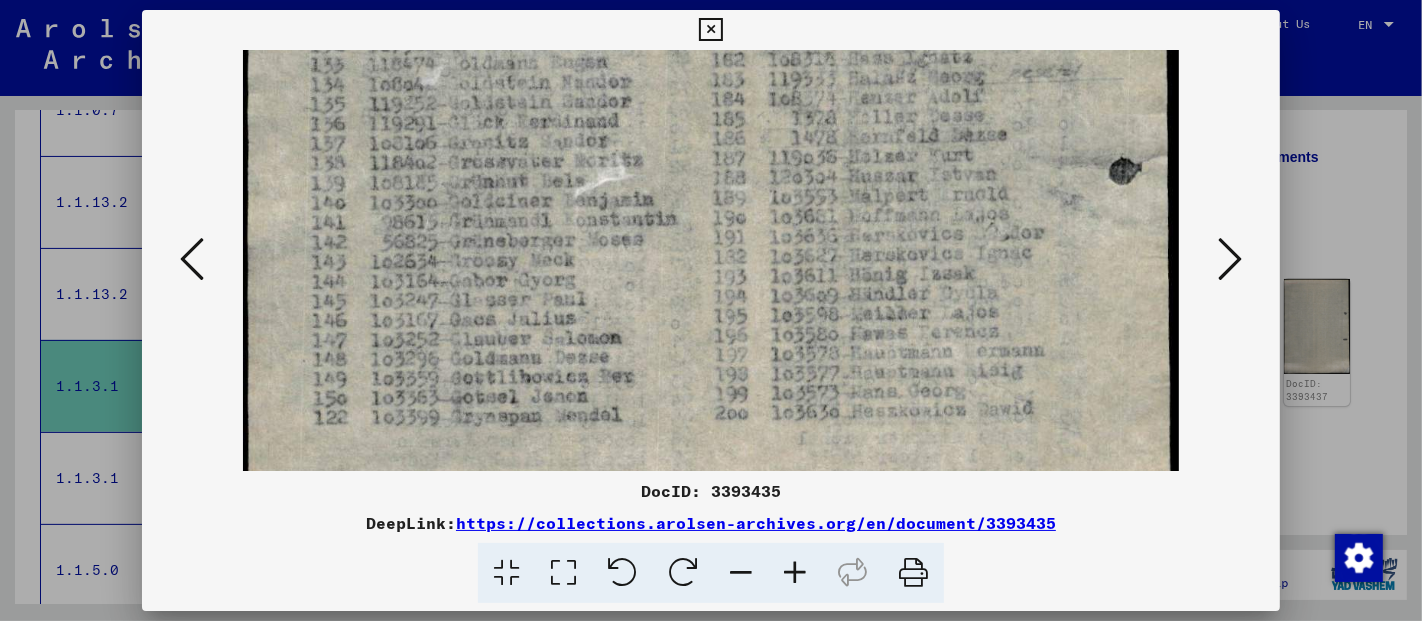 drag, startPoint x: 840, startPoint y: 372, endPoint x: 840, endPoint y: 171, distance: 201 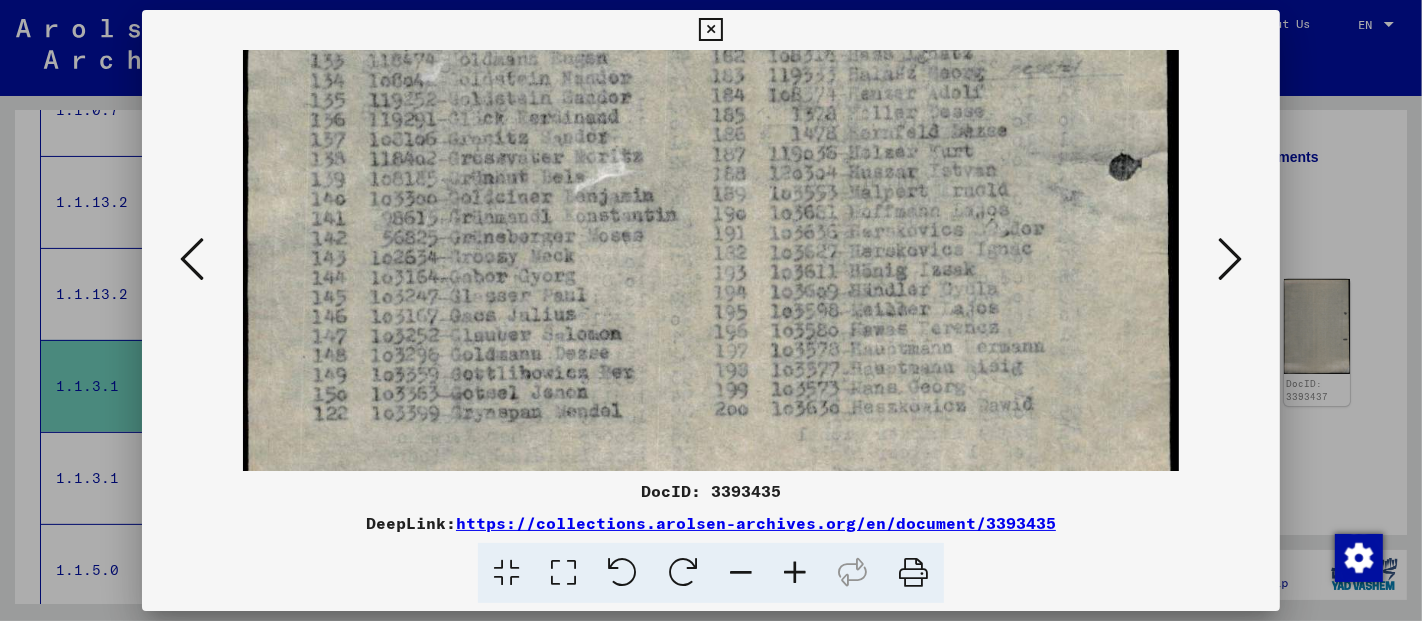 click at bounding box center (1230, 259) 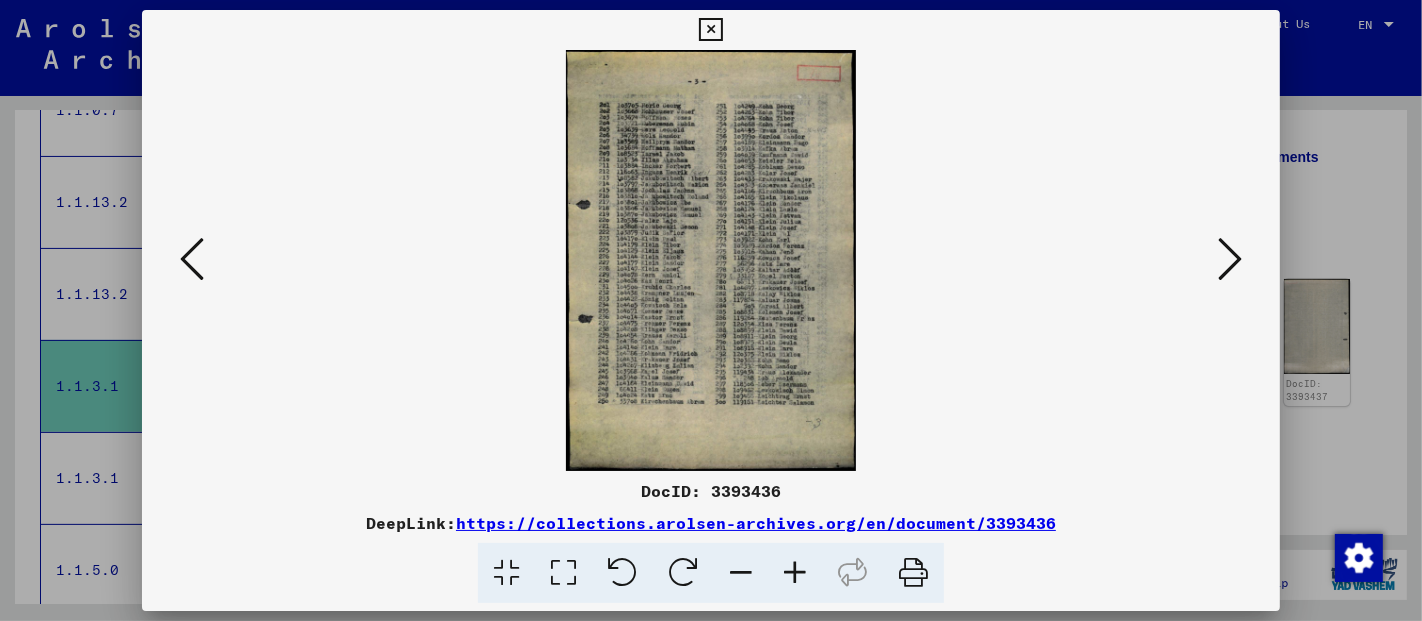 click at bounding box center (795, 573) 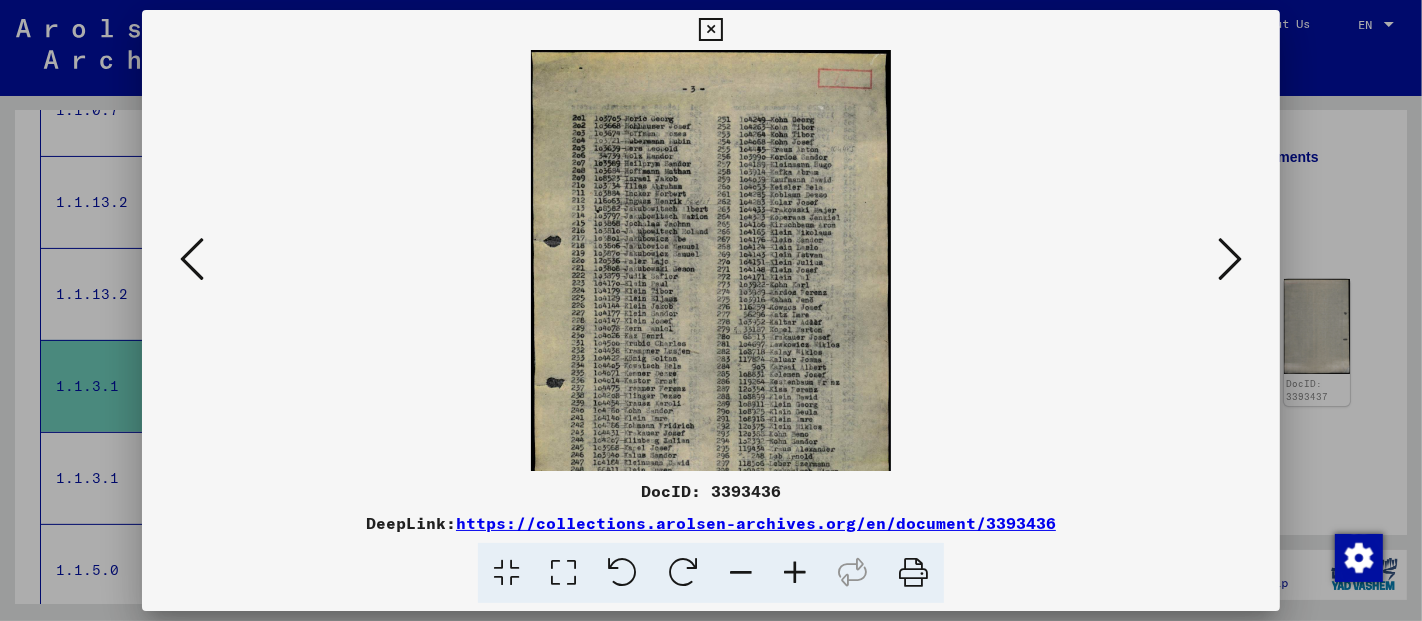 click at bounding box center [795, 573] 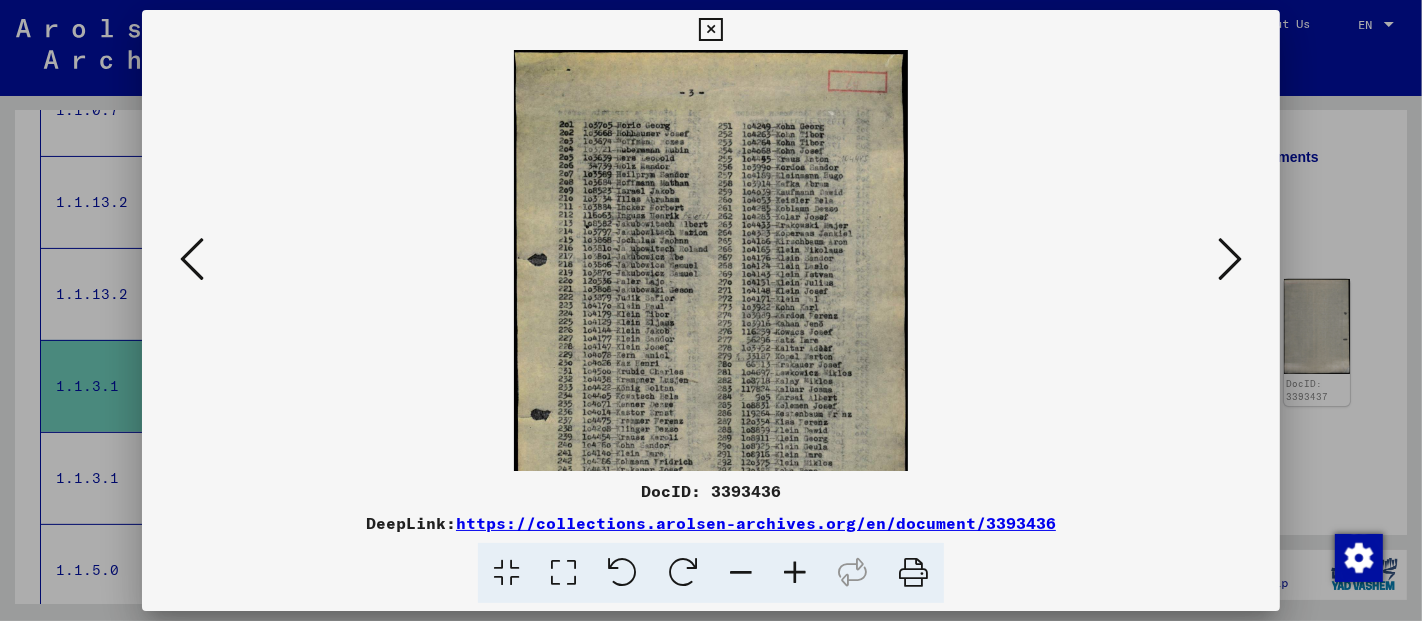click at bounding box center [795, 573] 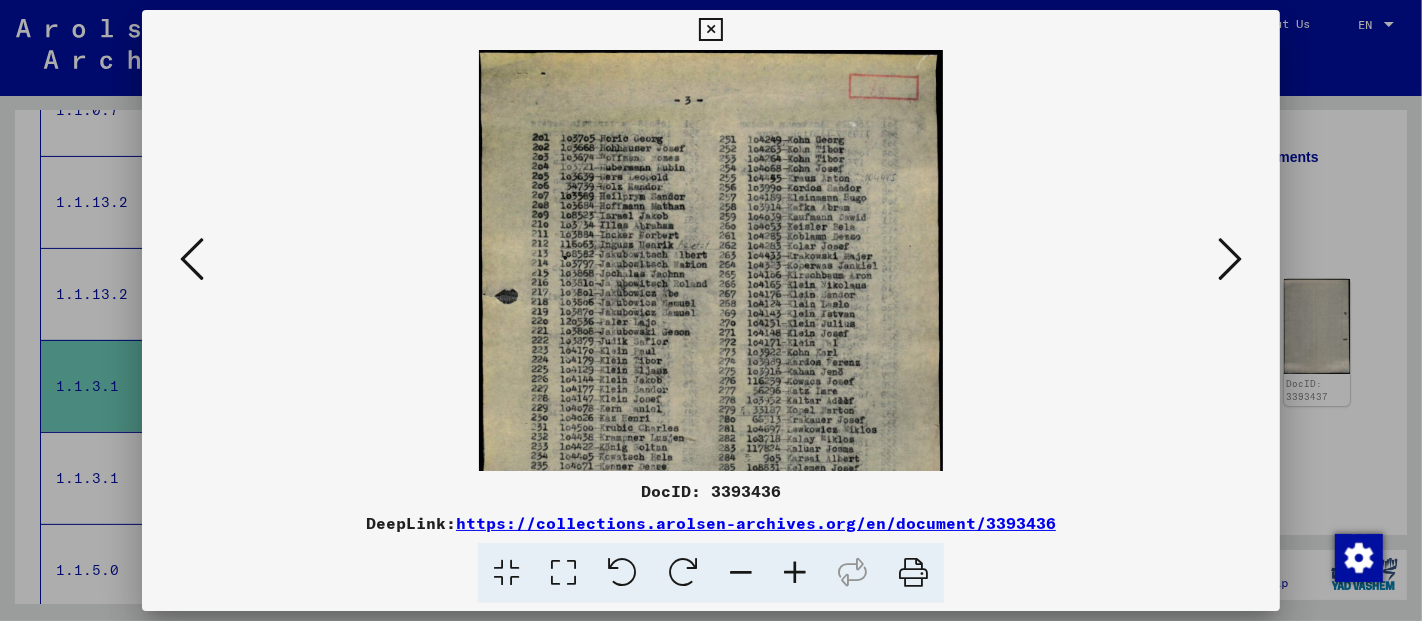 click at bounding box center (795, 573) 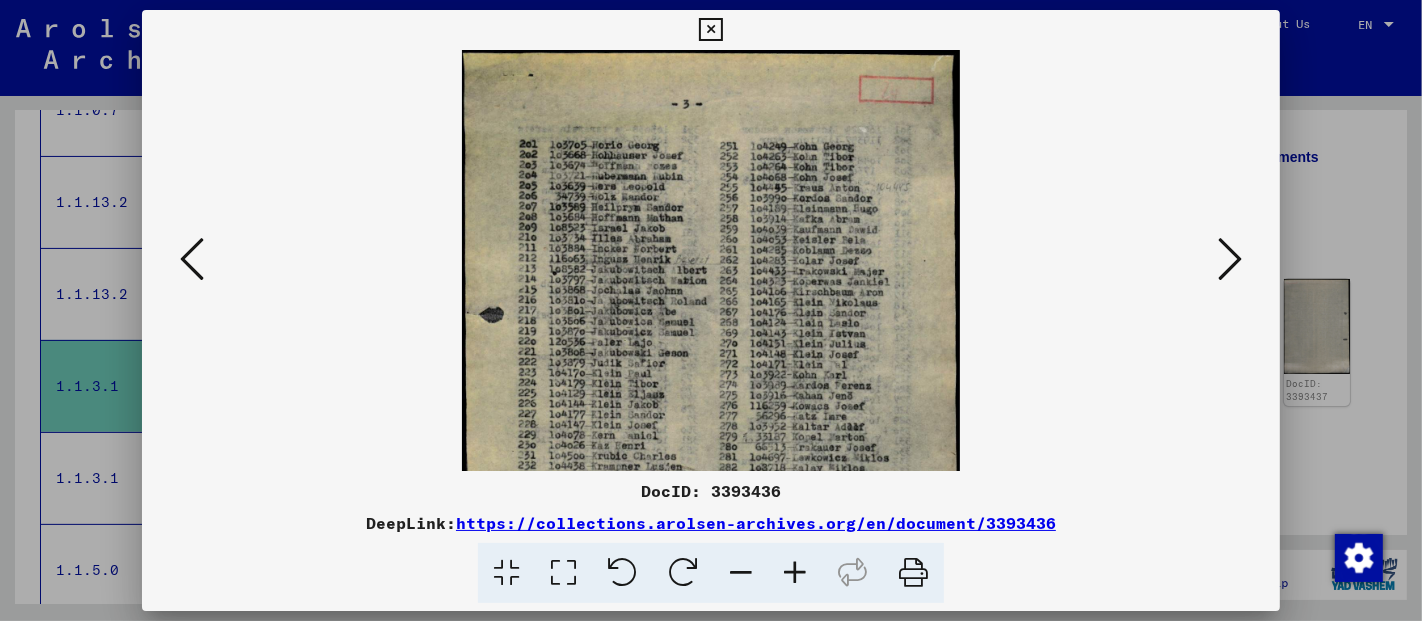 click at bounding box center [795, 573] 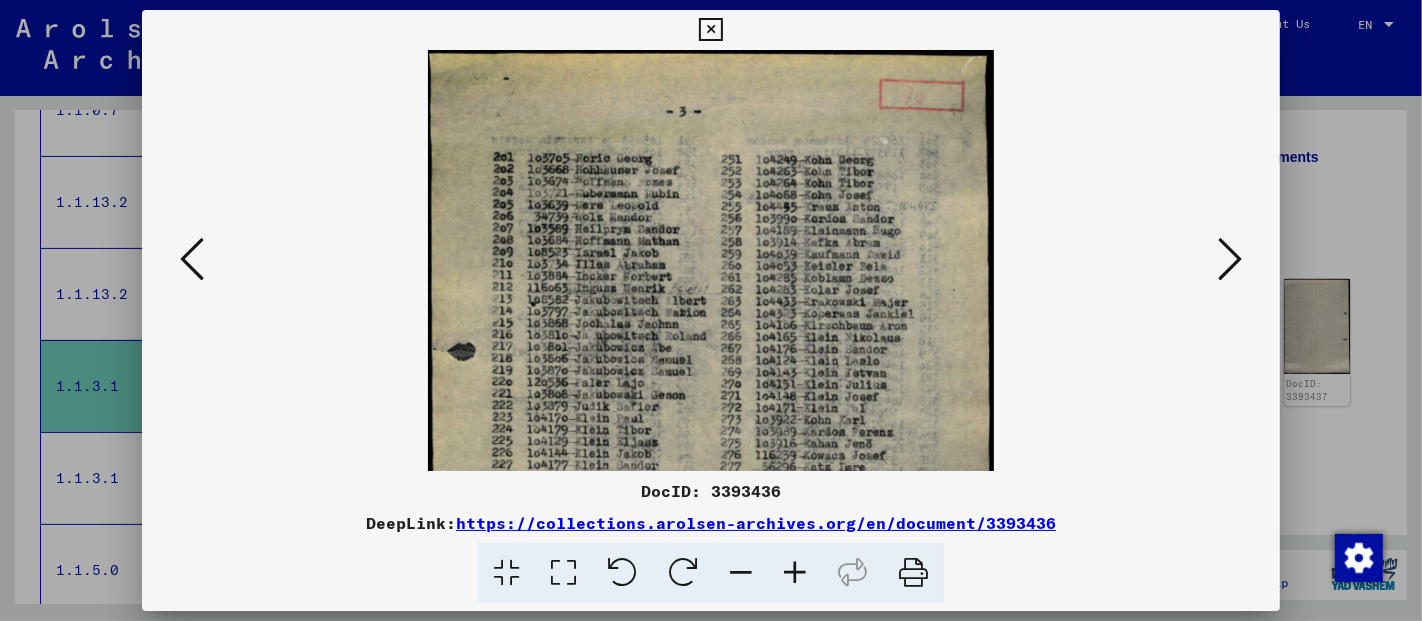 click at bounding box center (795, 573) 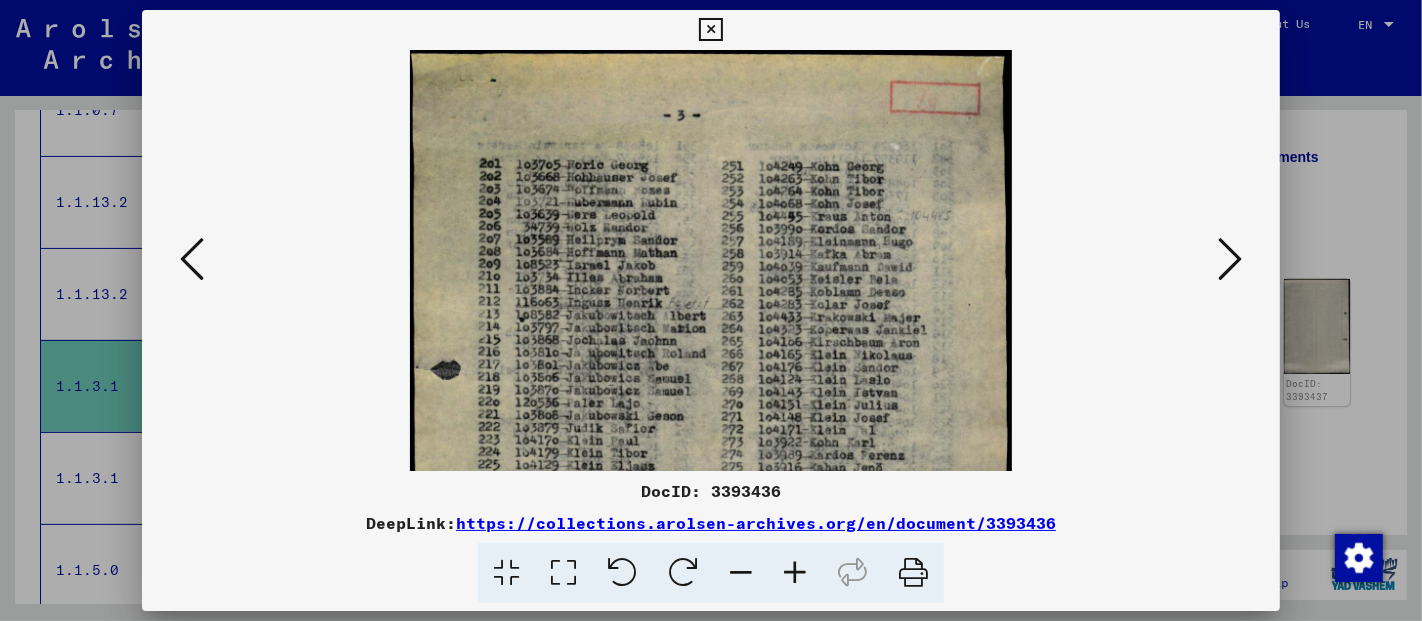click at bounding box center [795, 573] 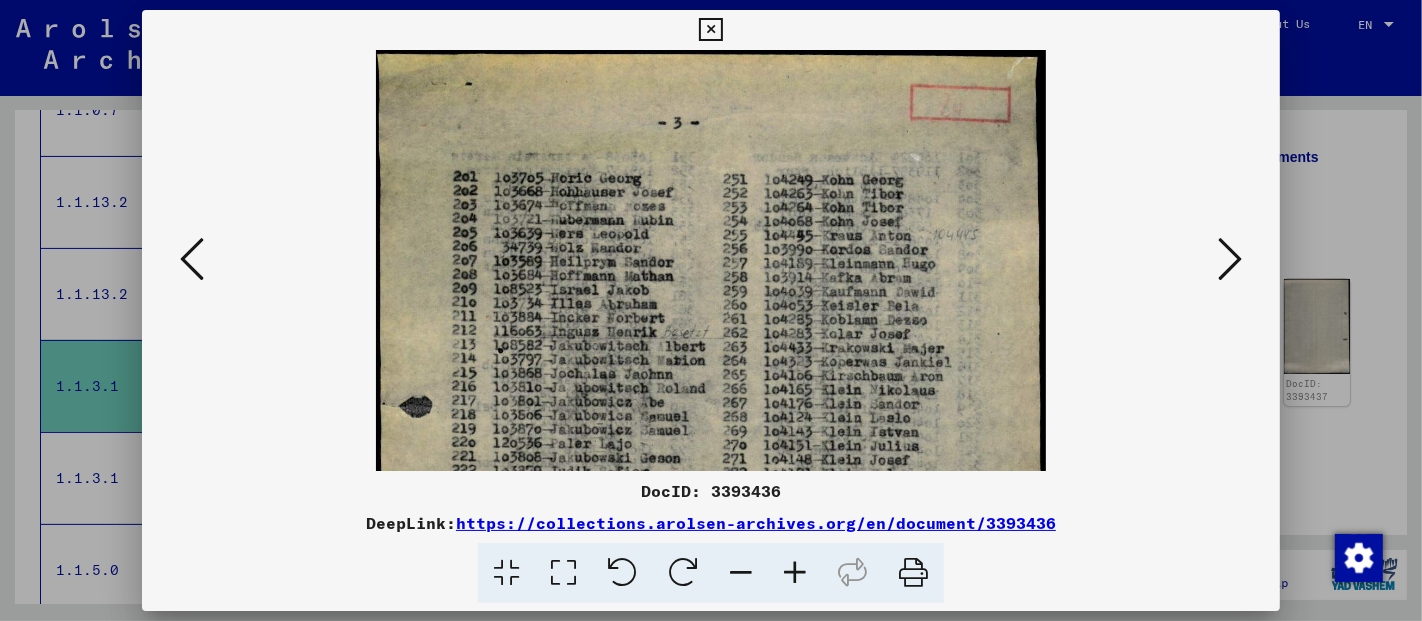 click at bounding box center [795, 573] 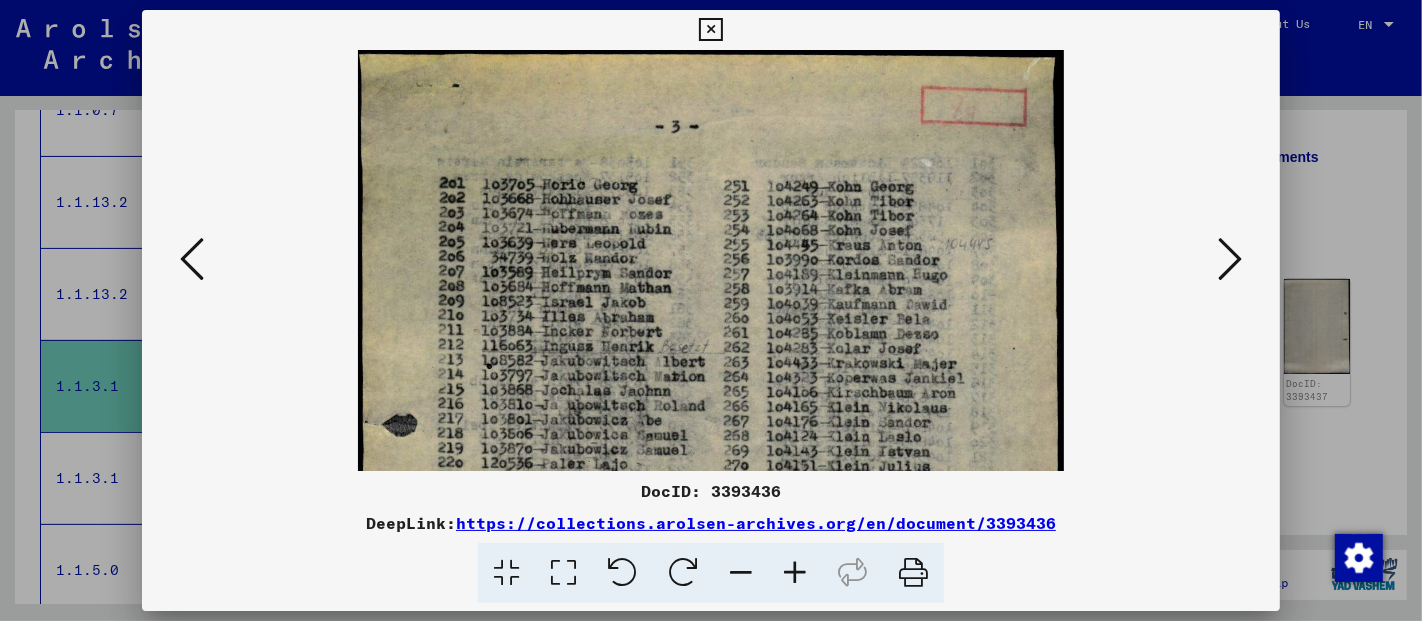 click at bounding box center [795, 573] 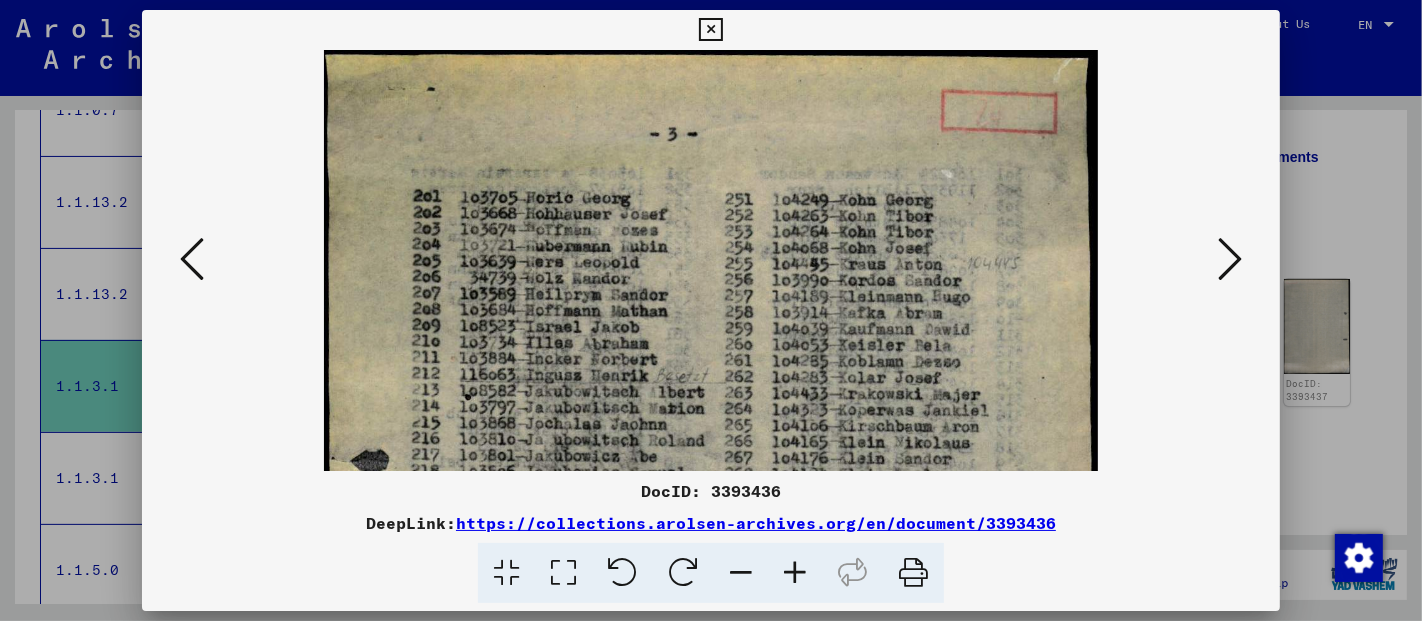 click at bounding box center [795, 573] 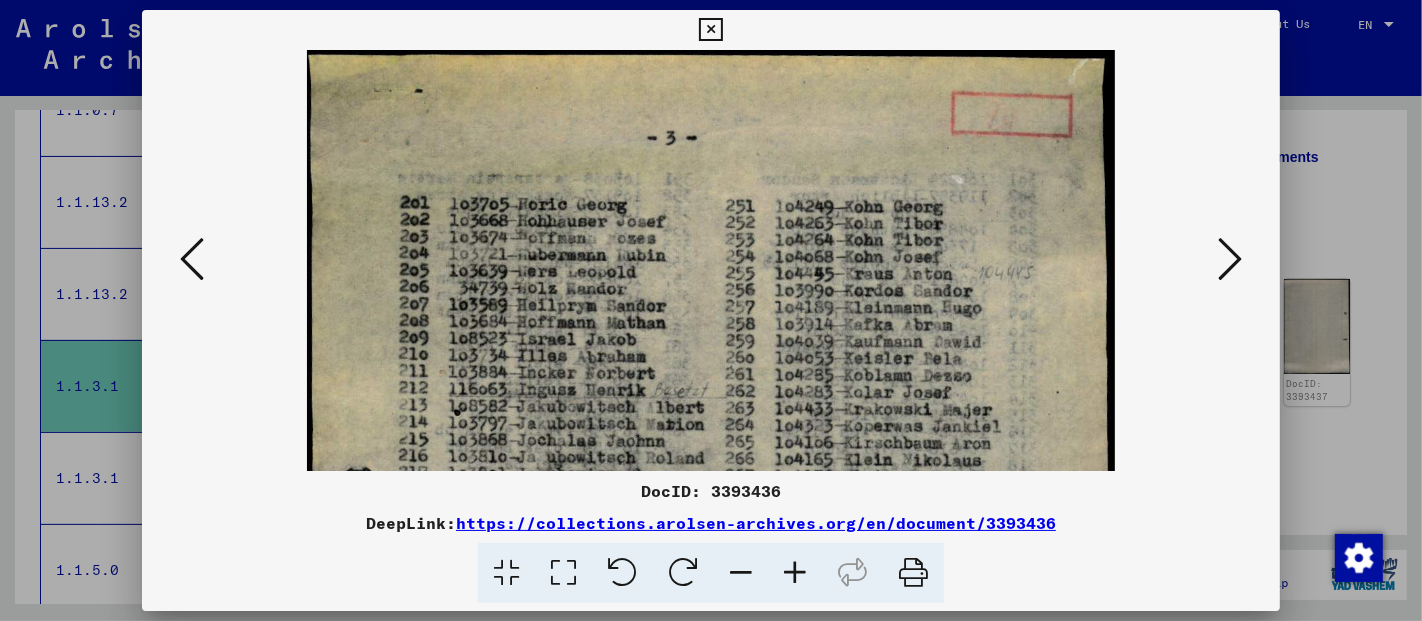 click at bounding box center (795, 573) 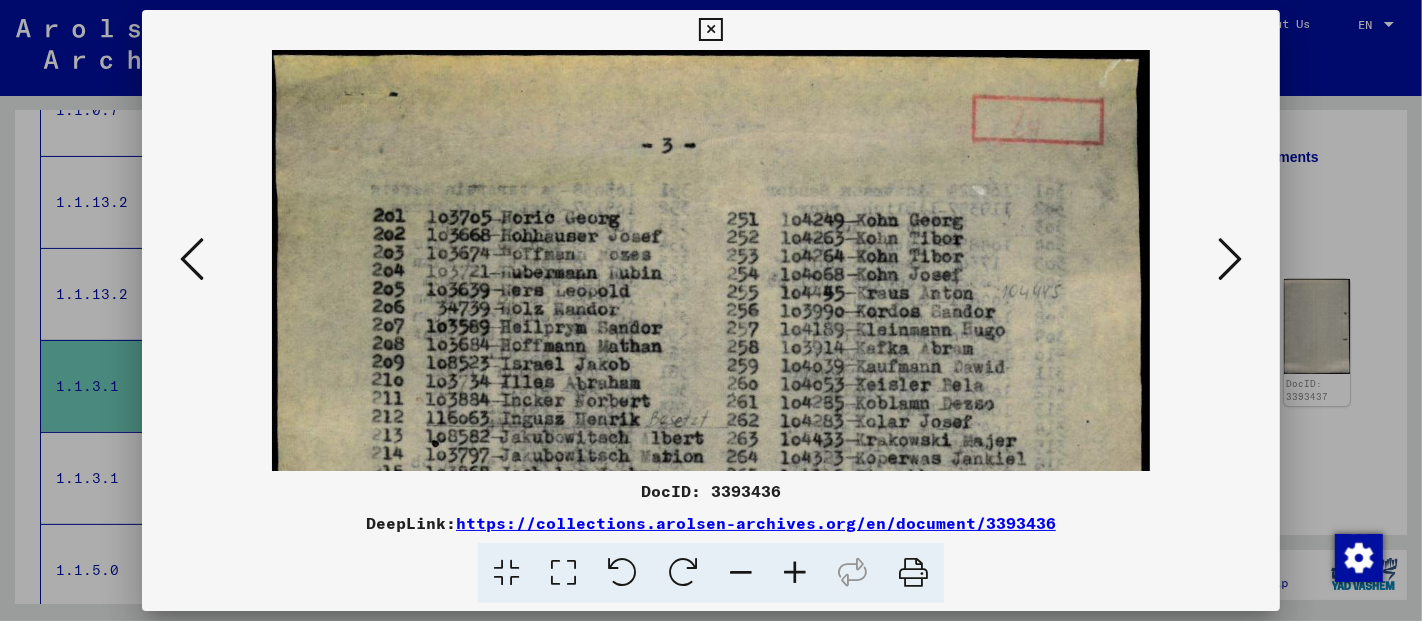 click at bounding box center (795, 573) 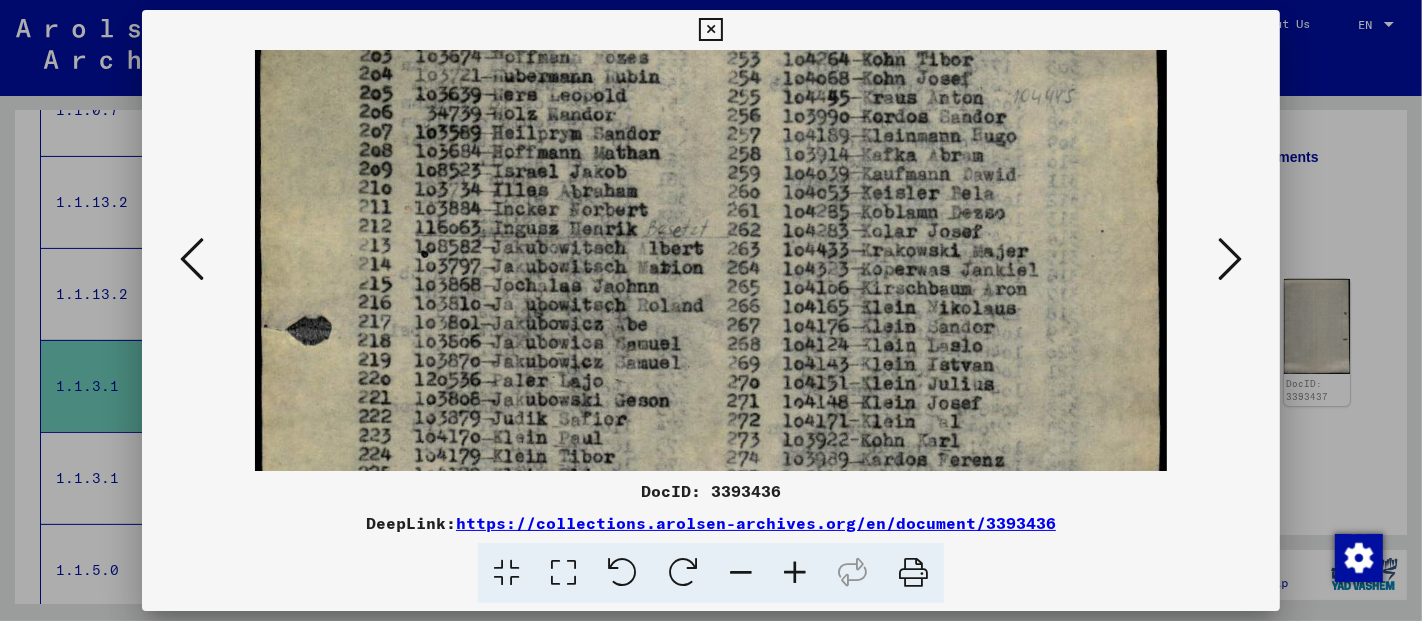 drag, startPoint x: 805, startPoint y: 217, endPoint x: 803, endPoint y: 110, distance: 107.01869 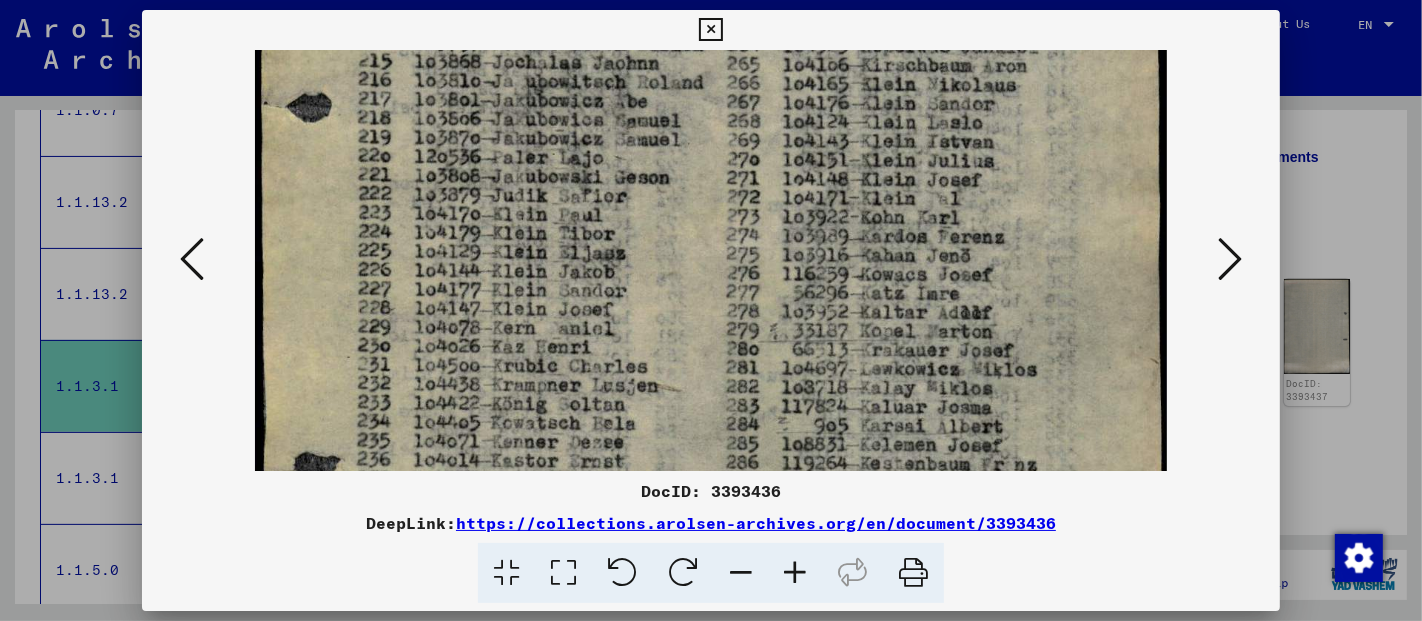 drag, startPoint x: 768, startPoint y: 247, endPoint x: 763, endPoint y: 191, distance: 56.22277 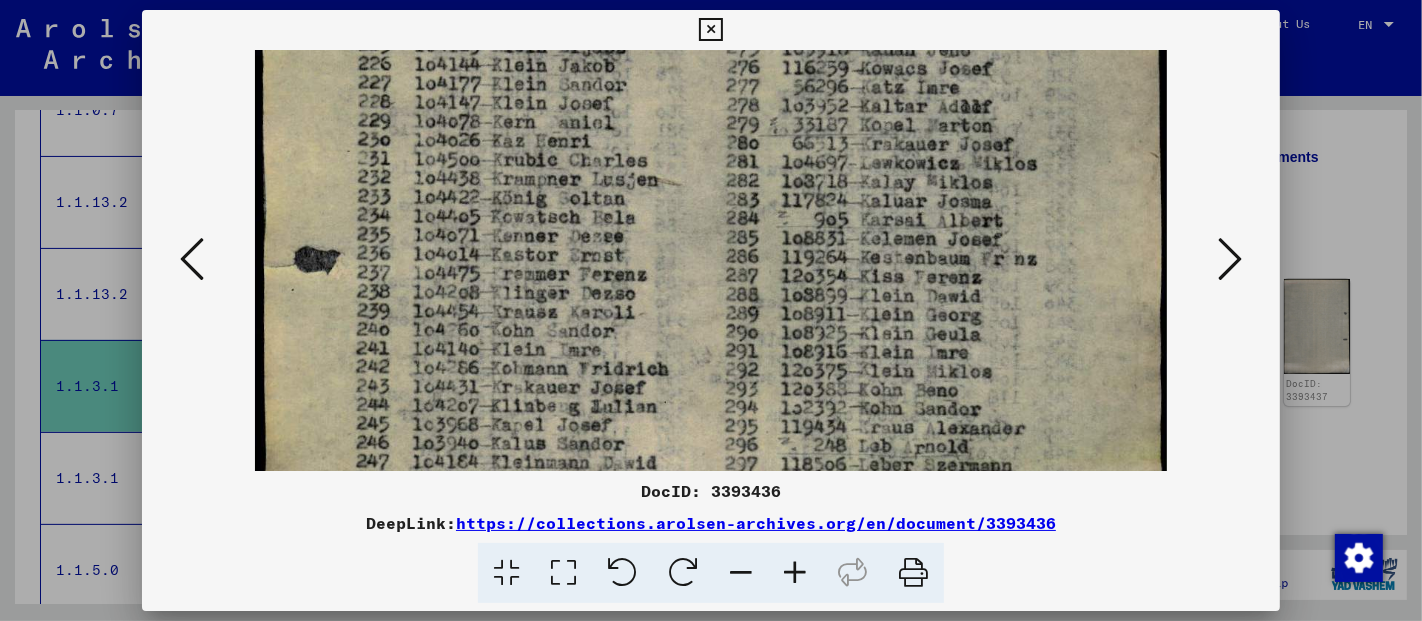 drag, startPoint x: 776, startPoint y: 310, endPoint x: 765, endPoint y: 103, distance: 207.29207 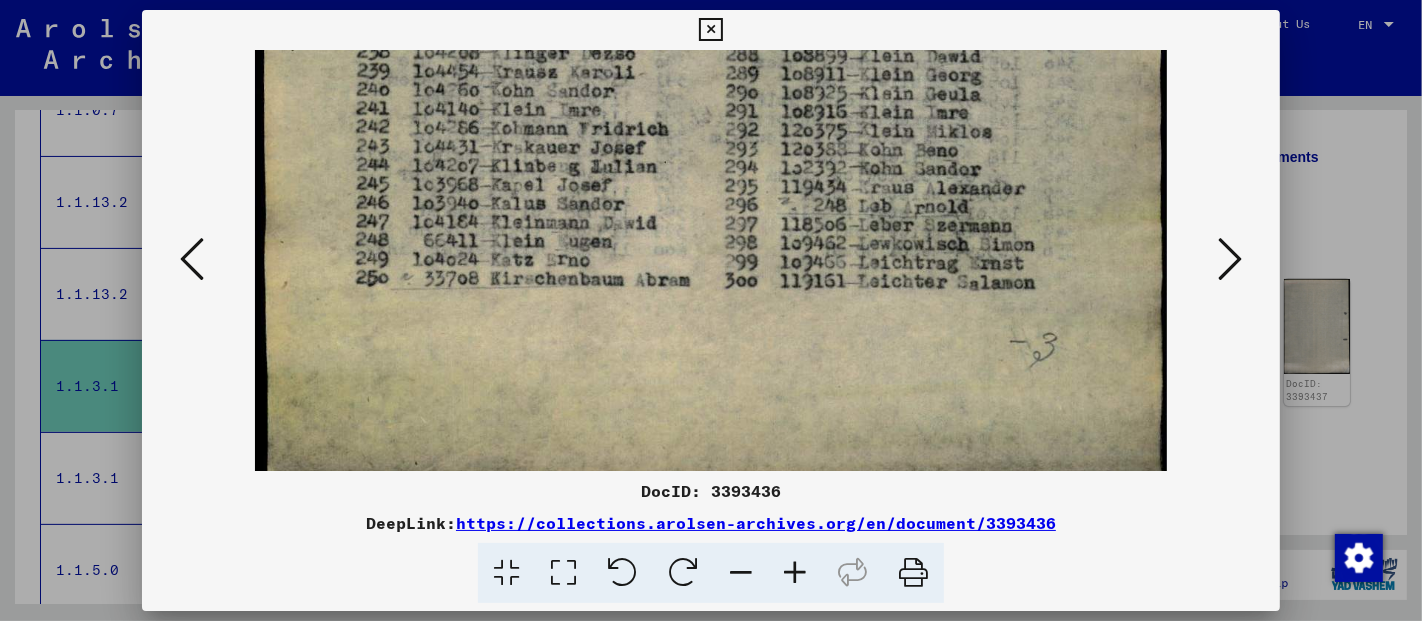 drag, startPoint x: 774, startPoint y: 158, endPoint x: 774, endPoint y: 132, distance: 26 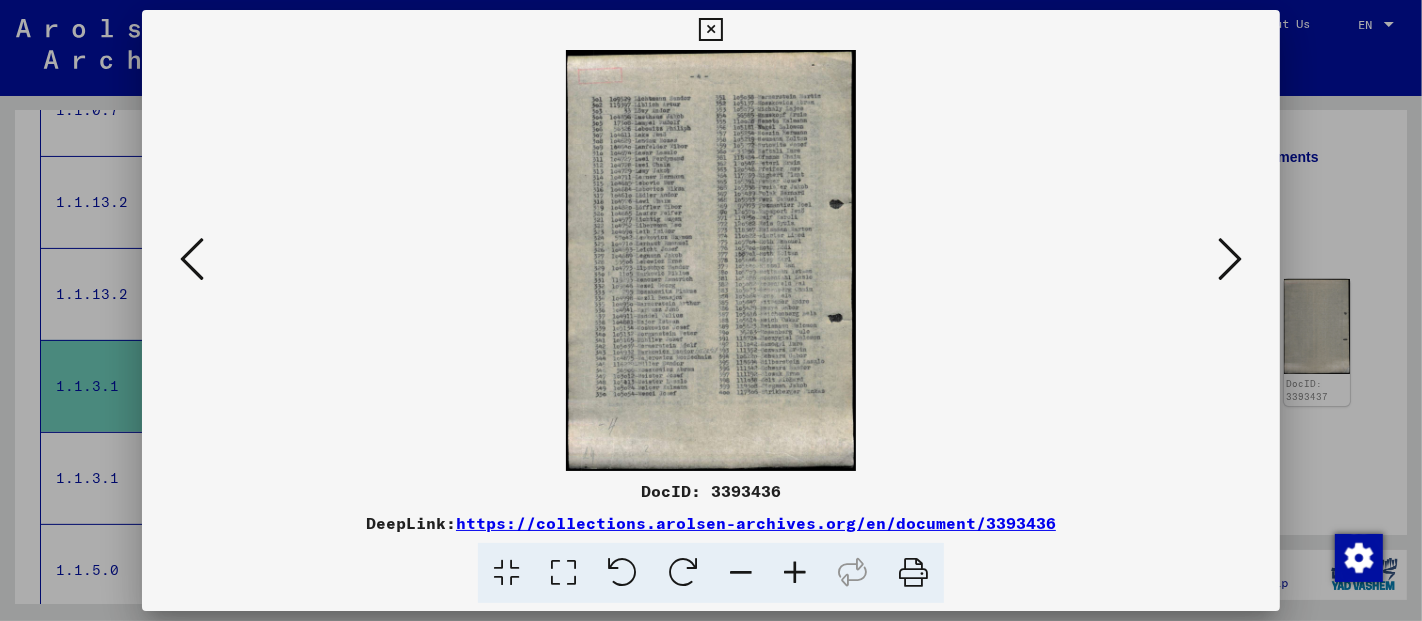 click at bounding box center [795, 573] 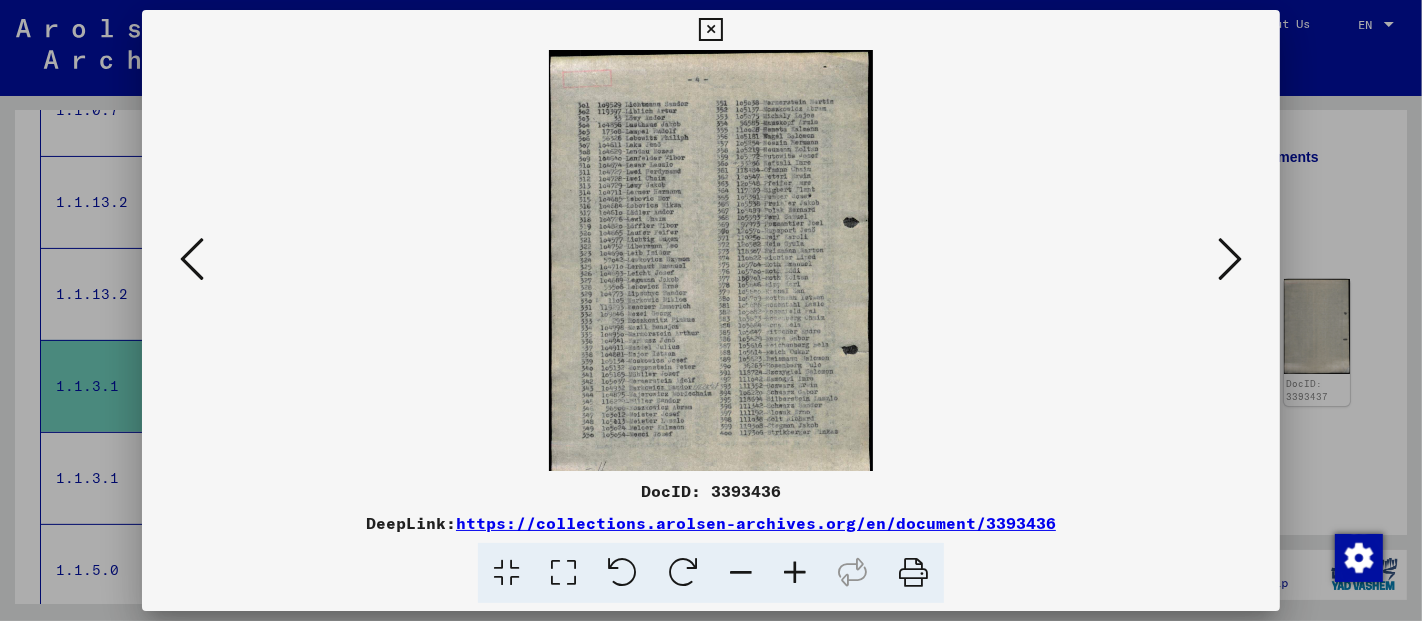 click at bounding box center [795, 573] 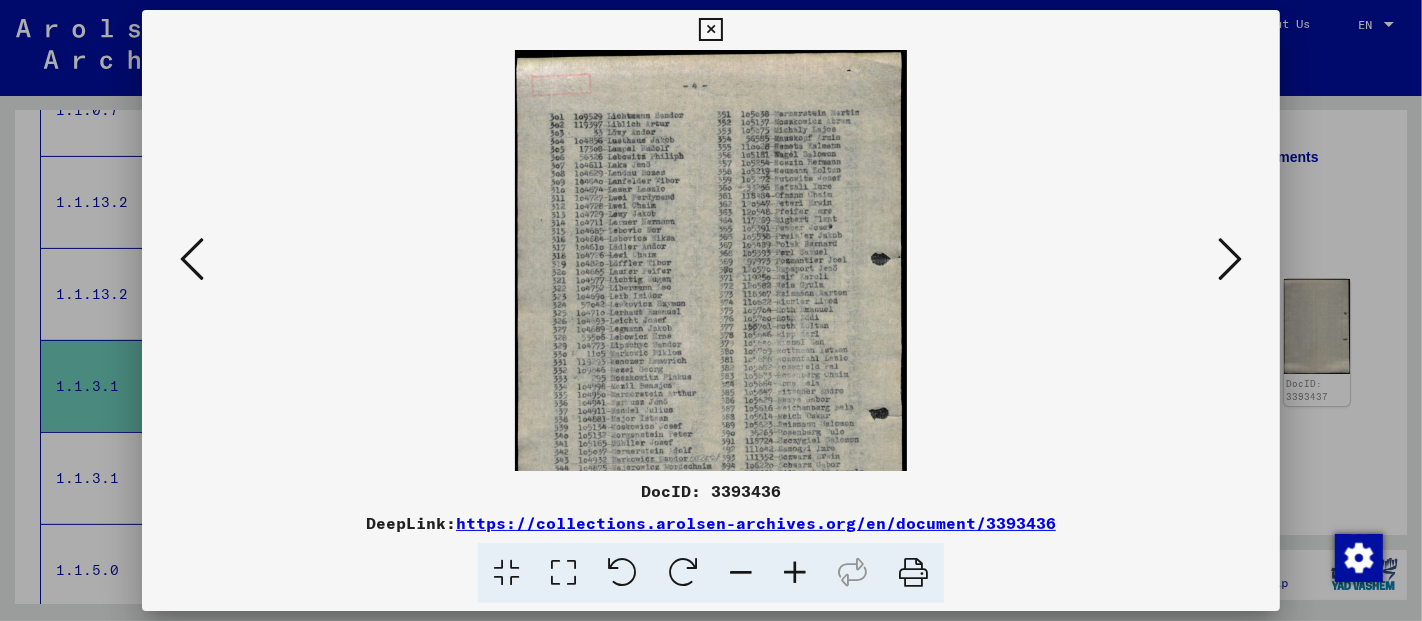 click at bounding box center (795, 573) 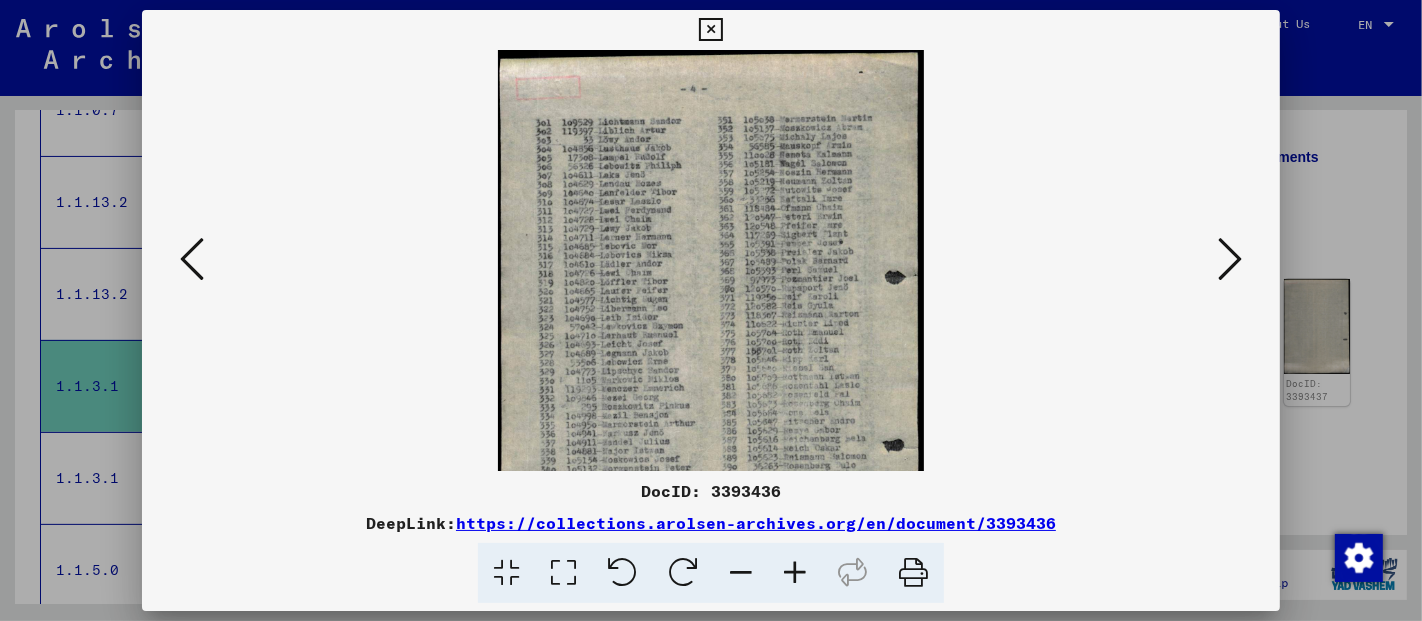 click at bounding box center [795, 573] 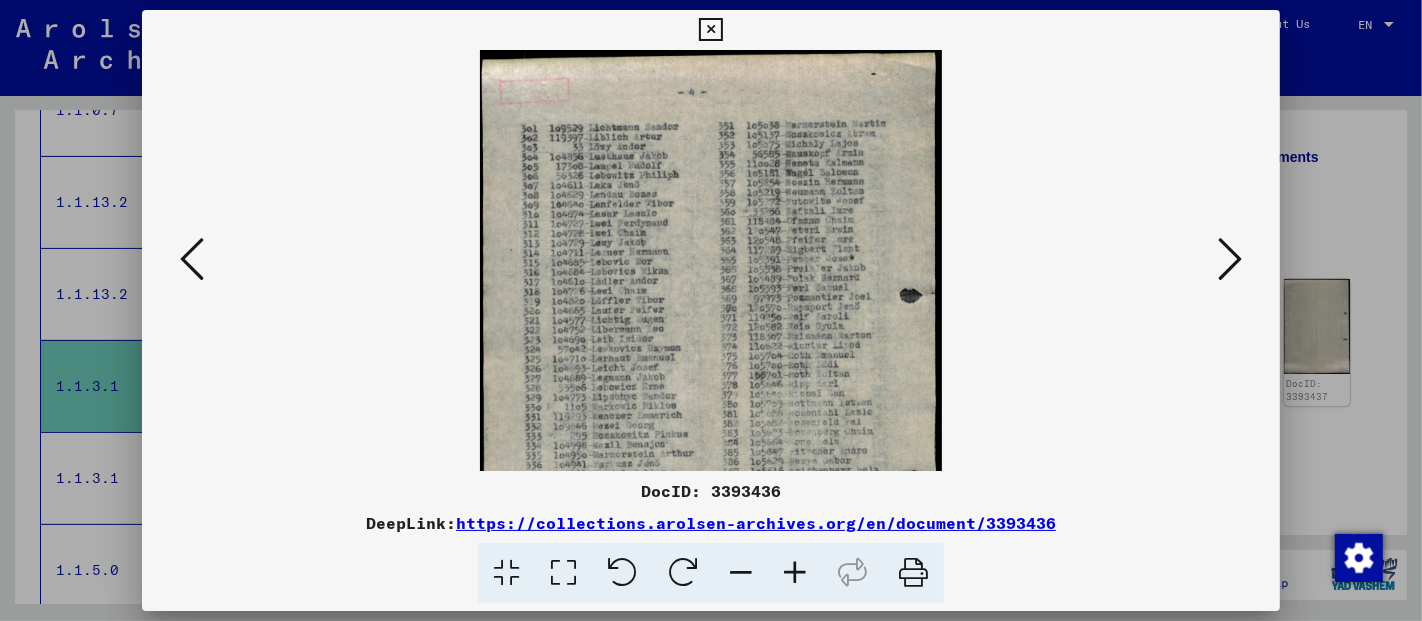 click at bounding box center (795, 573) 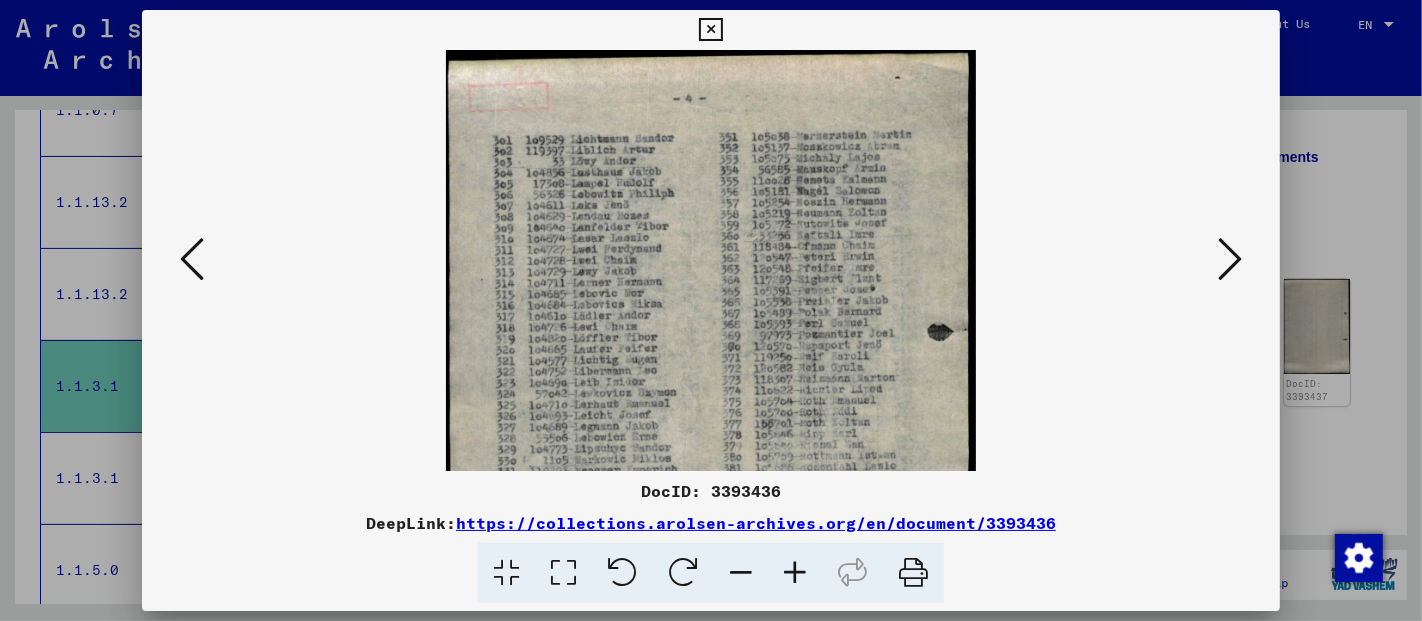 click at bounding box center (795, 573) 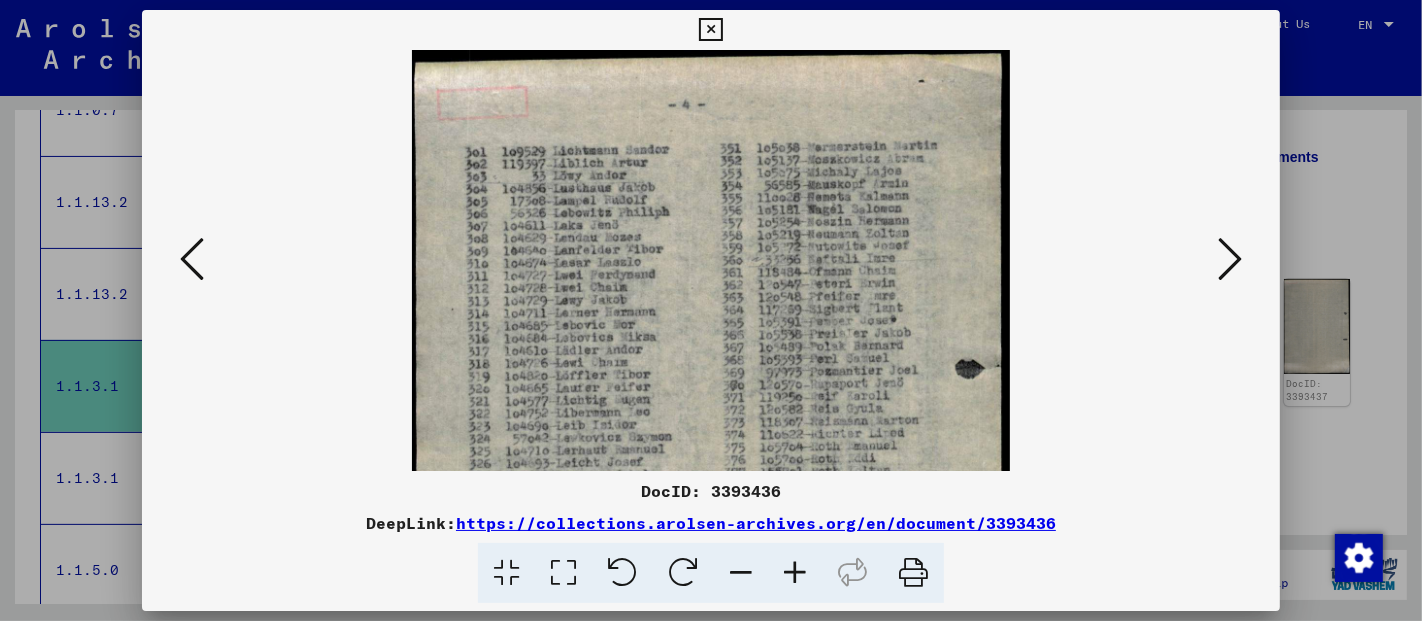 click at bounding box center (795, 573) 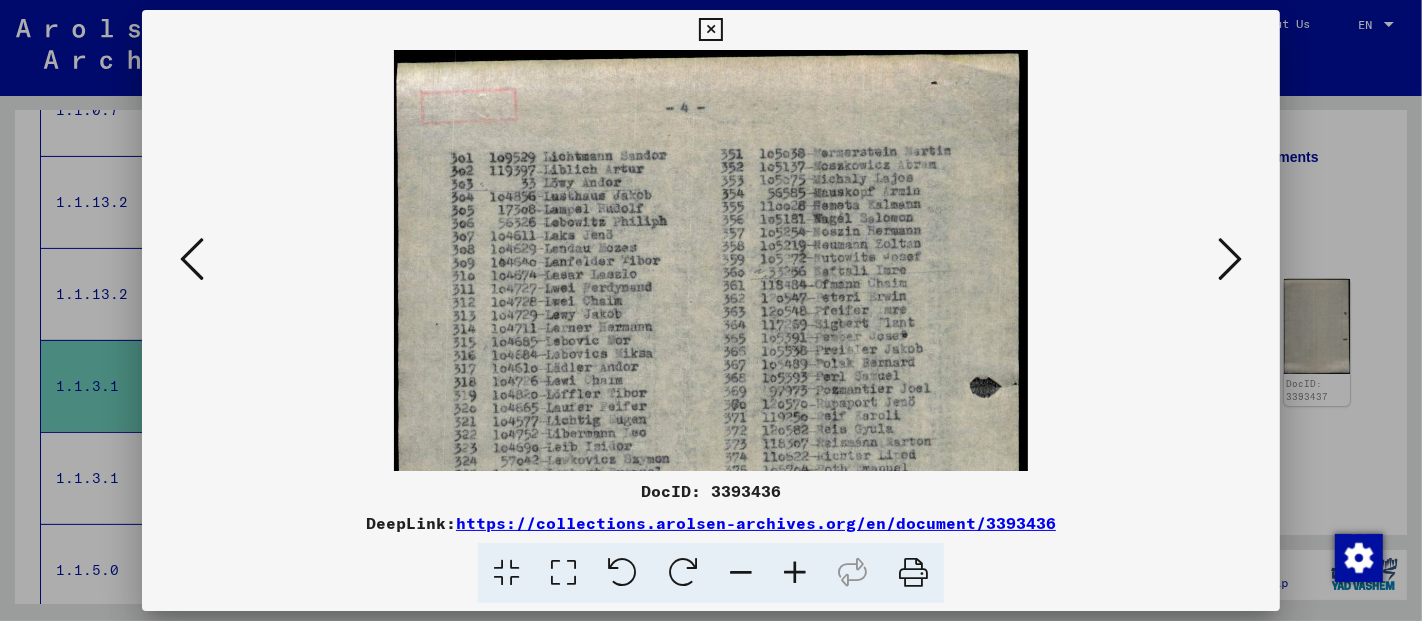 click at bounding box center [795, 573] 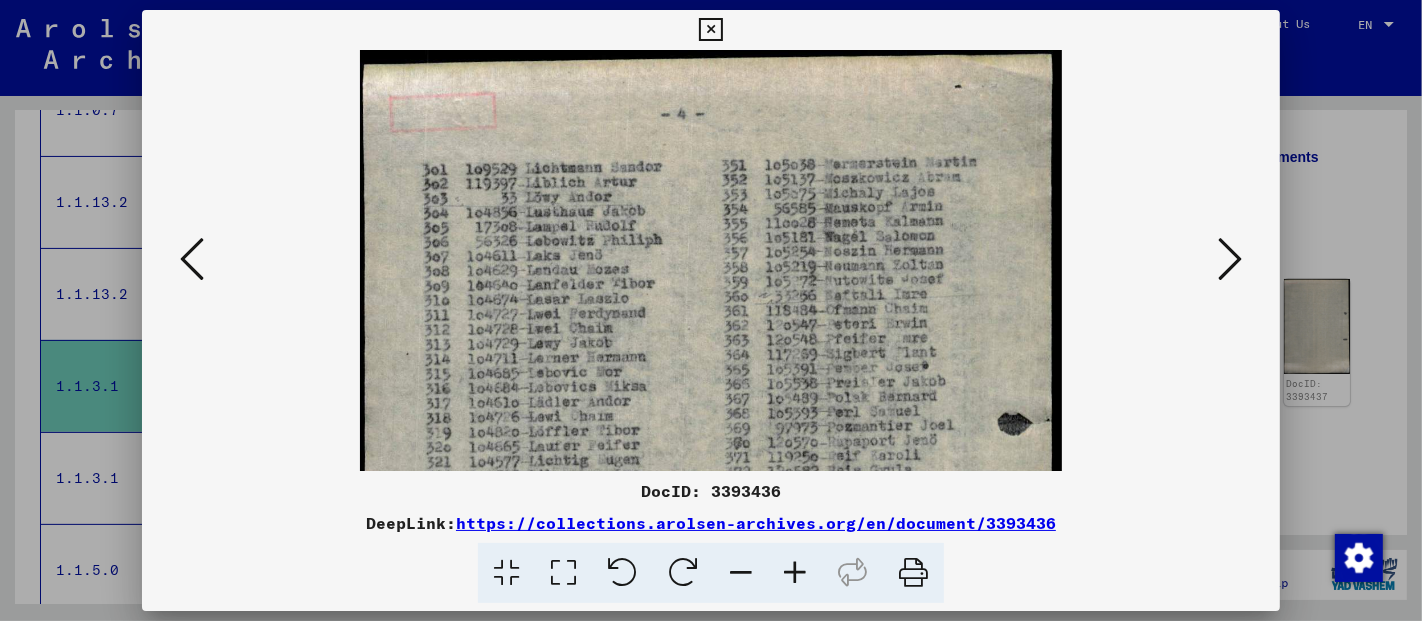 click at bounding box center [795, 573] 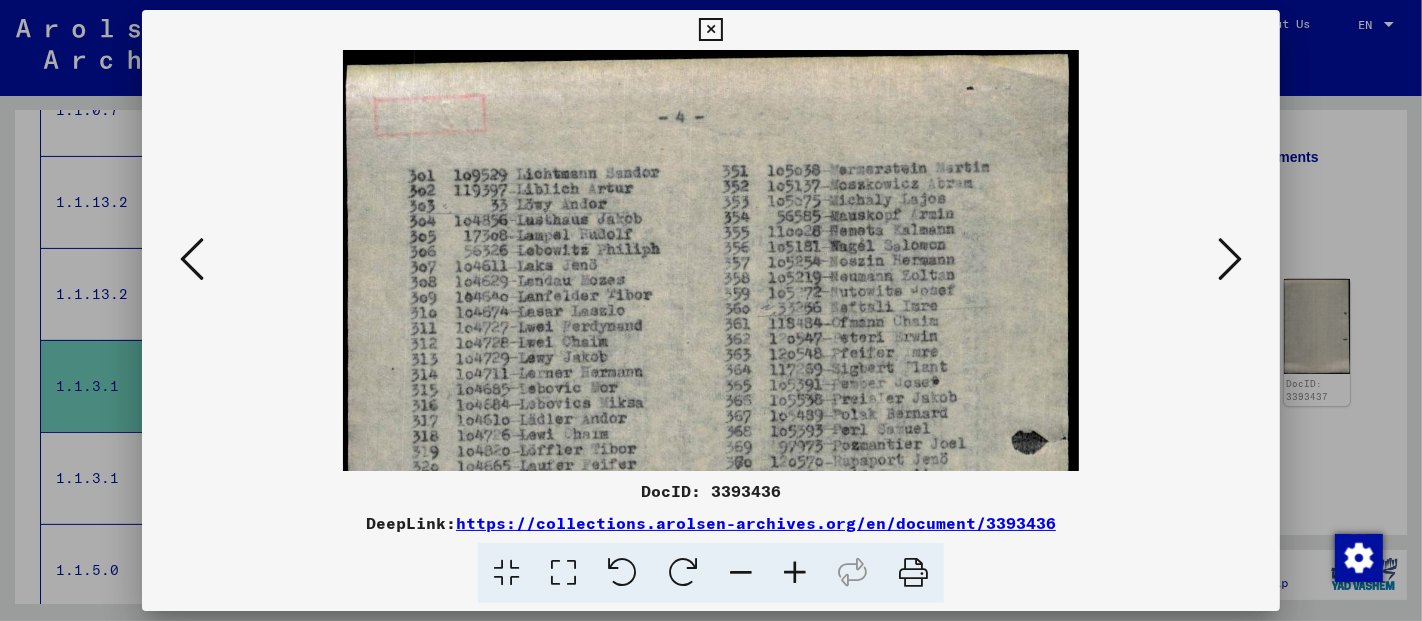 click at bounding box center [795, 573] 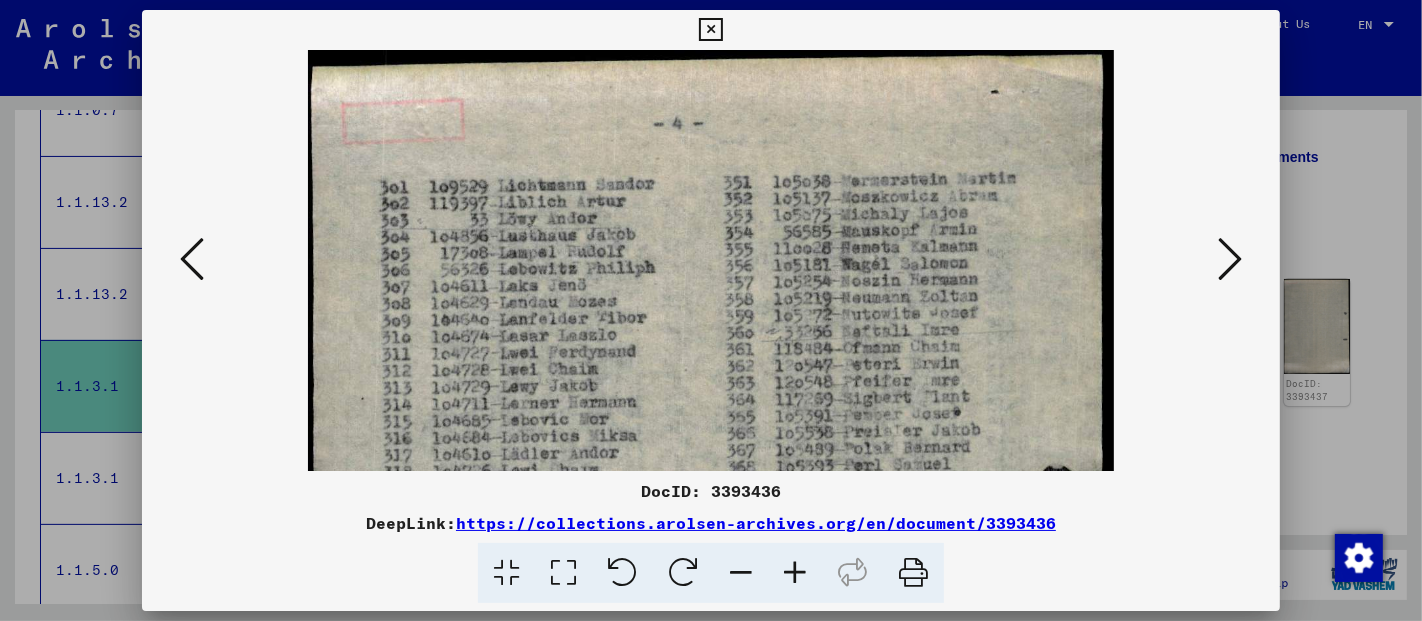 click at bounding box center (795, 573) 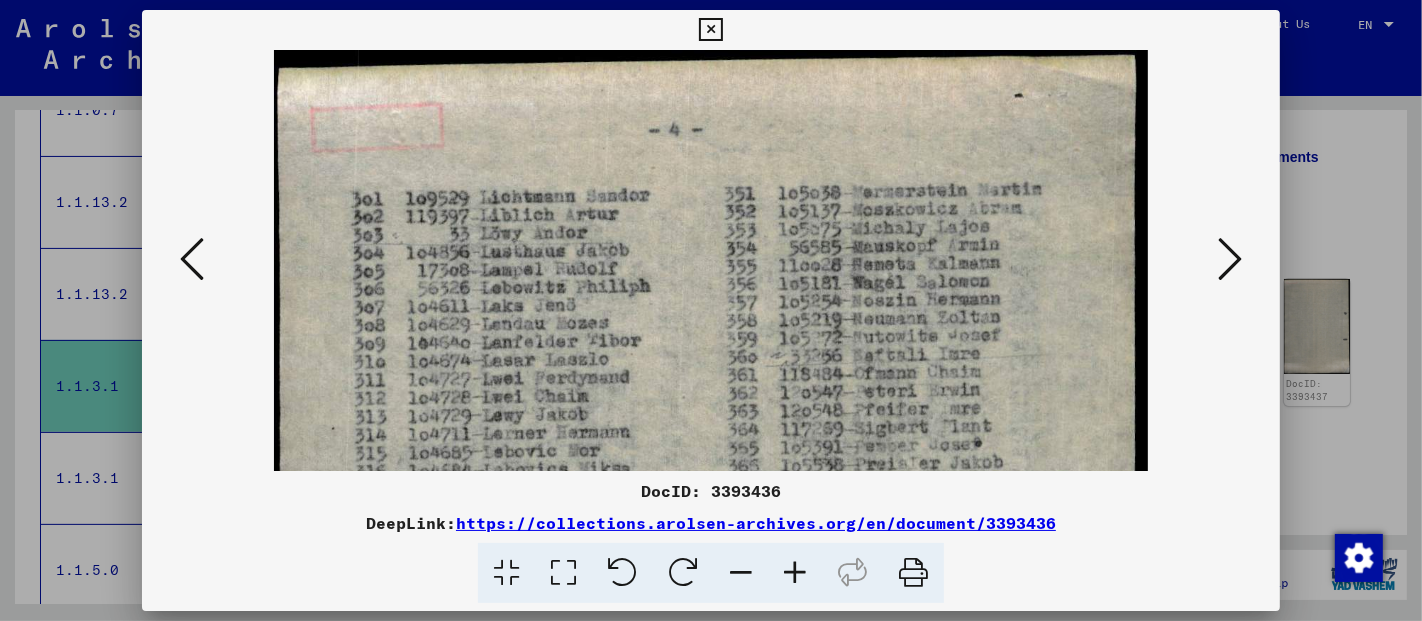 click at bounding box center [795, 573] 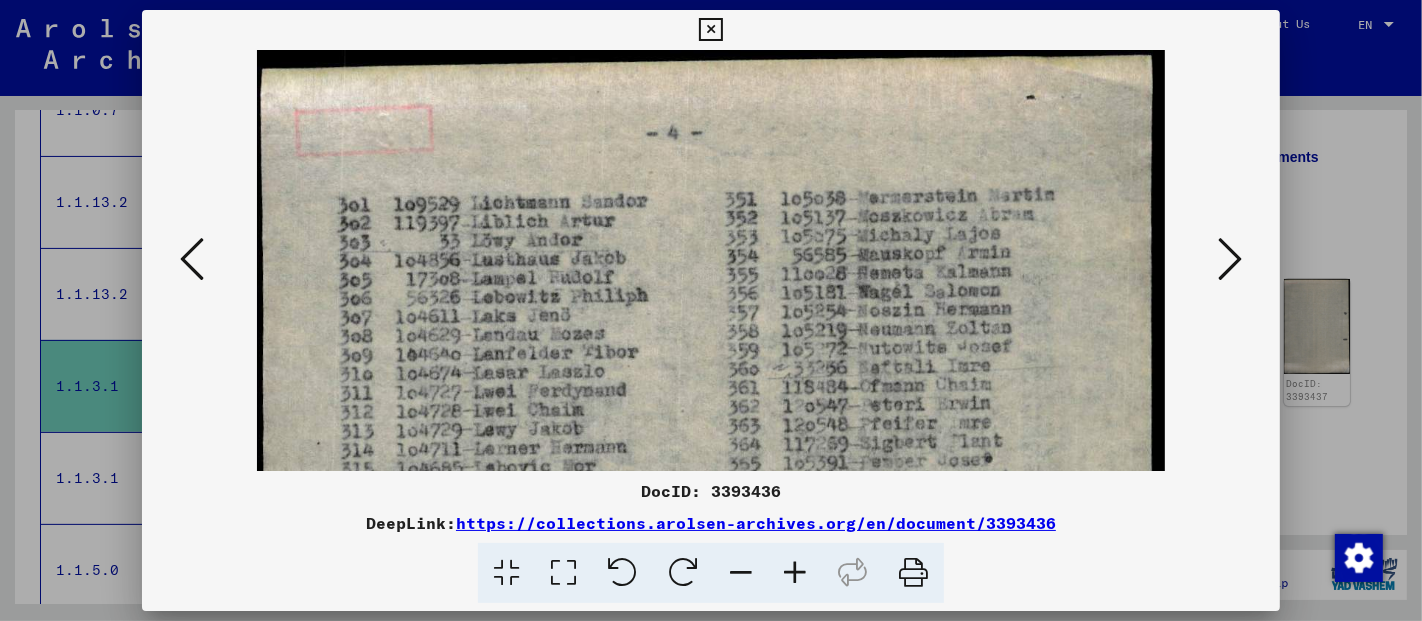 click at bounding box center (795, 573) 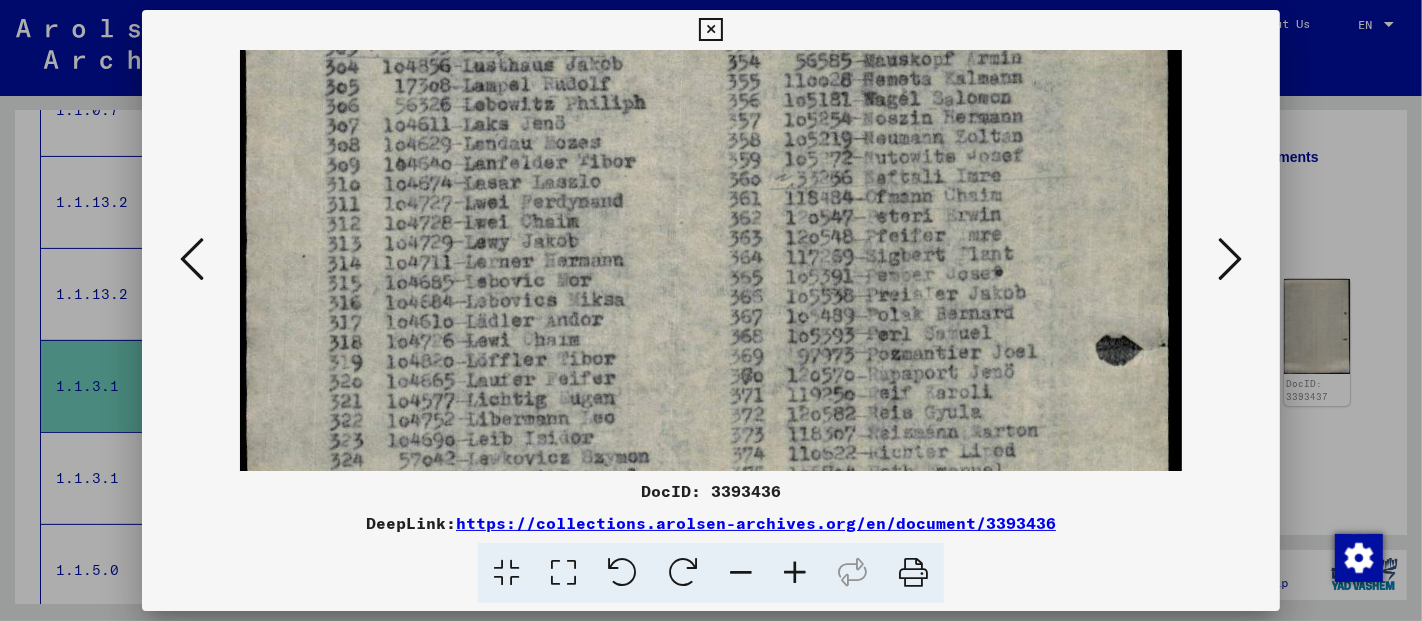 scroll, scrollTop: 231, scrollLeft: 0, axis: vertical 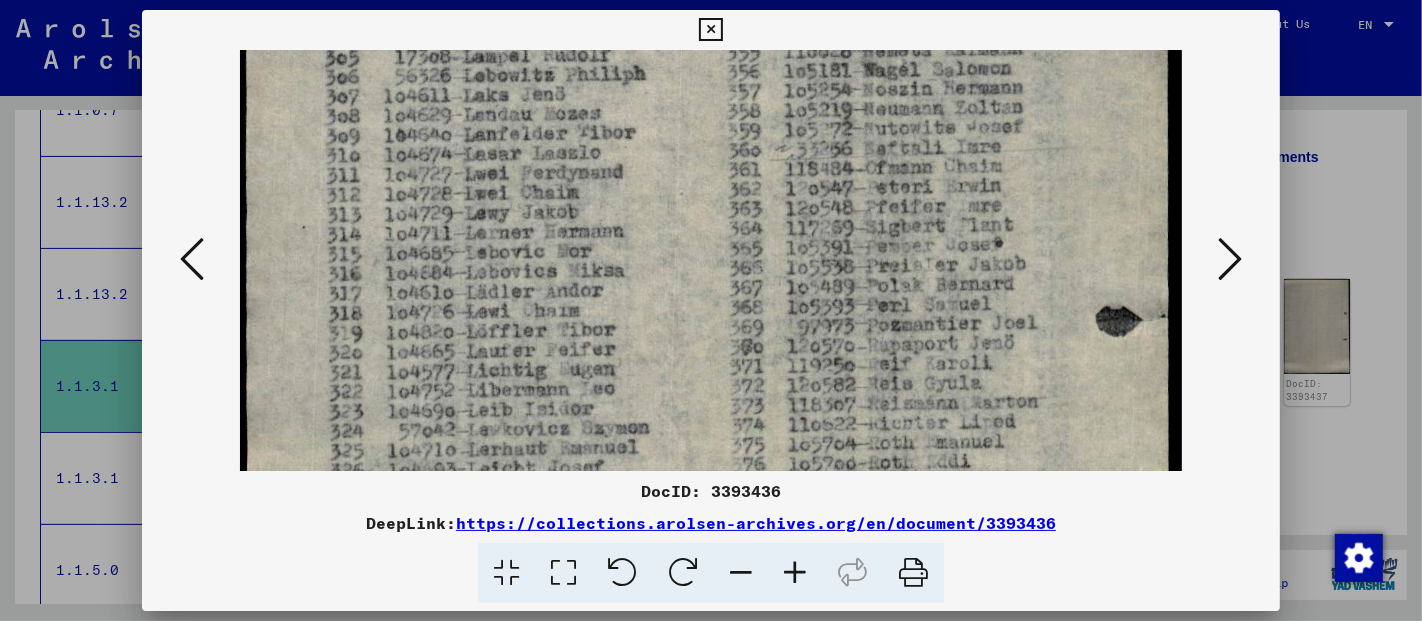 drag, startPoint x: 811, startPoint y: 204, endPoint x: 811, endPoint y: 110, distance: 94 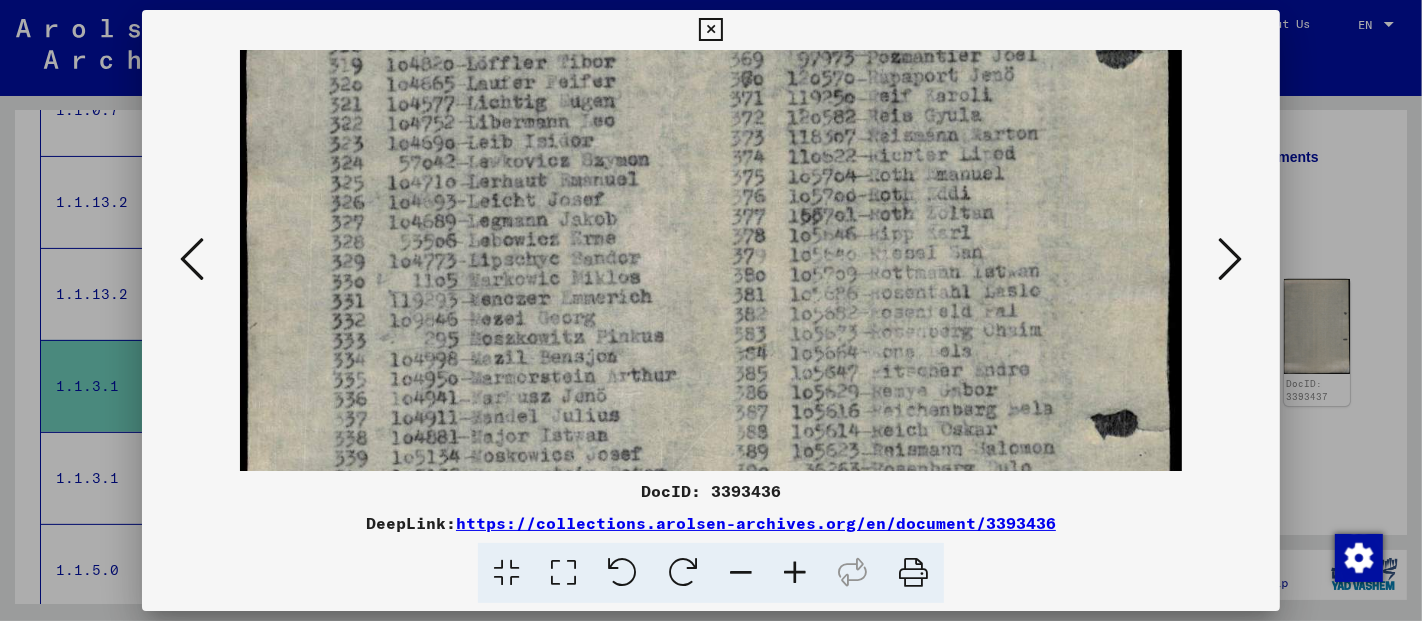 drag, startPoint x: 833, startPoint y: 401, endPoint x: 834, endPoint y: 134, distance: 267.00186 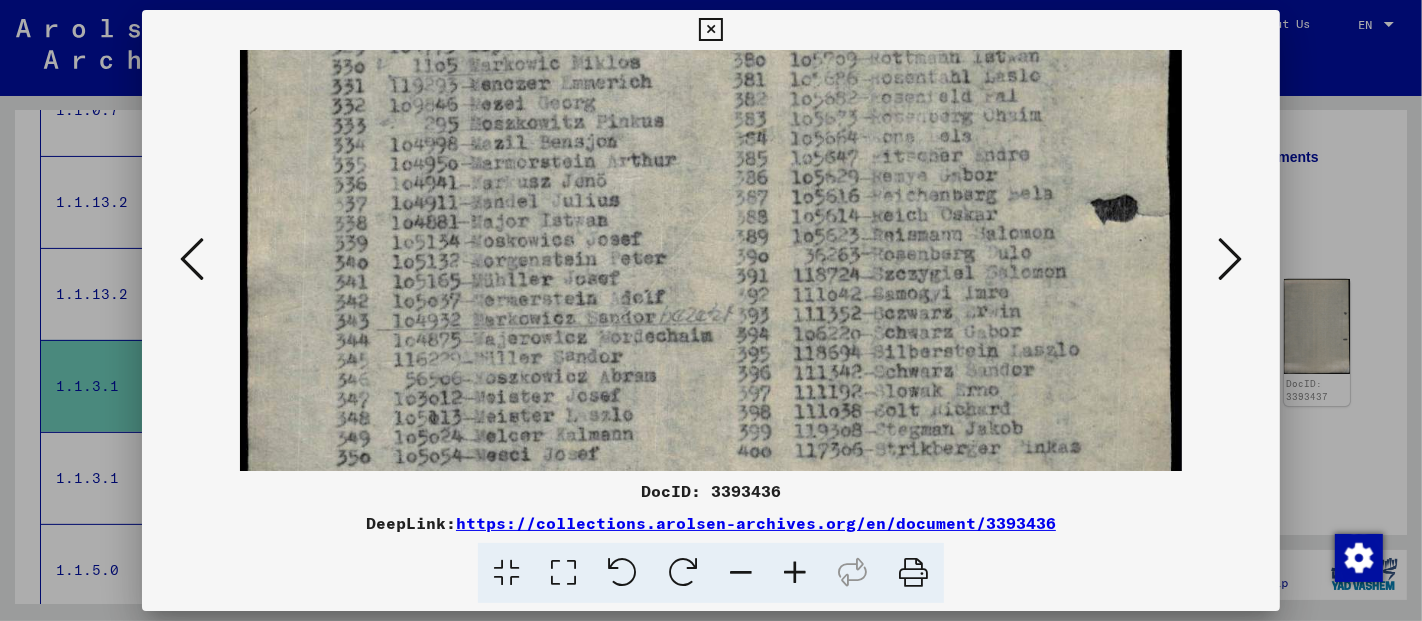 drag, startPoint x: 822, startPoint y: 332, endPoint x: 822, endPoint y: 117, distance: 215 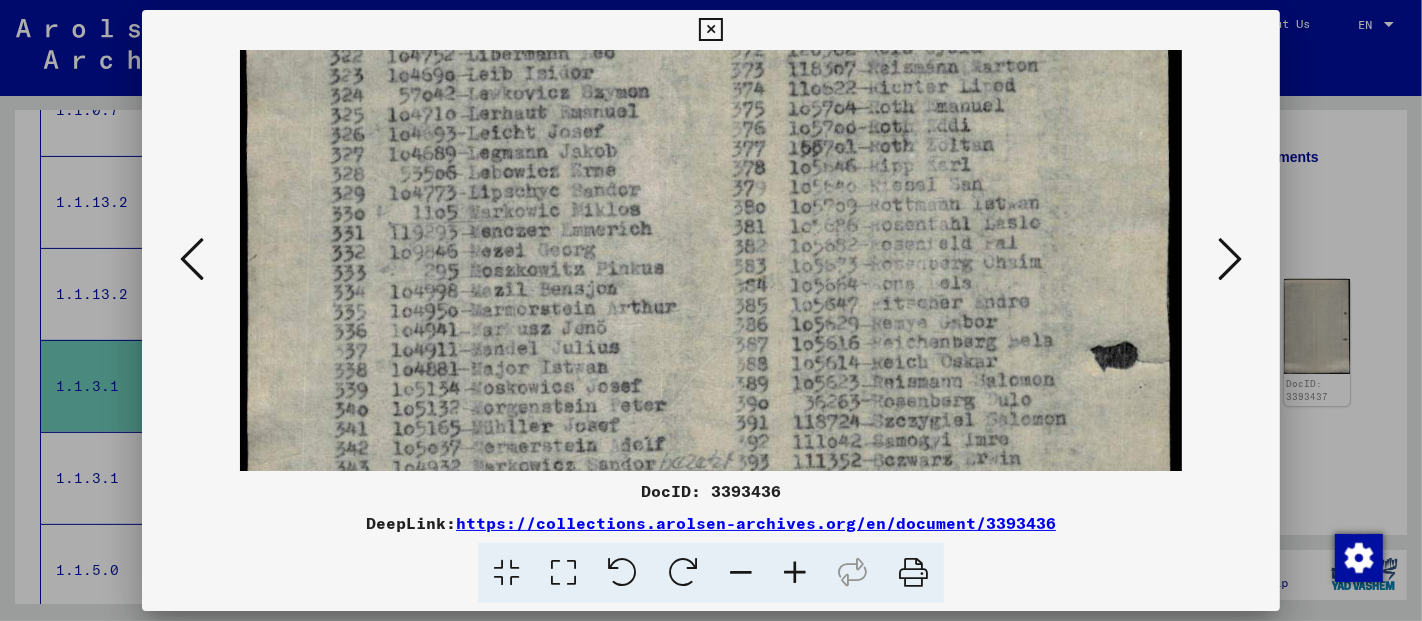 drag, startPoint x: 806, startPoint y: 302, endPoint x: 795, endPoint y: 454, distance: 152.3975 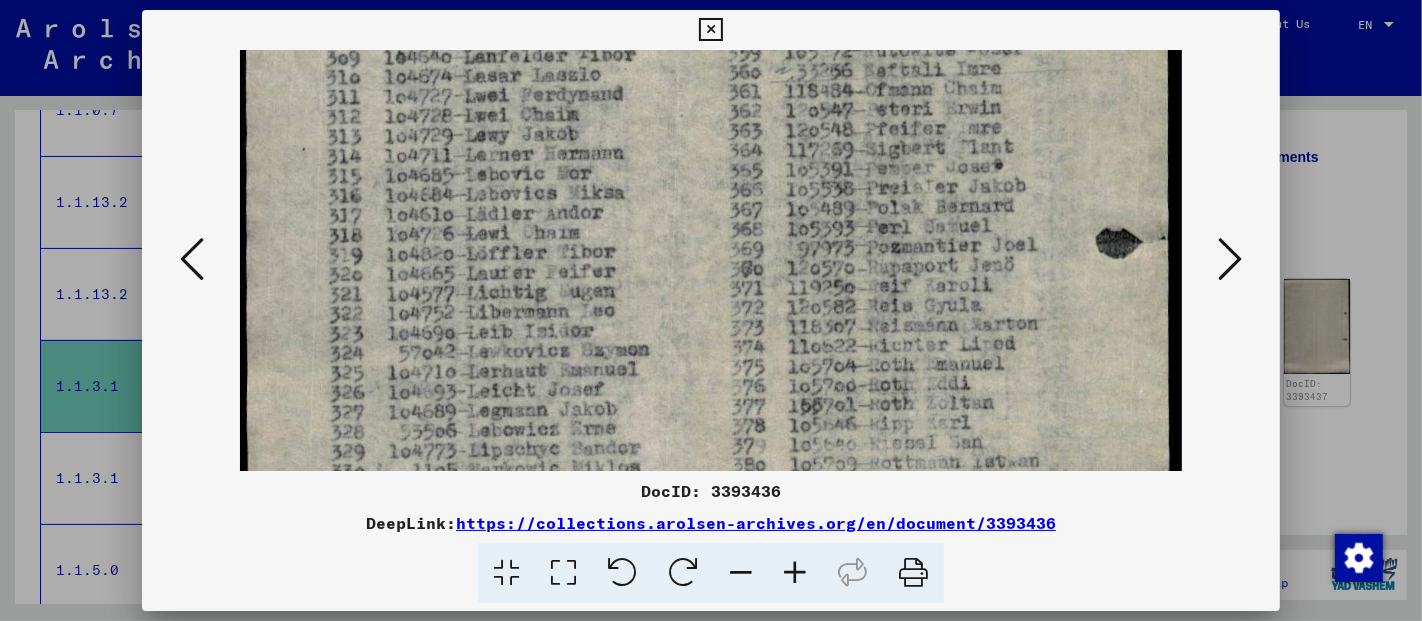 drag, startPoint x: 846, startPoint y: 298, endPoint x: 864, endPoint y: 448, distance: 151.07614 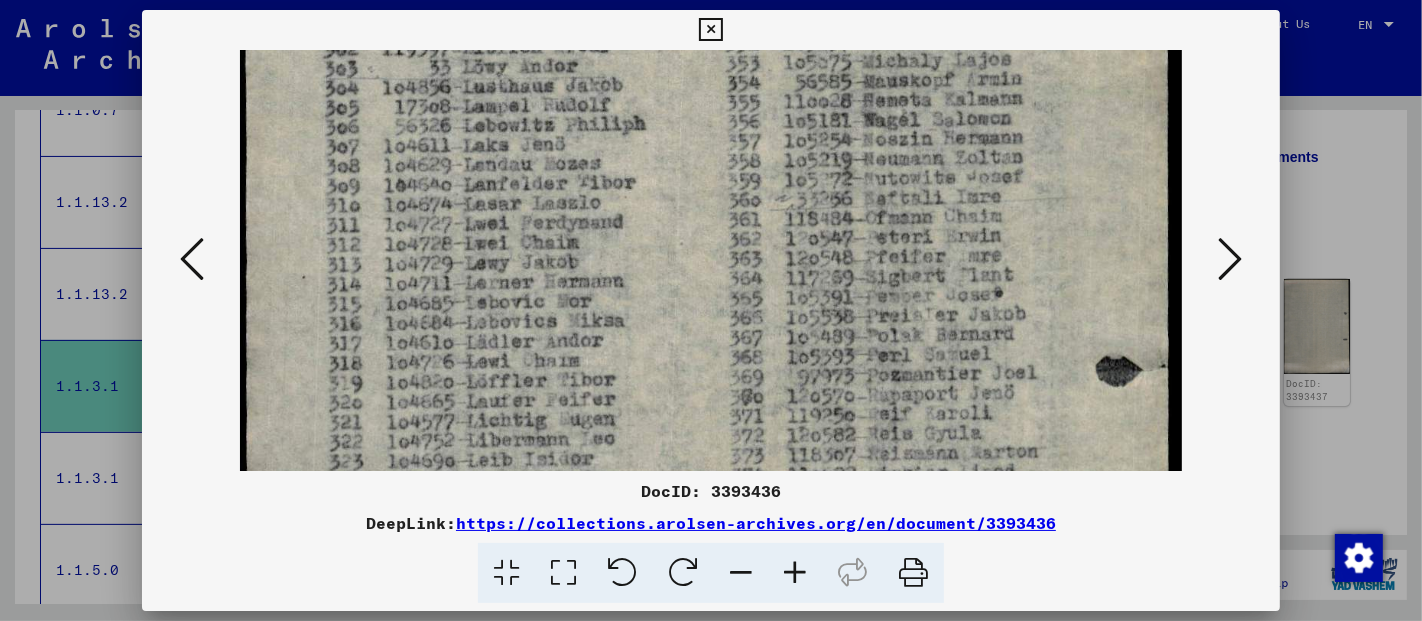 drag, startPoint x: 890, startPoint y: 227, endPoint x: 894, endPoint y: 349, distance: 122.06556 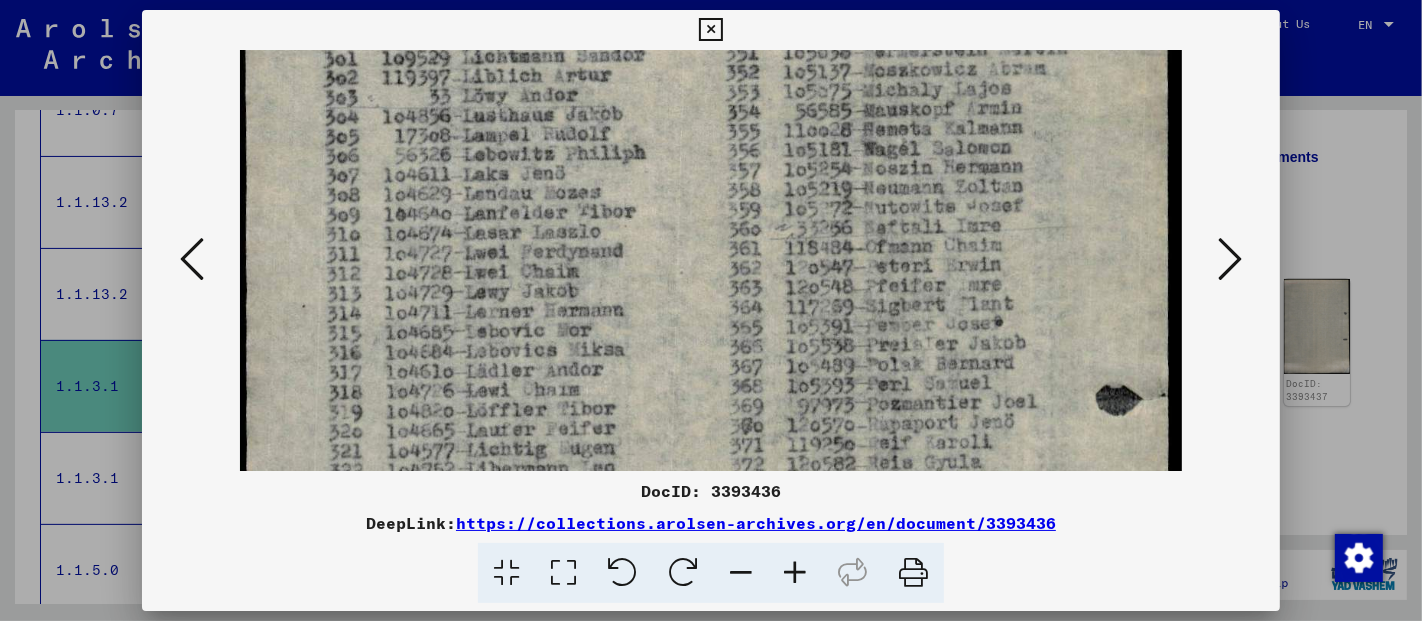 click at bounding box center (711, 583) 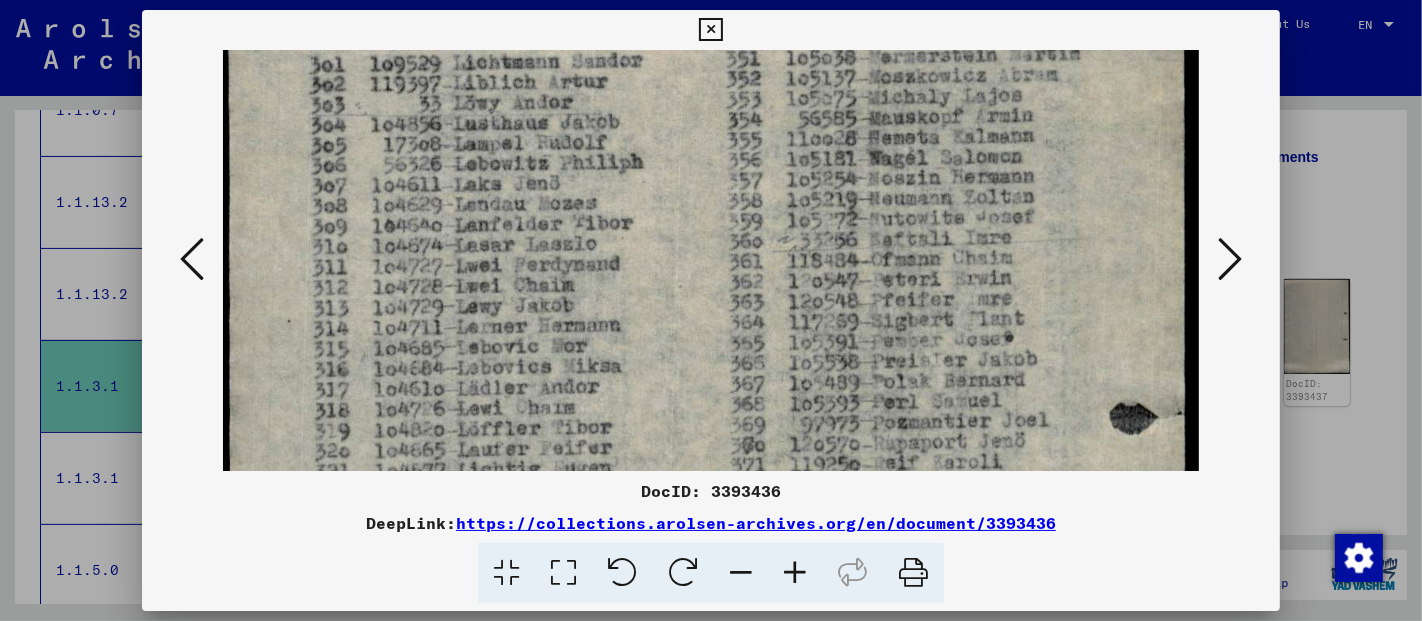 click at bounding box center (795, 573) 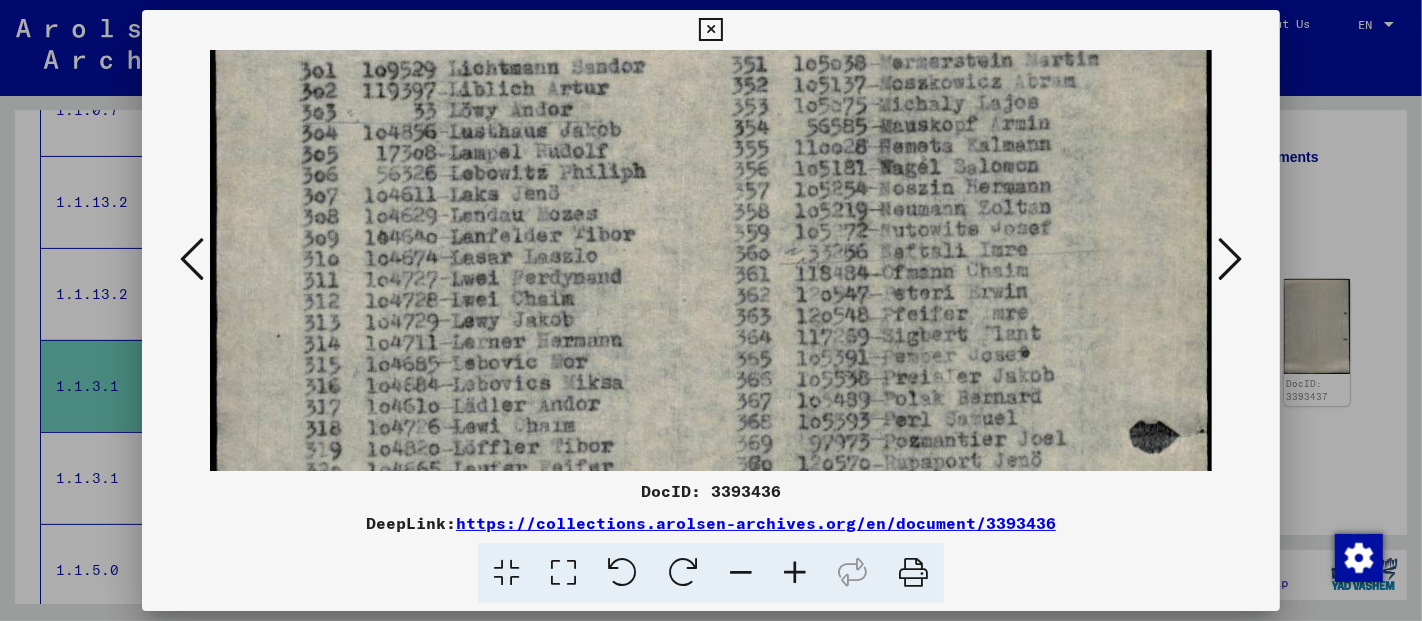 click at bounding box center (711, 310) 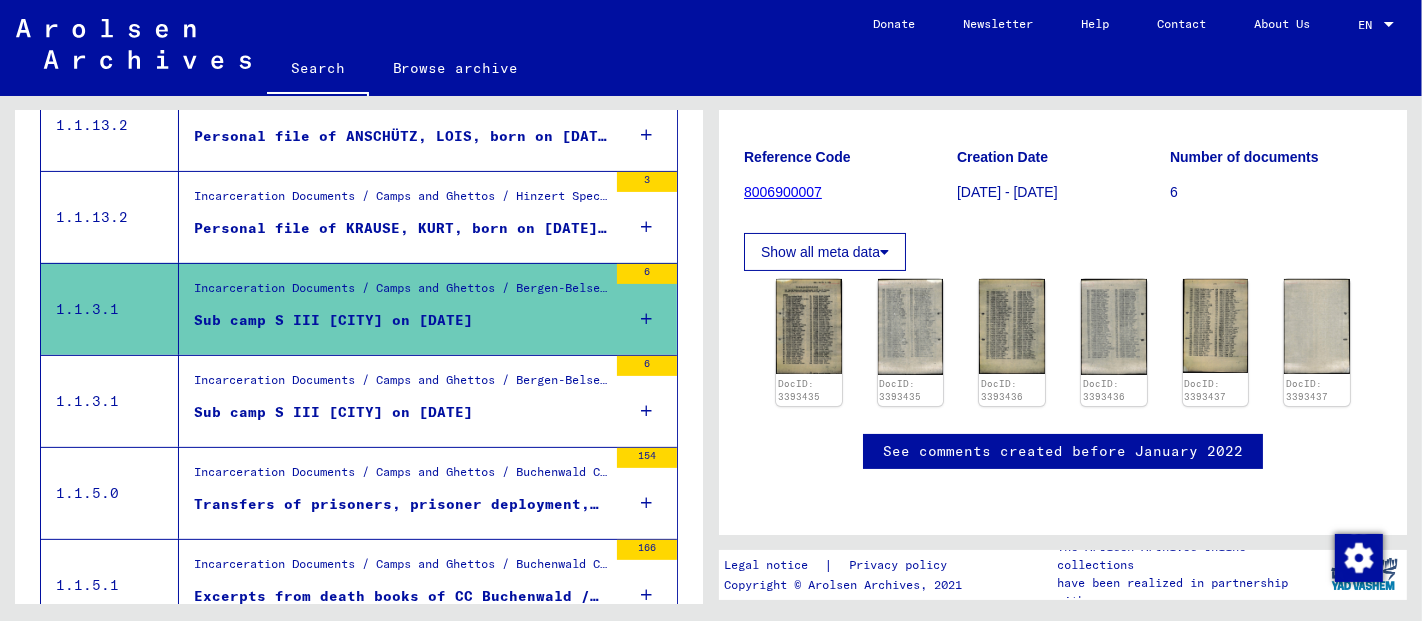 scroll, scrollTop: 548, scrollLeft: 0, axis: vertical 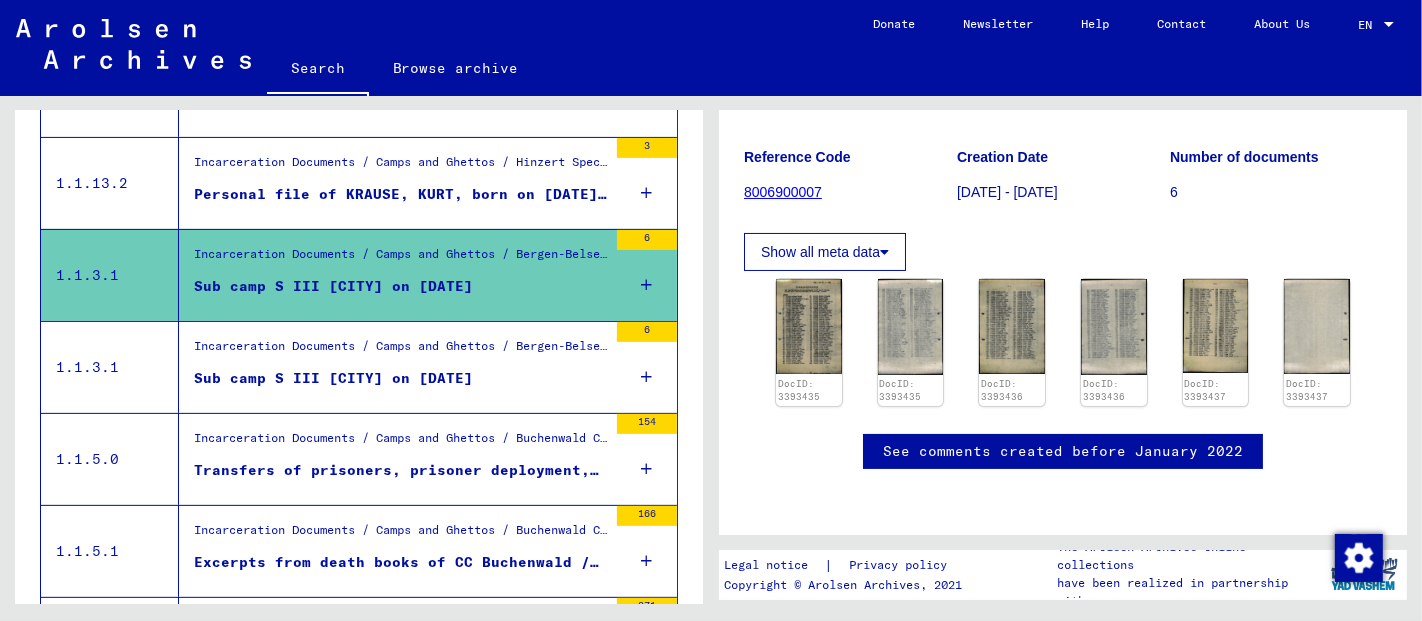 click on "Sub camp S III [CITY] on [DATE]" at bounding box center [400, 383] 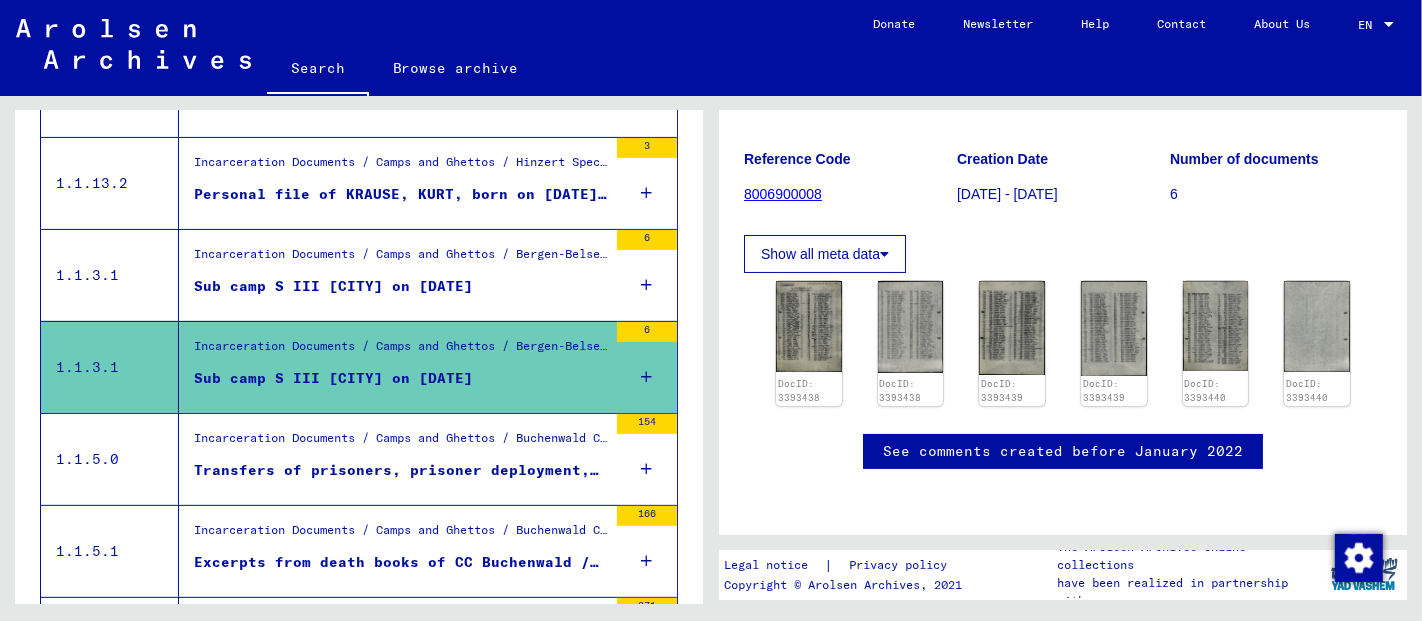 scroll, scrollTop: 333, scrollLeft: 0, axis: vertical 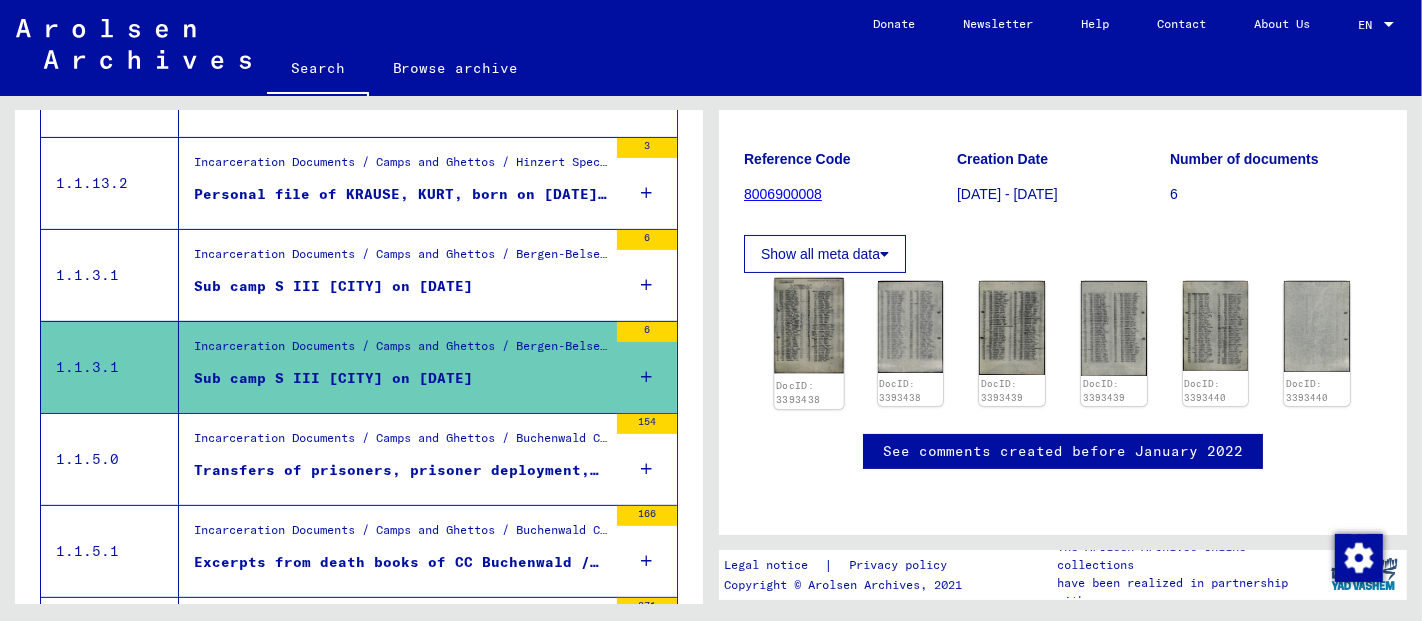 click 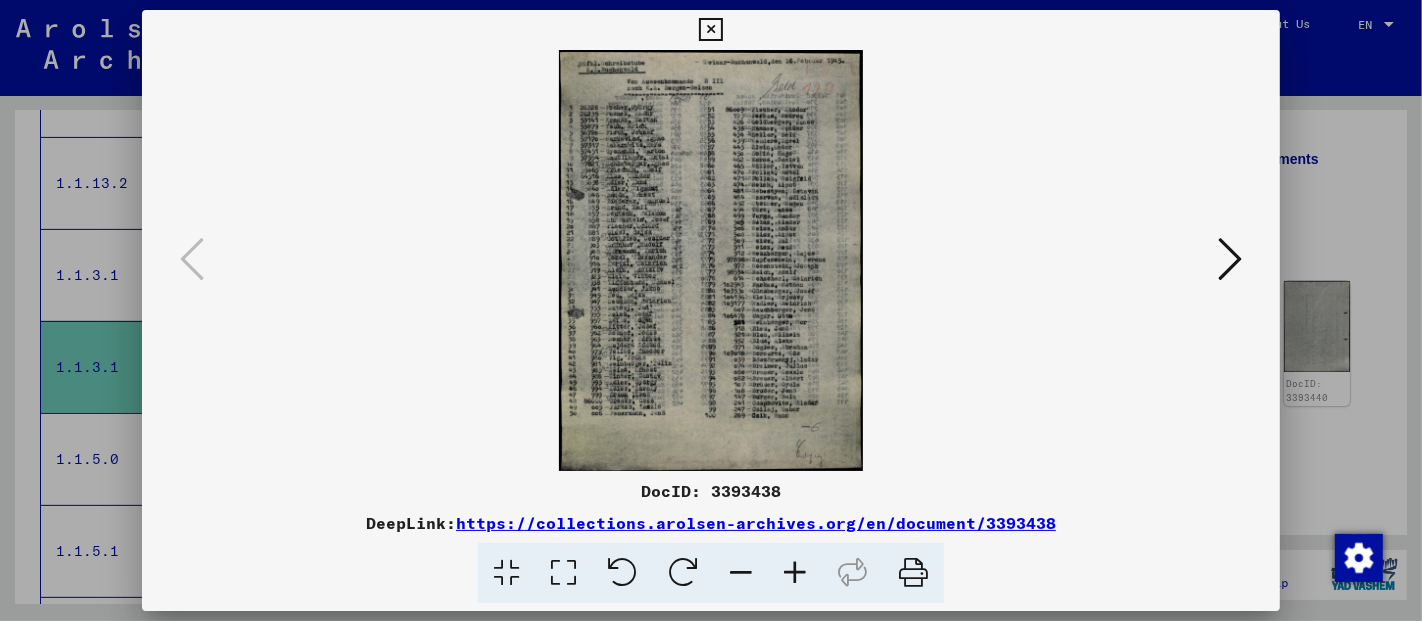 click at bounding box center (795, 573) 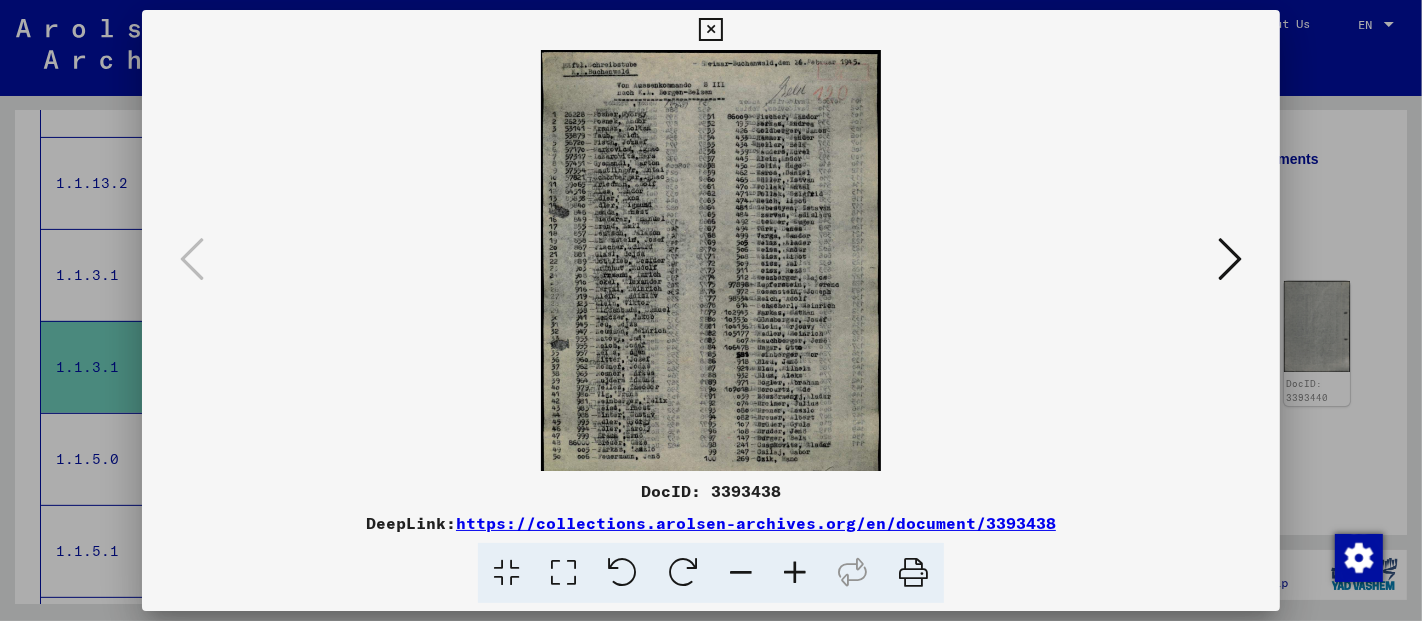 click at bounding box center (795, 573) 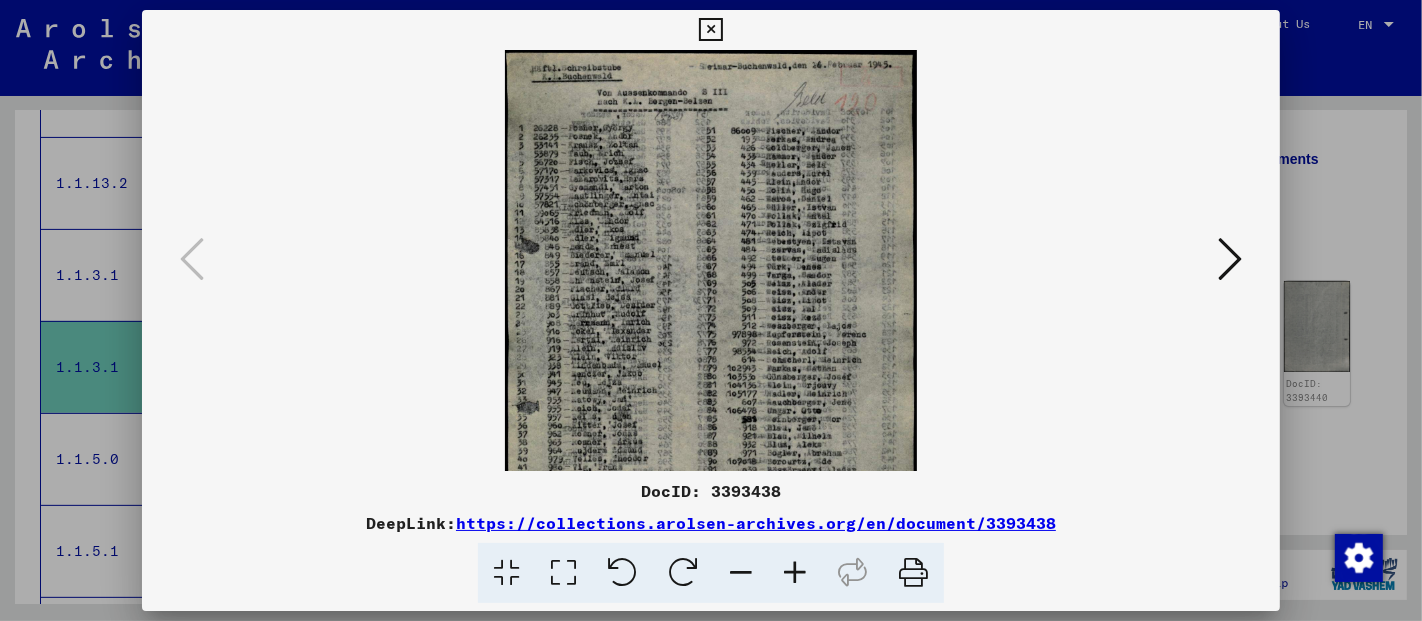 click at bounding box center [795, 573] 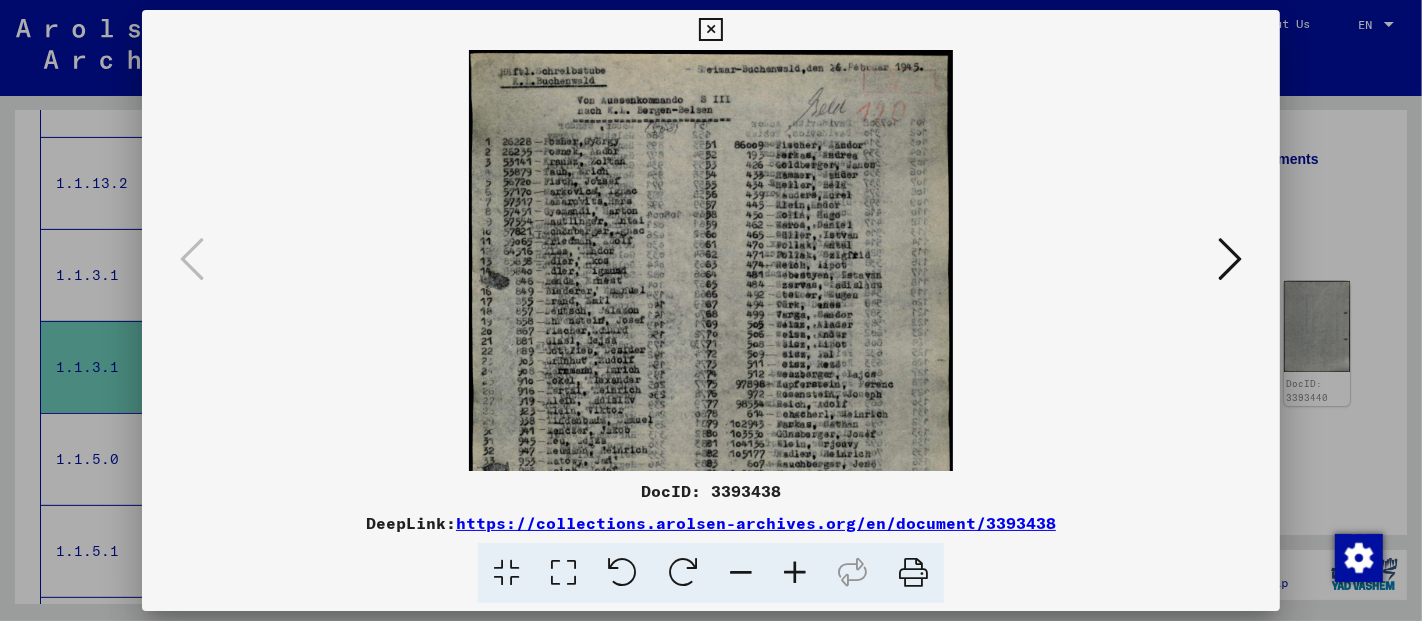 click at bounding box center (795, 573) 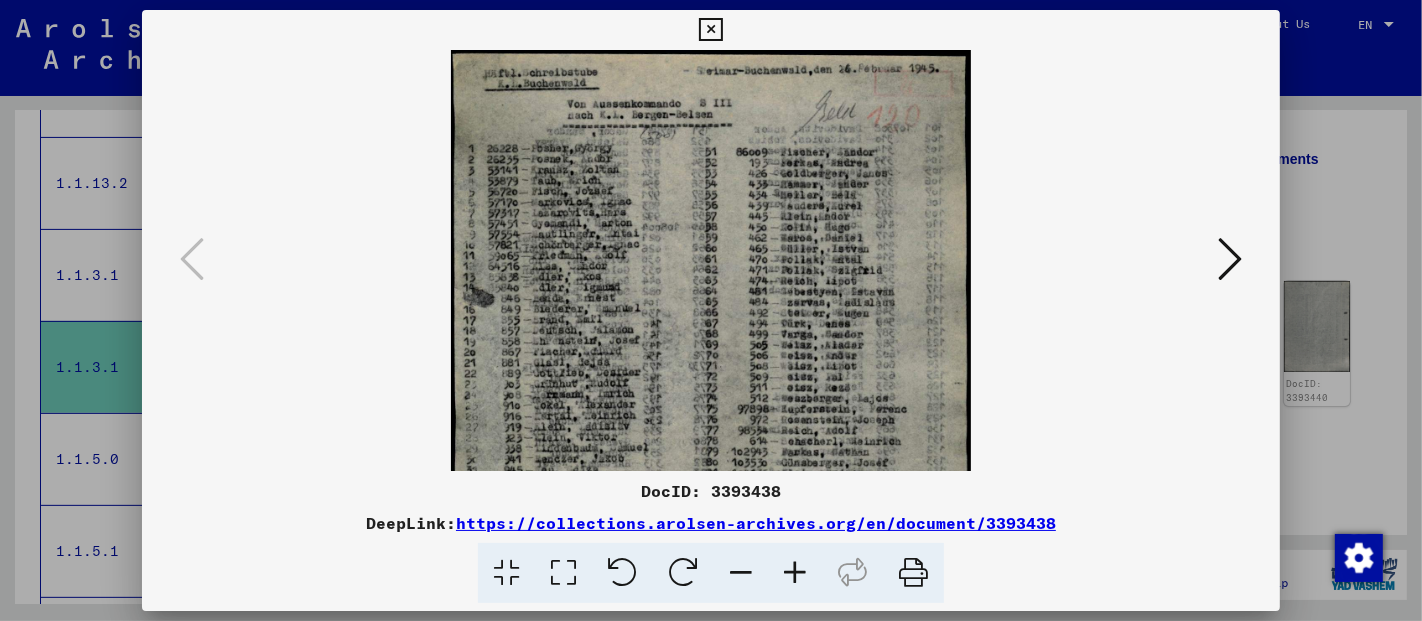 click at bounding box center (795, 573) 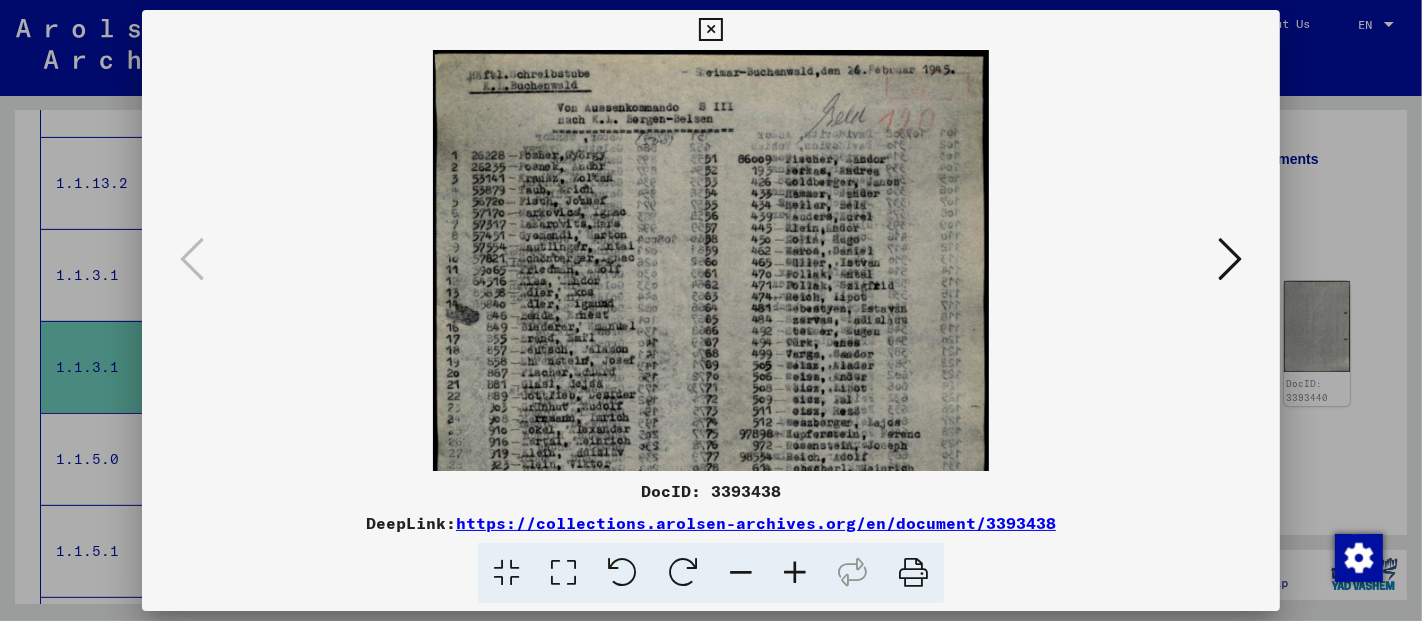 click at bounding box center [795, 573] 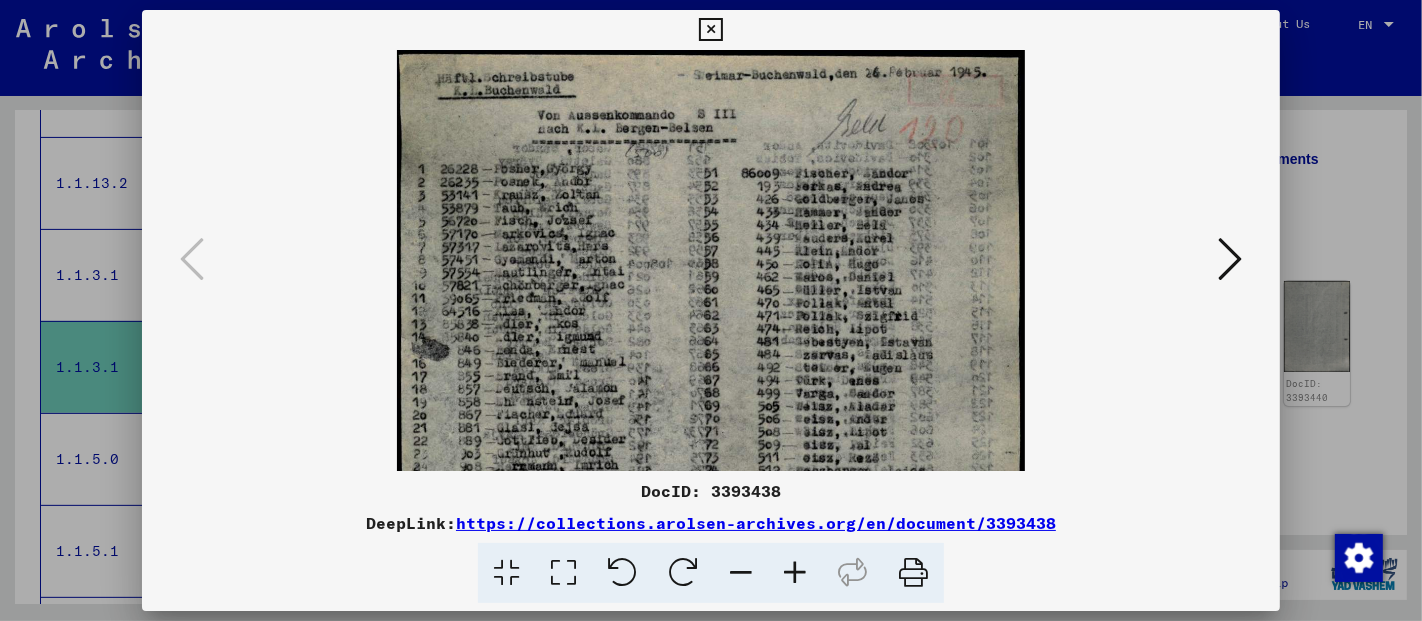 click at bounding box center (795, 573) 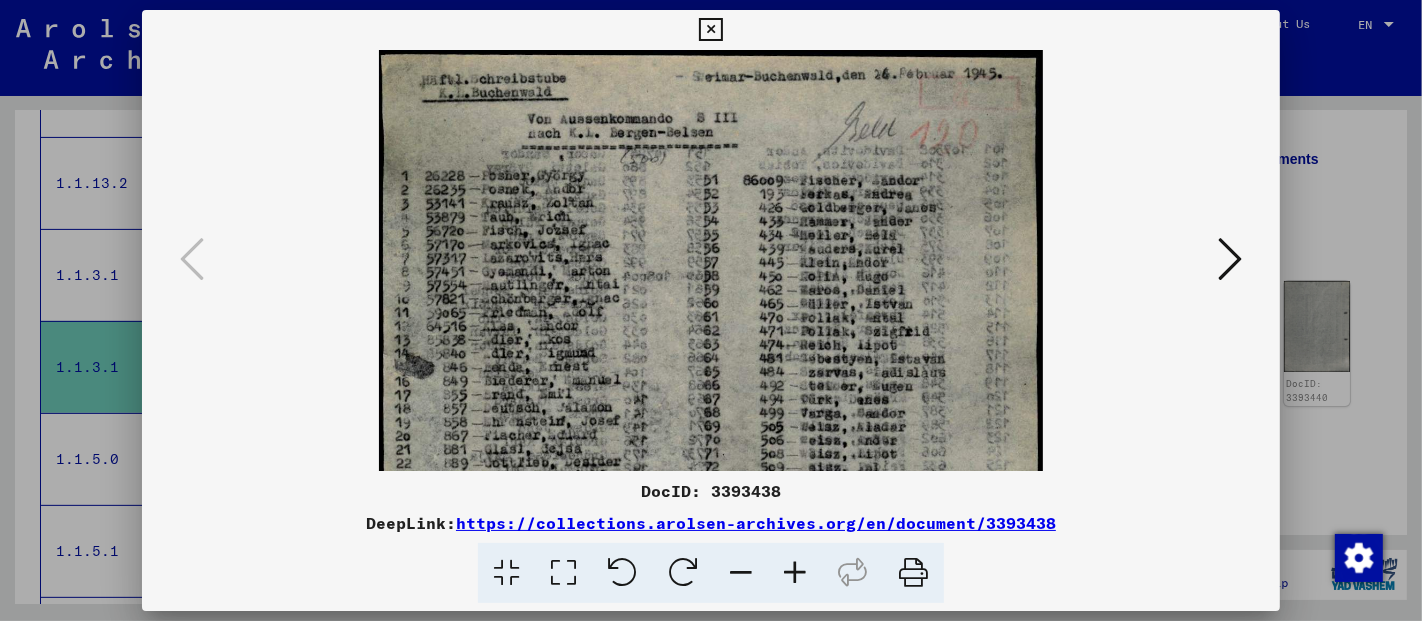 click at bounding box center (795, 573) 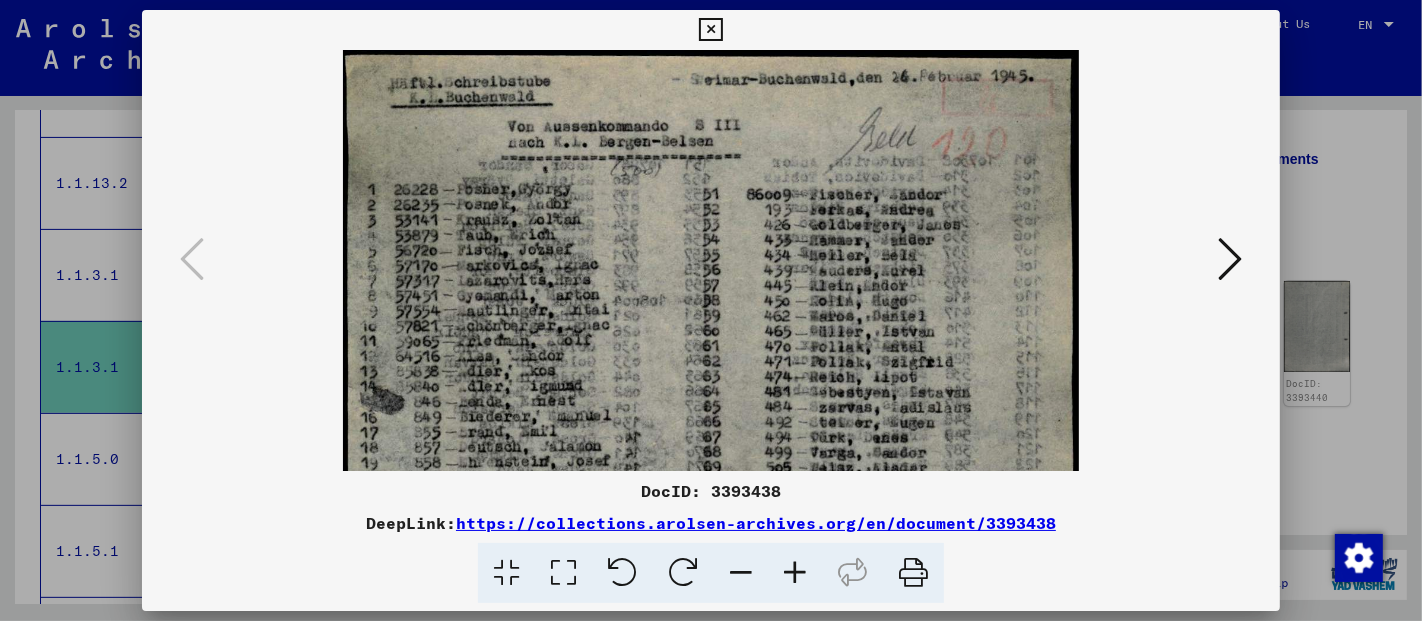 click at bounding box center [795, 573] 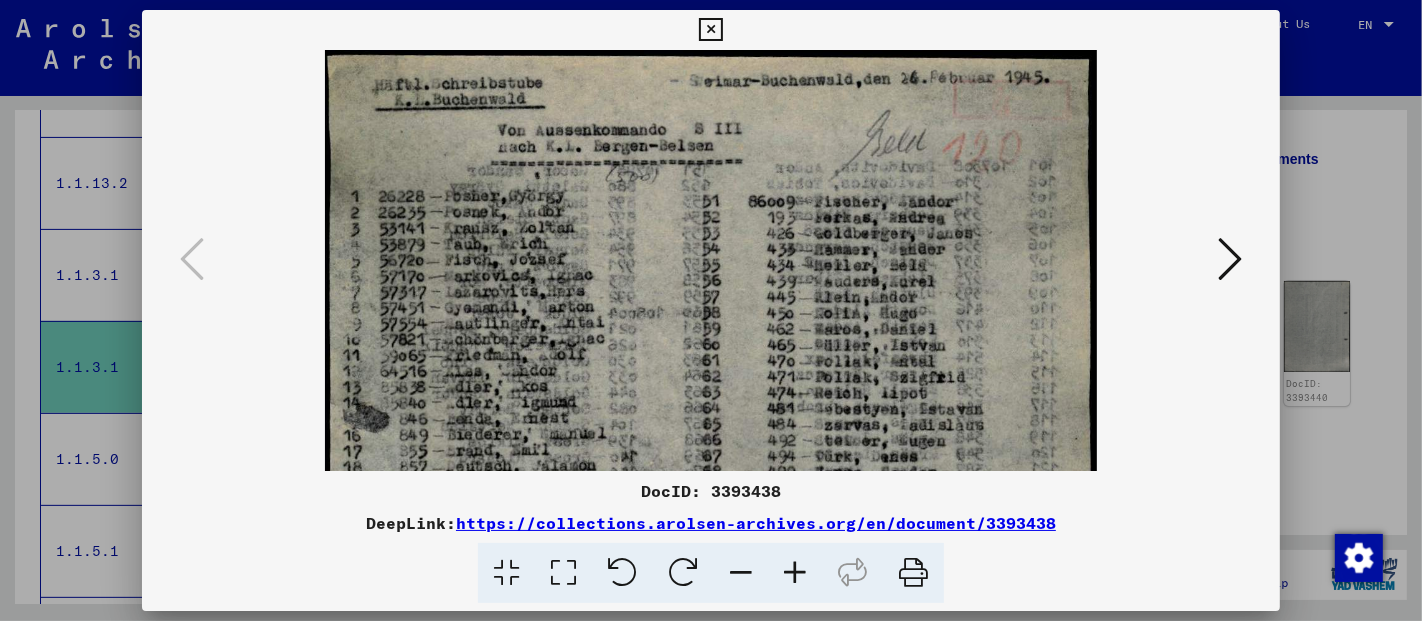 click at bounding box center (795, 573) 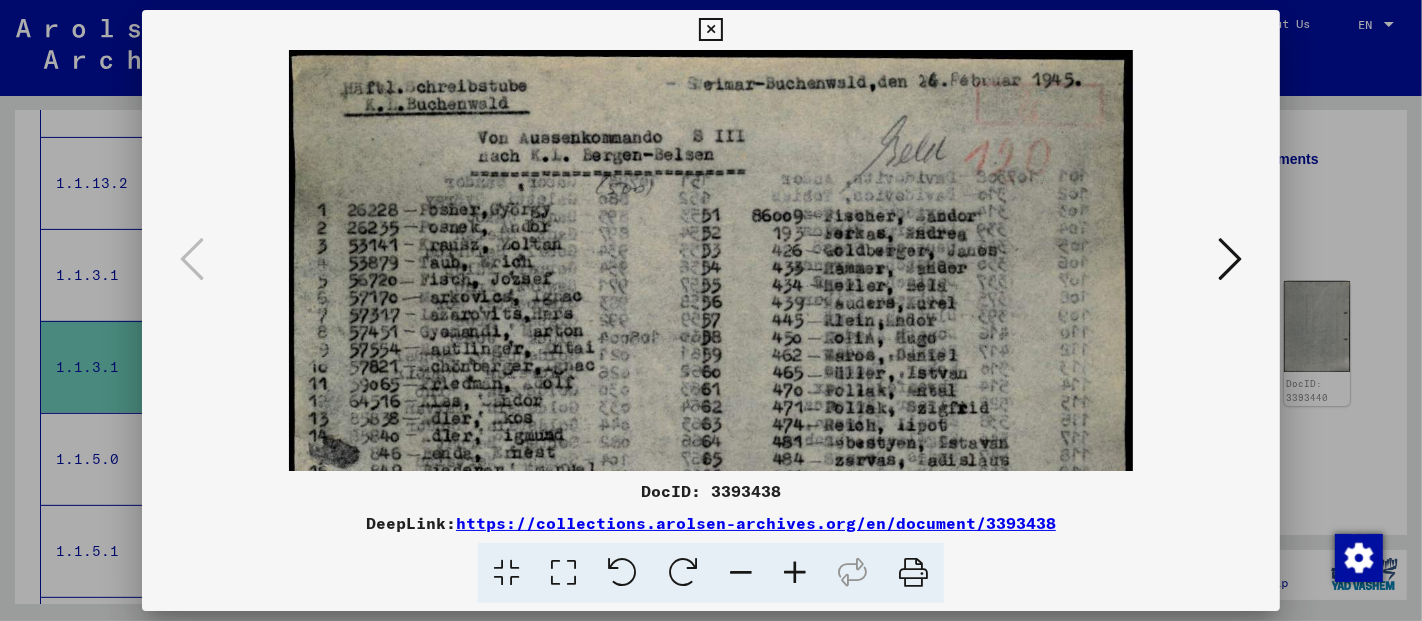 click at bounding box center [795, 573] 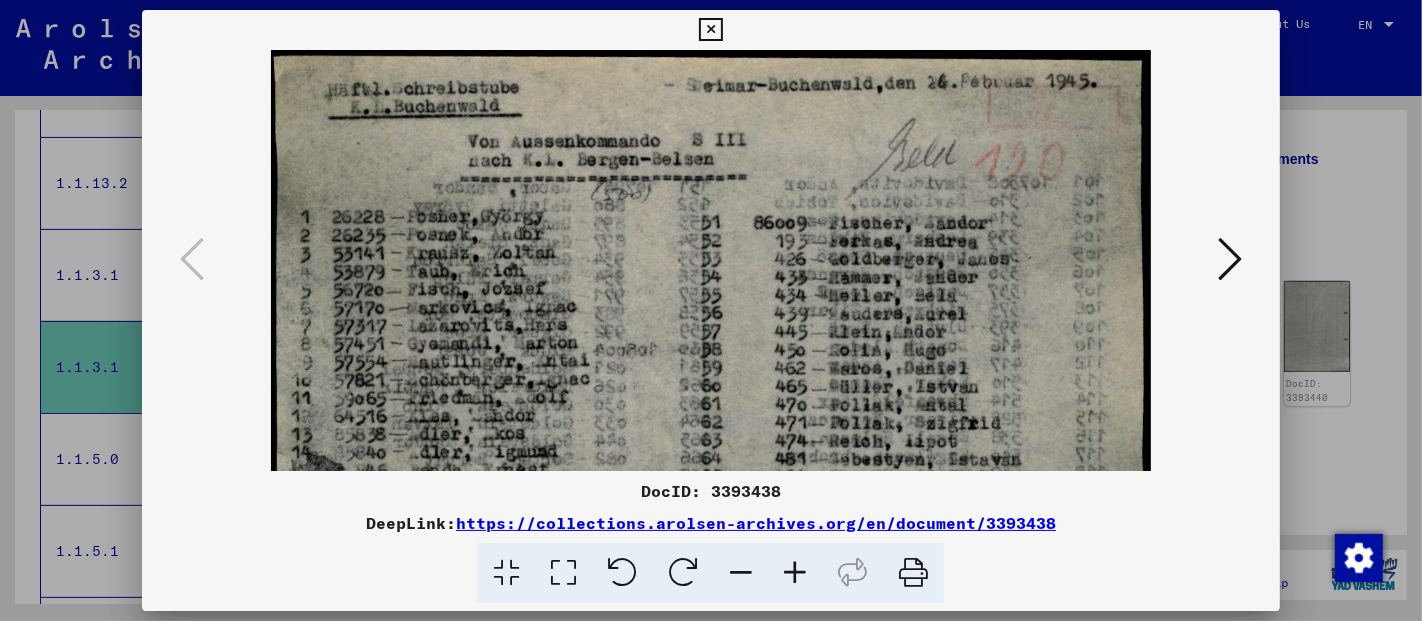 click at bounding box center (795, 573) 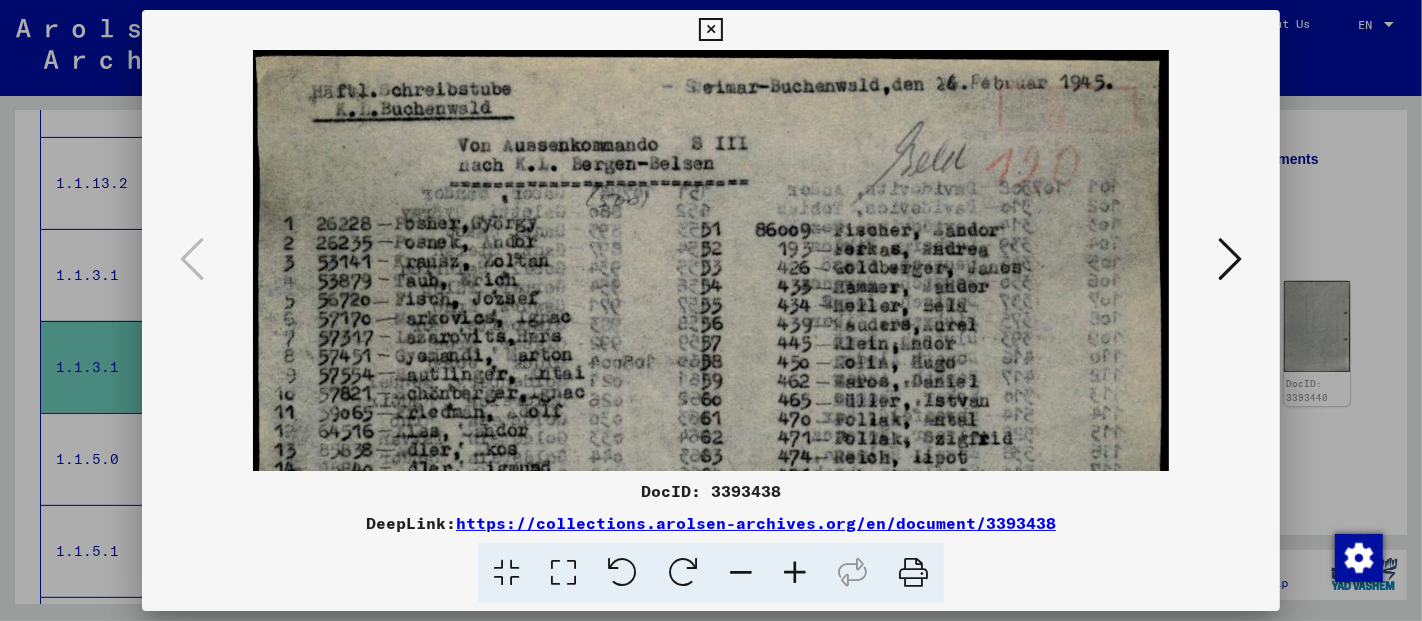 click at bounding box center [795, 573] 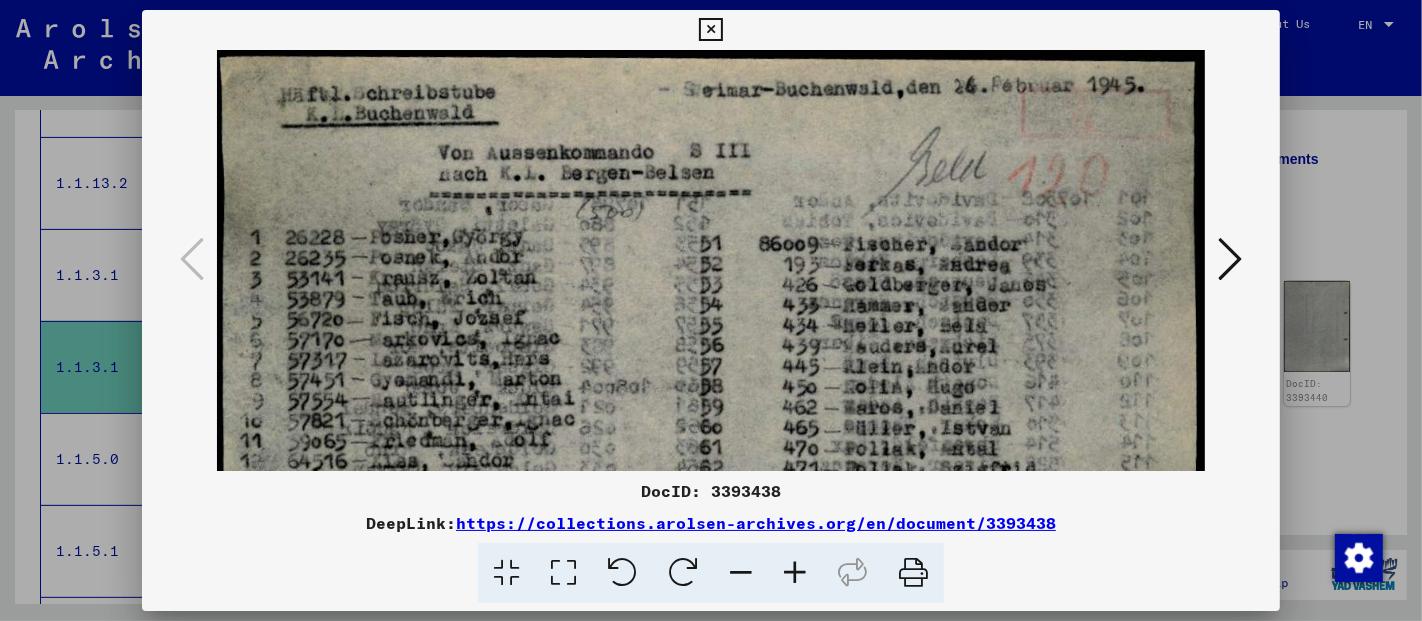click at bounding box center (795, 573) 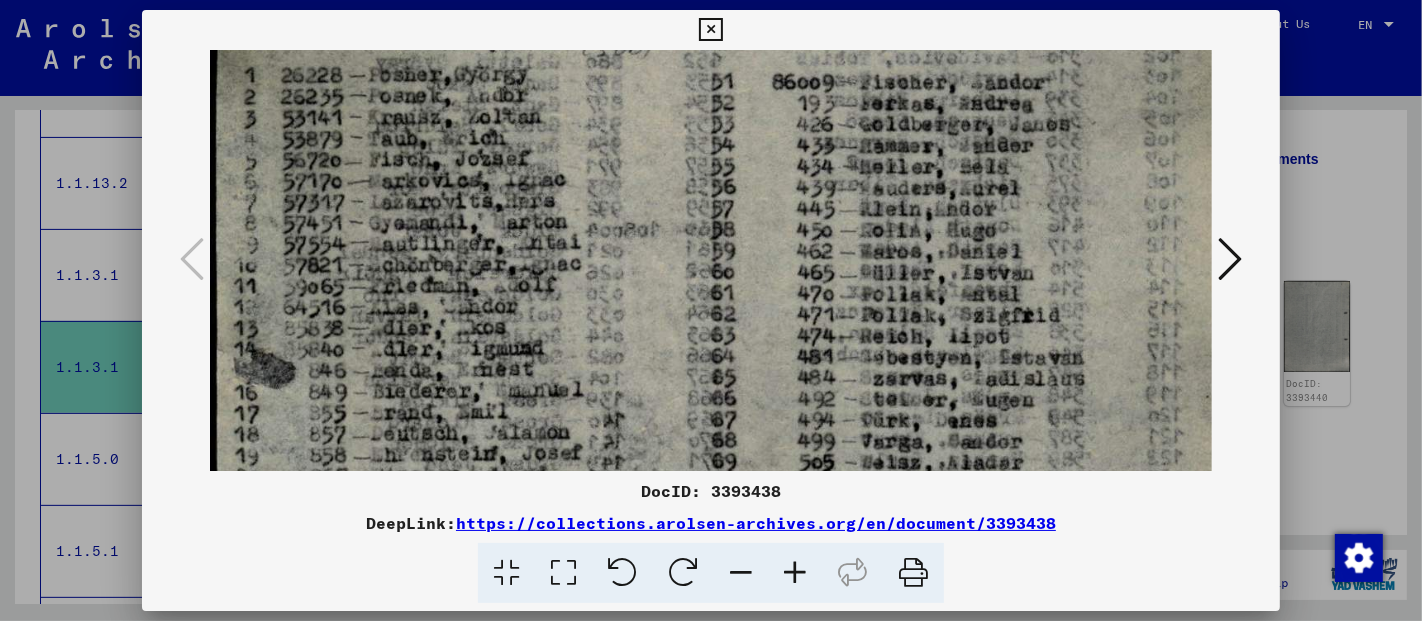drag, startPoint x: 899, startPoint y: 340, endPoint x: 903, endPoint y: 41, distance: 299.02676 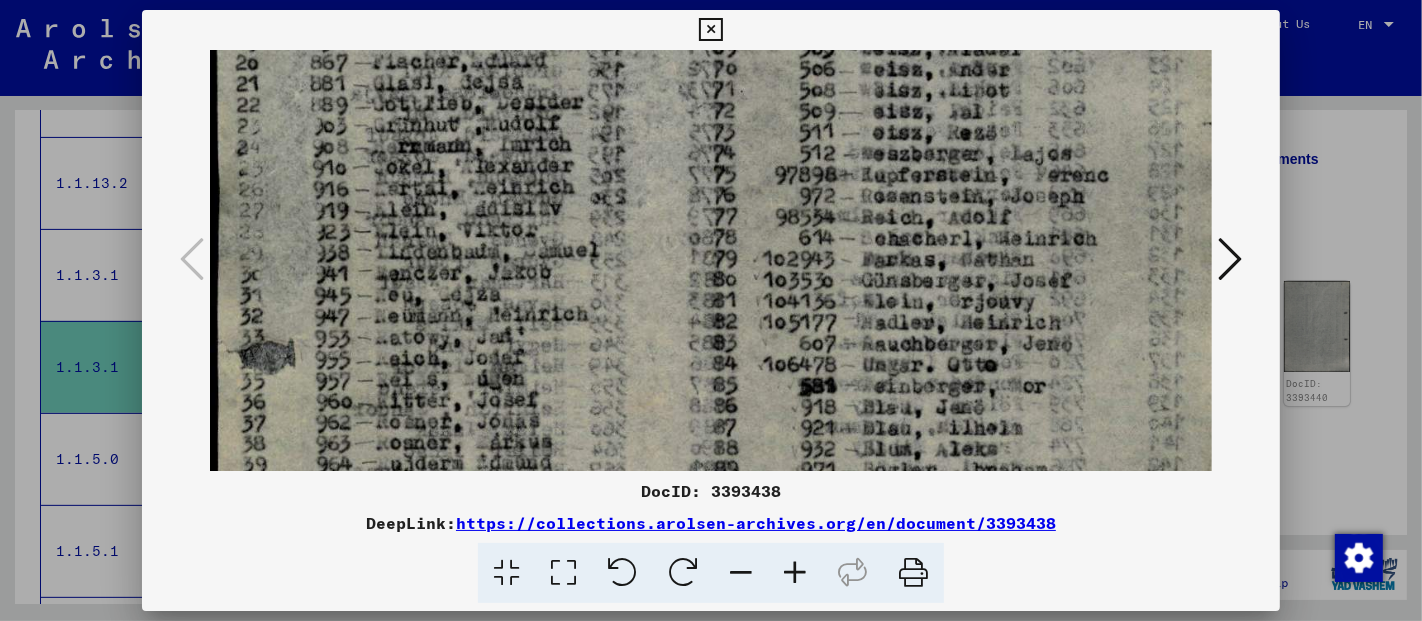 drag, startPoint x: 902, startPoint y: 247, endPoint x: 921, endPoint y: 106, distance: 142.27438 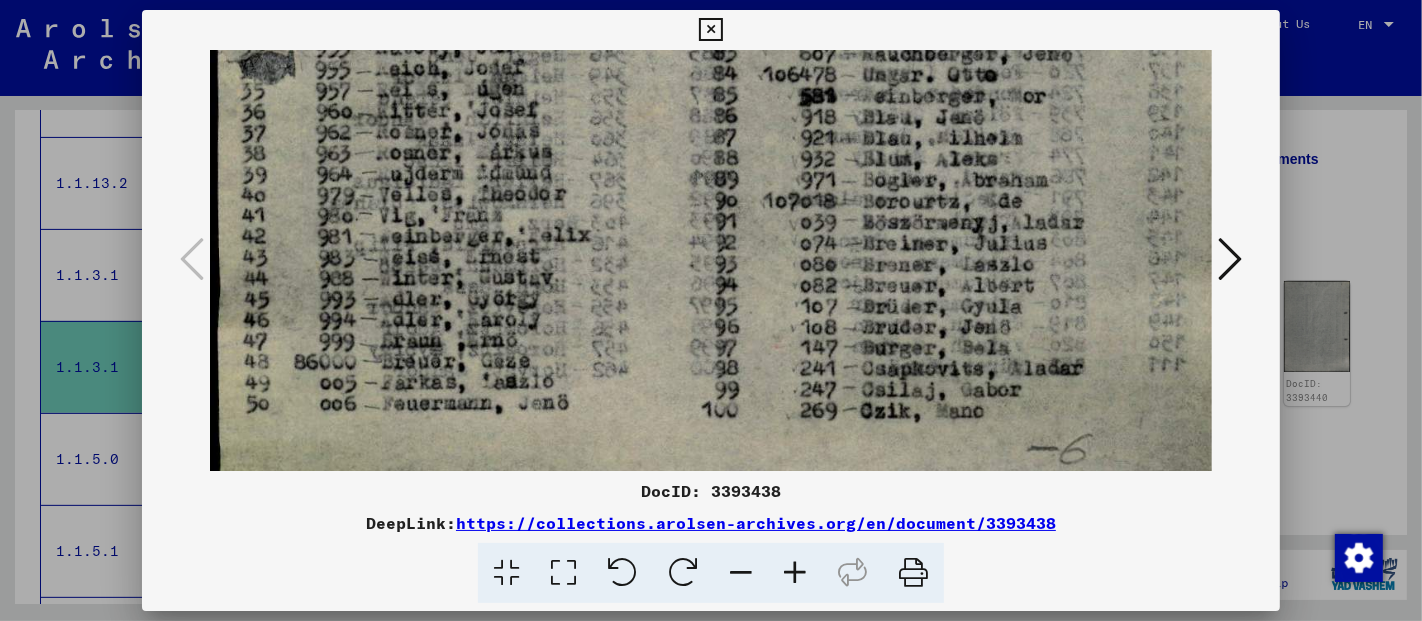 drag, startPoint x: 918, startPoint y: 394, endPoint x: 916, endPoint y: 107, distance: 287.00696 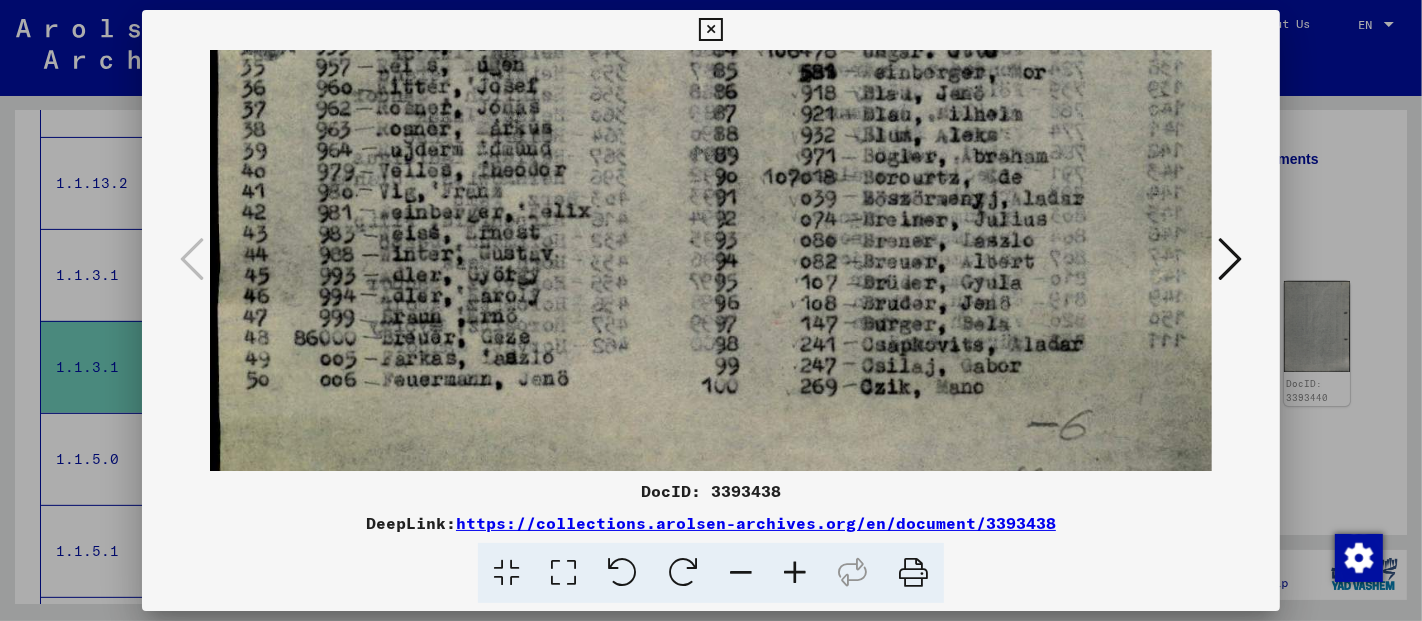drag, startPoint x: 923, startPoint y: 385, endPoint x: 923, endPoint y: 360, distance: 25 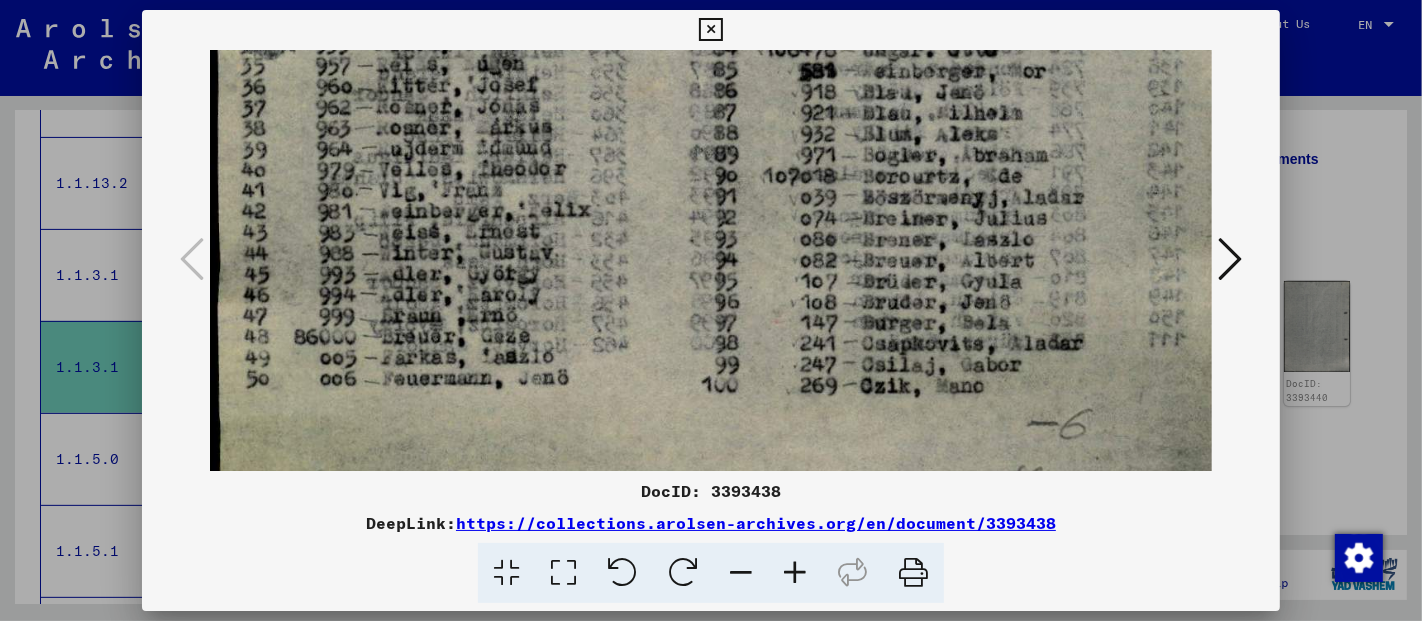 click at bounding box center (1230, 259) 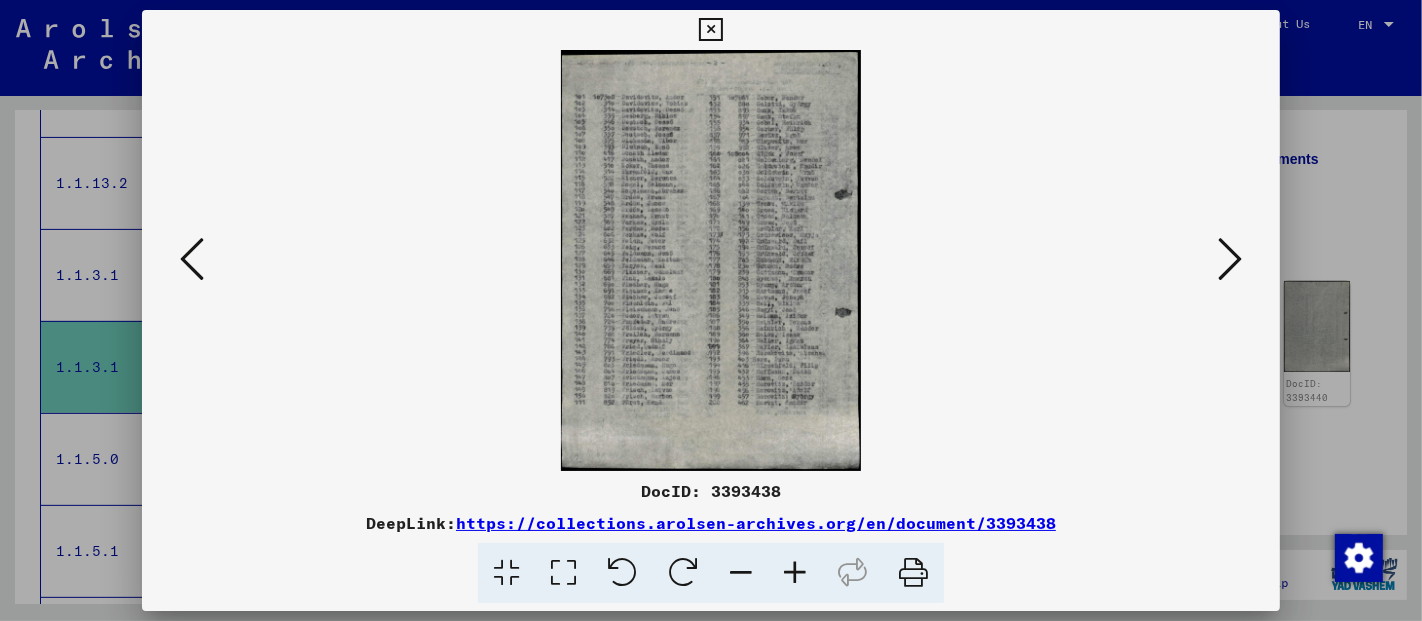 click at bounding box center (1230, 259) 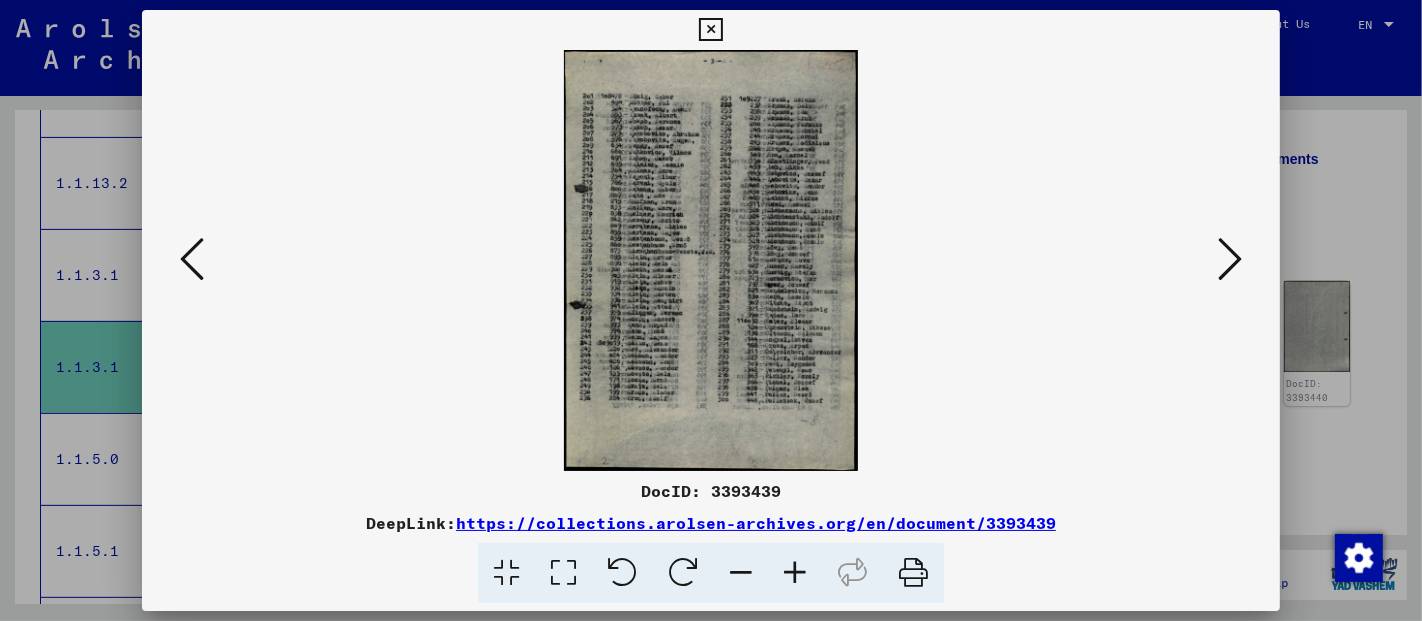 click at bounding box center [795, 573] 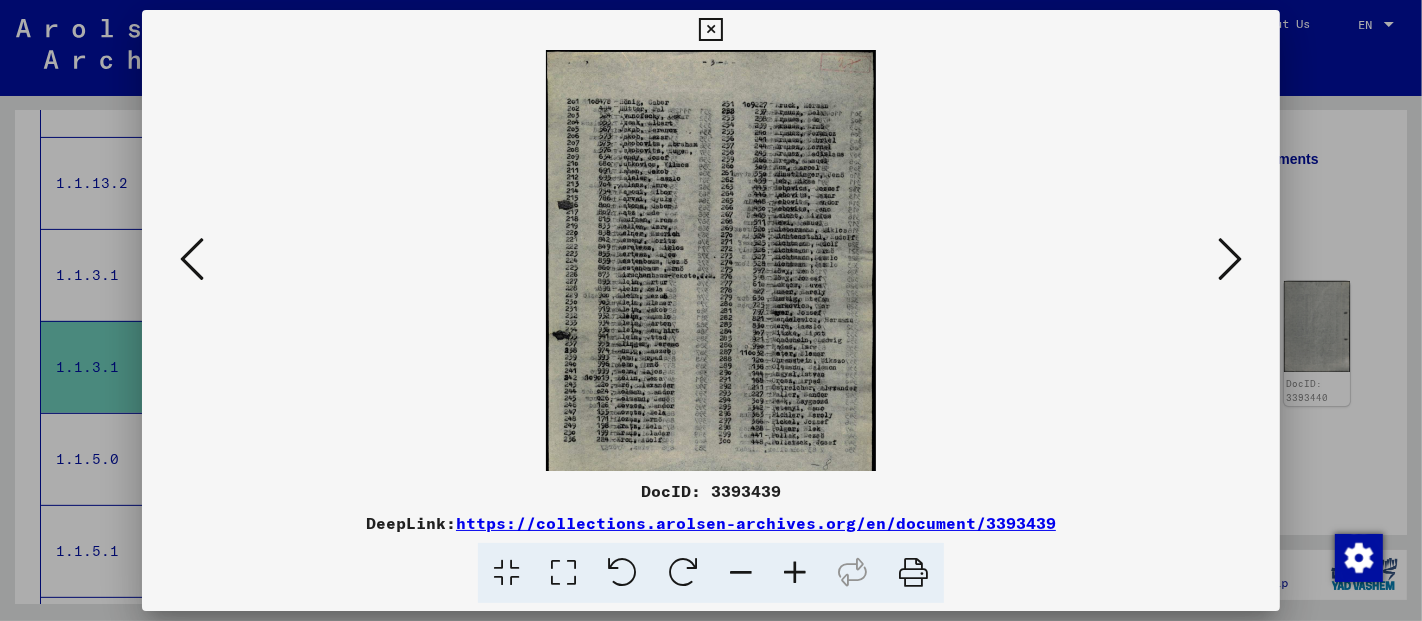 click at bounding box center (795, 573) 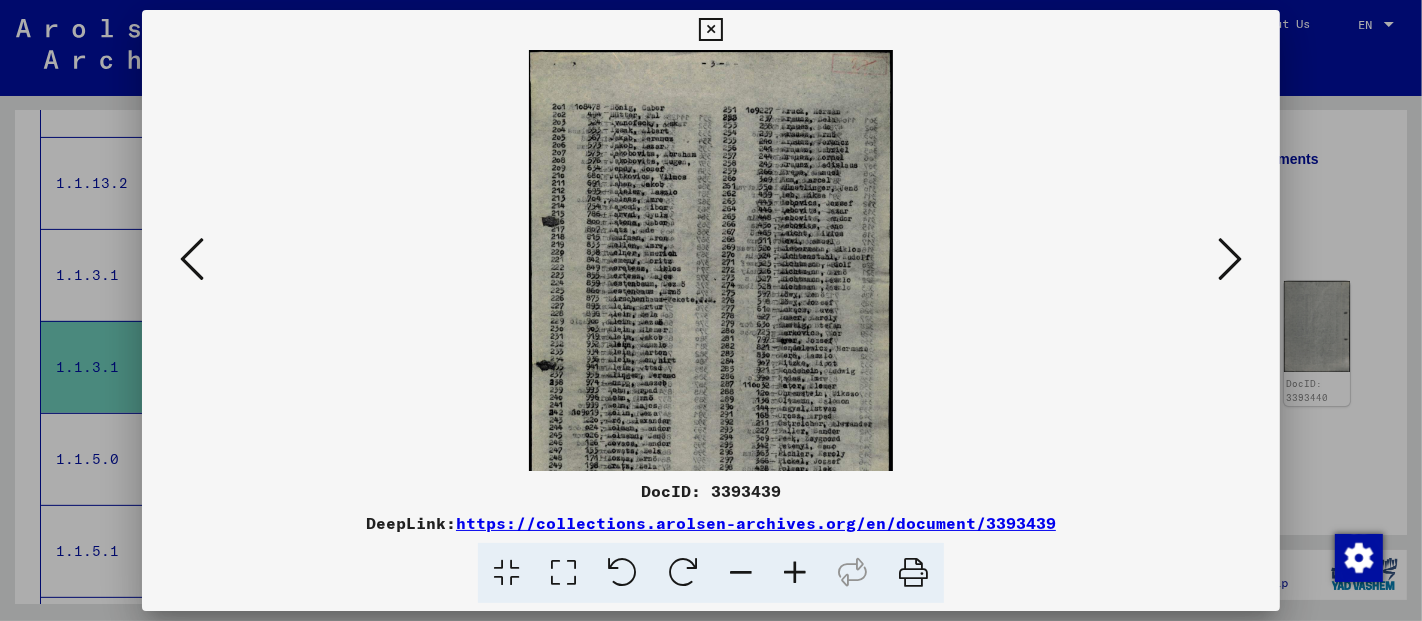 click at bounding box center [795, 573] 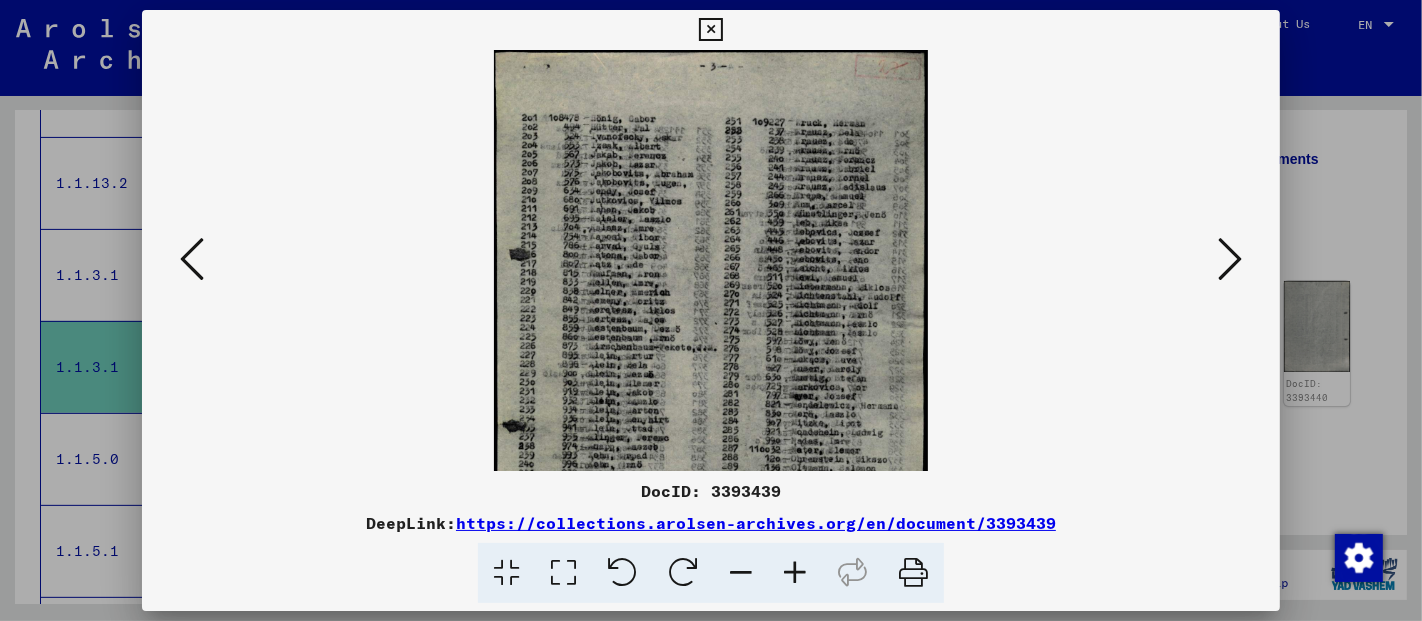 click at bounding box center [795, 573] 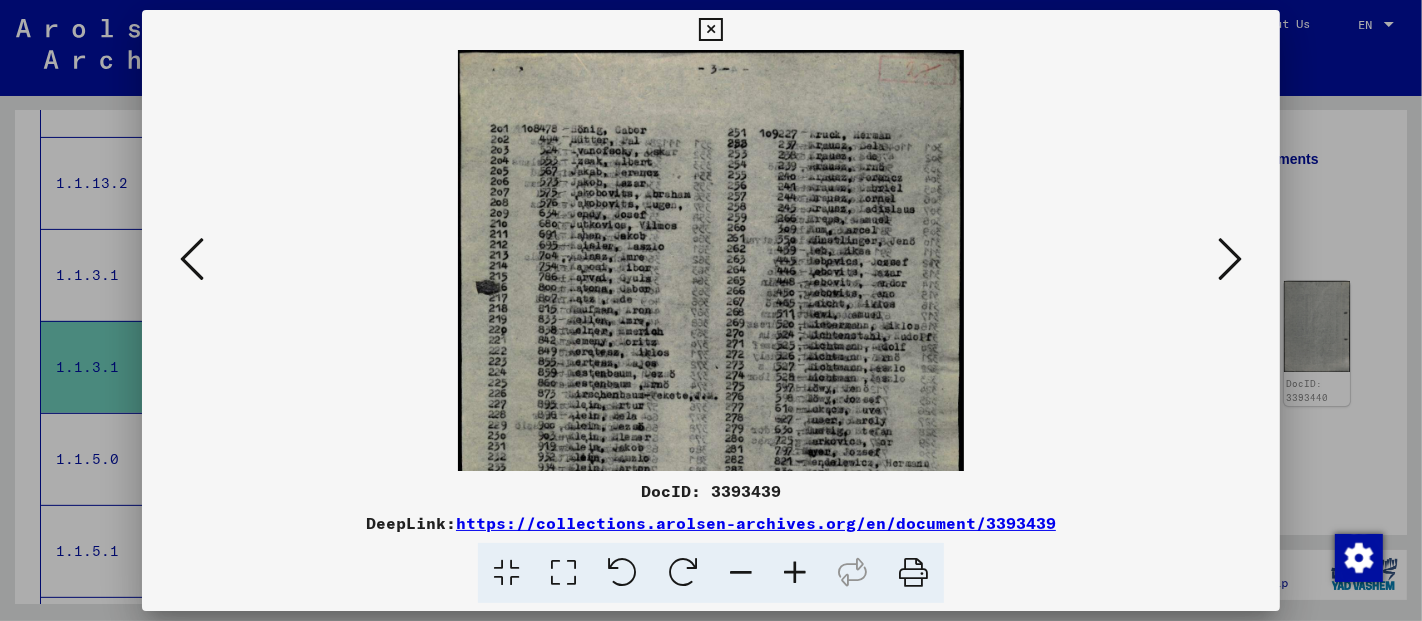 click at bounding box center (795, 573) 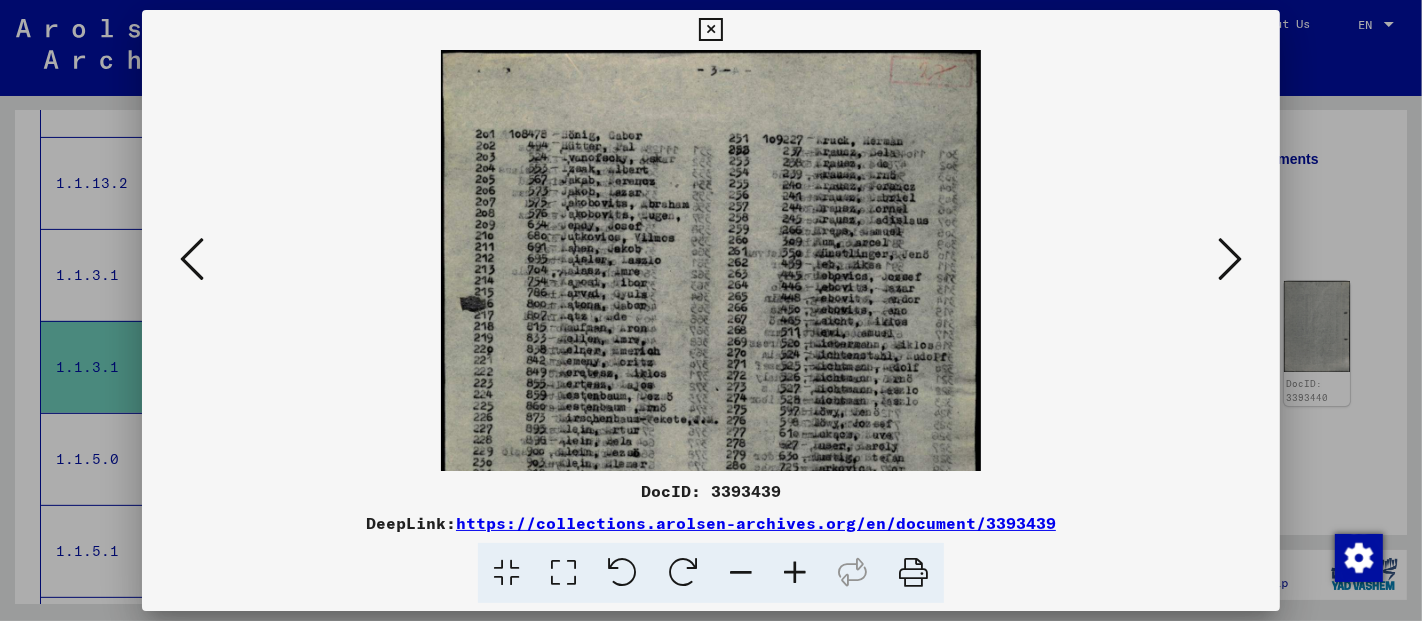 click at bounding box center (795, 573) 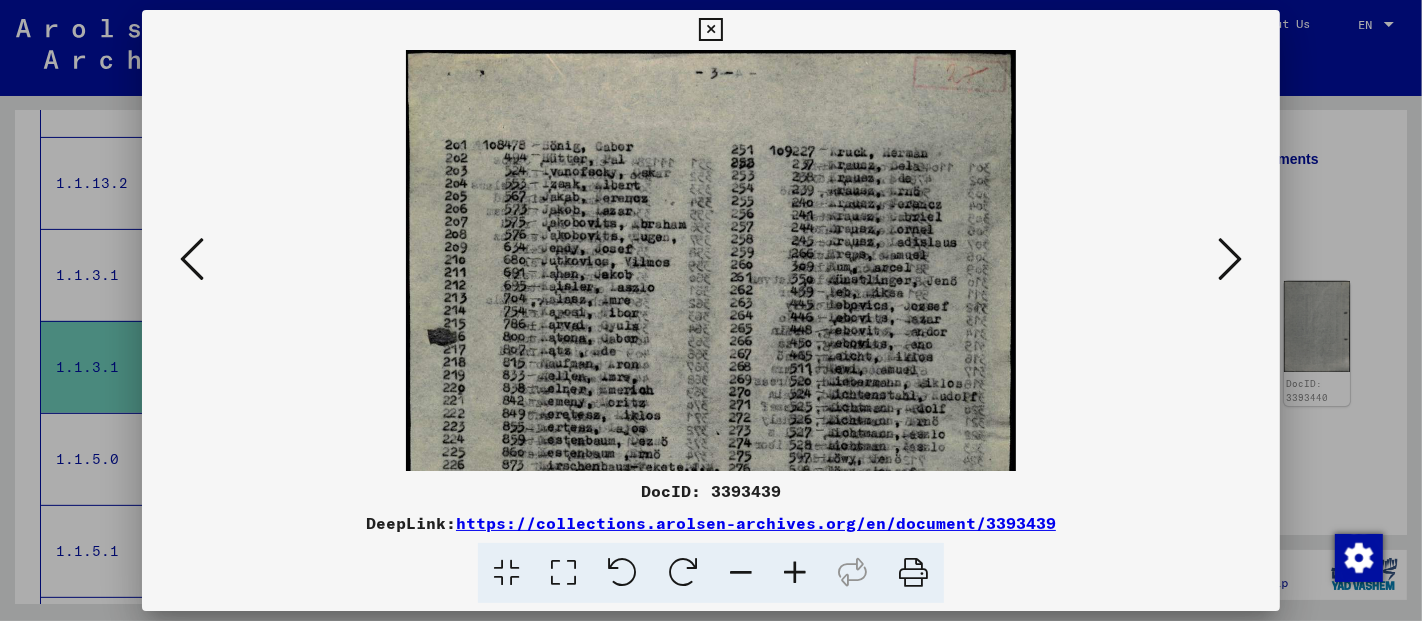 click at bounding box center (795, 573) 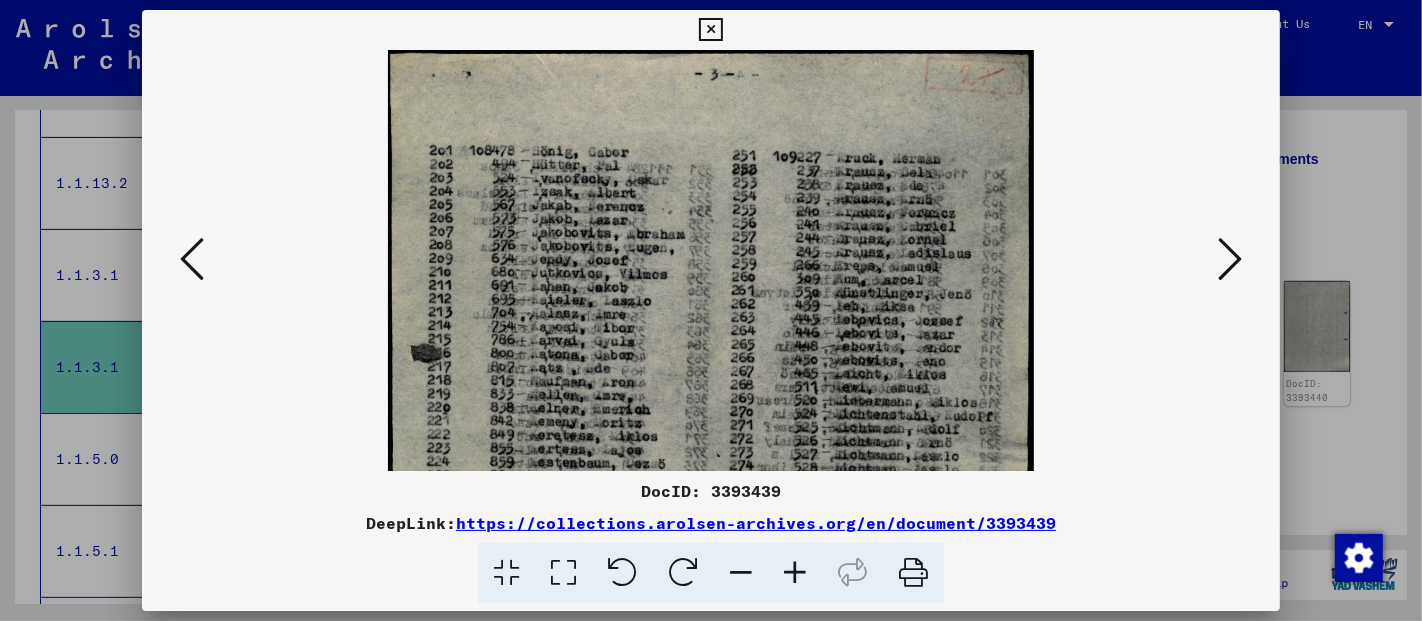 click at bounding box center (795, 573) 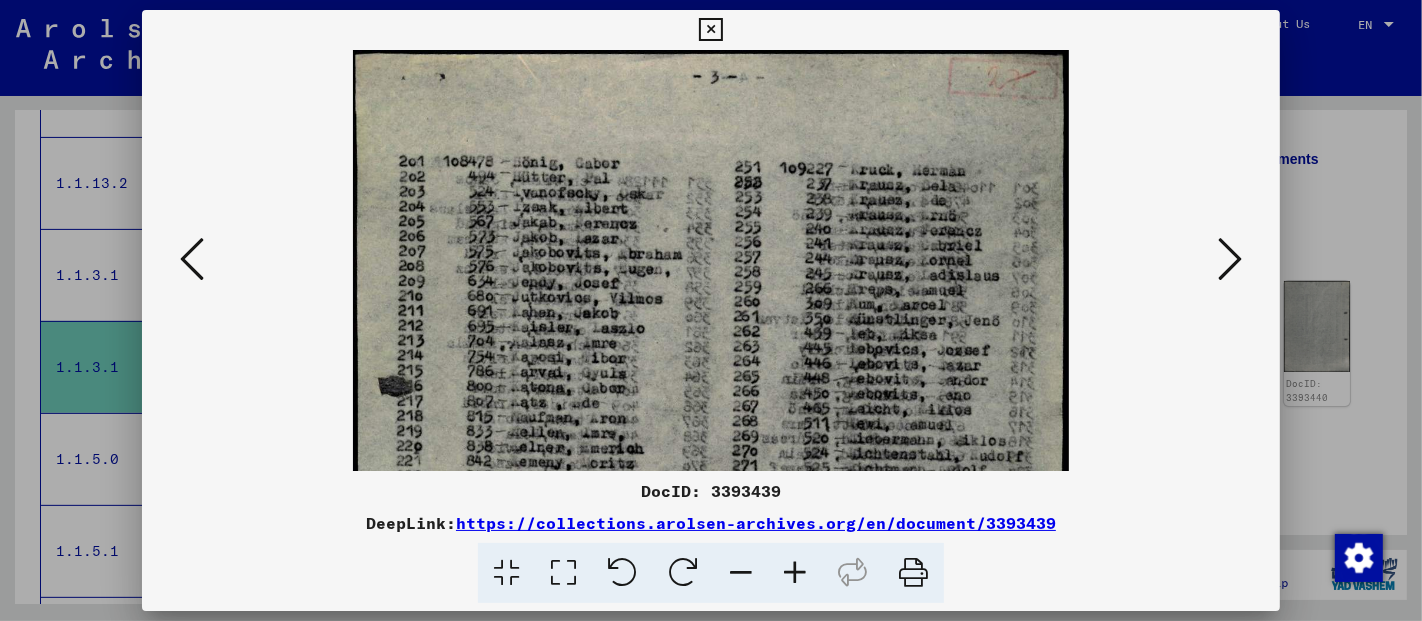 click at bounding box center [795, 573] 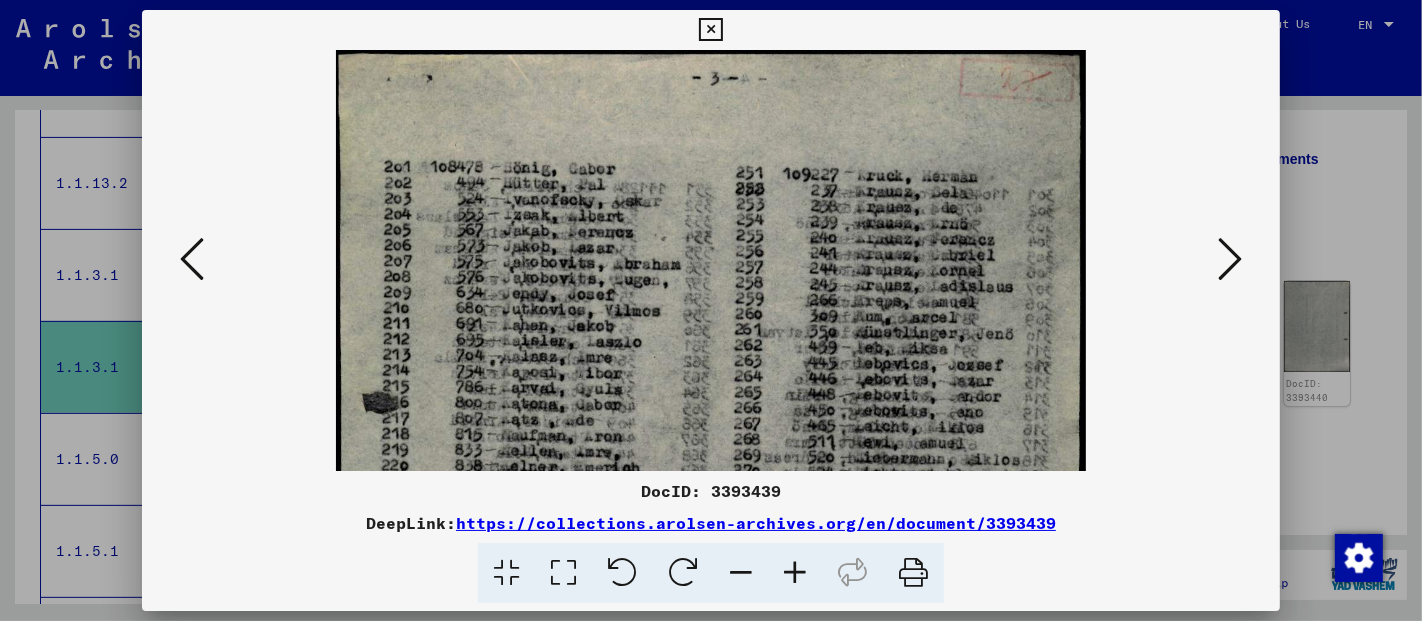 click at bounding box center [795, 573] 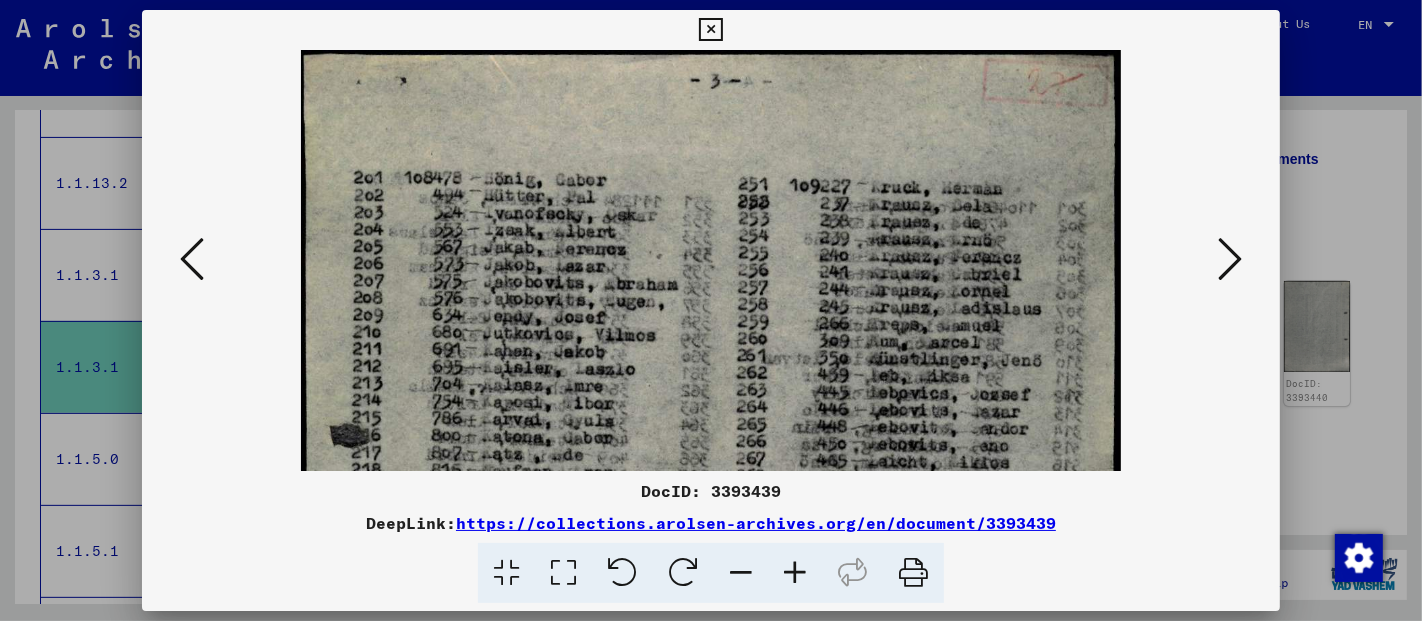 click at bounding box center (795, 573) 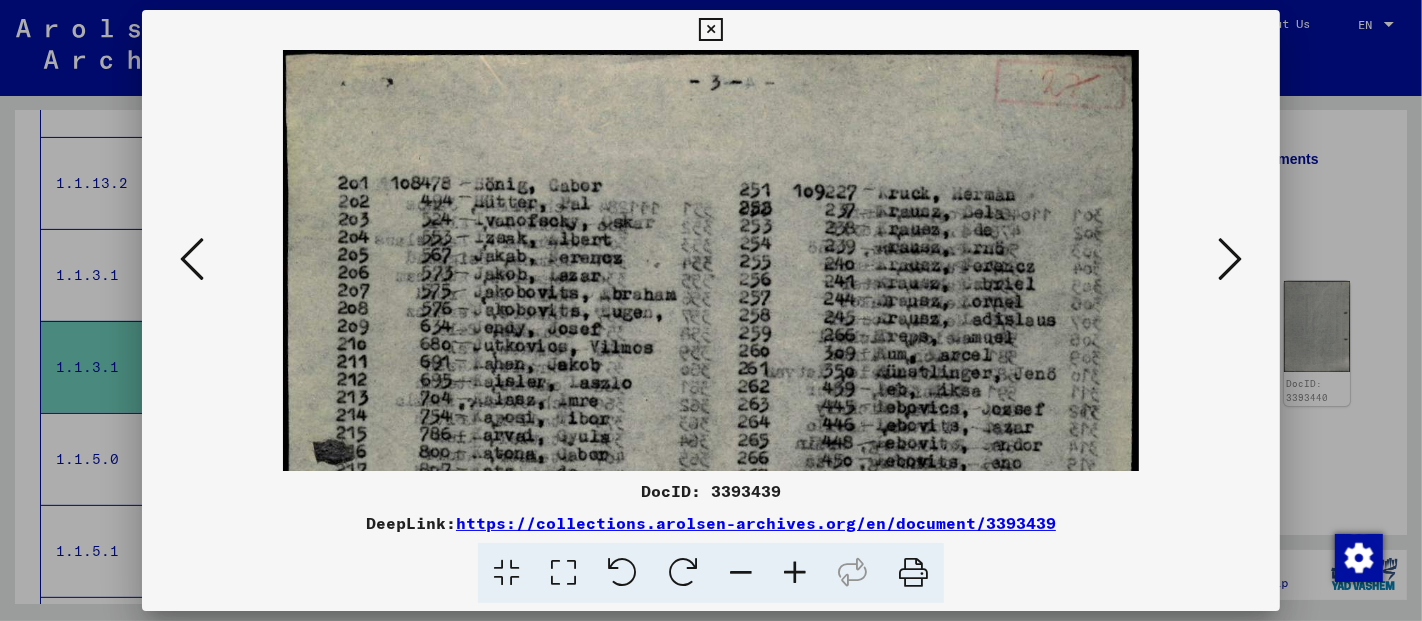 click at bounding box center (795, 573) 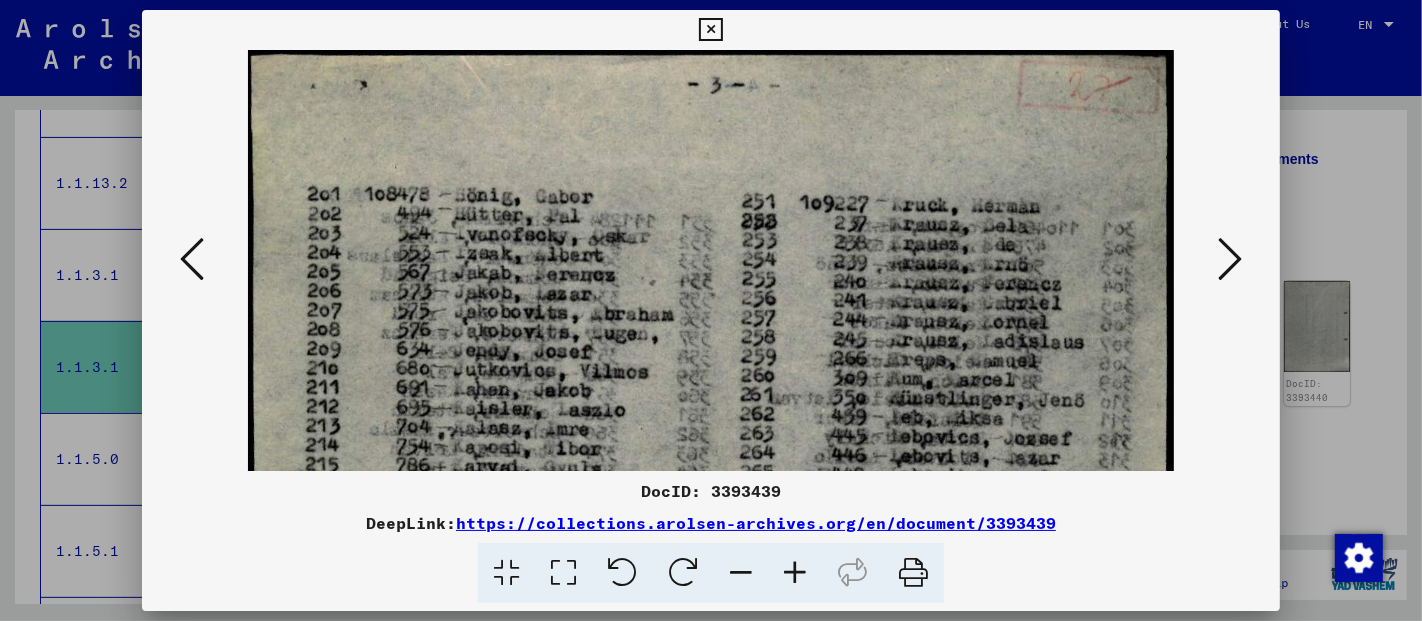 click at bounding box center [795, 573] 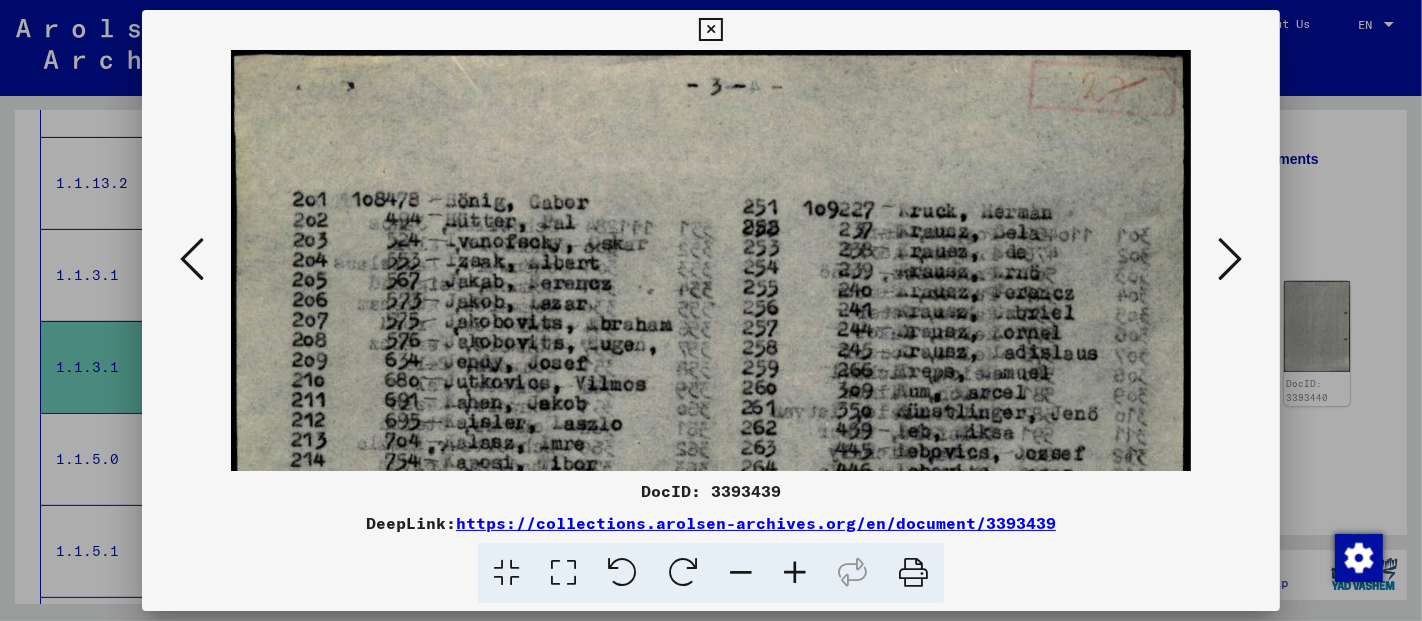 click at bounding box center (795, 573) 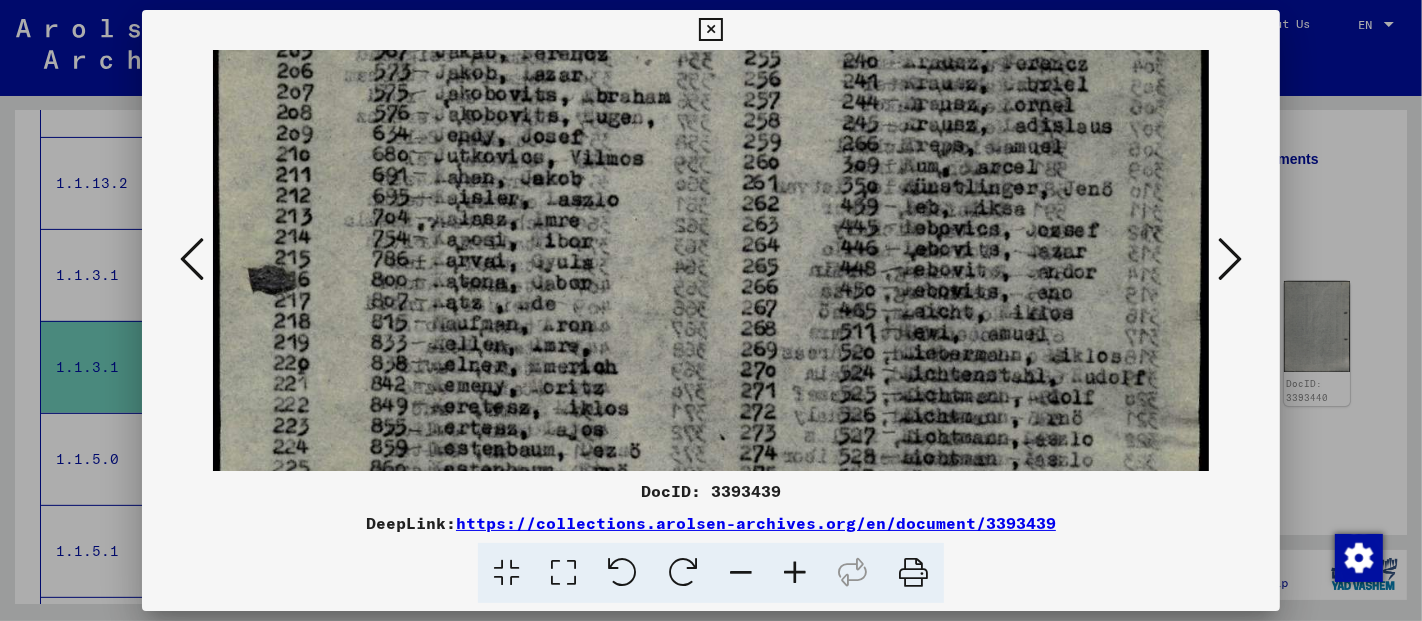 drag, startPoint x: 957, startPoint y: 221, endPoint x: 959, endPoint y: 130, distance: 91.02197 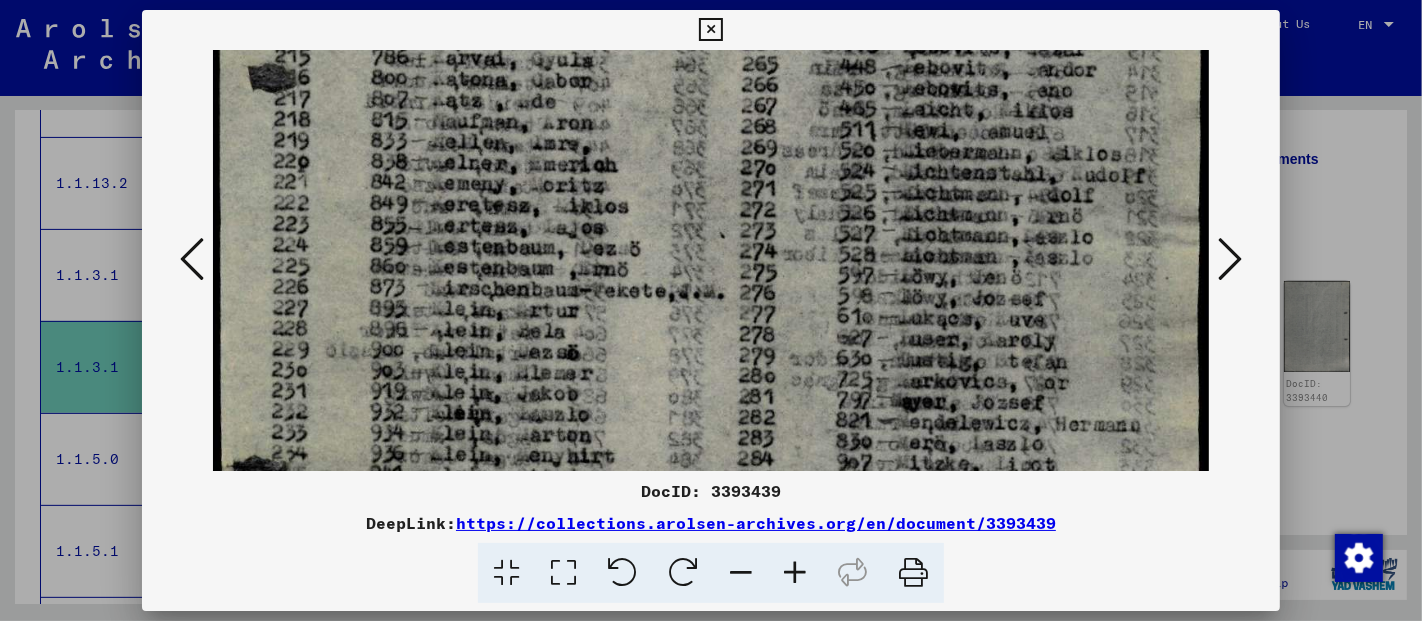 drag, startPoint x: 946, startPoint y: 338, endPoint x: 969, endPoint y: 137, distance: 202.31165 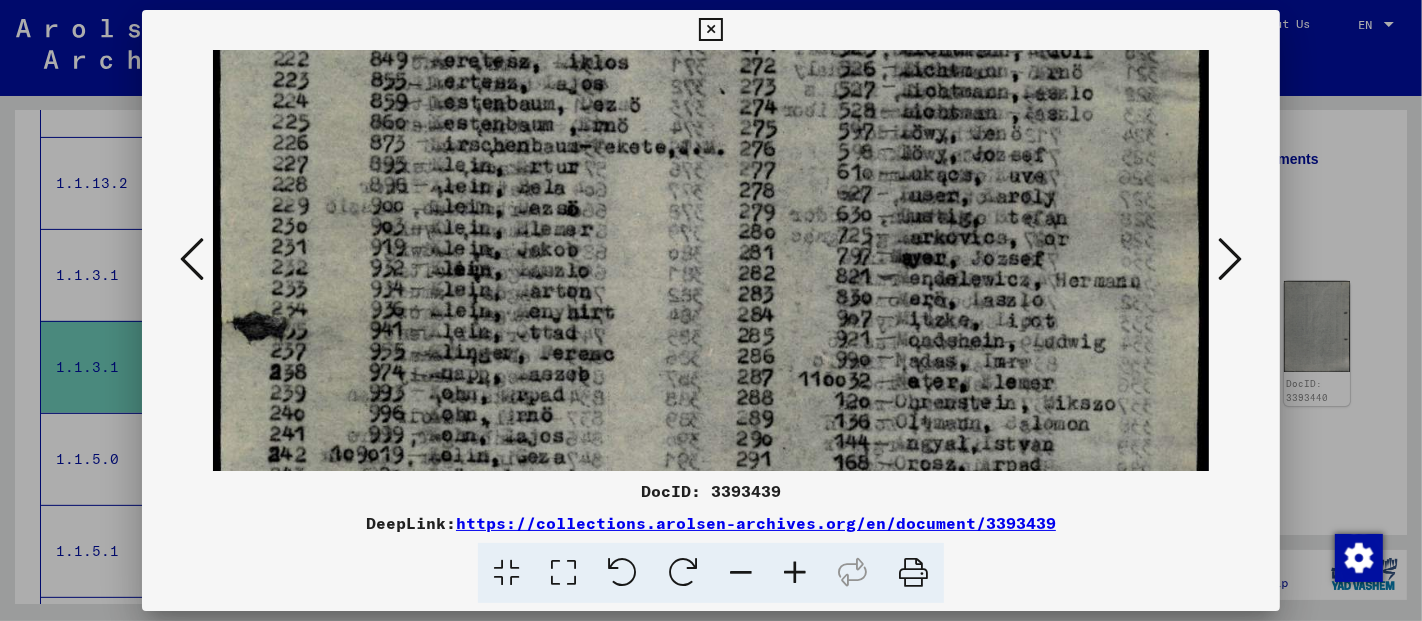drag, startPoint x: 905, startPoint y: 366, endPoint x: 917, endPoint y: 250, distance: 116.61904 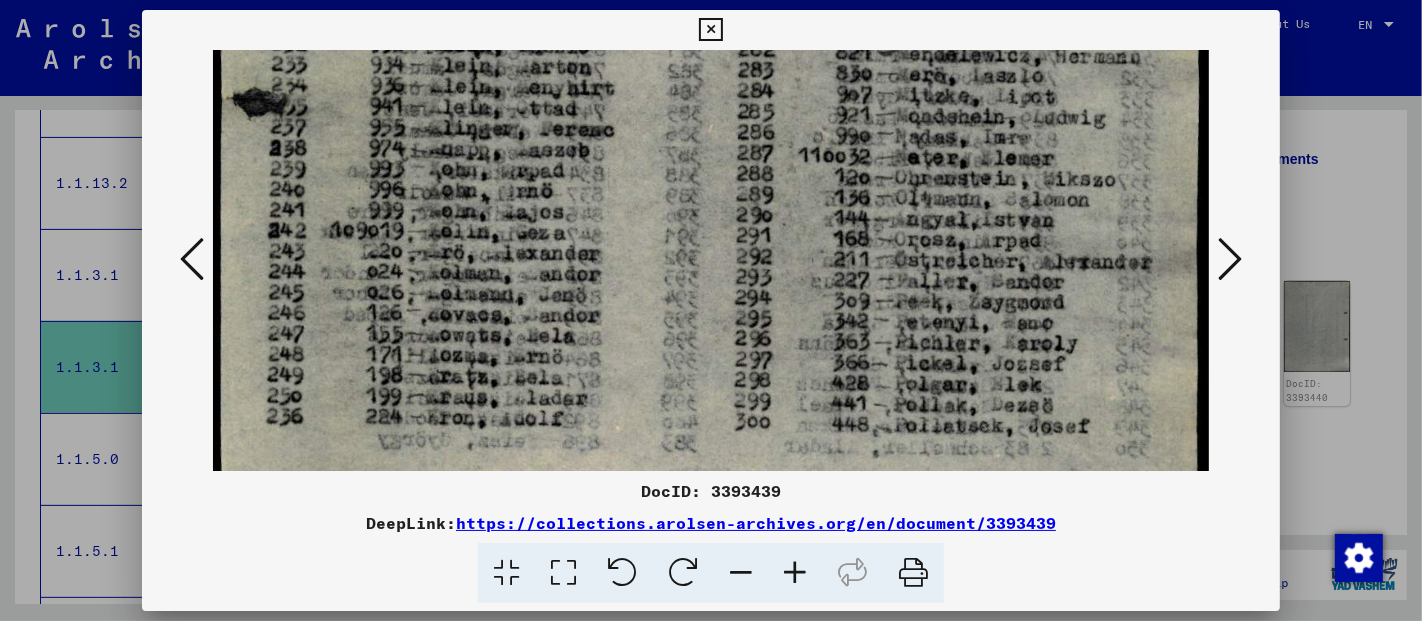 drag, startPoint x: 1020, startPoint y: 407, endPoint x: 1039, endPoint y: 184, distance: 223.80795 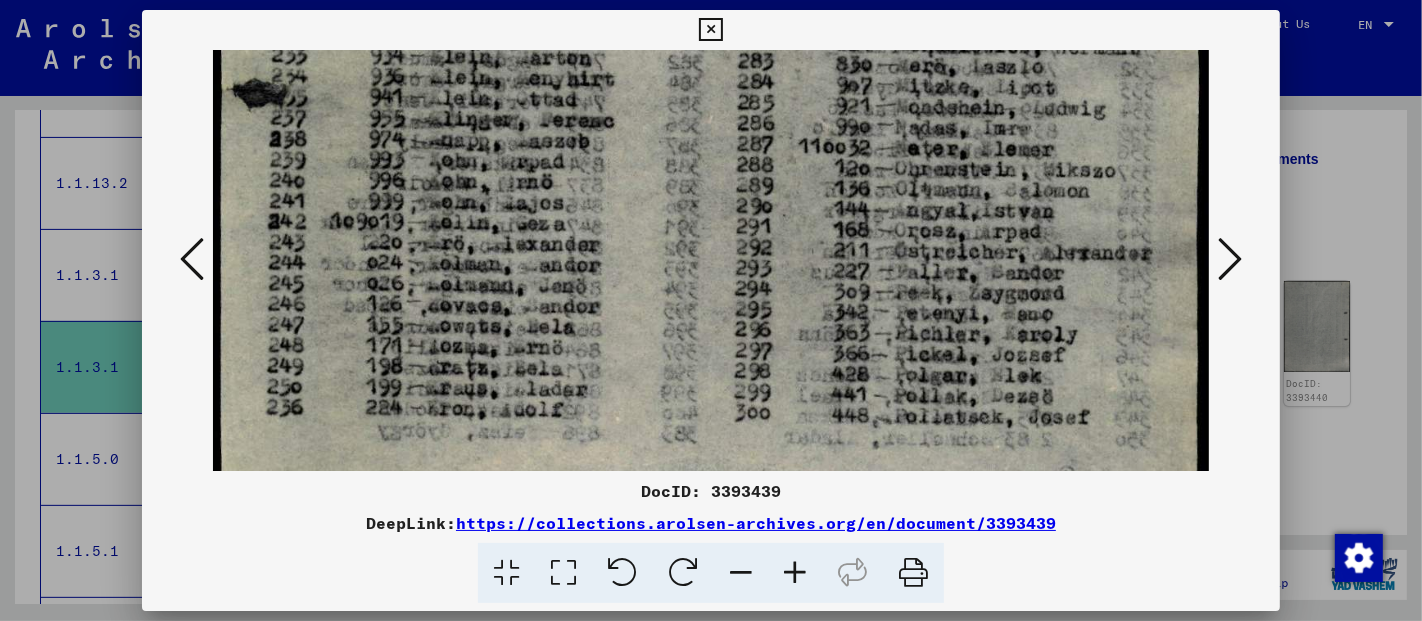 click at bounding box center (710, -57) 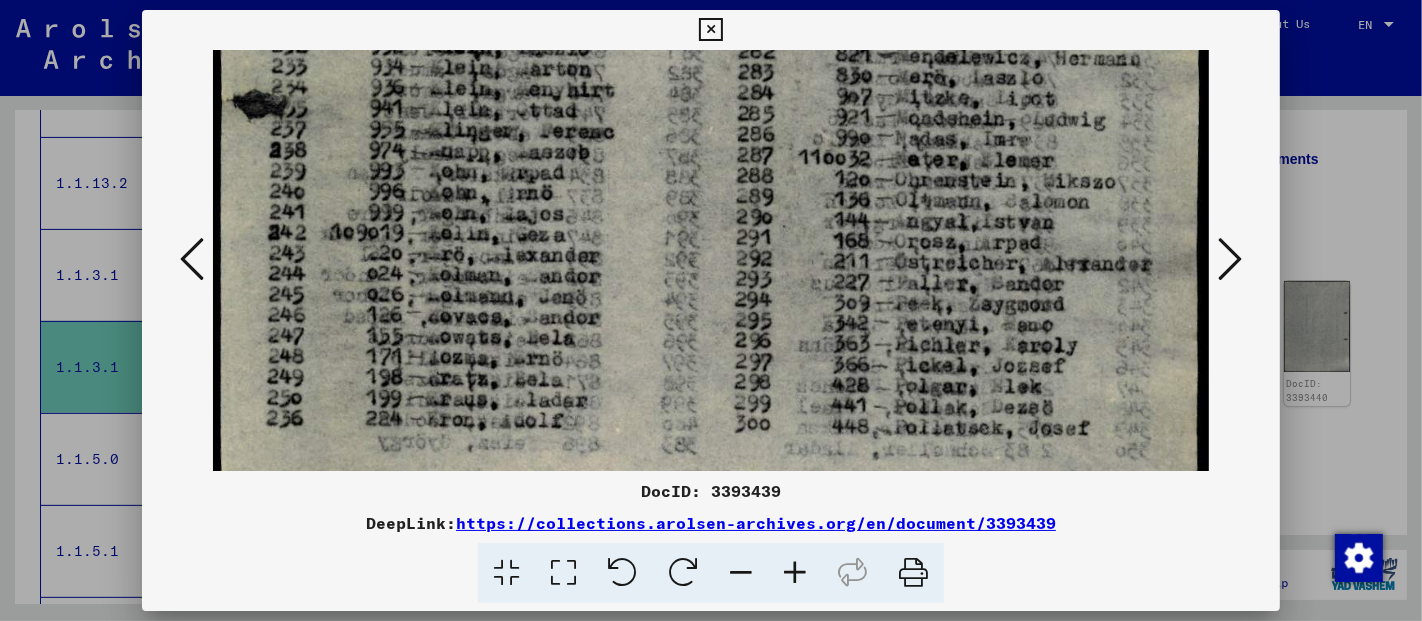 scroll, scrollTop: 741, scrollLeft: 0, axis: vertical 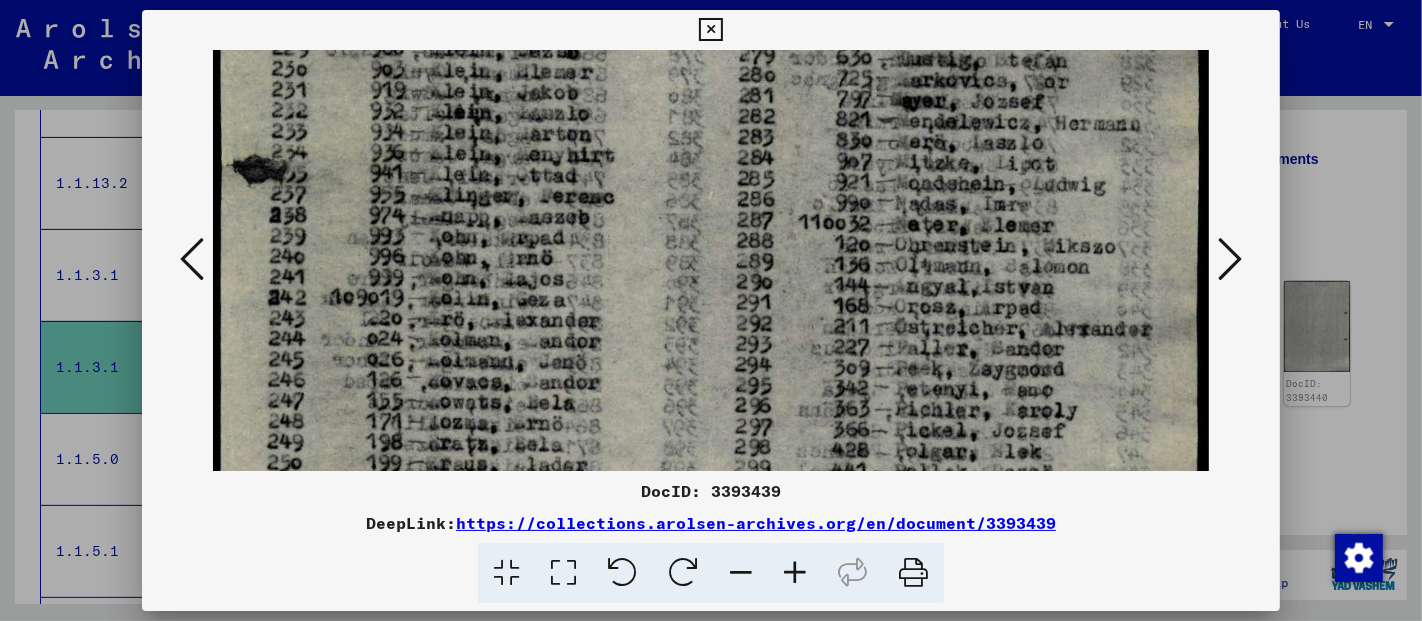 drag, startPoint x: 874, startPoint y: 165, endPoint x: 880, endPoint y: 230, distance: 65.27634 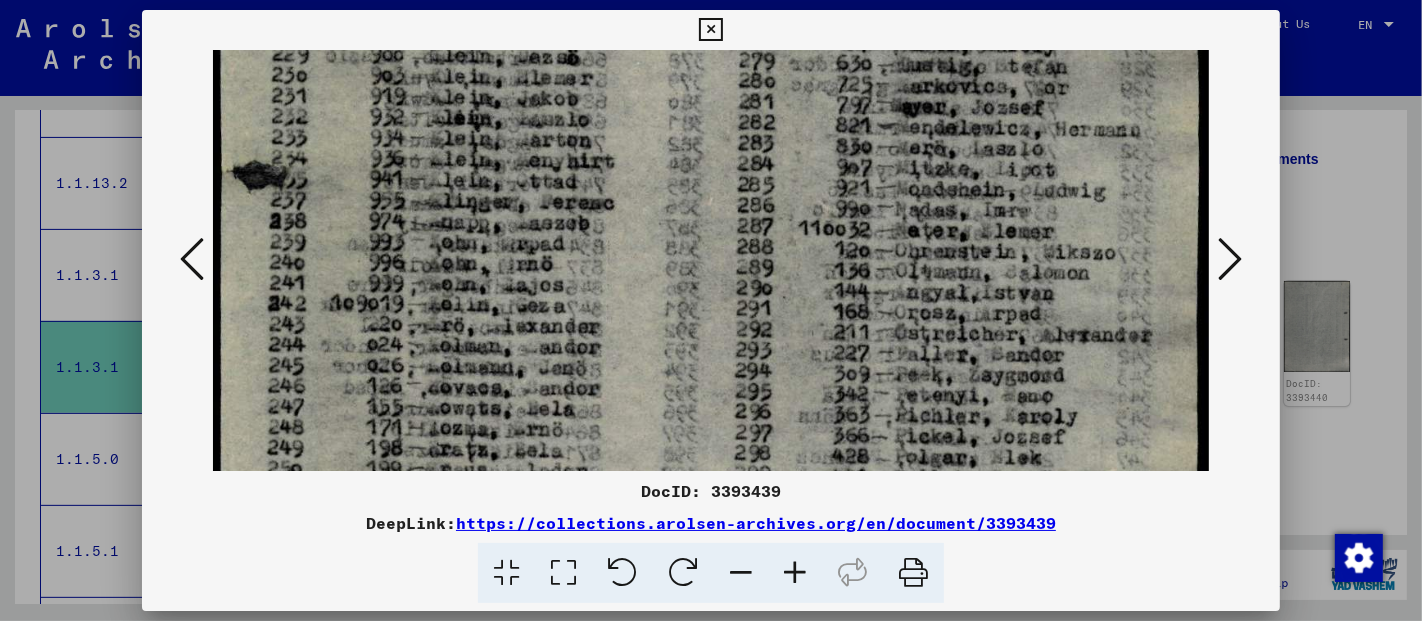 scroll, scrollTop: 733, scrollLeft: 0, axis: vertical 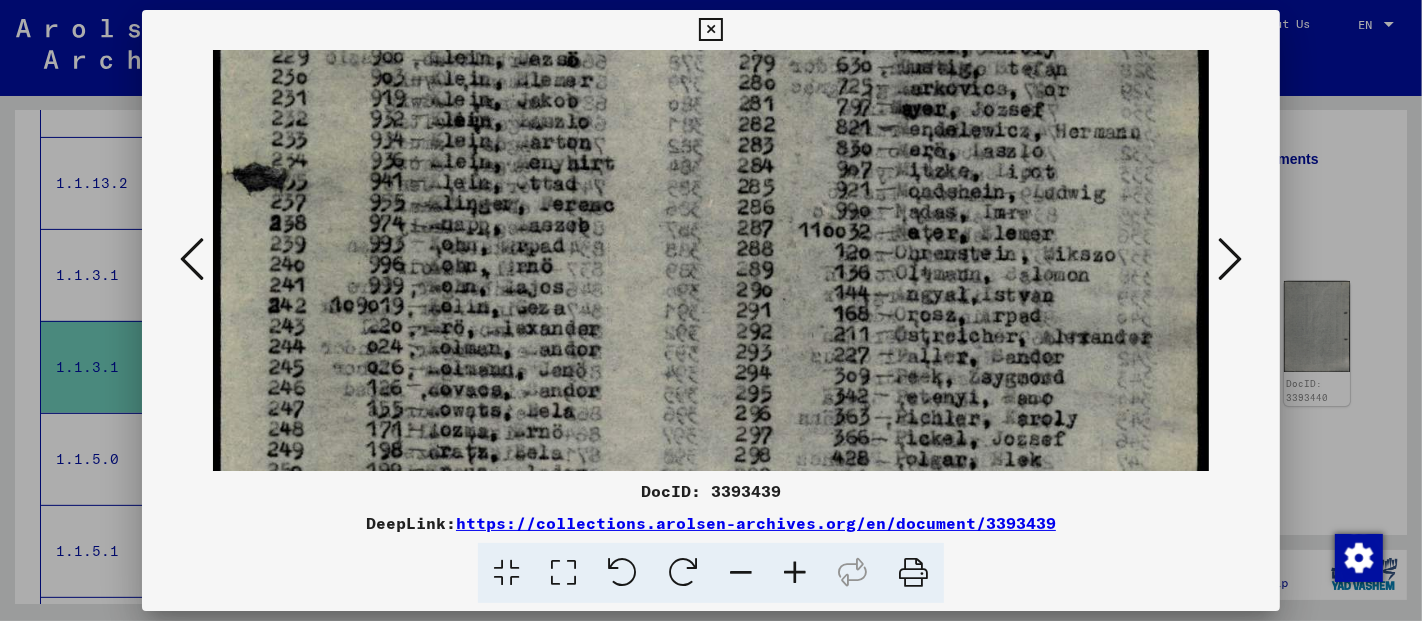 click at bounding box center (710, 27) 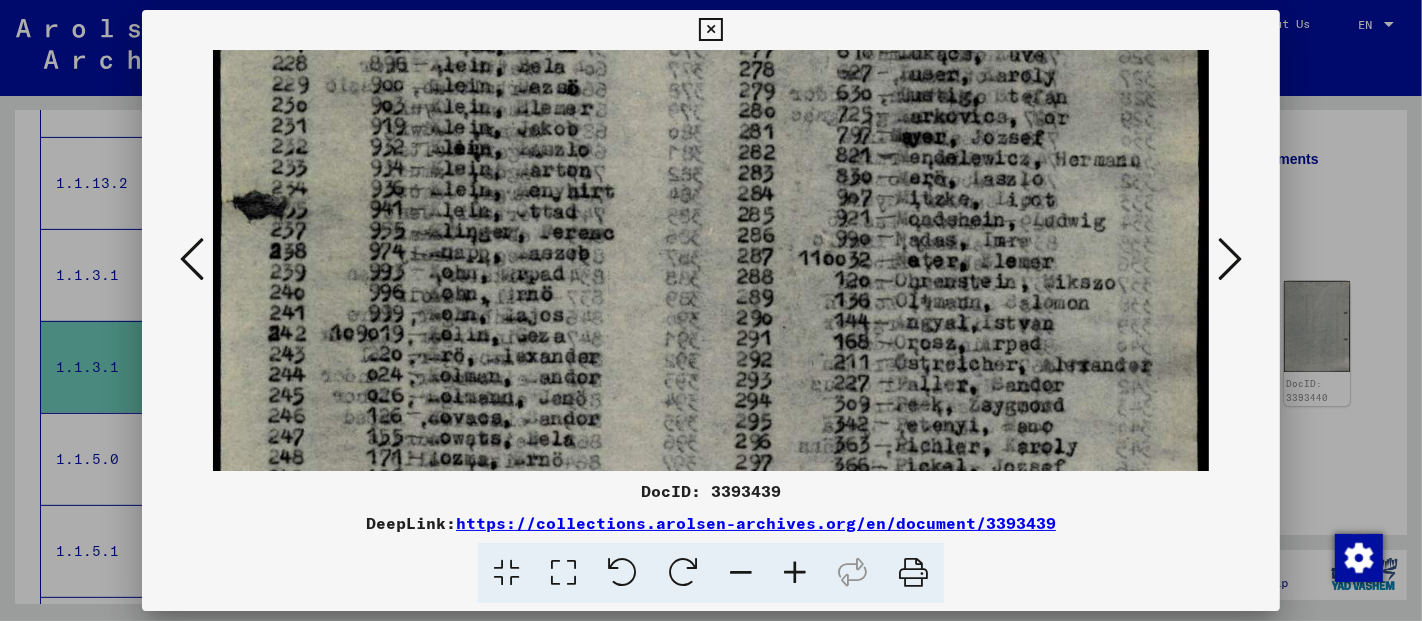 drag, startPoint x: 1080, startPoint y: 255, endPoint x: 1080, endPoint y: 284, distance: 29 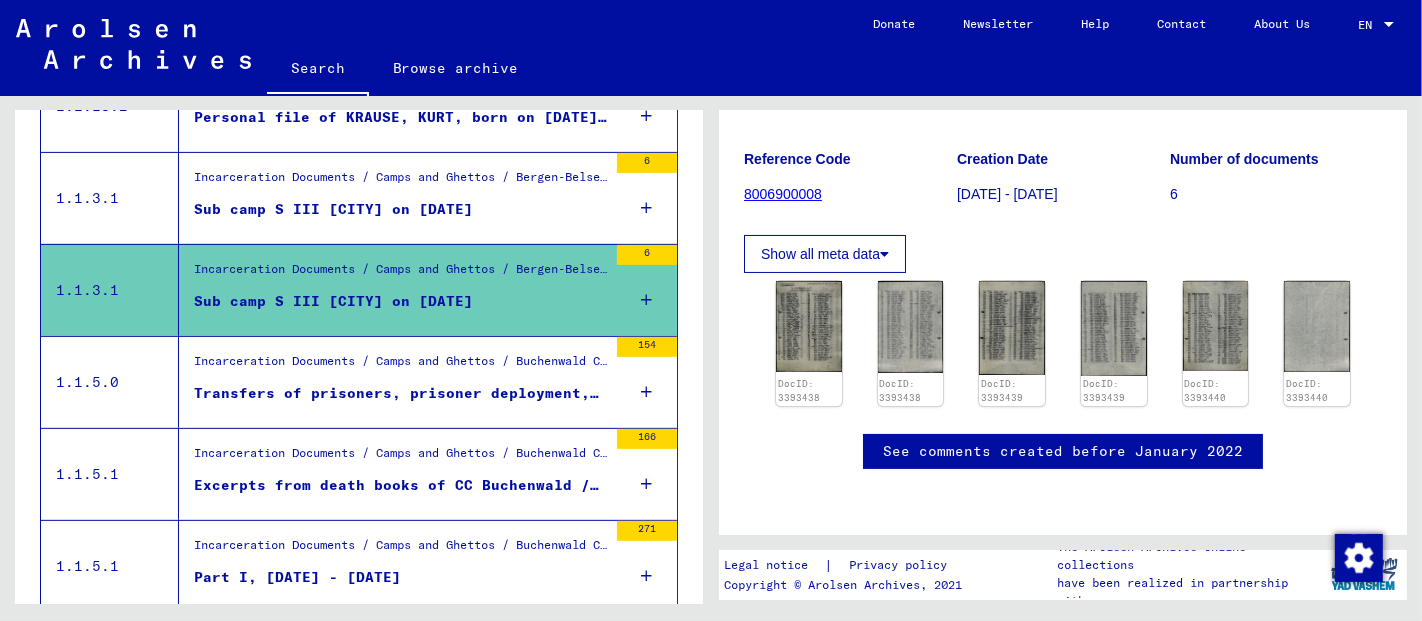 scroll, scrollTop: 660, scrollLeft: 0, axis: vertical 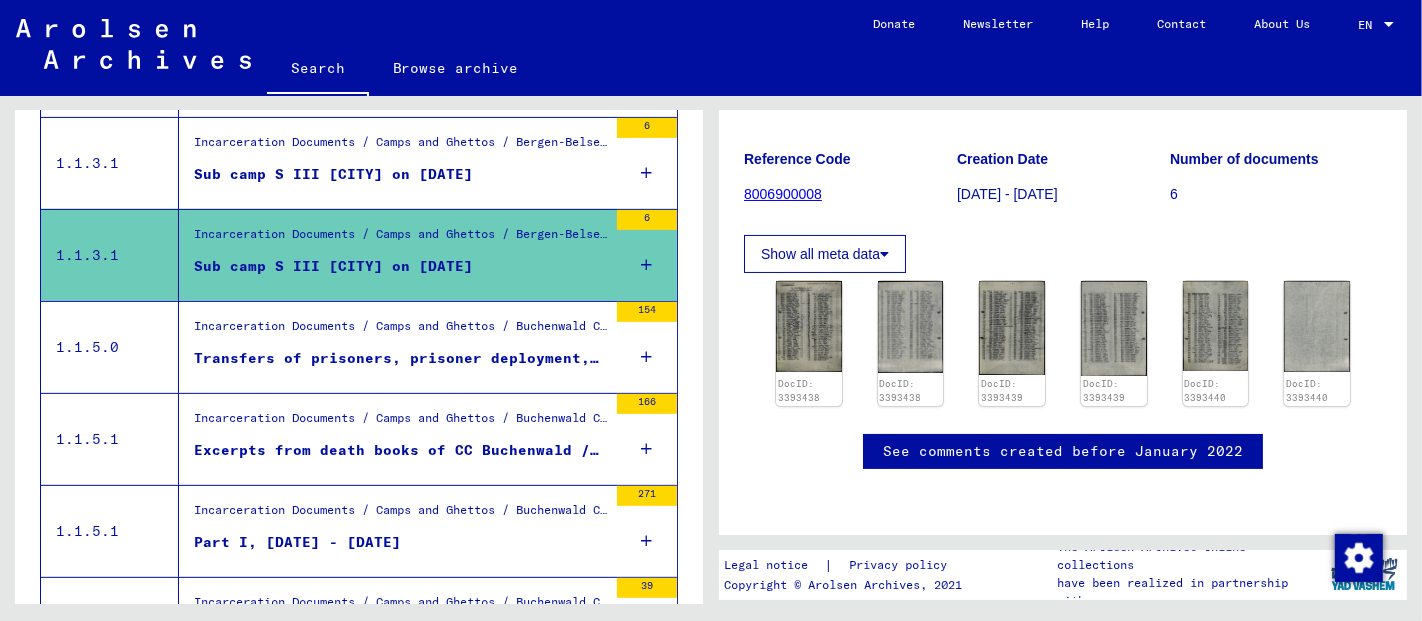 click on "Transfers of prisoners, prisoner deployment, dead prisoners" at bounding box center (400, 358) 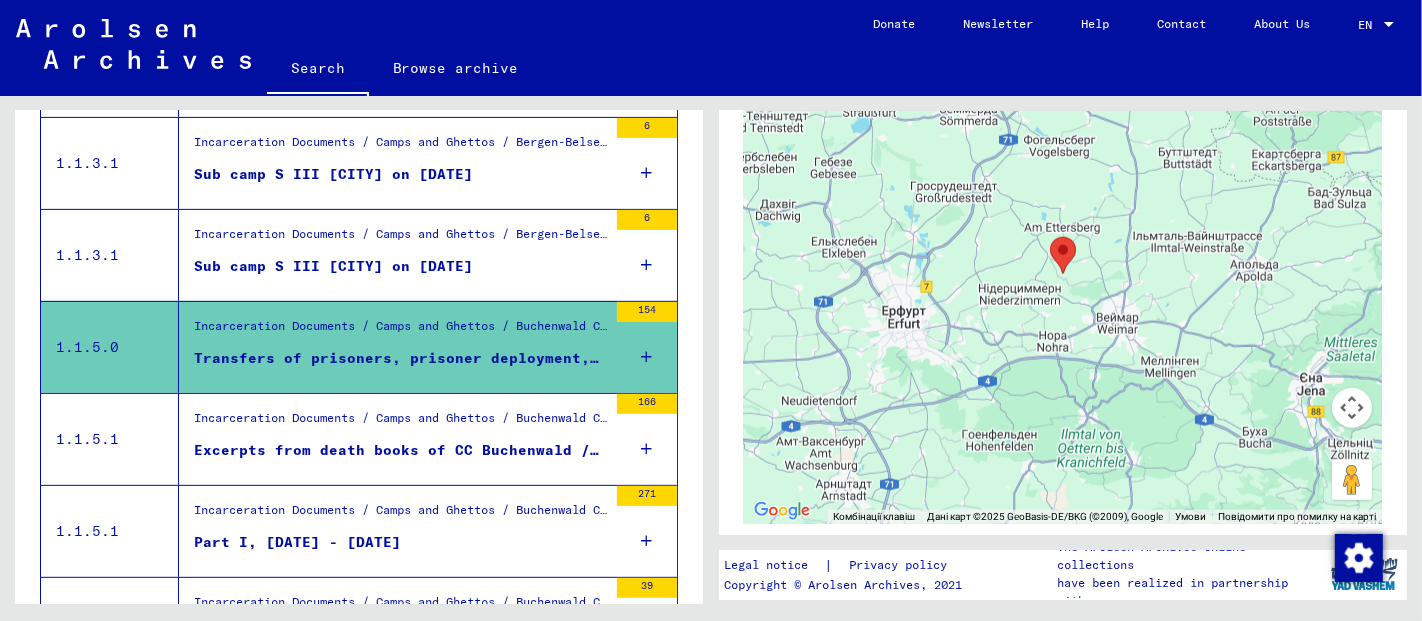 scroll, scrollTop: 1888, scrollLeft: 0, axis: vertical 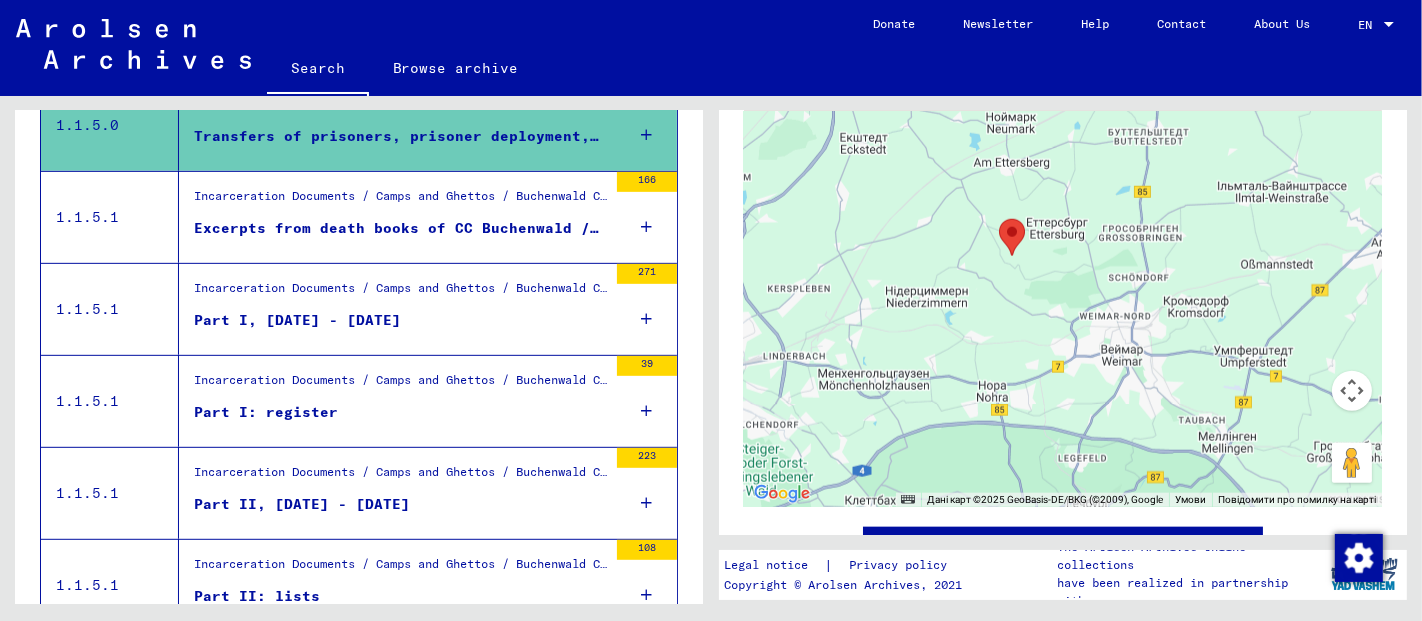 click on "Excerpts from death books of CC Buchenwald / branch camp [CITY] and sub-camp Crawinkel, [DATE] - [DATE]" at bounding box center [400, 228] 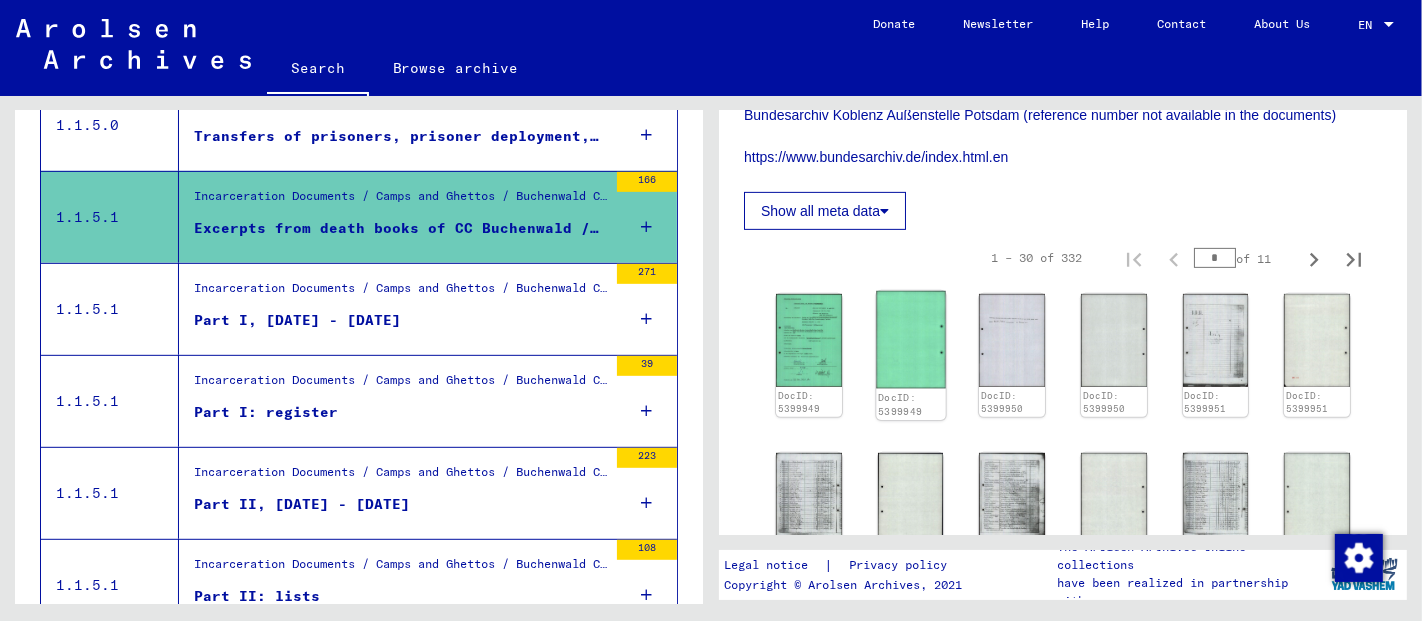 scroll, scrollTop: 666, scrollLeft: 0, axis: vertical 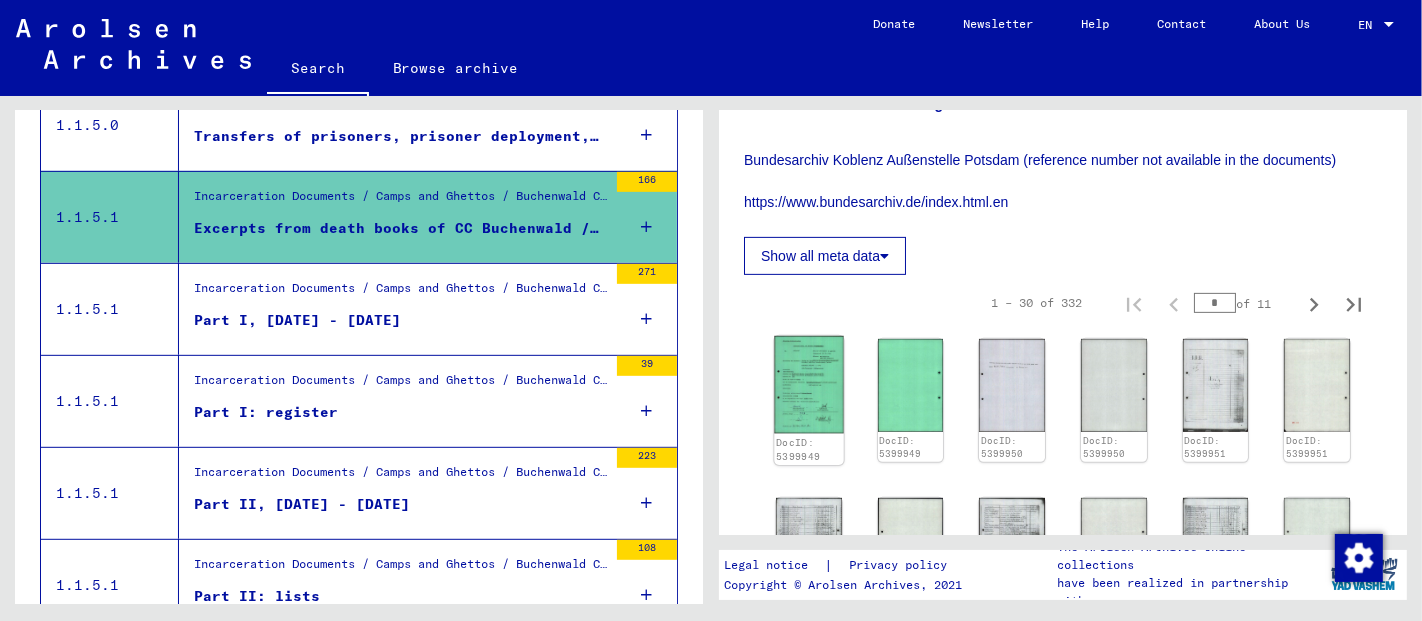 click 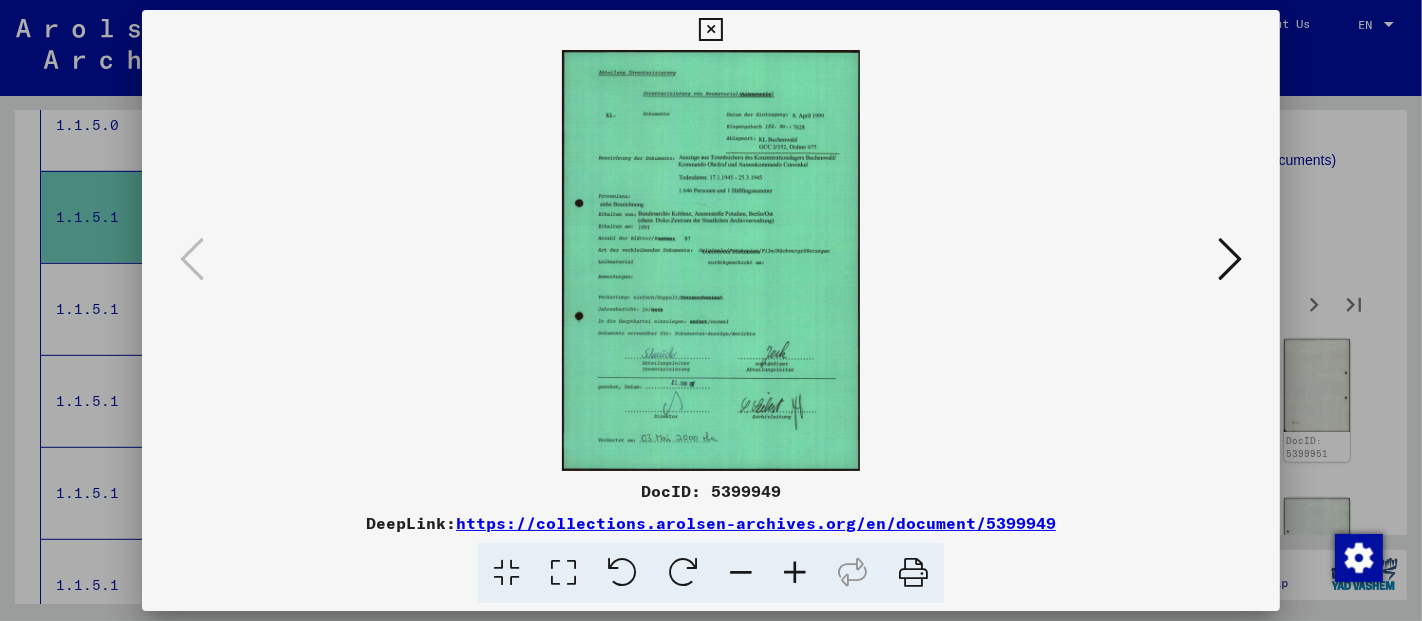 click at bounding box center (795, 573) 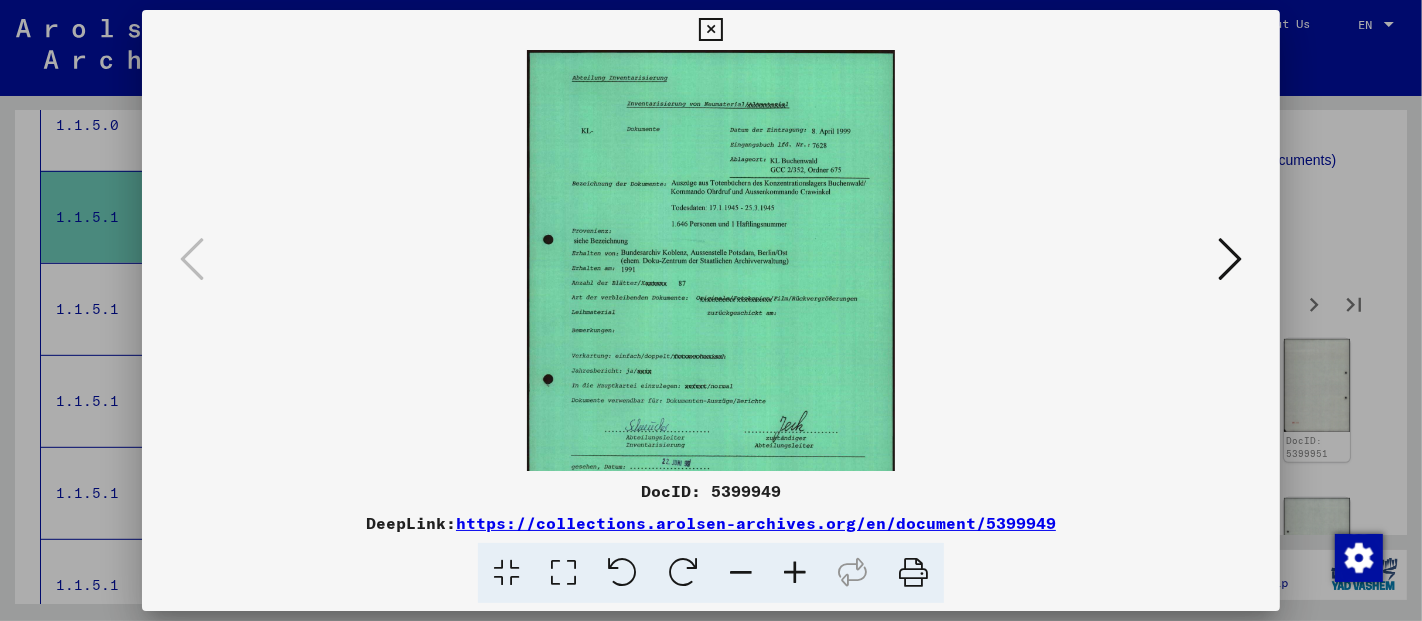 click at bounding box center (795, 573) 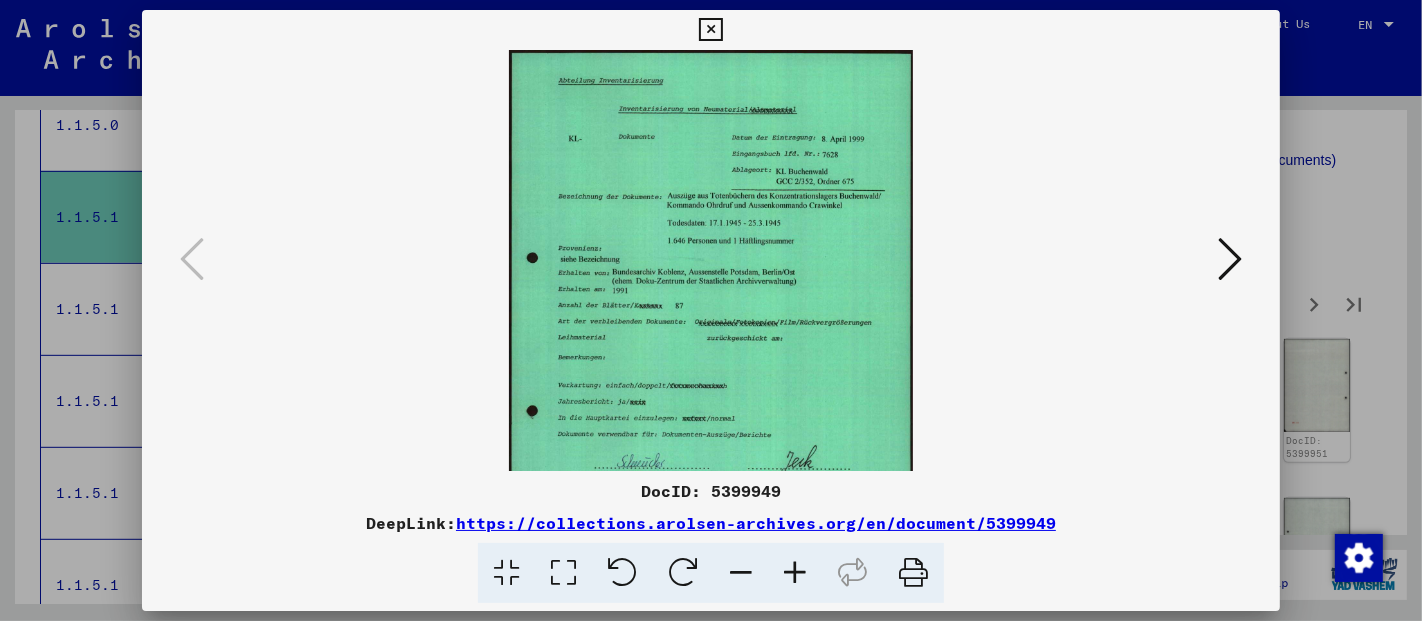click at bounding box center (795, 573) 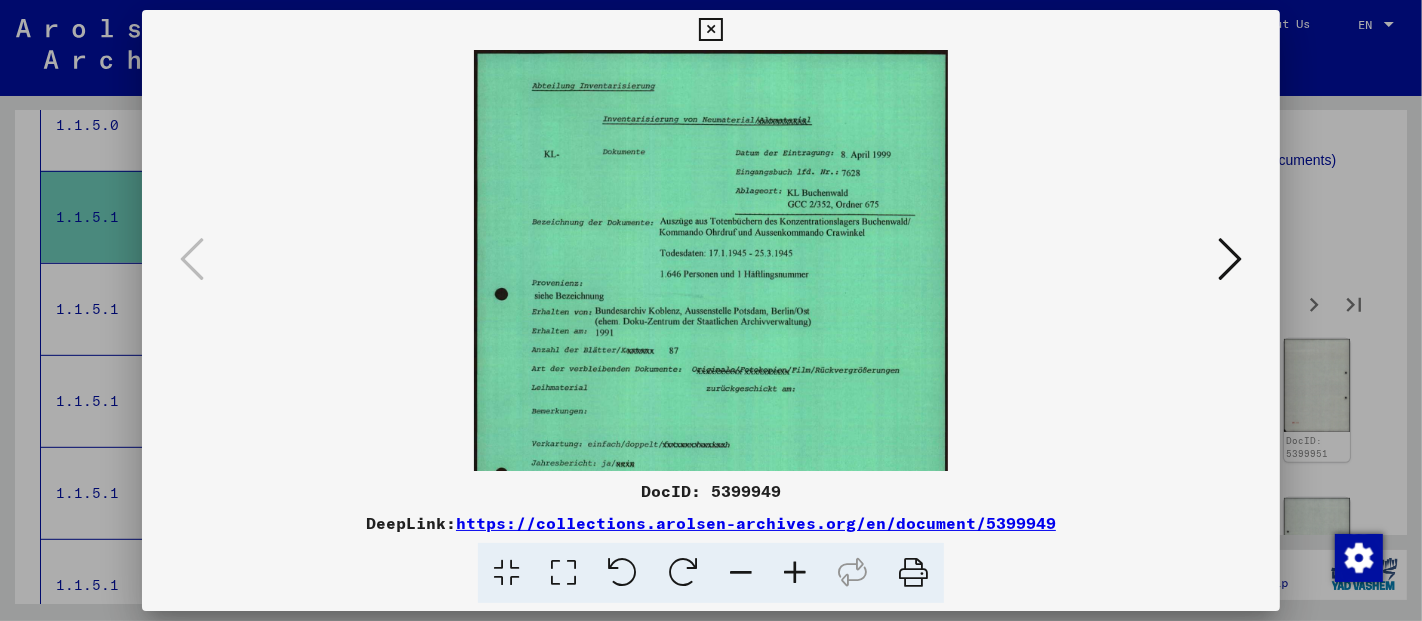 click at bounding box center [795, 573] 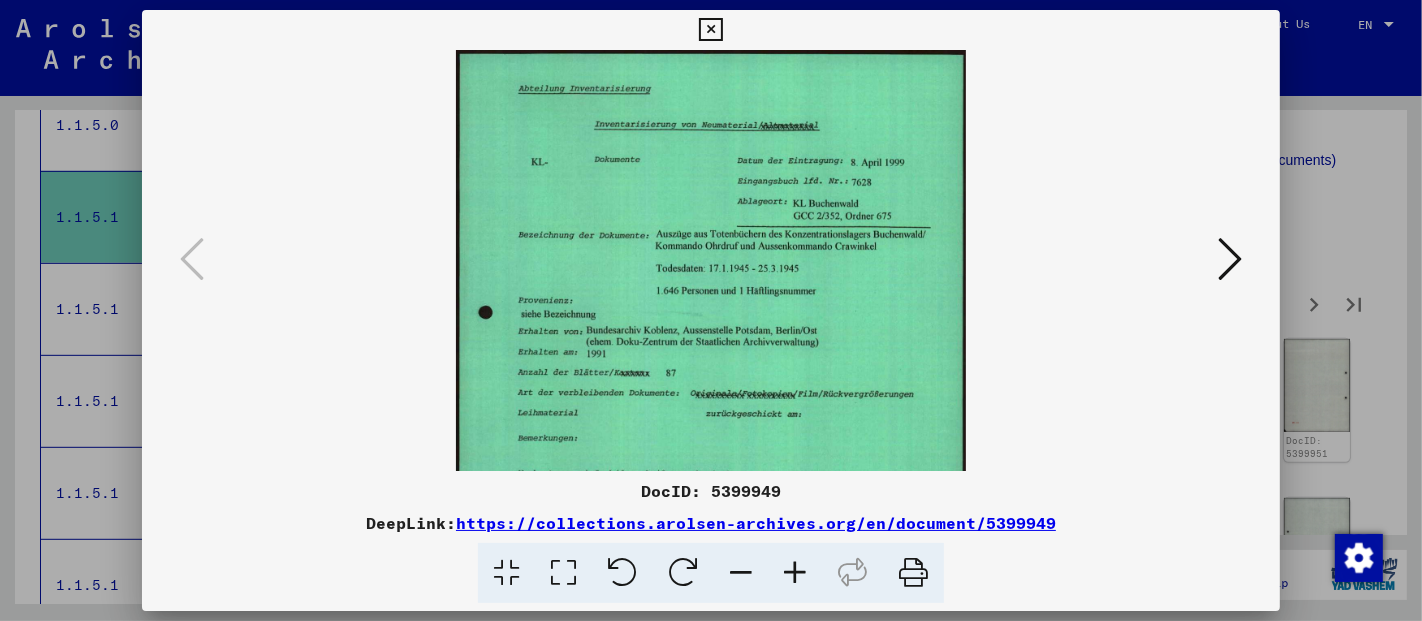 click at bounding box center [795, 573] 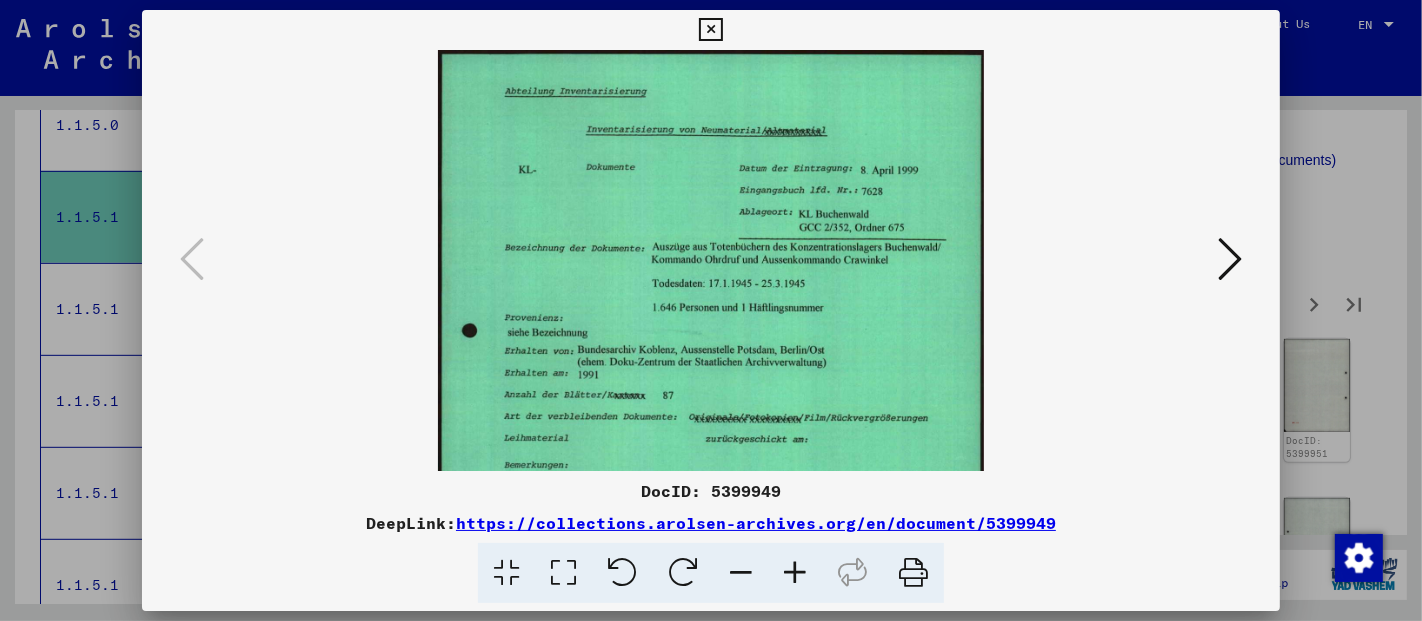 click at bounding box center [795, 573] 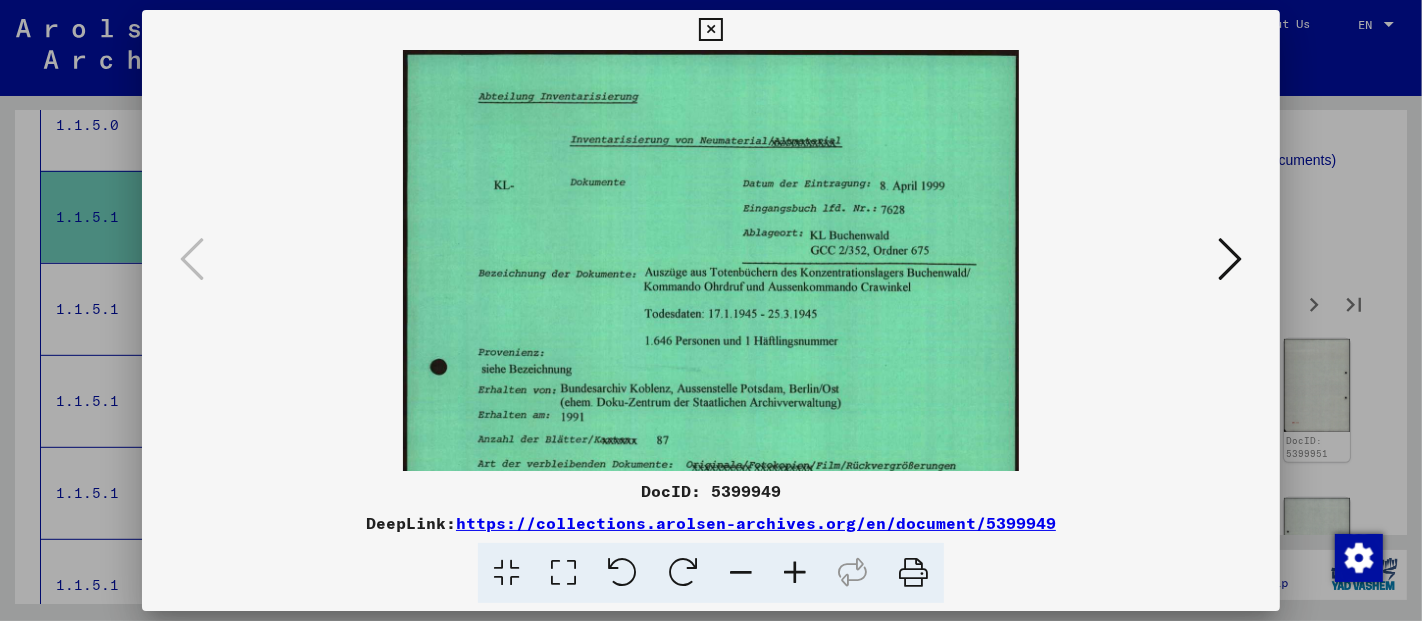 click at bounding box center (795, 573) 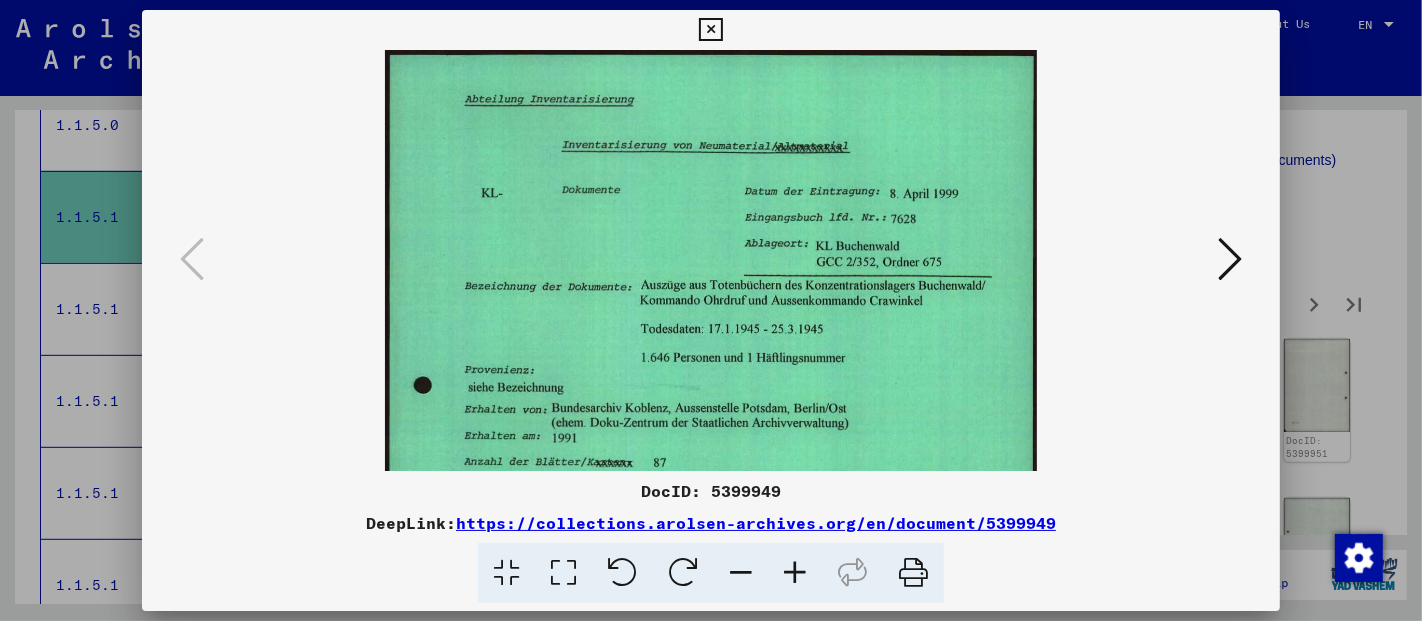 click at bounding box center (795, 573) 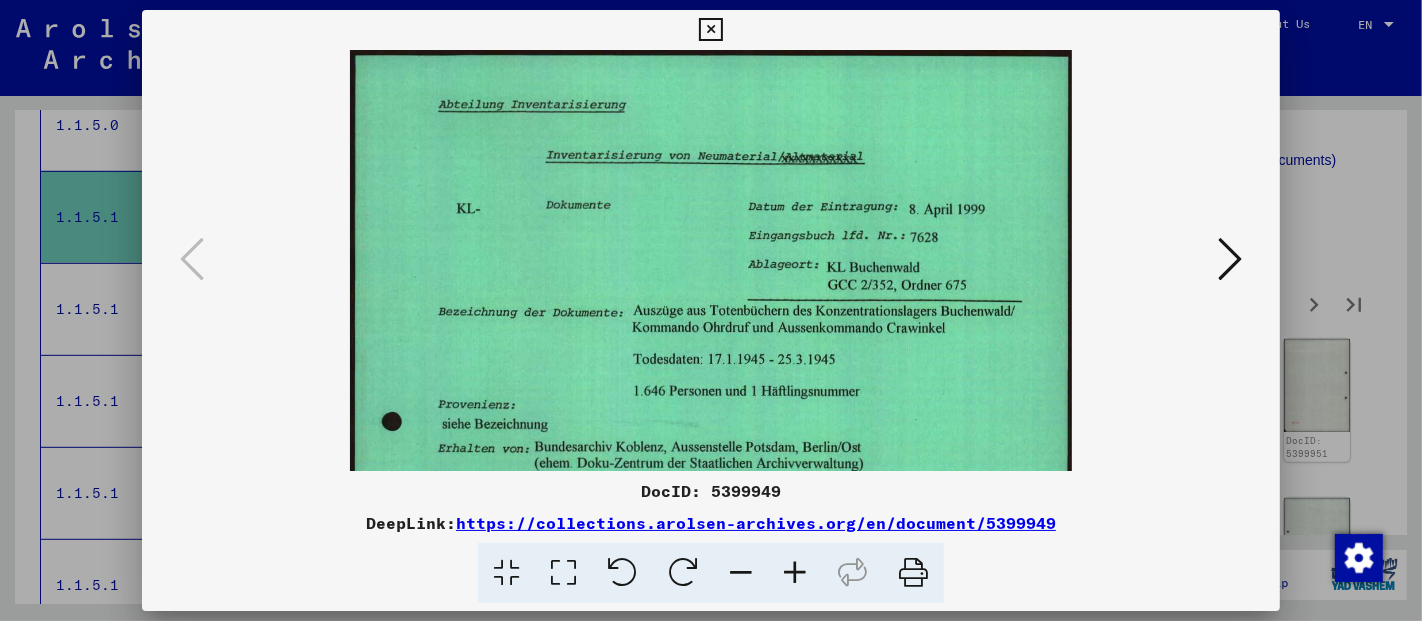 click at bounding box center [795, 573] 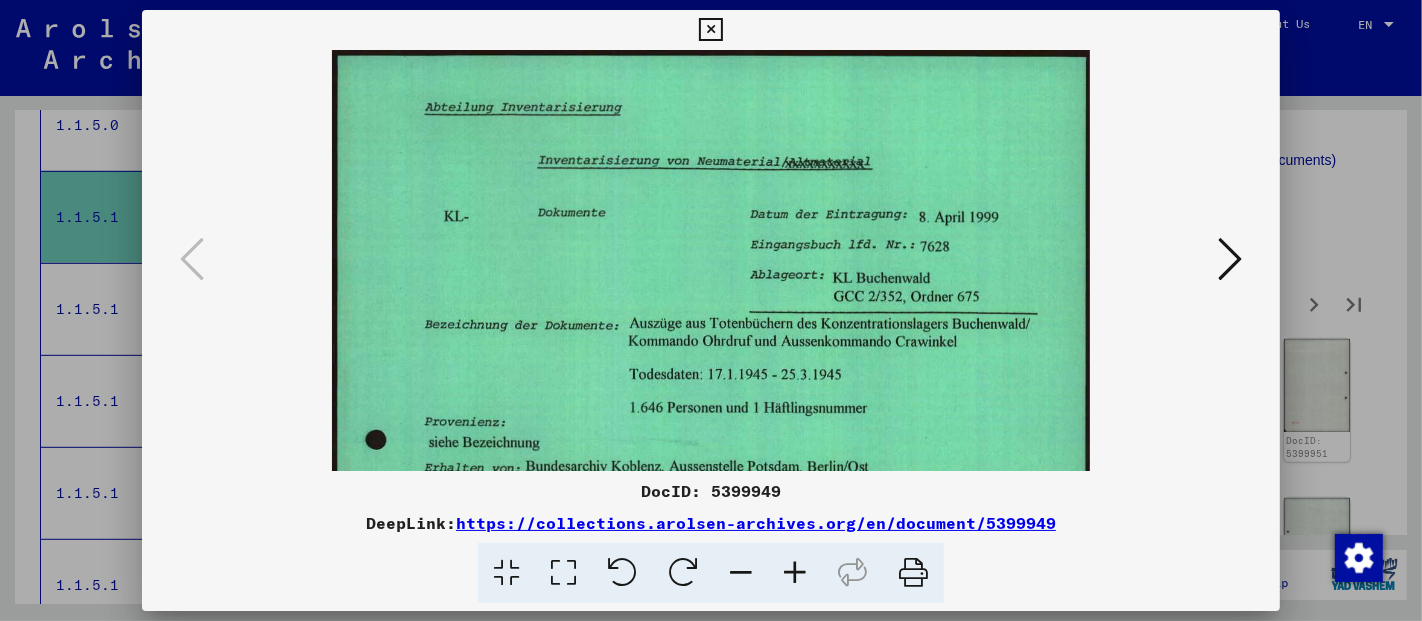 click at bounding box center [795, 573] 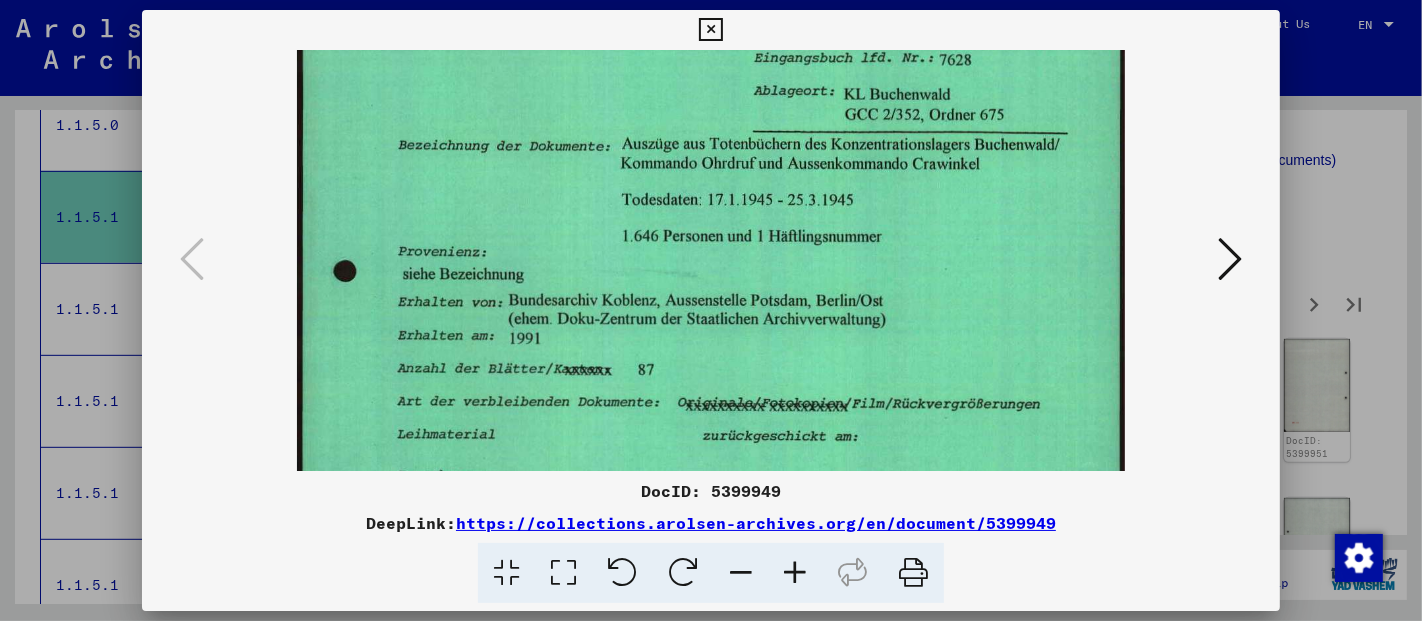 drag, startPoint x: 843, startPoint y: 210, endPoint x: 843, endPoint y: 24, distance: 186 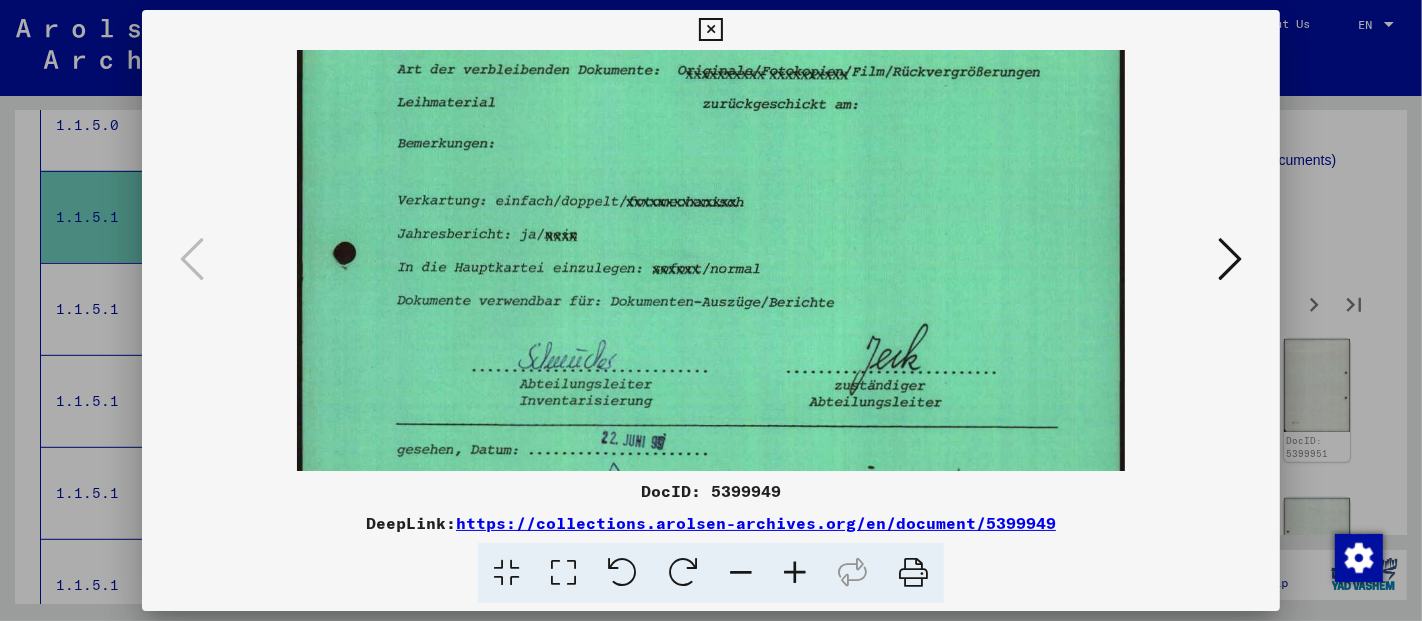 drag, startPoint x: 802, startPoint y: 368, endPoint x: 827, endPoint y: 124, distance: 245.27739 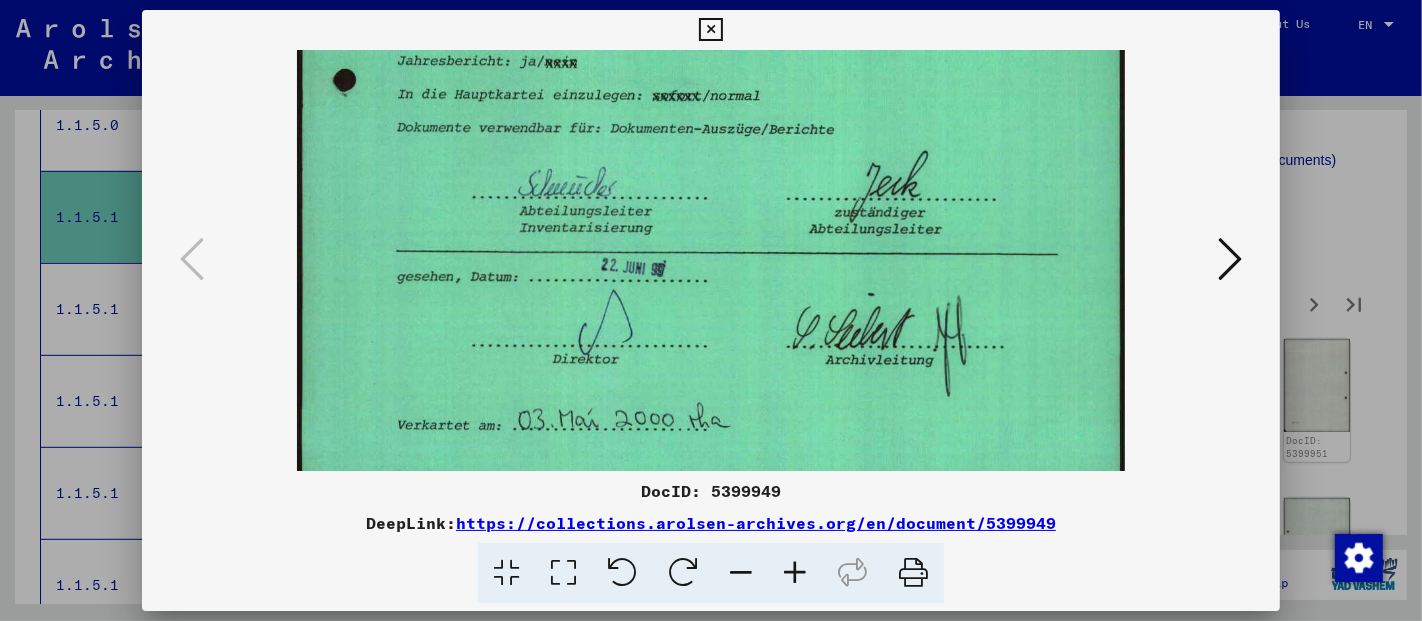 click at bounding box center [711, -75] 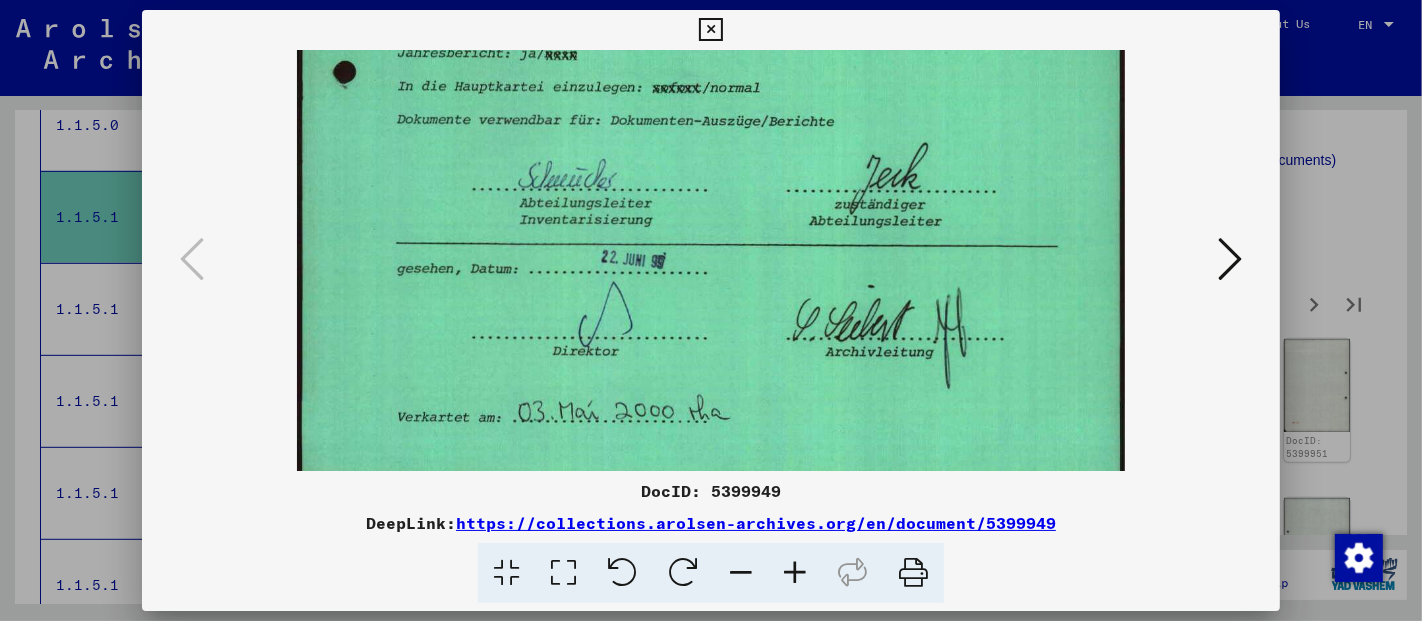 click at bounding box center [1230, 260] 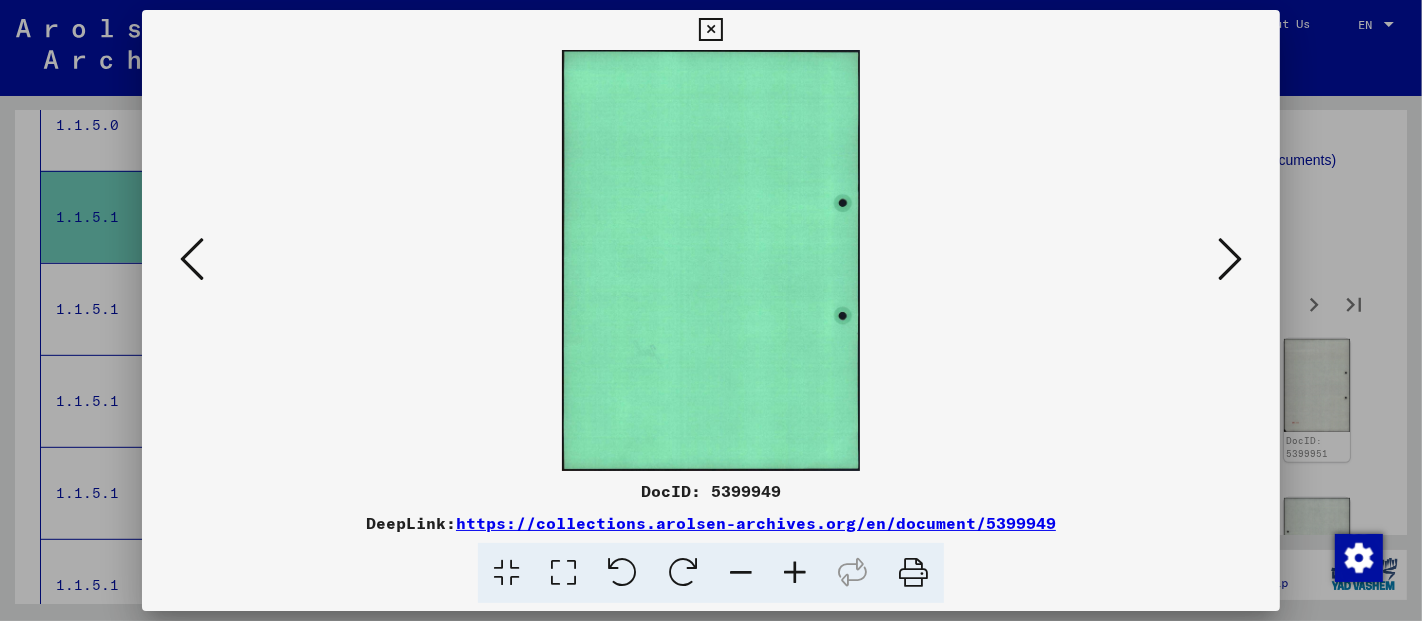 scroll, scrollTop: 0, scrollLeft: 0, axis: both 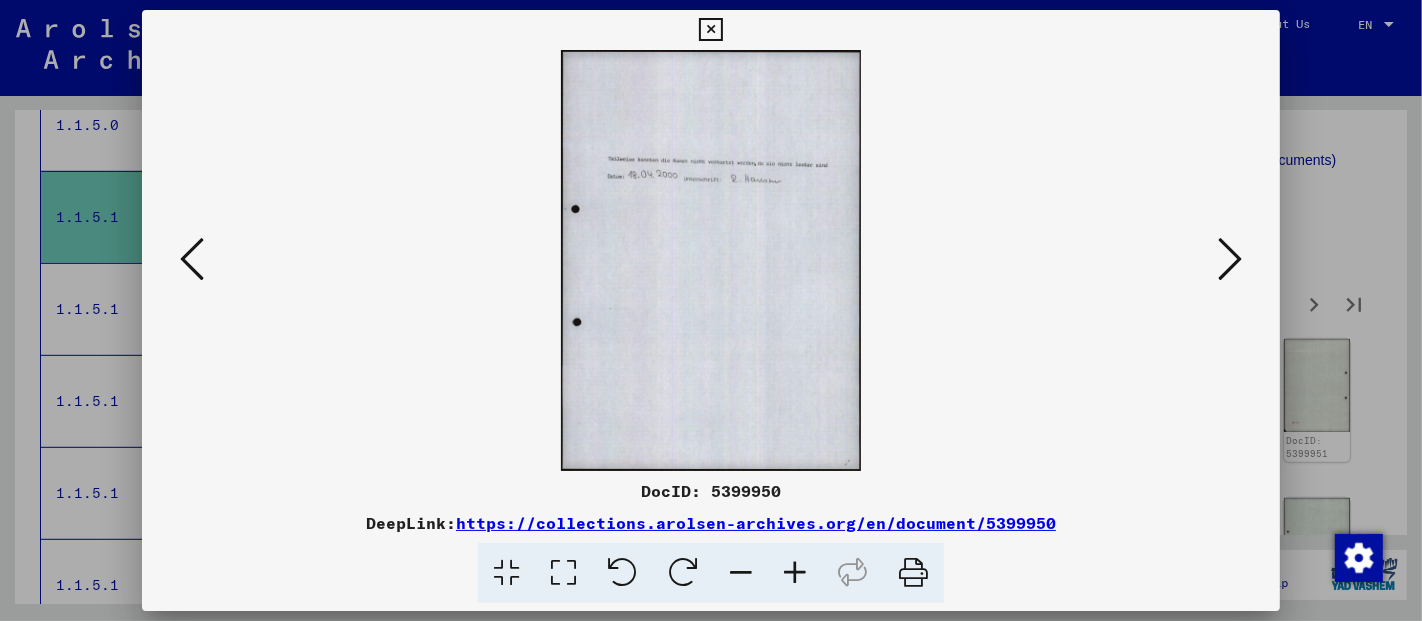 click at bounding box center (1230, 260) 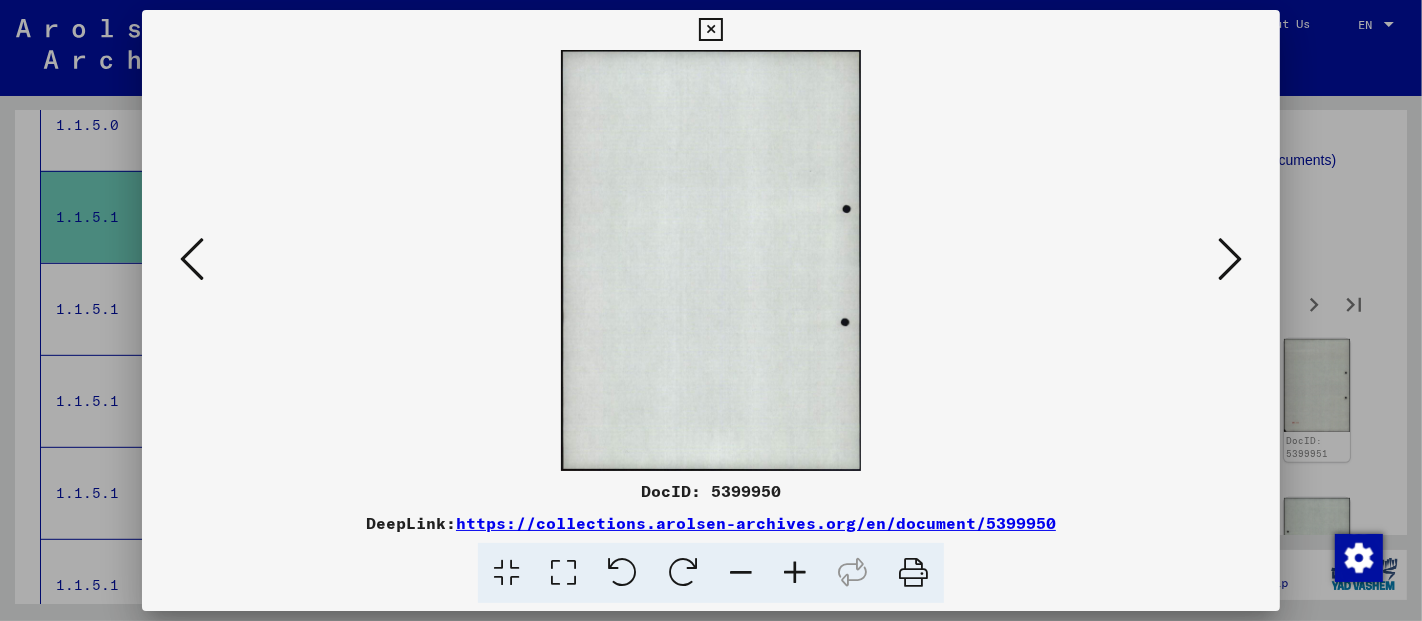 click at bounding box center [1230, 260] 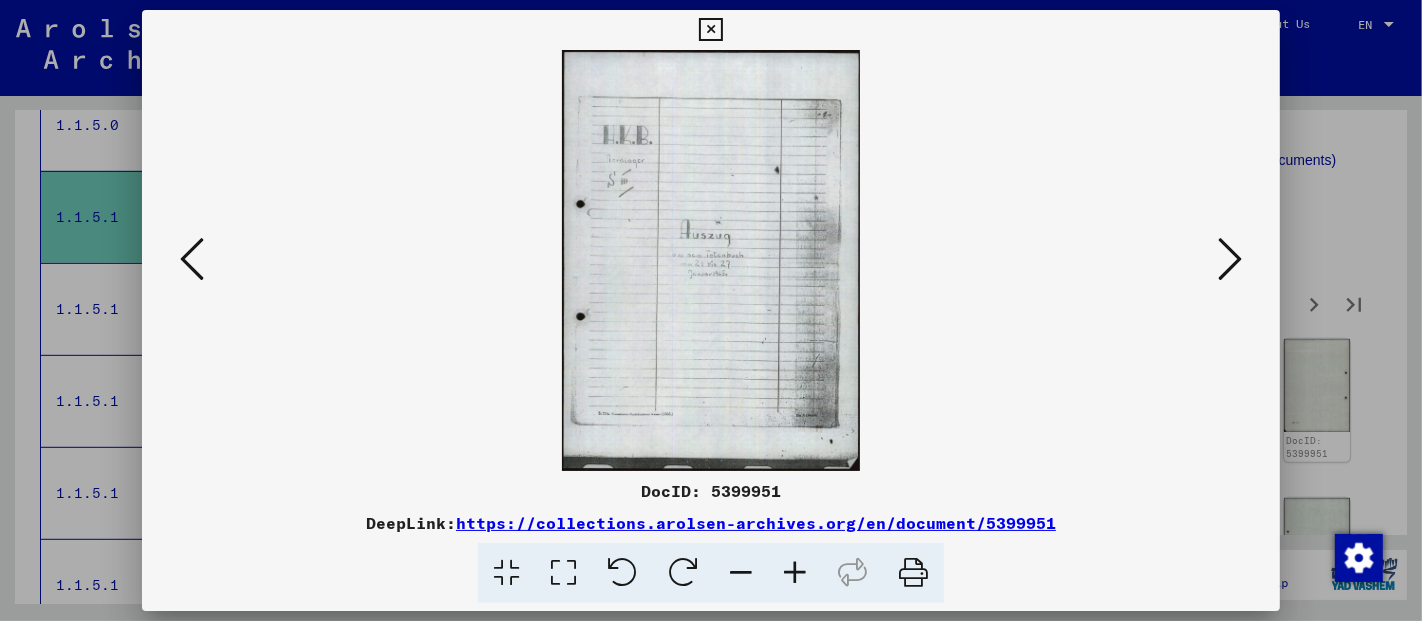 click at bounding box center (1230, 260) 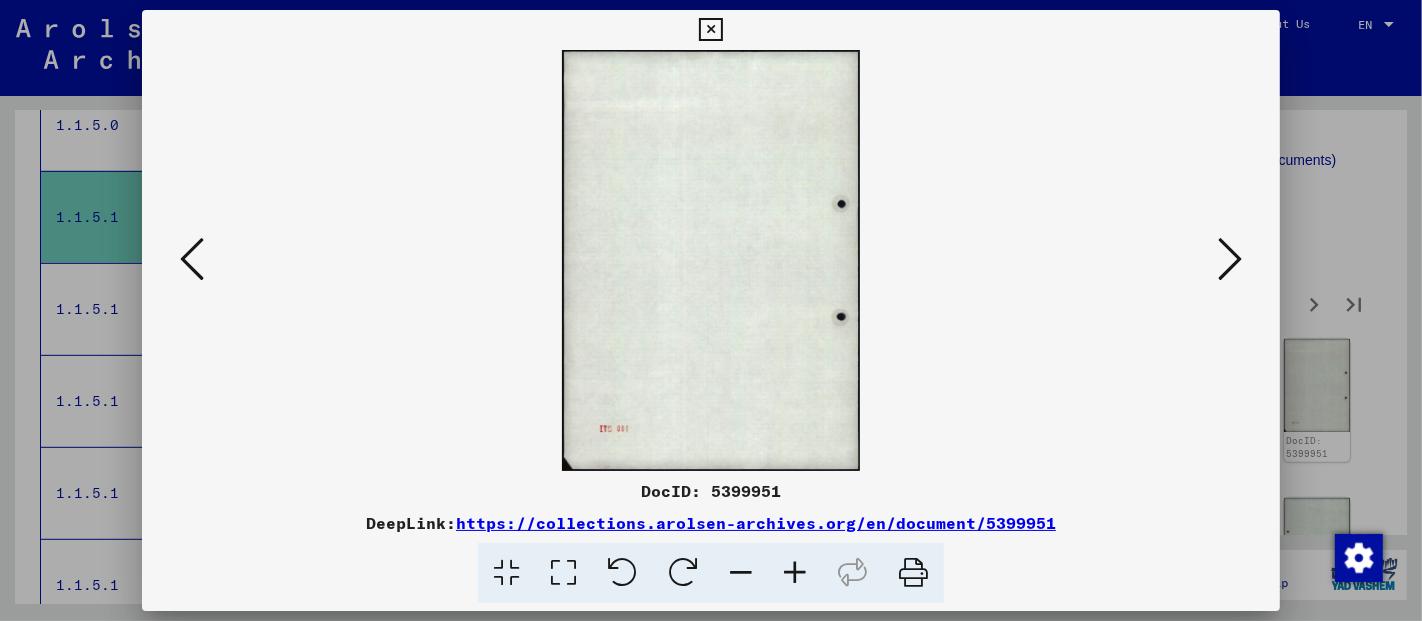 click at bounding box center [1230, 260] 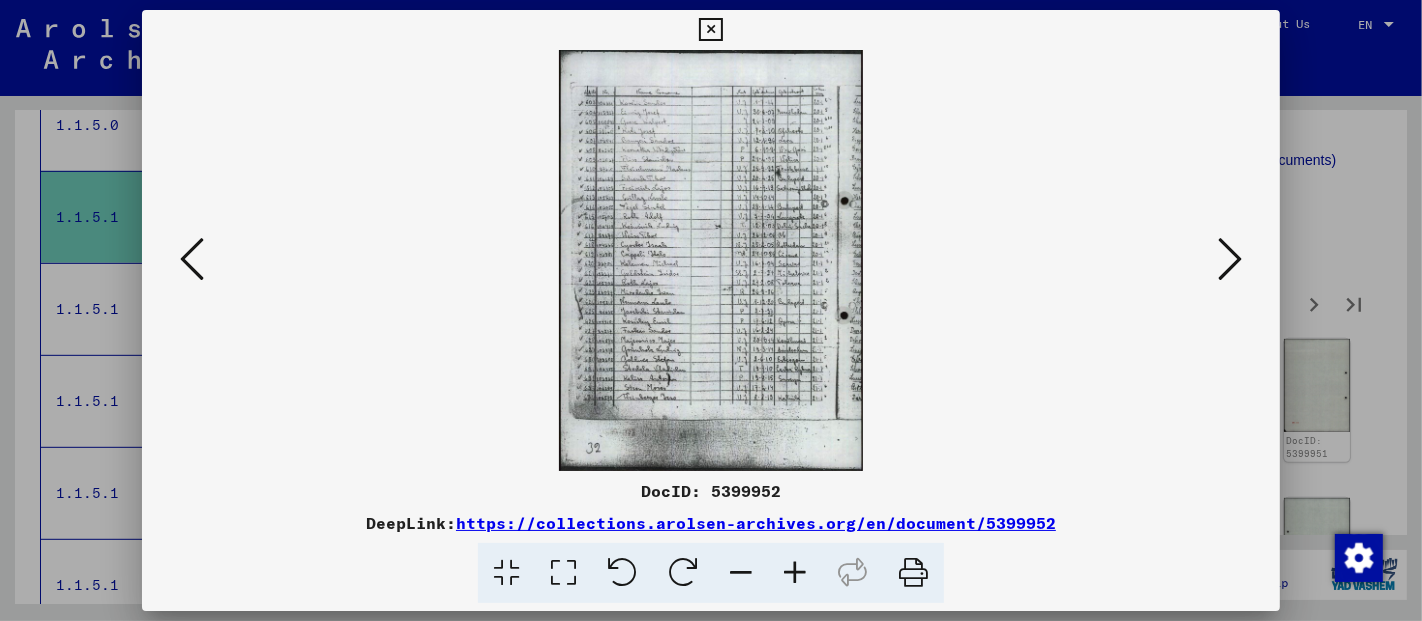 click at bounding box center [795, 573] 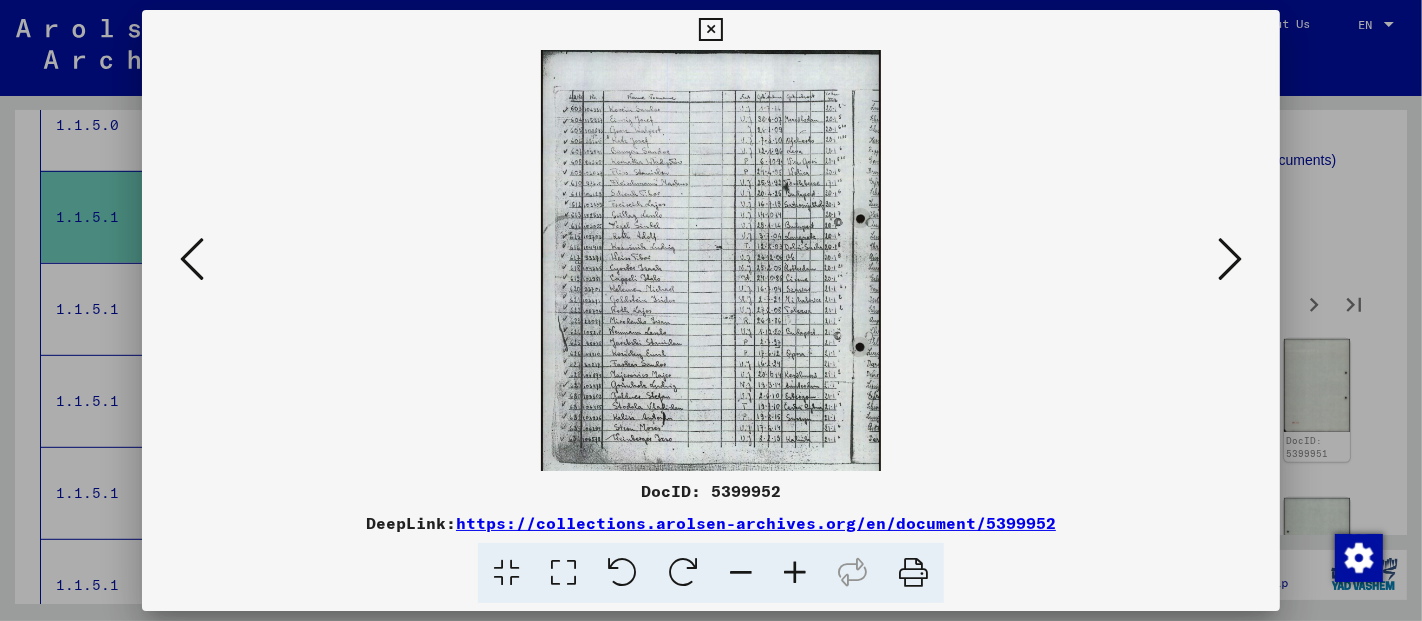 click at bounding box center [795, 573] 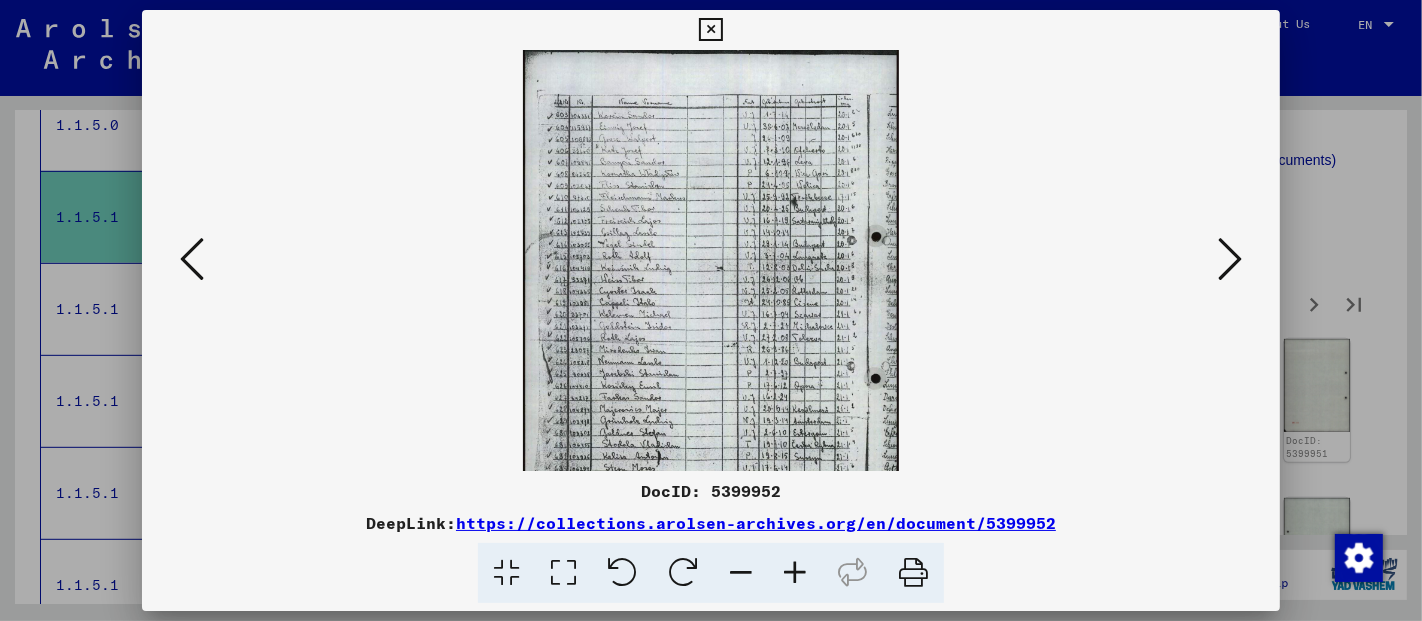click at bounding box center [795, 573] 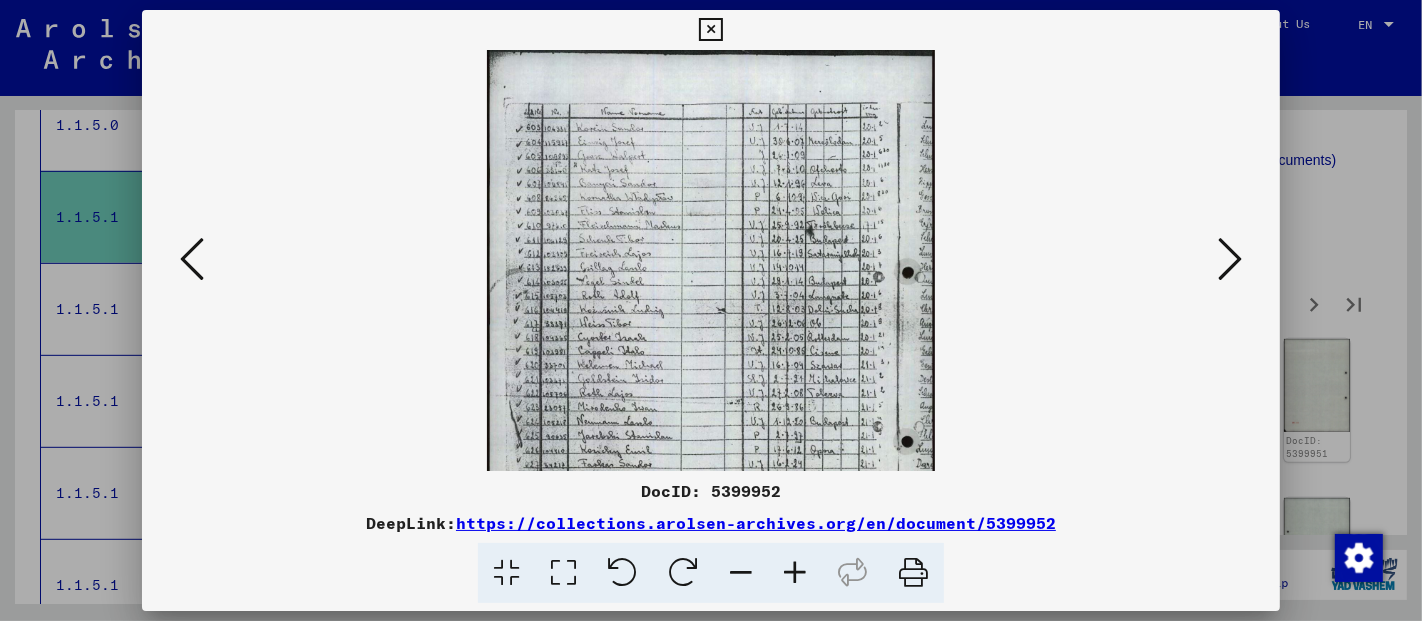 click at bounding box center (795, 573) 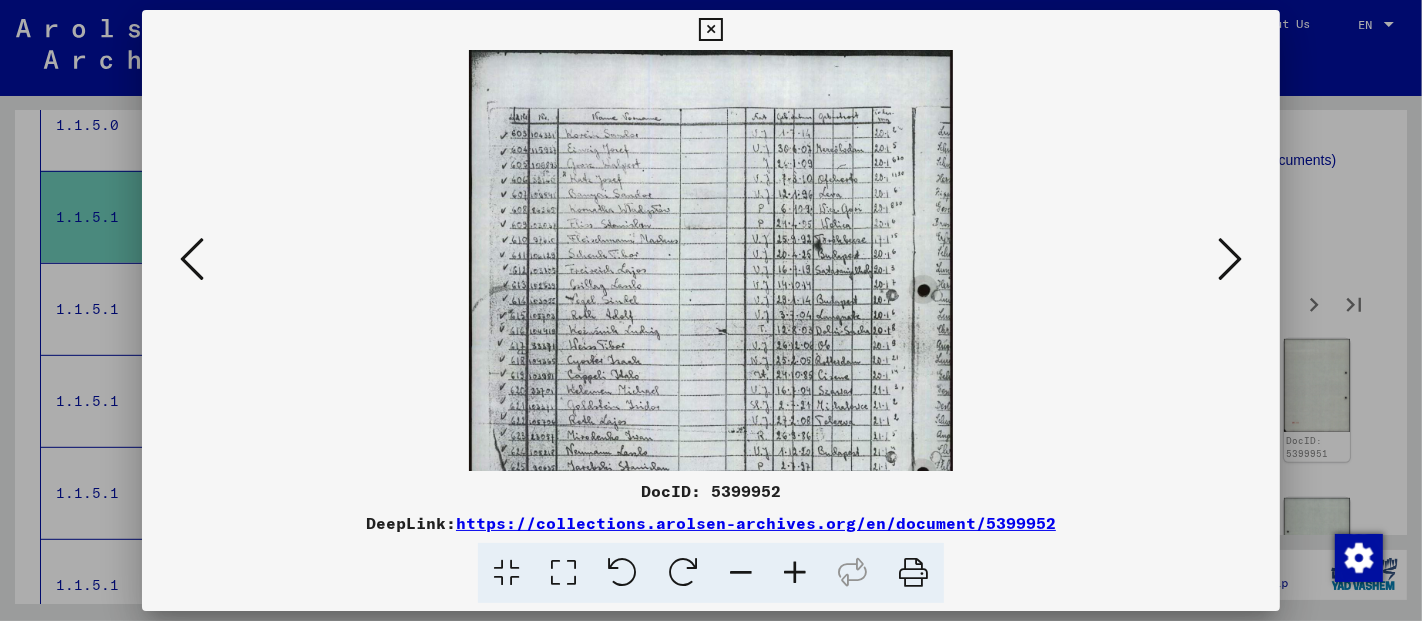 click at bounding box center [795, 573] 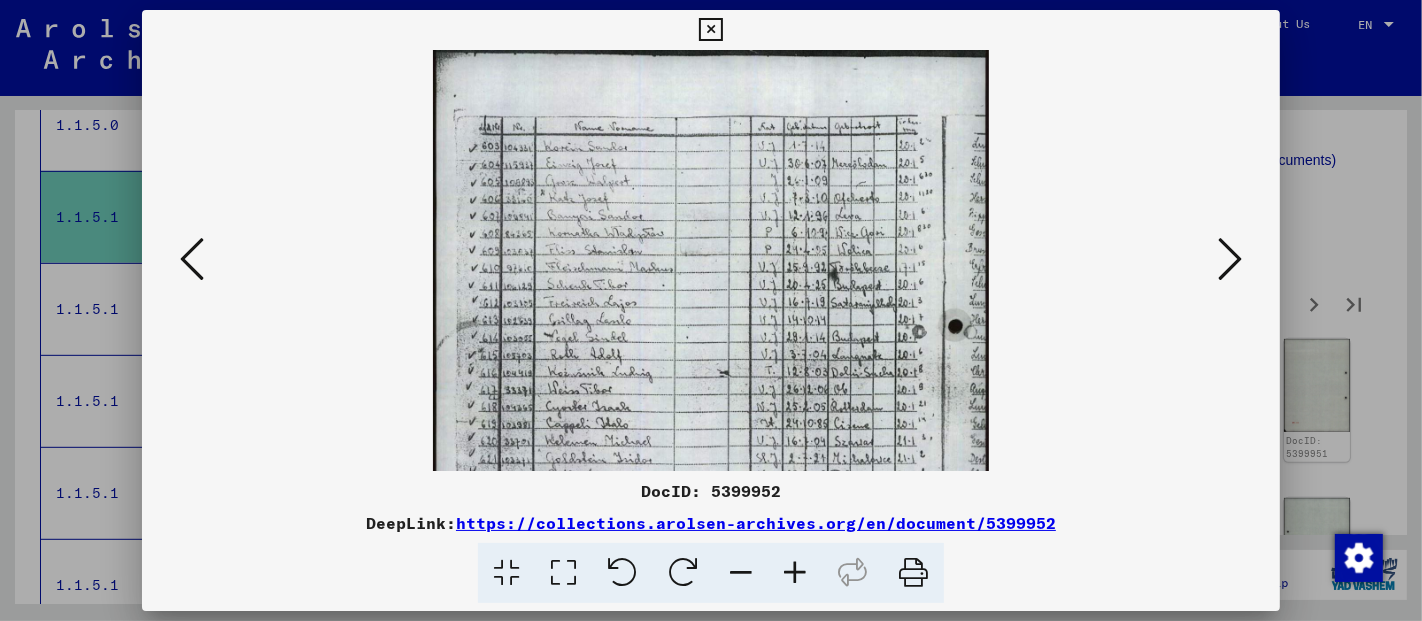 click at bounding box center (795, 573) 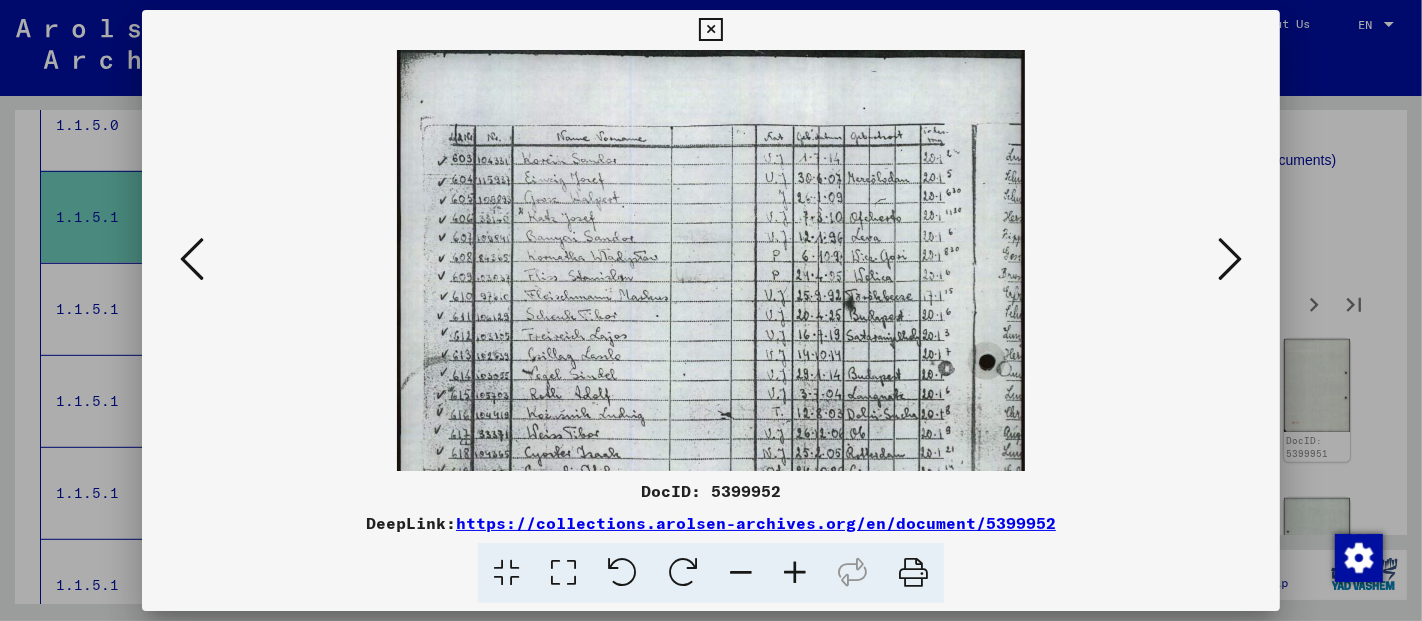 click at bounding box center (795, 573) 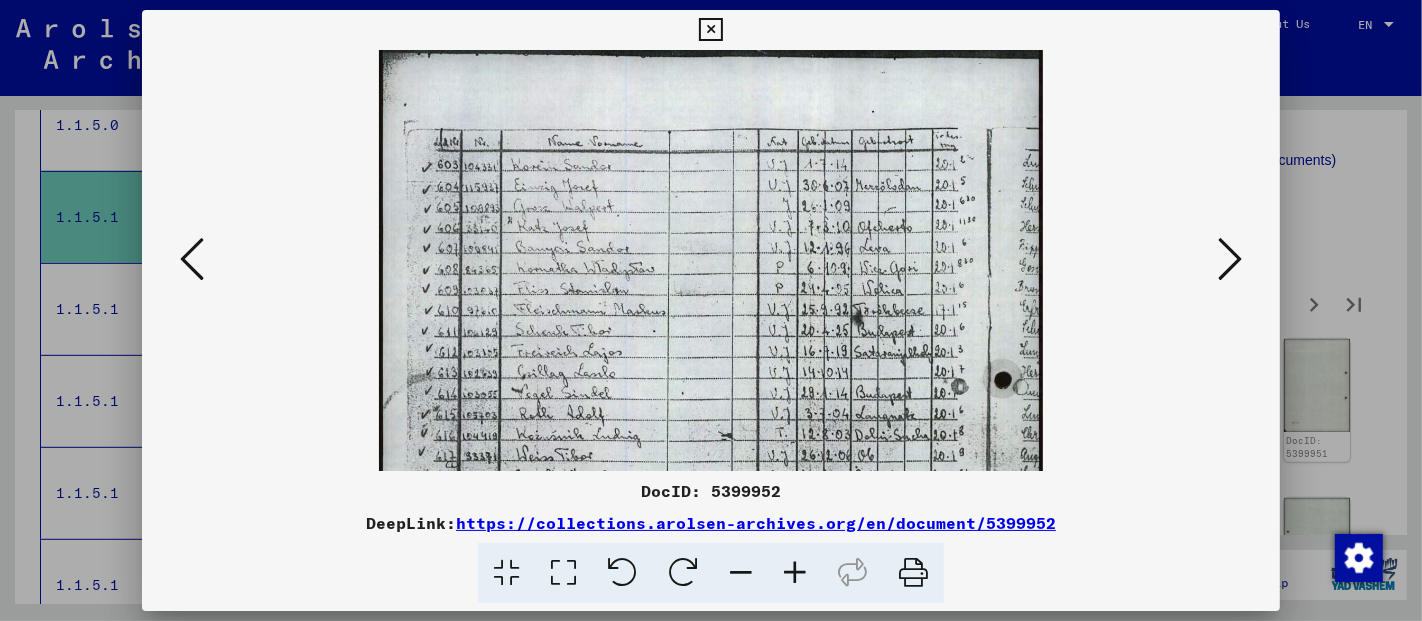 click at bounding box center (795, 573) 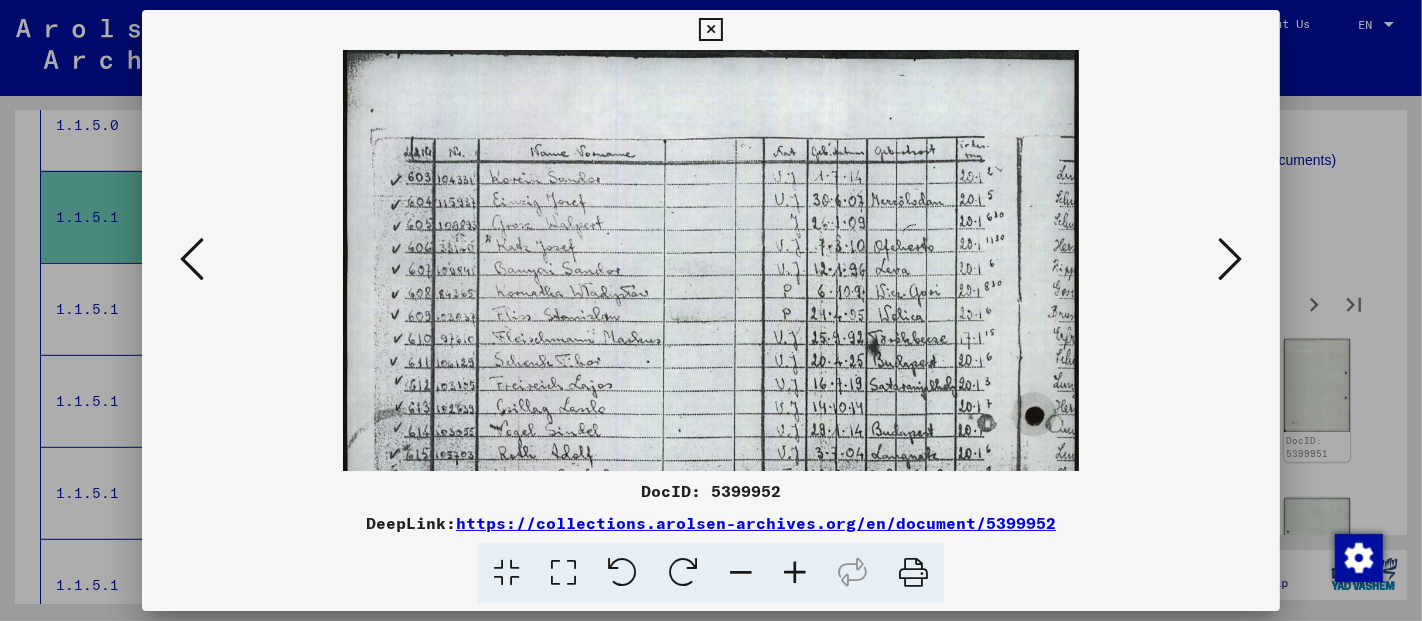 click at bounding box center [795, 573] 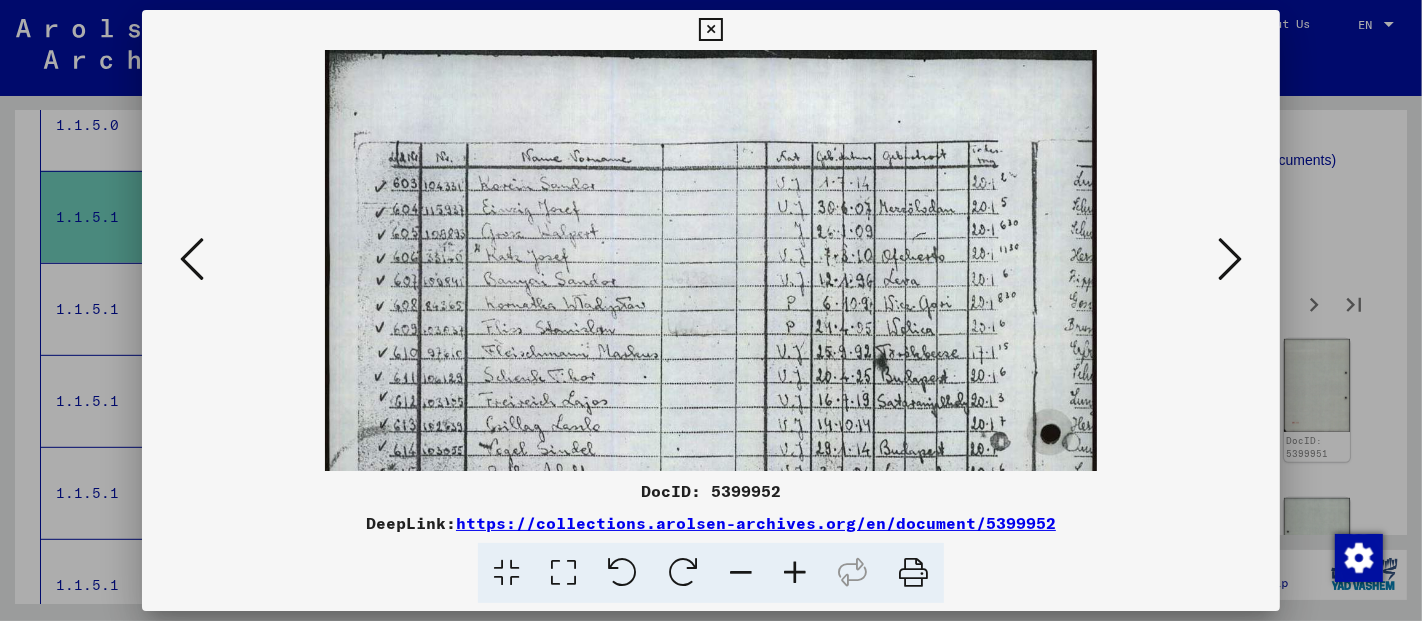 click at bounding box center (795, 573) 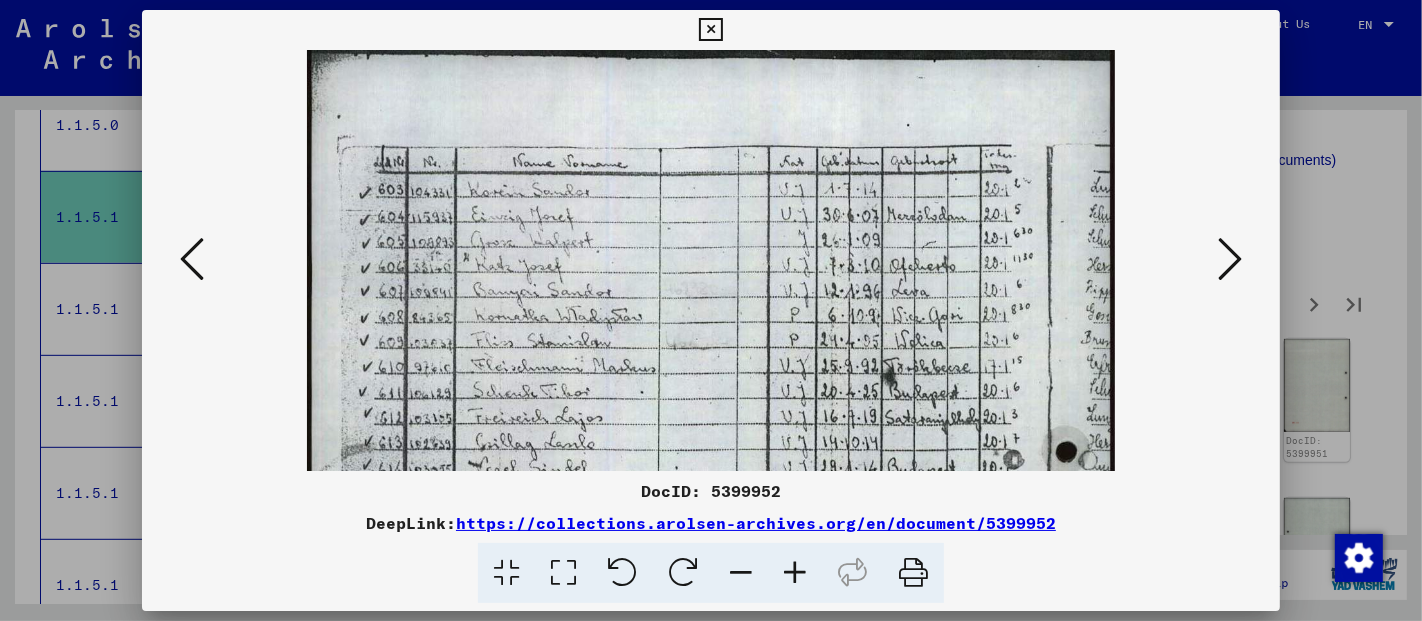 click at bounding box center (795, 573) 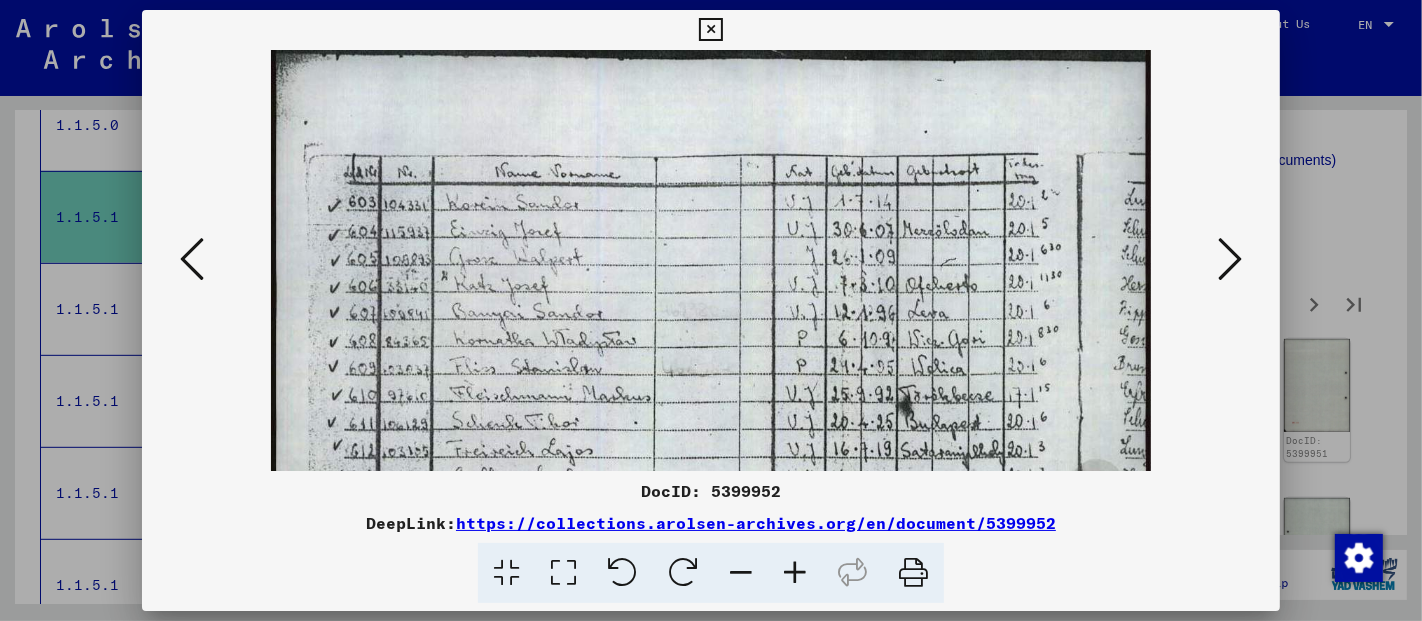 click at bounding box center [795, 573] 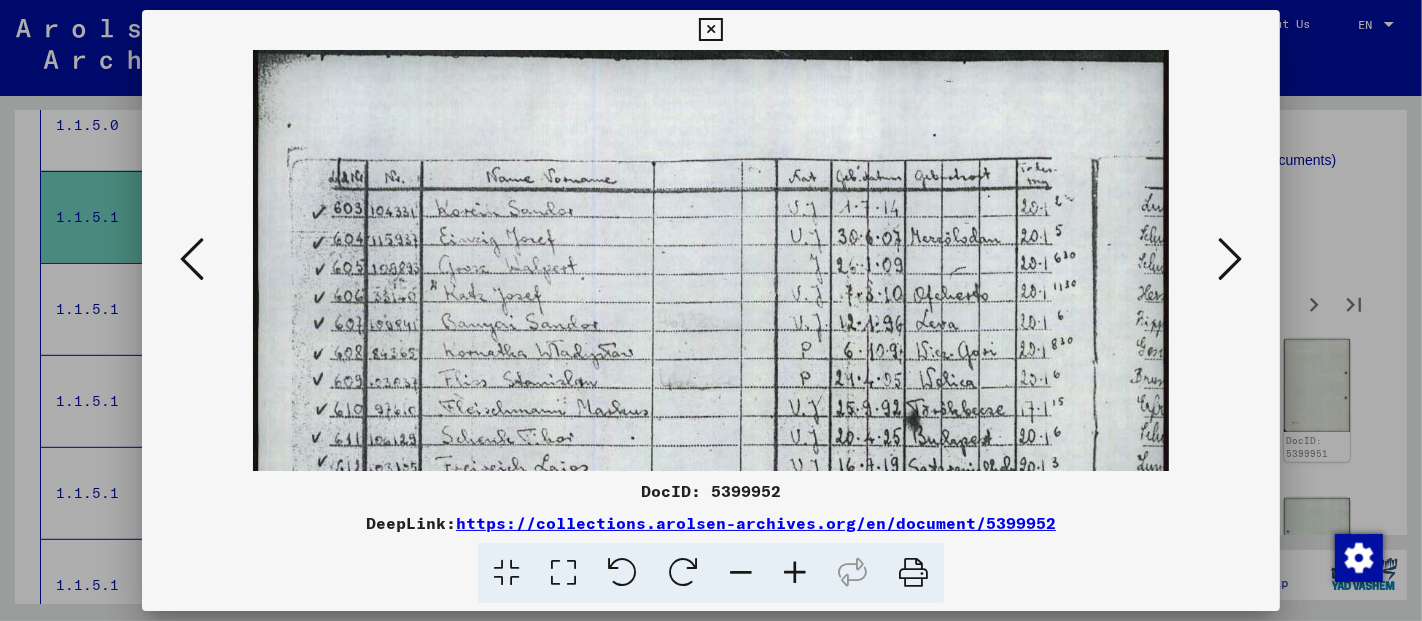 click at bounding box center [795, 573] 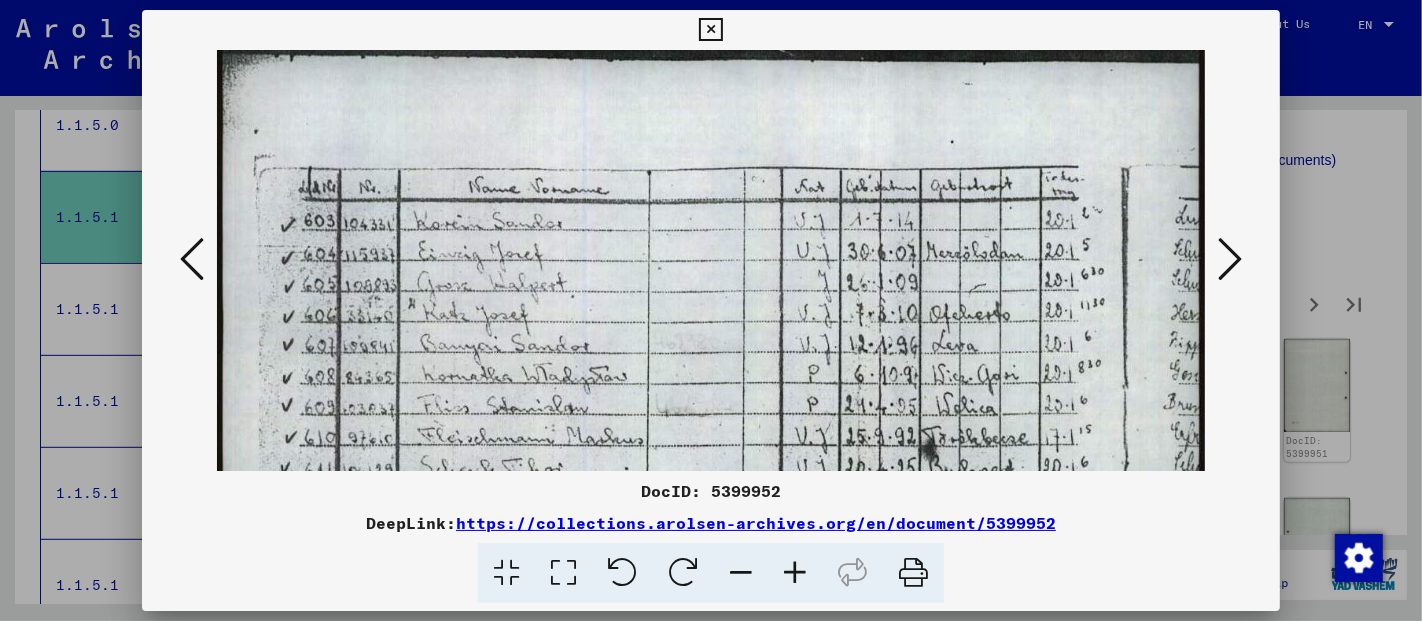 click at bounding box center [795, 573] 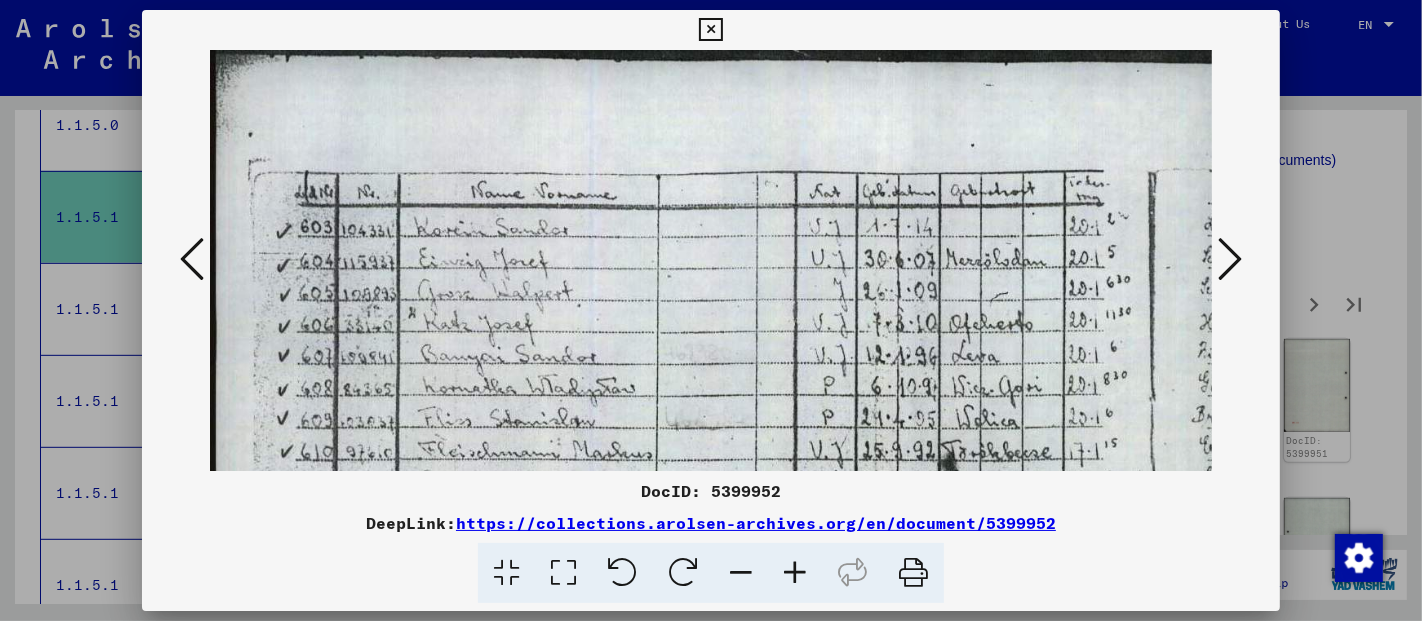 click at bounding box center [795, 573] 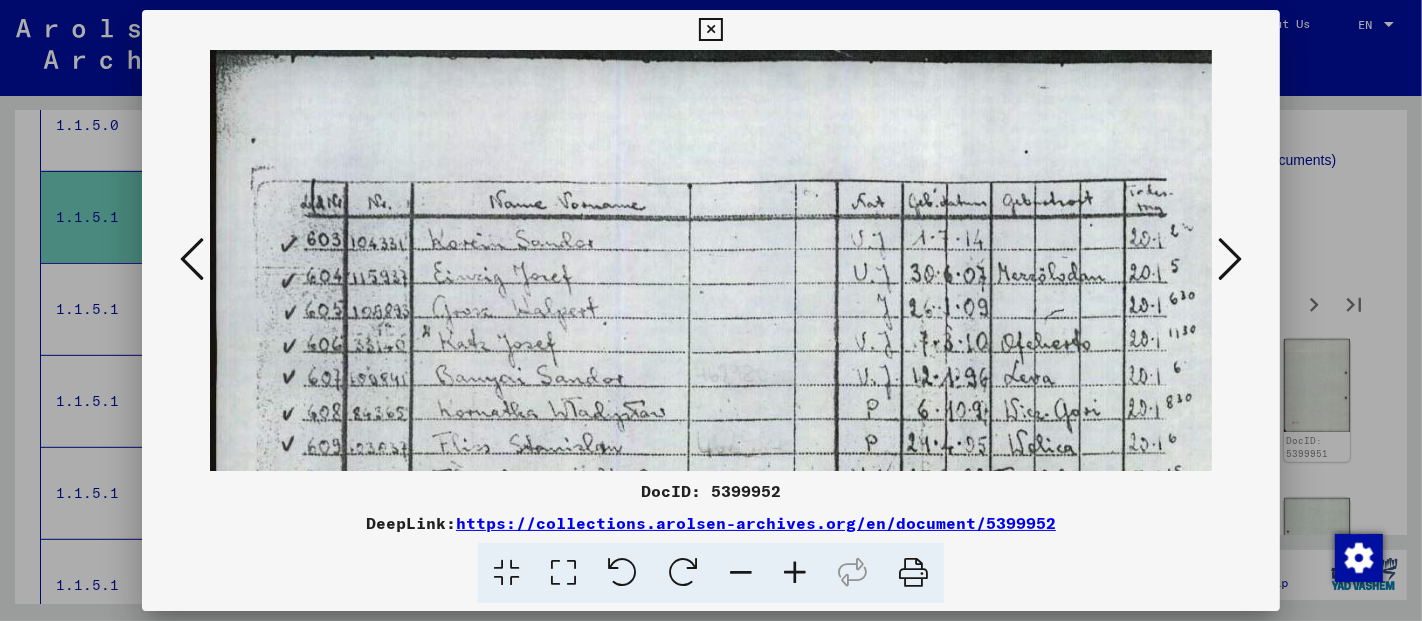 click at bounding box center [795, 573] 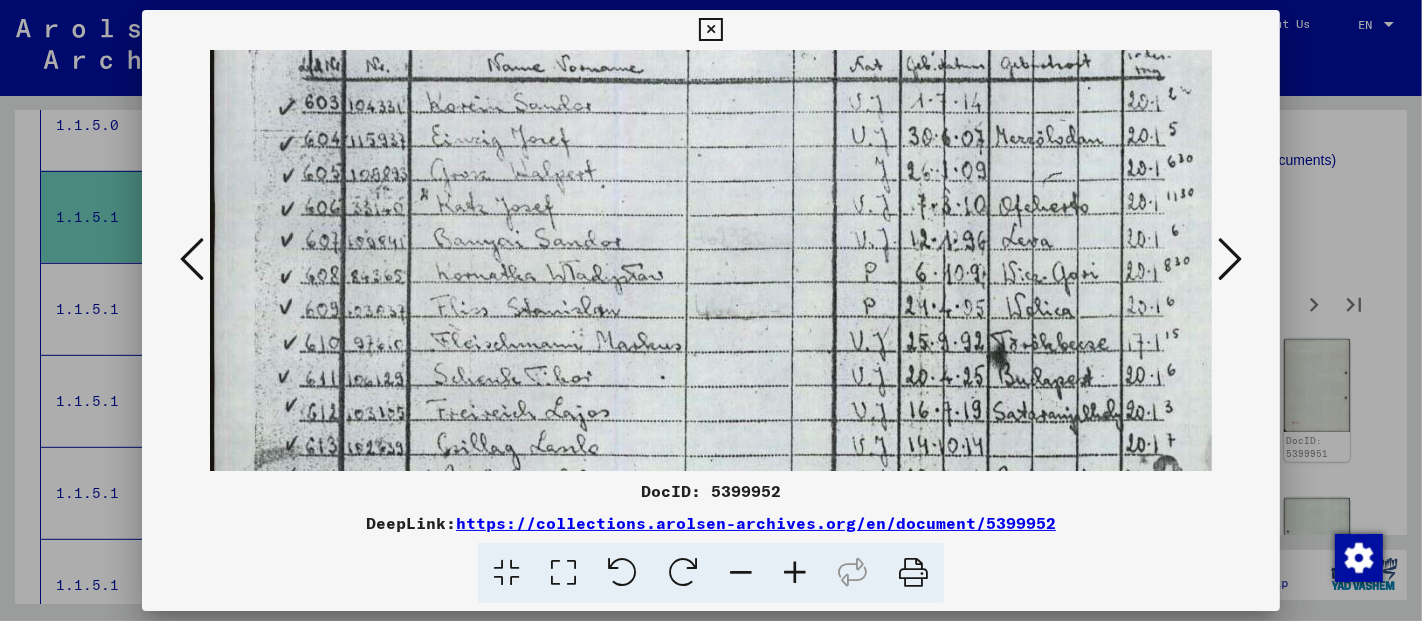 scroll, scrollTop: 139, scrollLeft: 2, axis: both 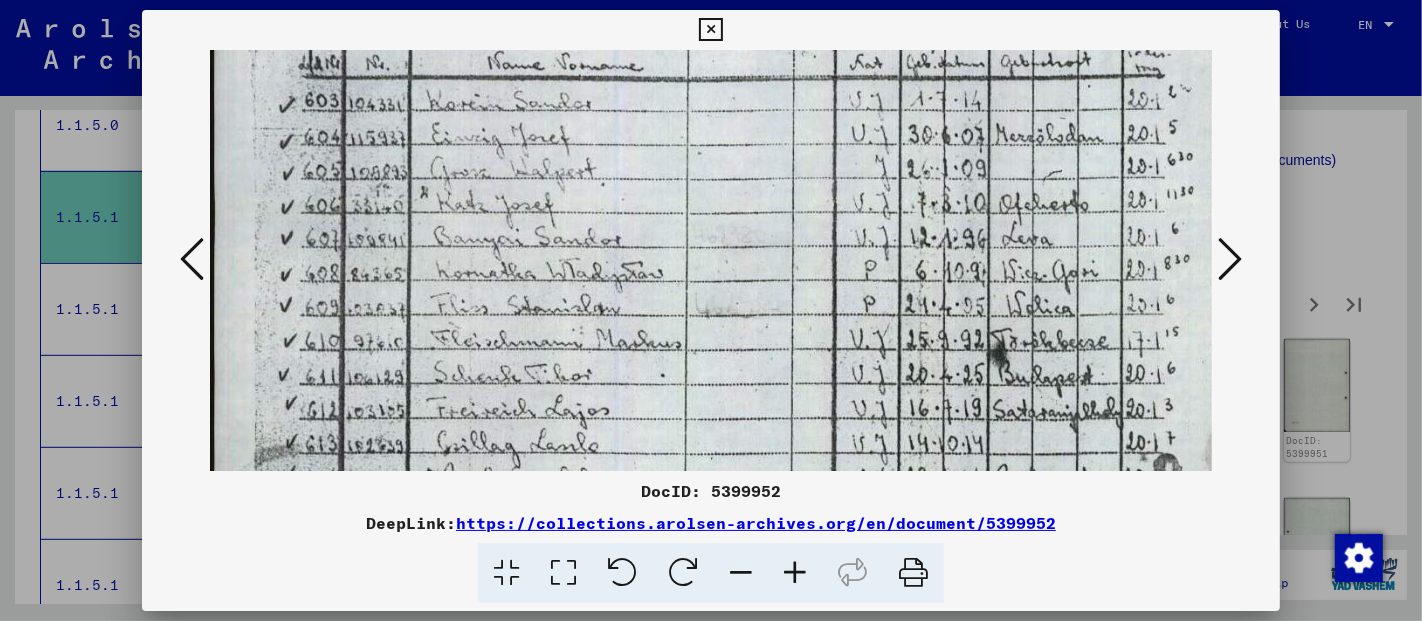 drag, startPoint x: 700, startPoint y: 309, endPoint x: 700, endPoint y: 232, distance: 77 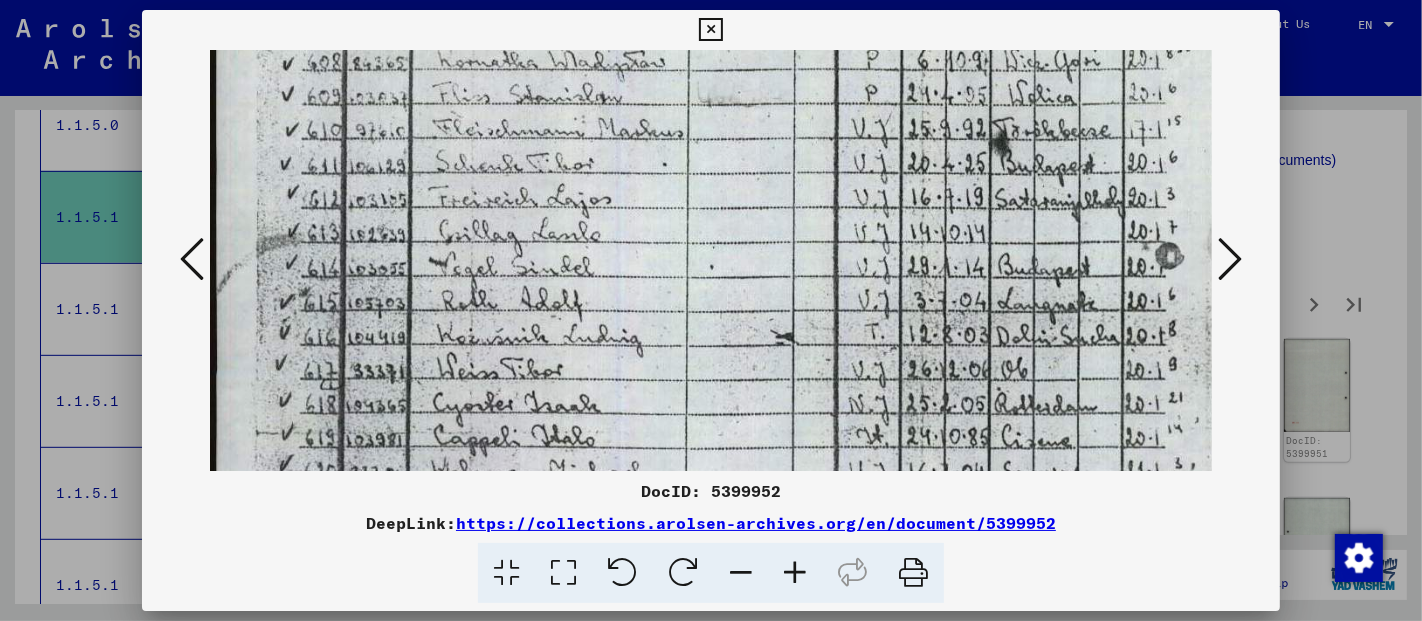 drag, startPoint x: 715, startPoint y: 370, endPoint x: 727, endPoint y: 158, distance: 212.33936 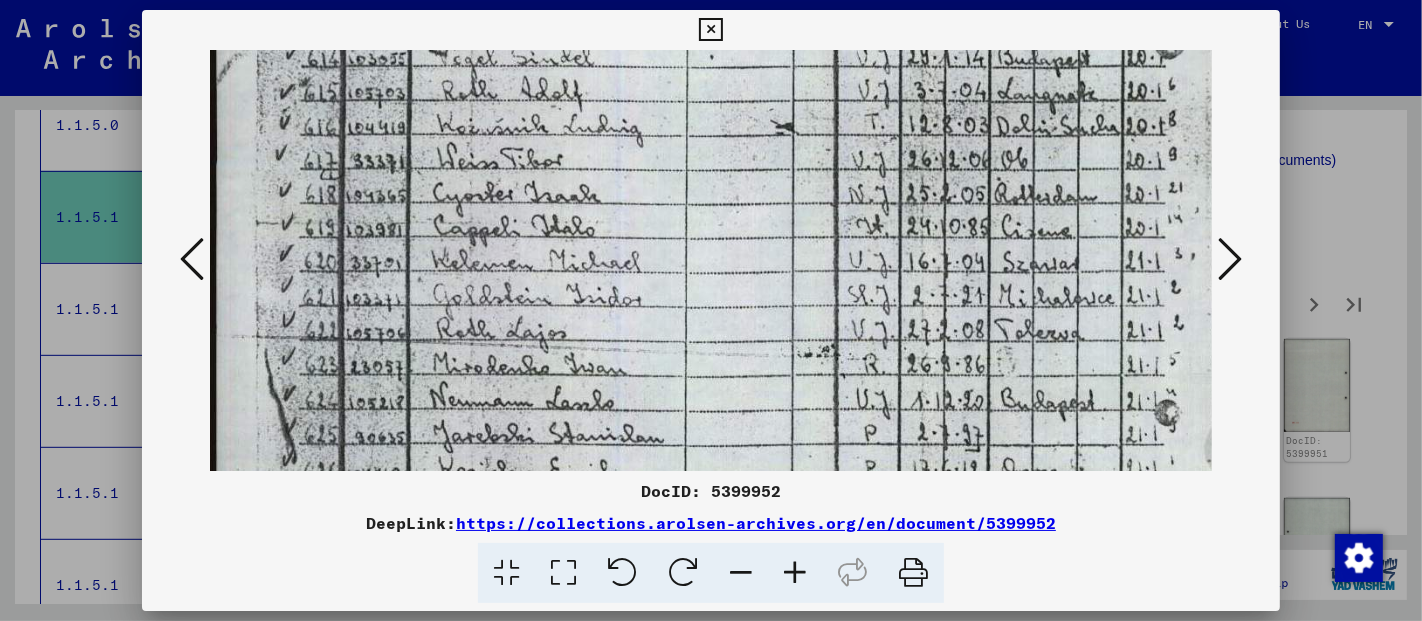 drag, startPoint x: 728, startPoint y: 346, endPoint x: 742, endPoint y: 136, distance: 210.46616 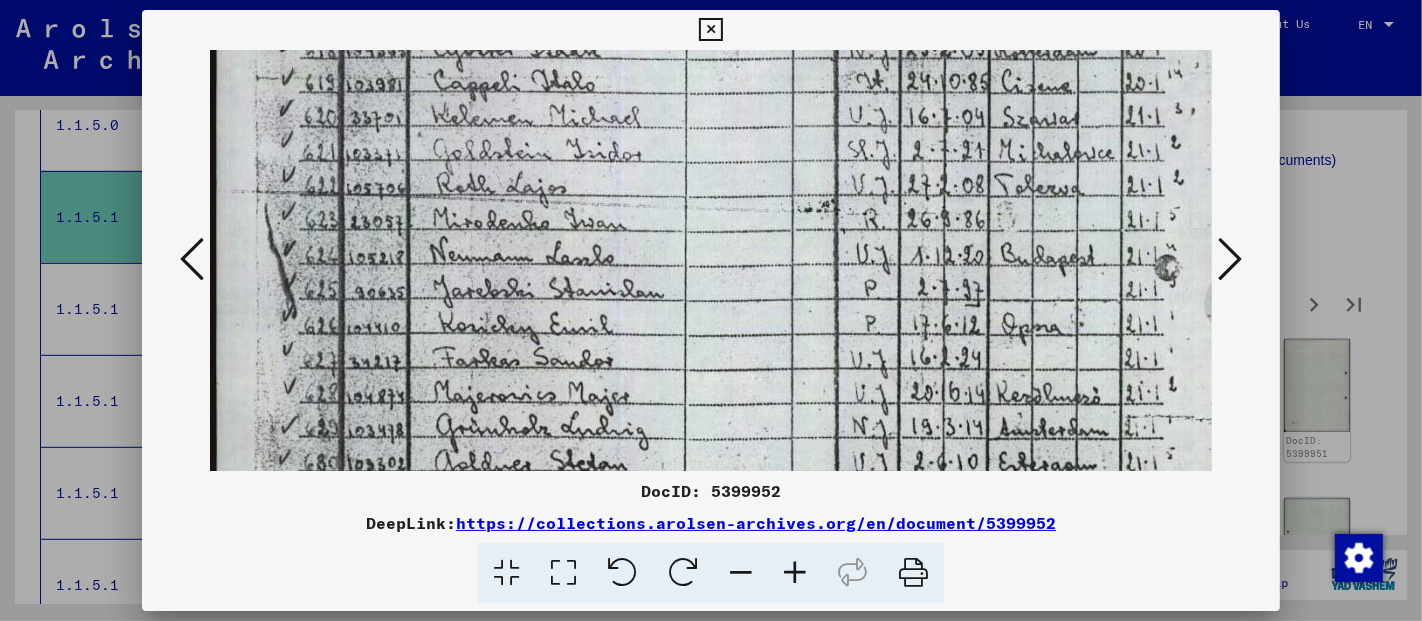 scroll, scrollTop: 734, scrollLeft: 0, axis: vertical 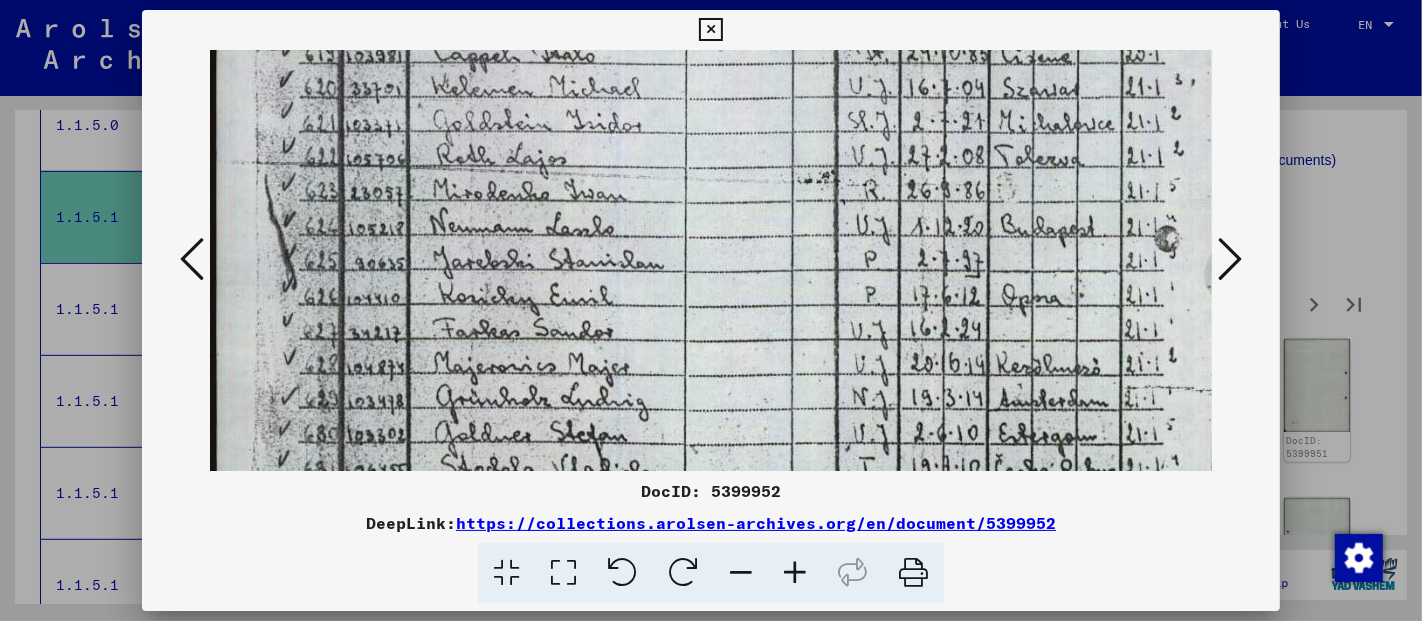 drag, startPoint x: 728, startPoint y: 294, endPoint x: 769, endPoint y: 121, distance: 177.792 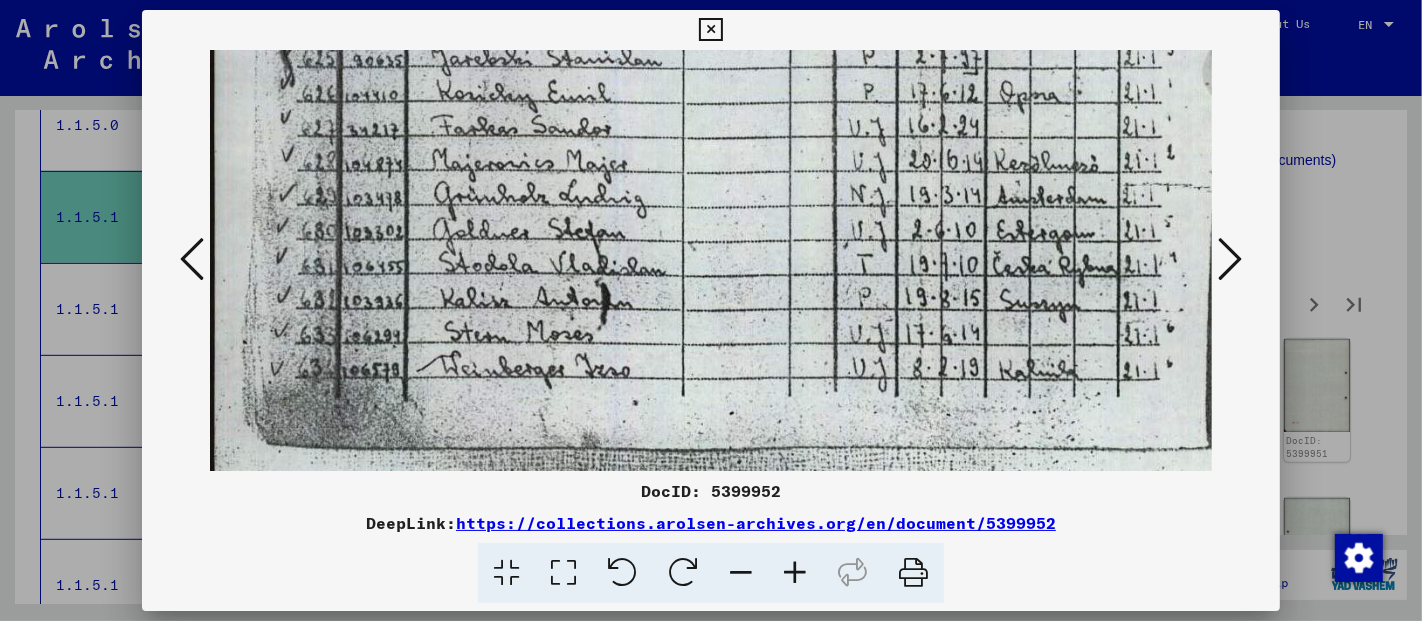 scroll, scrollTop: 994, scrollLeft: 2, axis: both 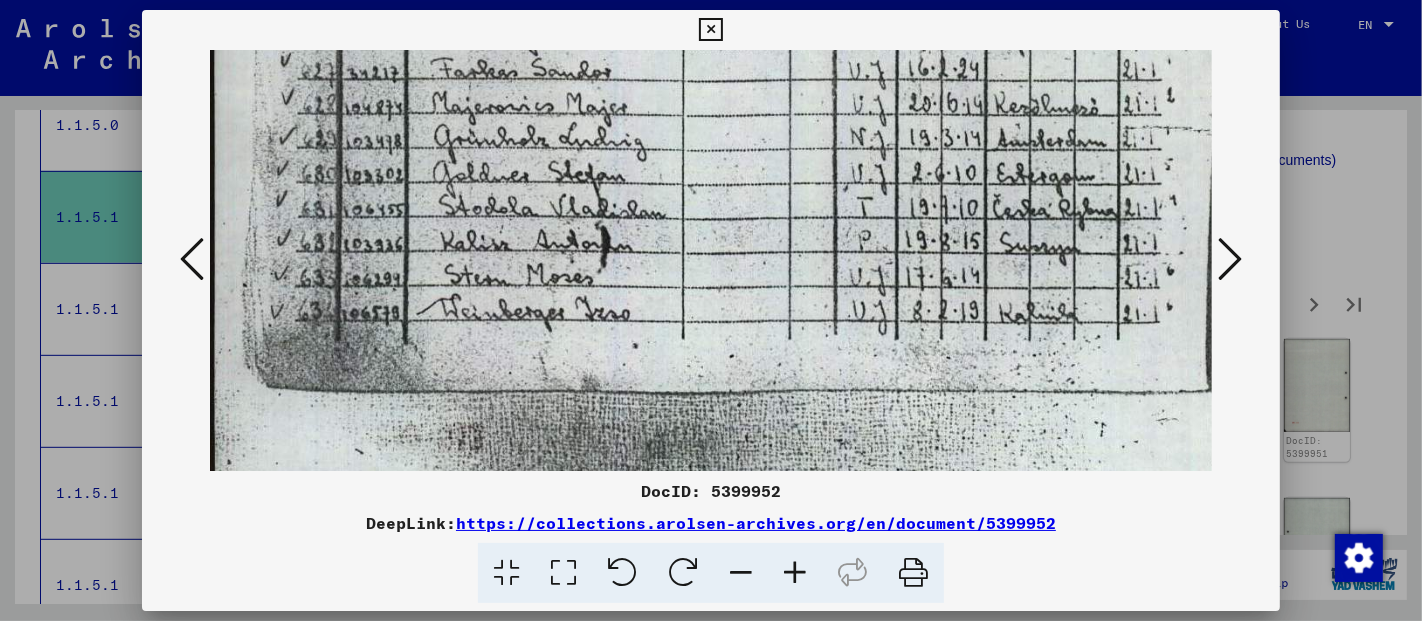 drag, startPoint x: 811, startPoint y: 121, endPoint x: 811, endPoint y: 65, distance: 56 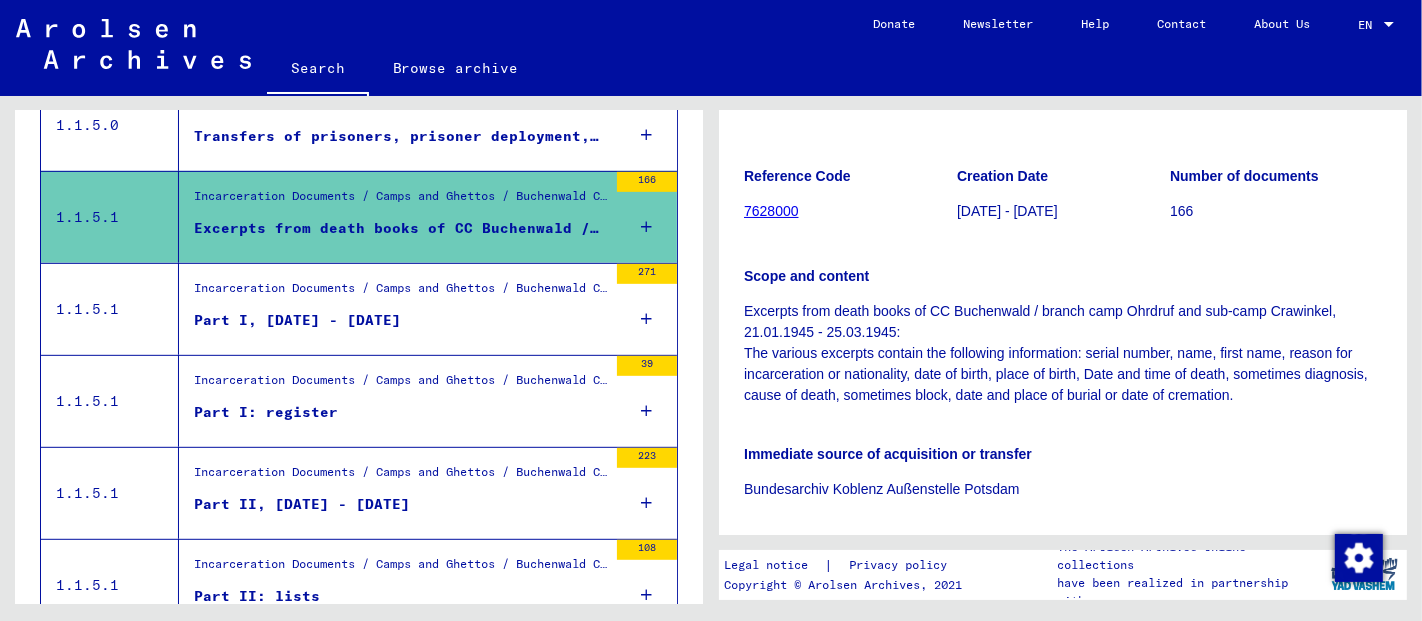 scroll, scrollTop: 0, scrollLeft: 0, axis: both 